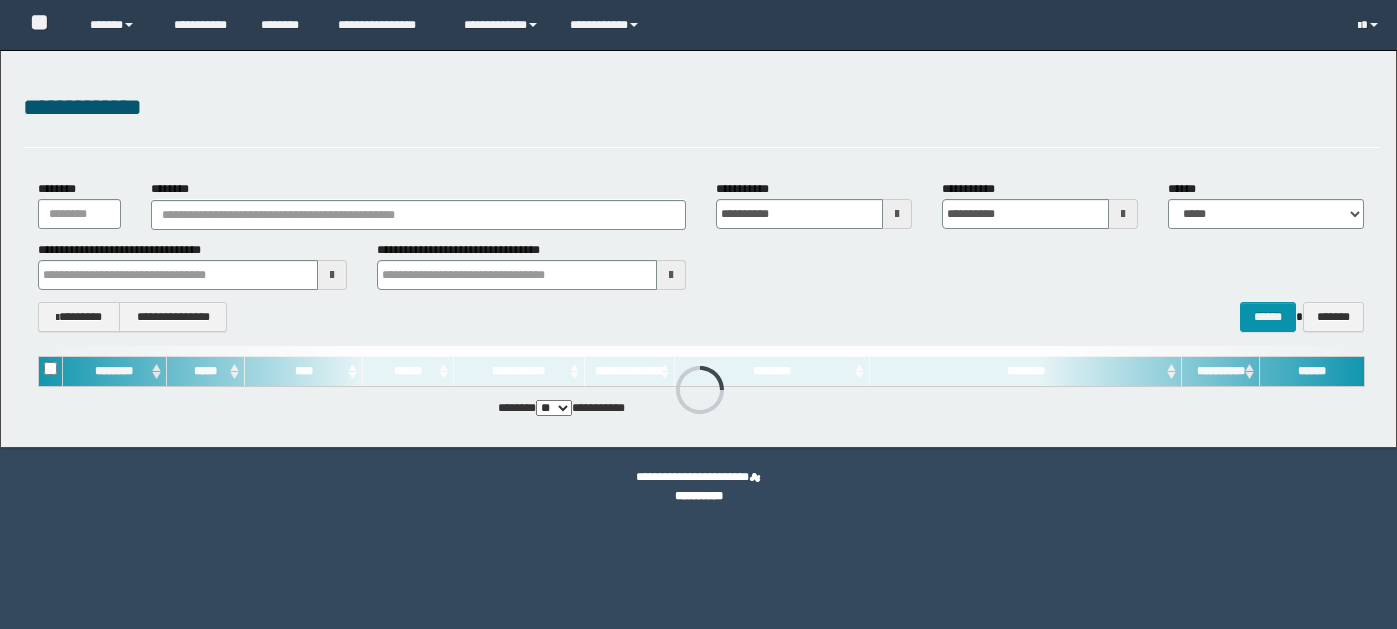 scroll, scrollTop: 0, scrollLeft: 0, axis: both 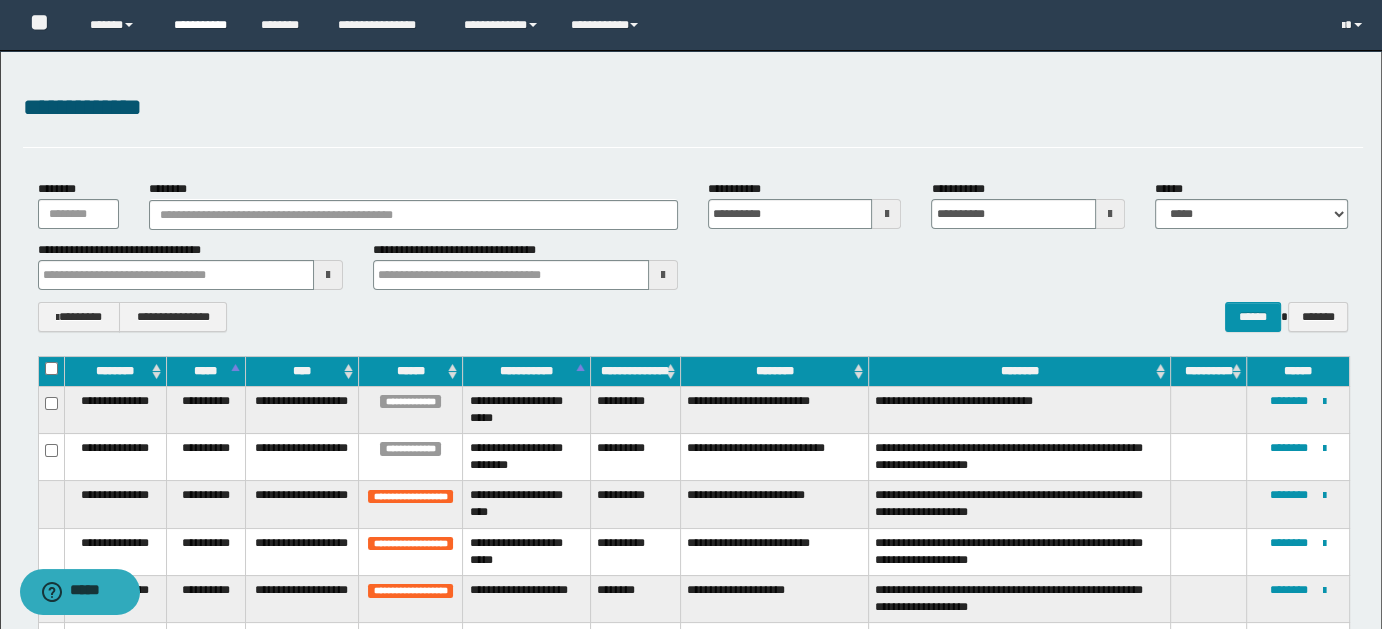 click on "**********" at bounding box center (202, 25) 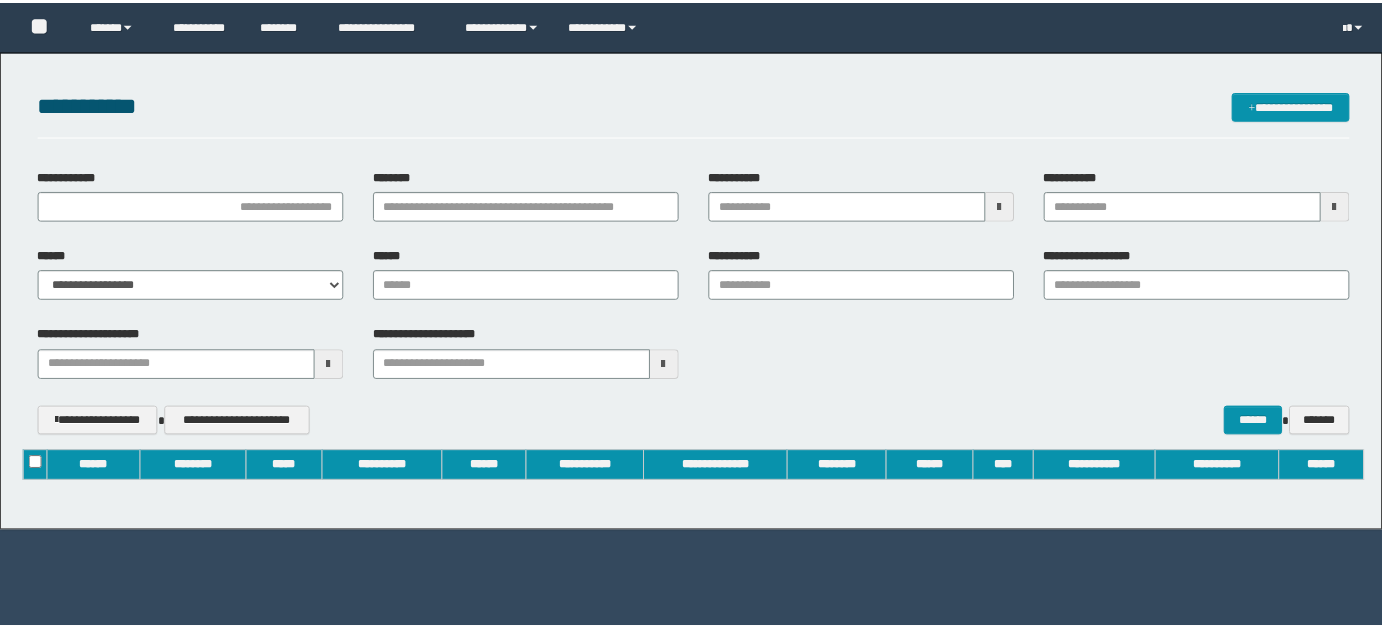 scroll, scrollTop: 0, scrollLeft: 0, axis: both 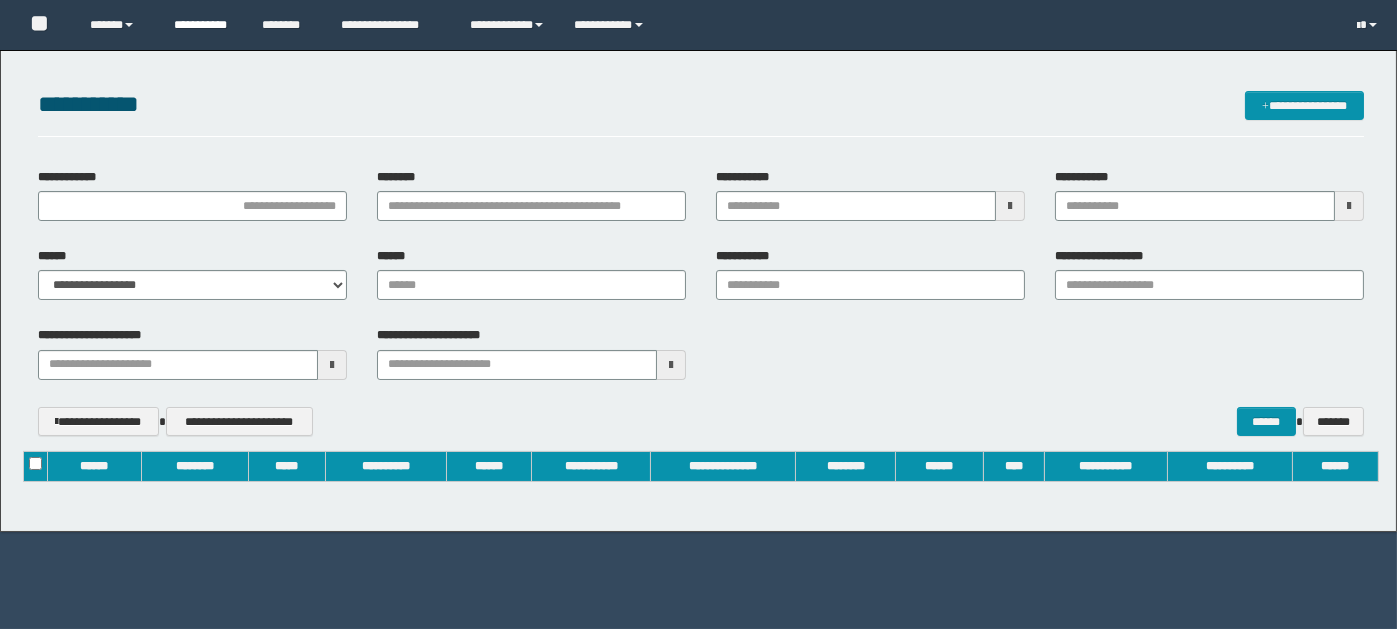 type on "**********" 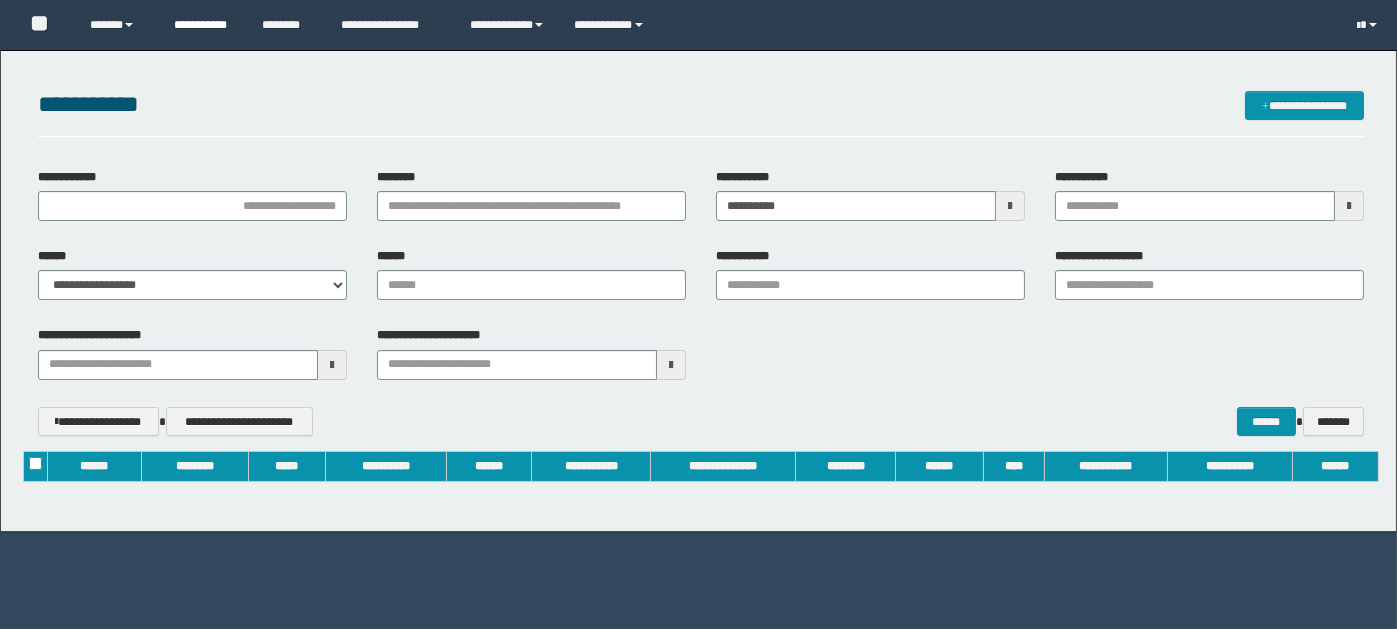 type on "**********" 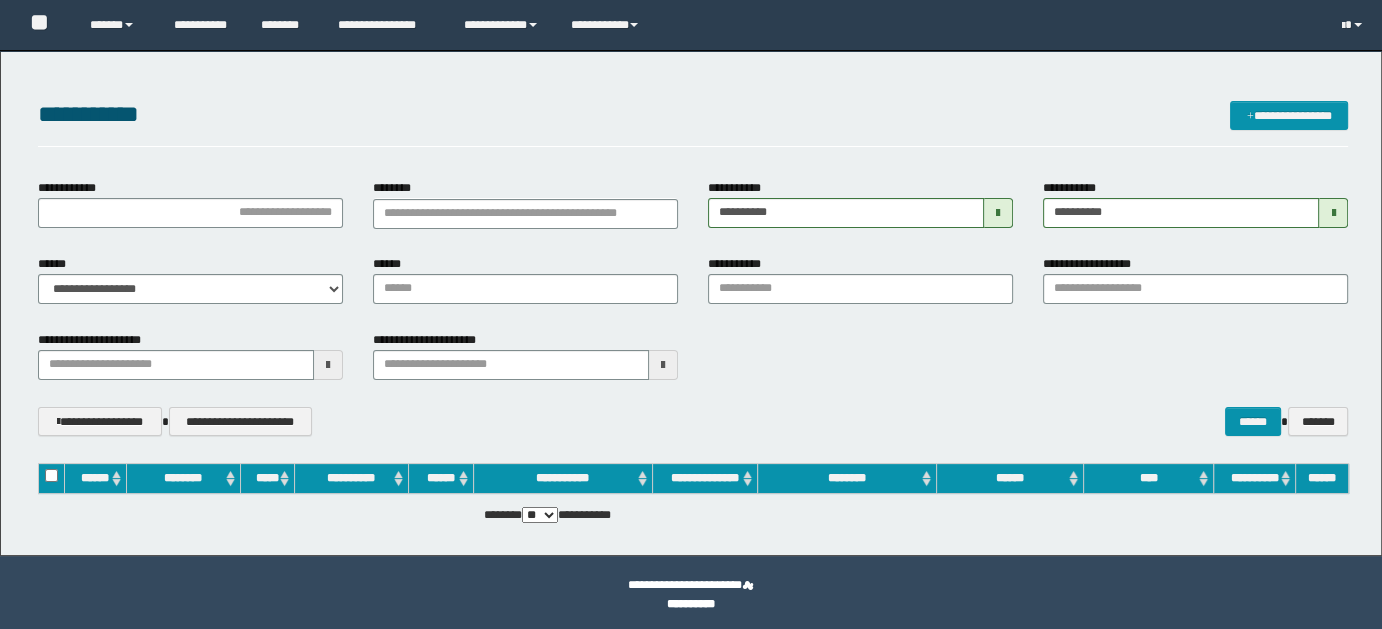 scroll, scrollTop: 0, scrollLeft: 0, axis: both 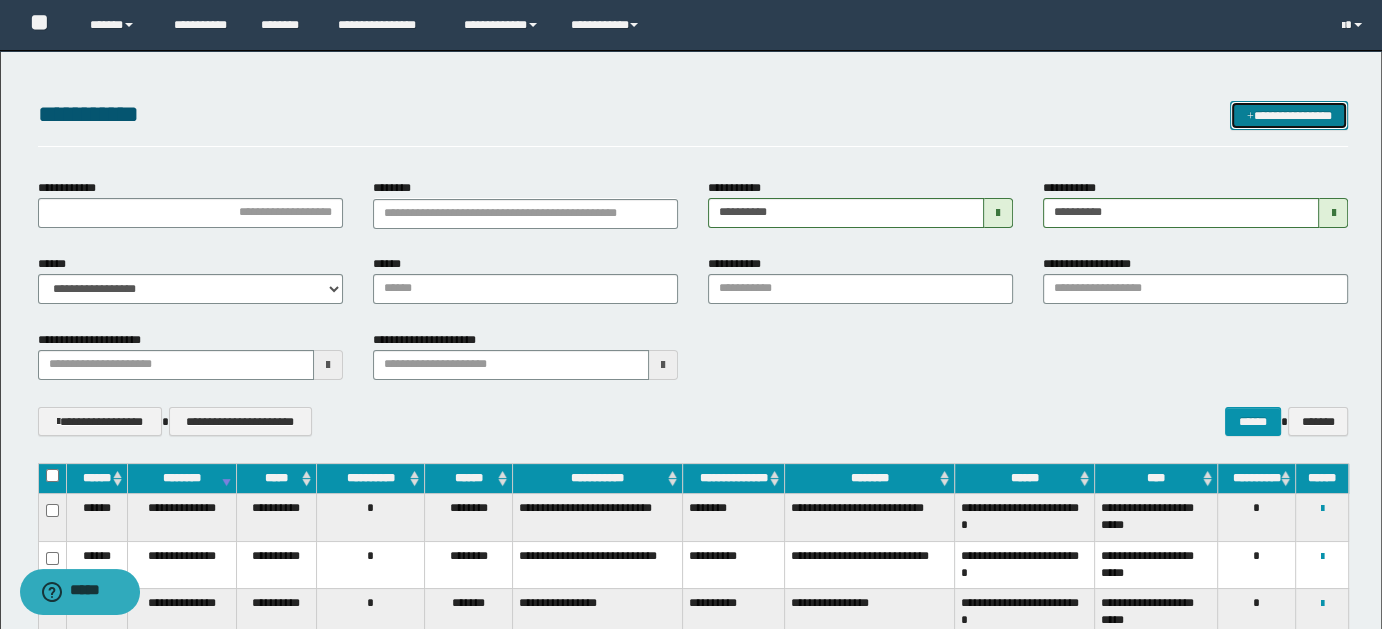 click on "**********" at bounding box center [1289, 115] 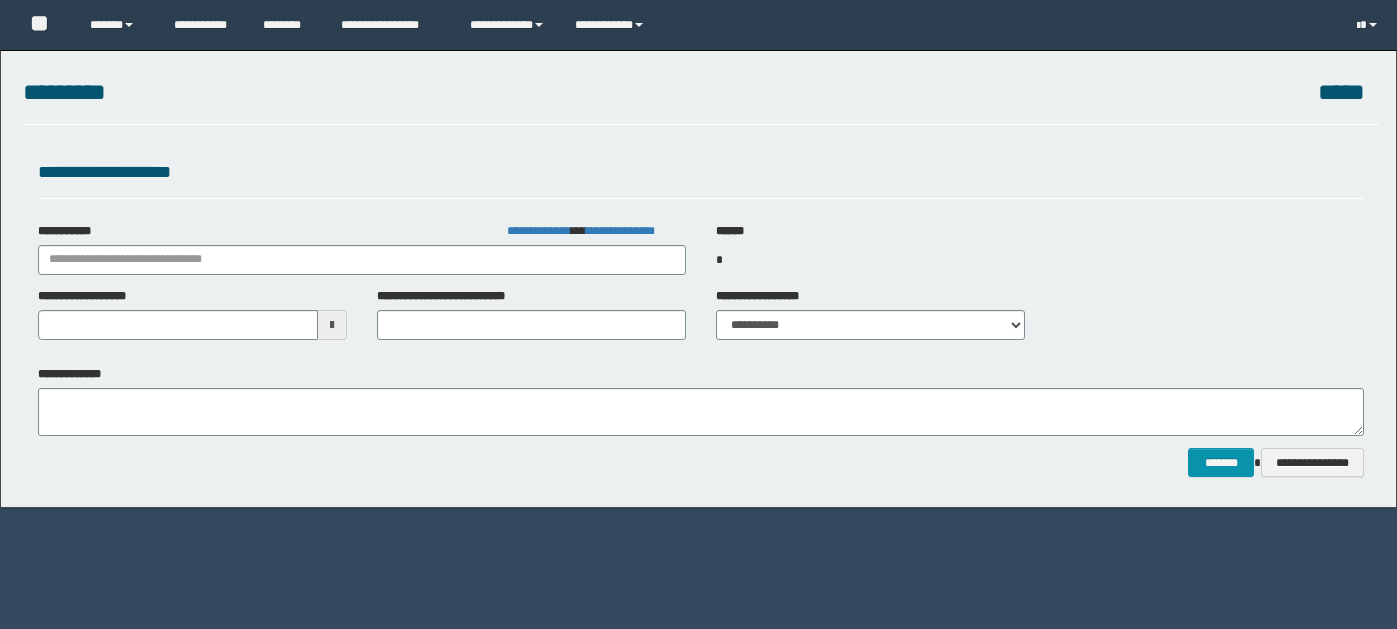 scroll, scrollTop: 0, scrollLeft: 0, axis: both 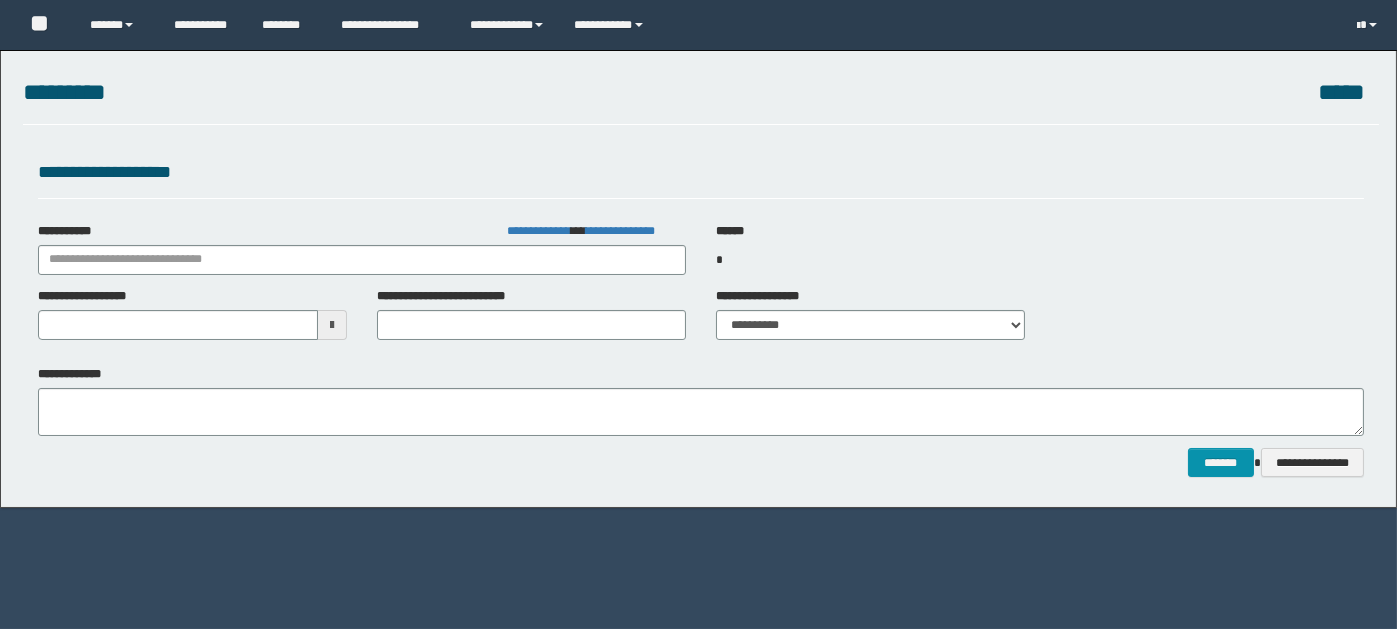 click on "********* ** **" at bounding box center (701, 102) 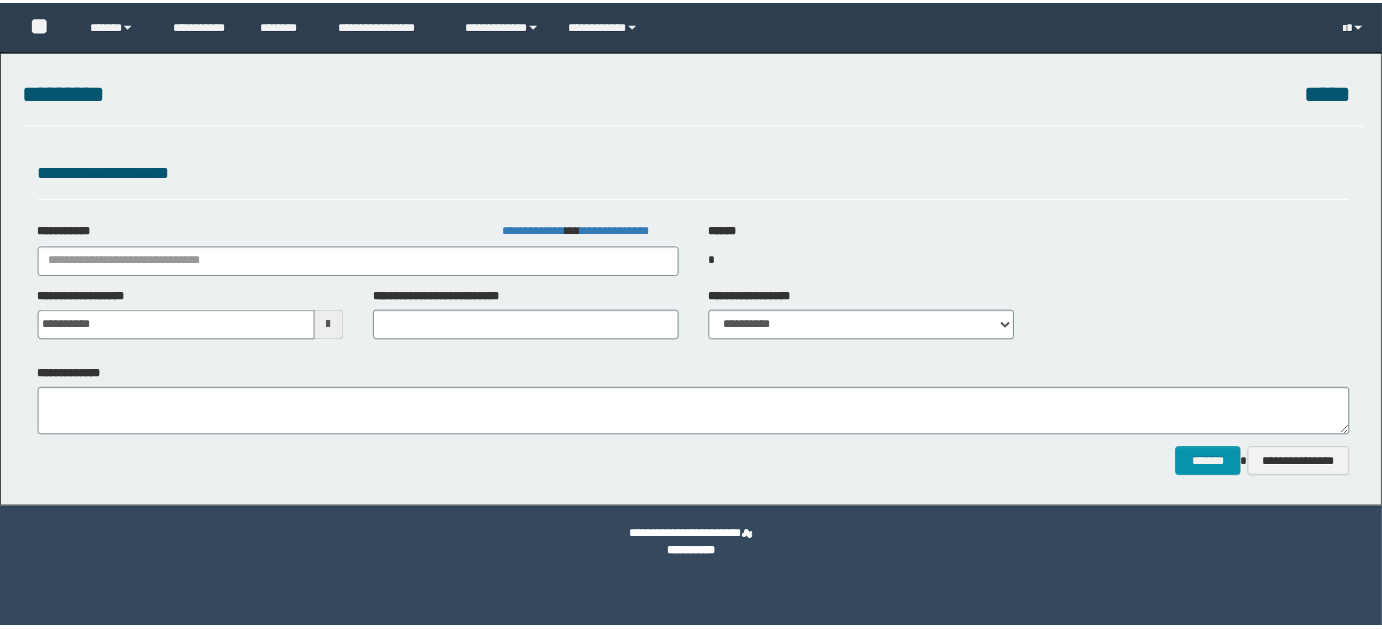 scroll, scrollTop: 0, scrollLeft: 0, axis: both 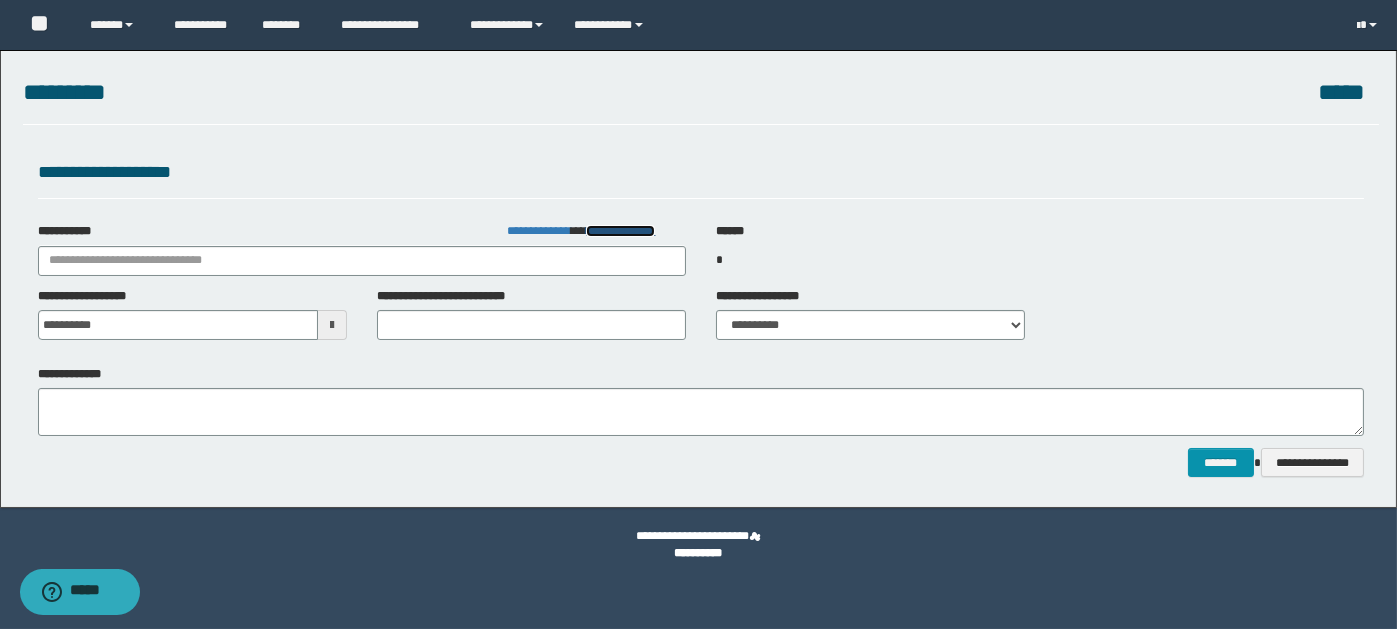 click on "**********" at bounding box center (620, 231) 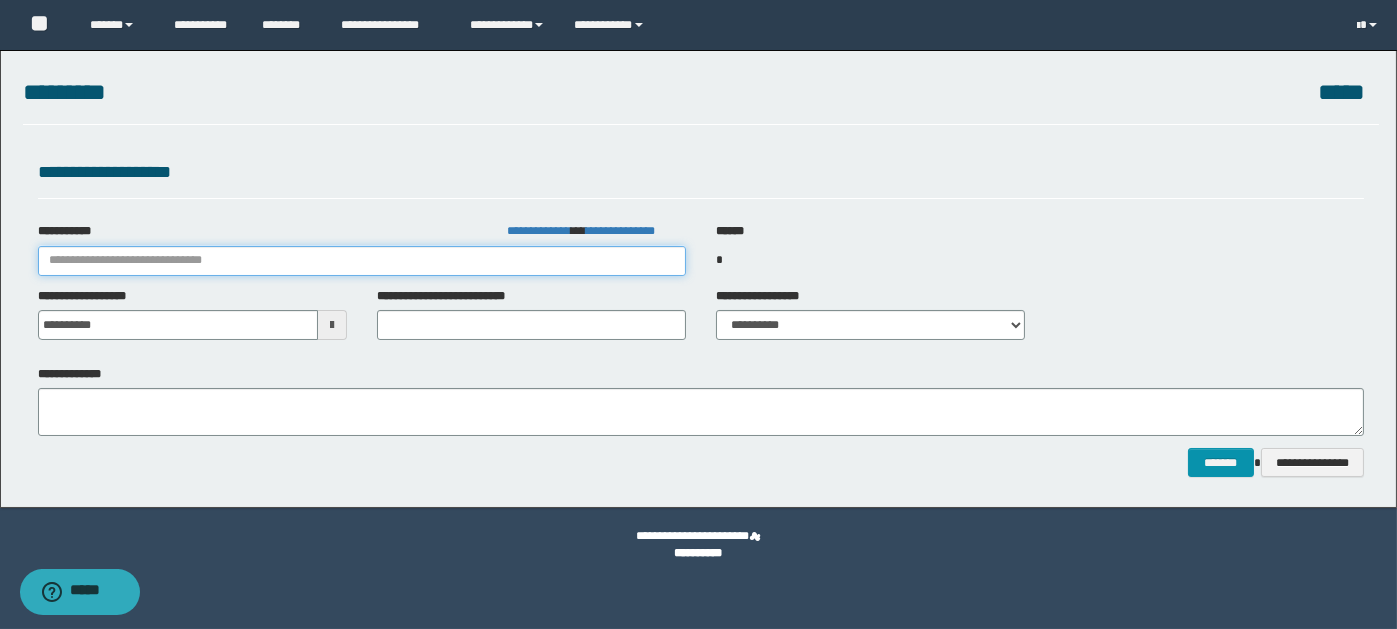 click on "**********" at bounding box center [362, 261] 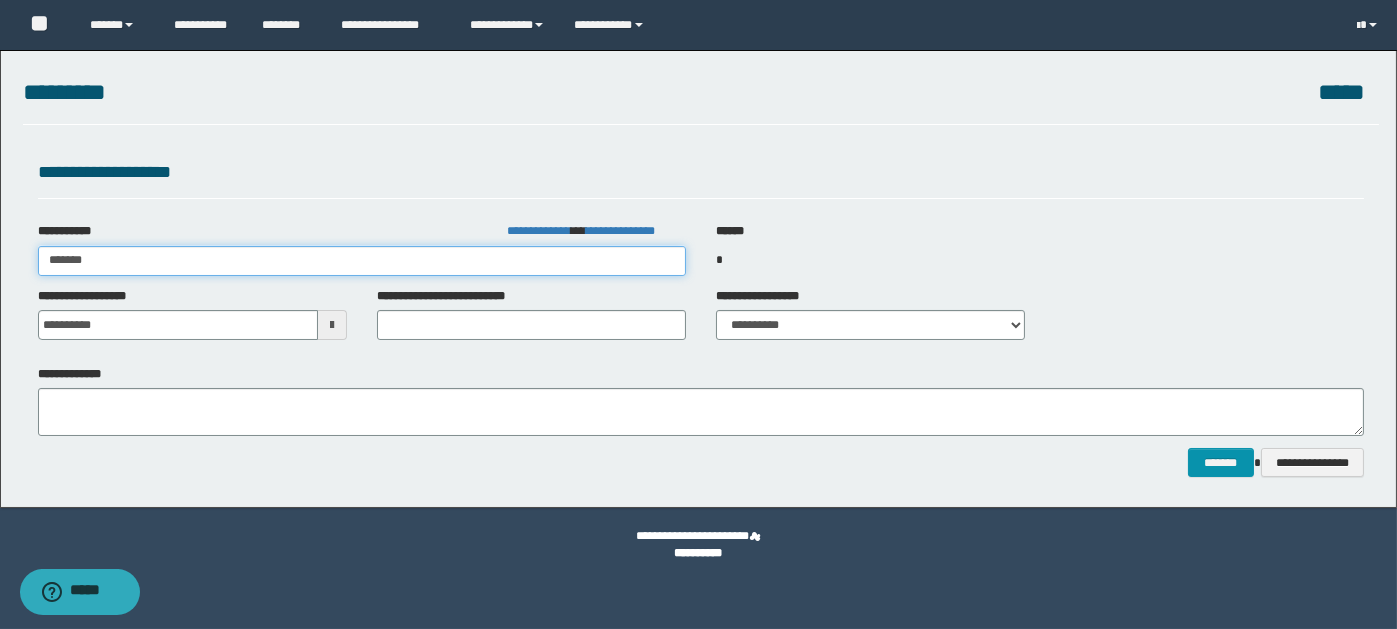 type on "********" 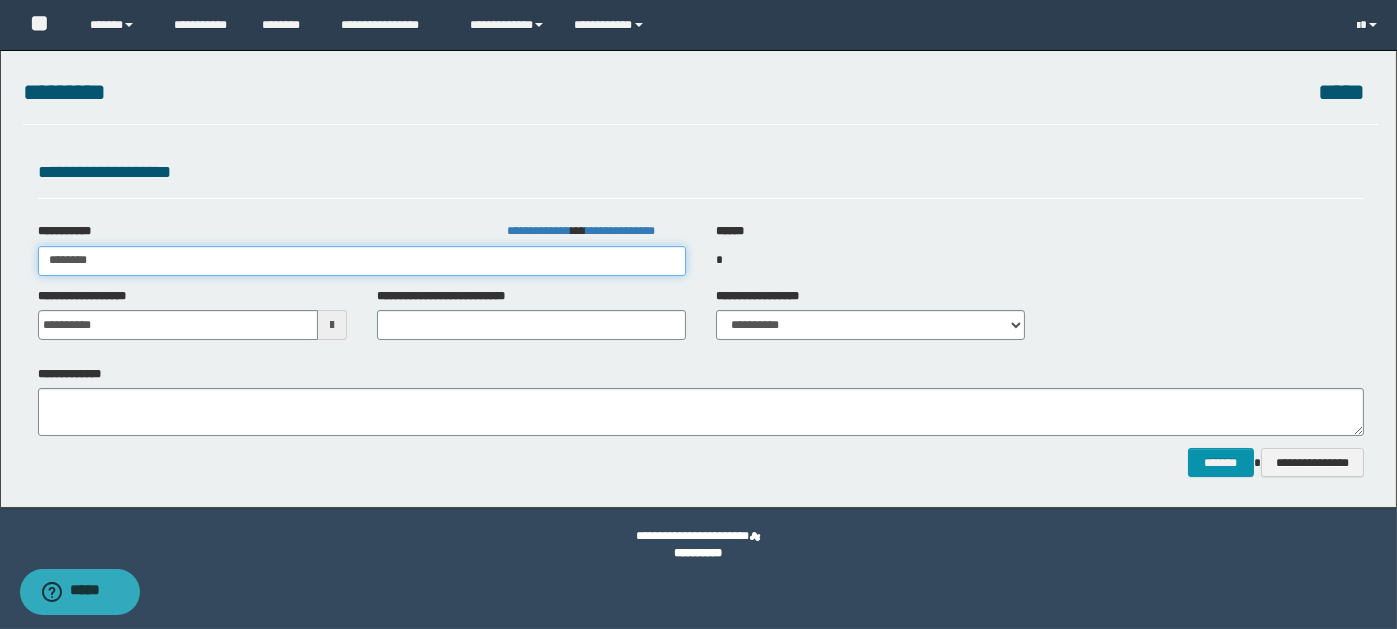 type on "********" 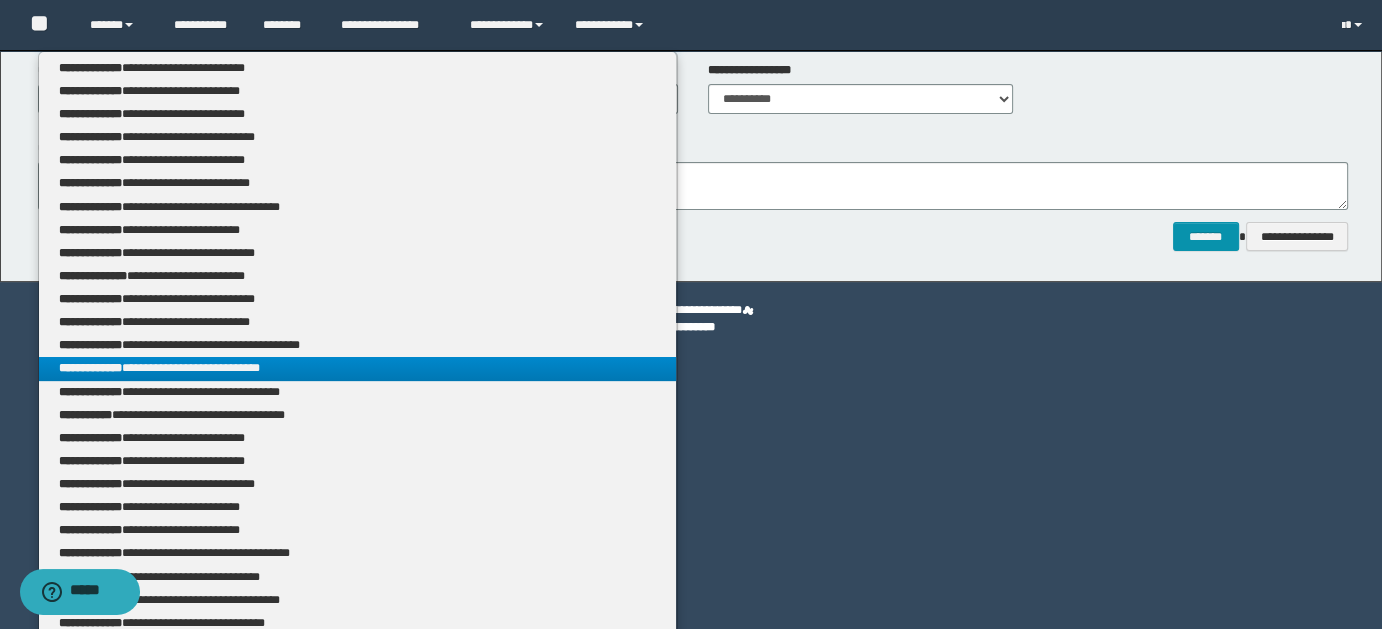 scroll, scrollTop: 237, scrollLeft: 0, axis: vertical 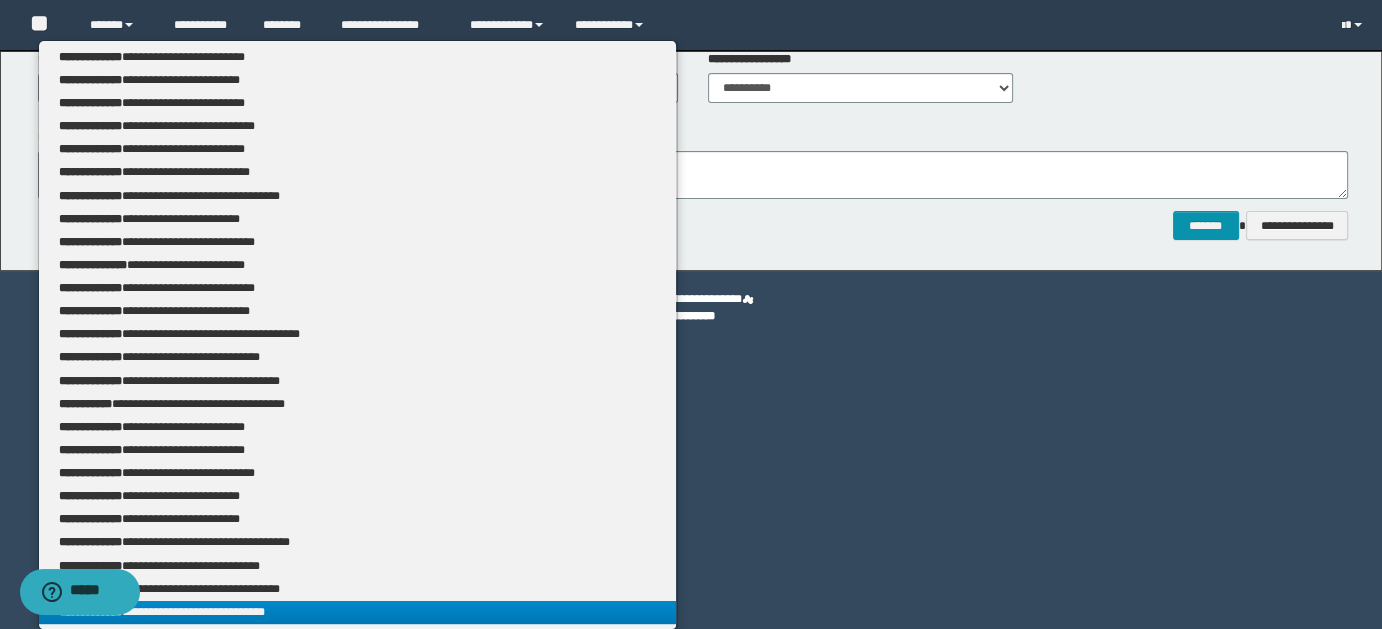 type on "********" 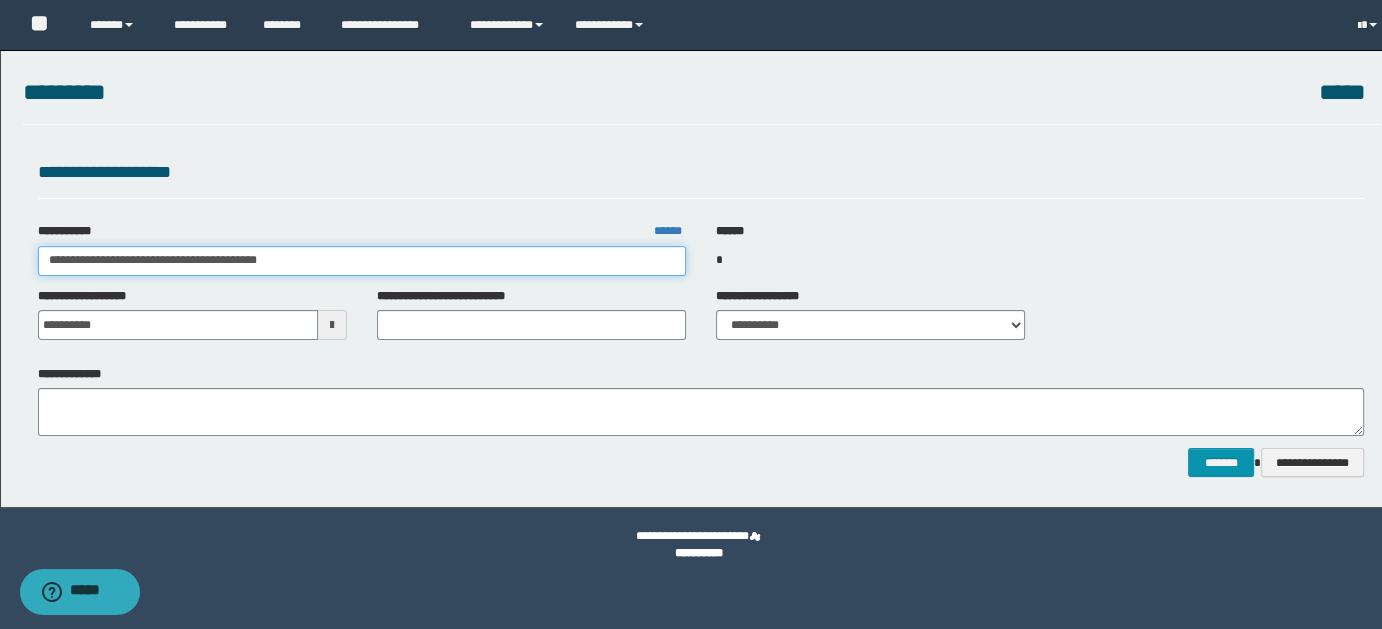 scroll, scrollTop: 0, scrollLeft: 0, axis: both 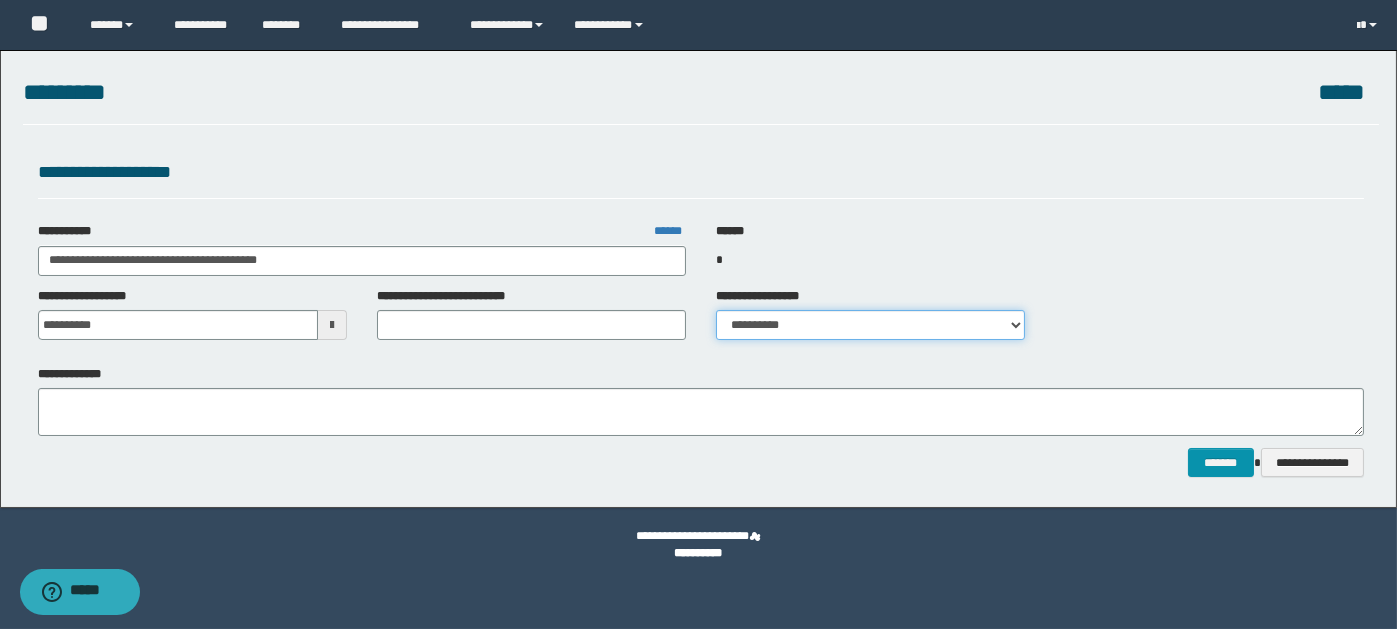 click on "**********" at bounding box center (870, 325) 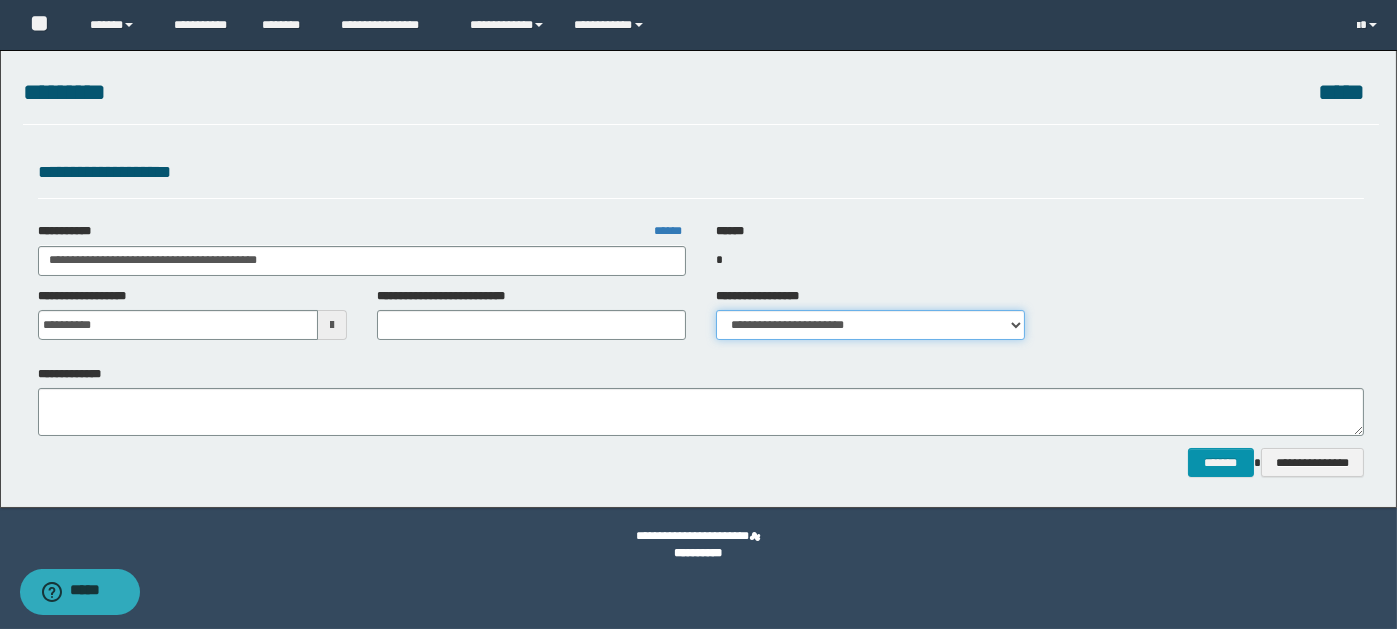 click on "**********" at bounding box center (870, 325) 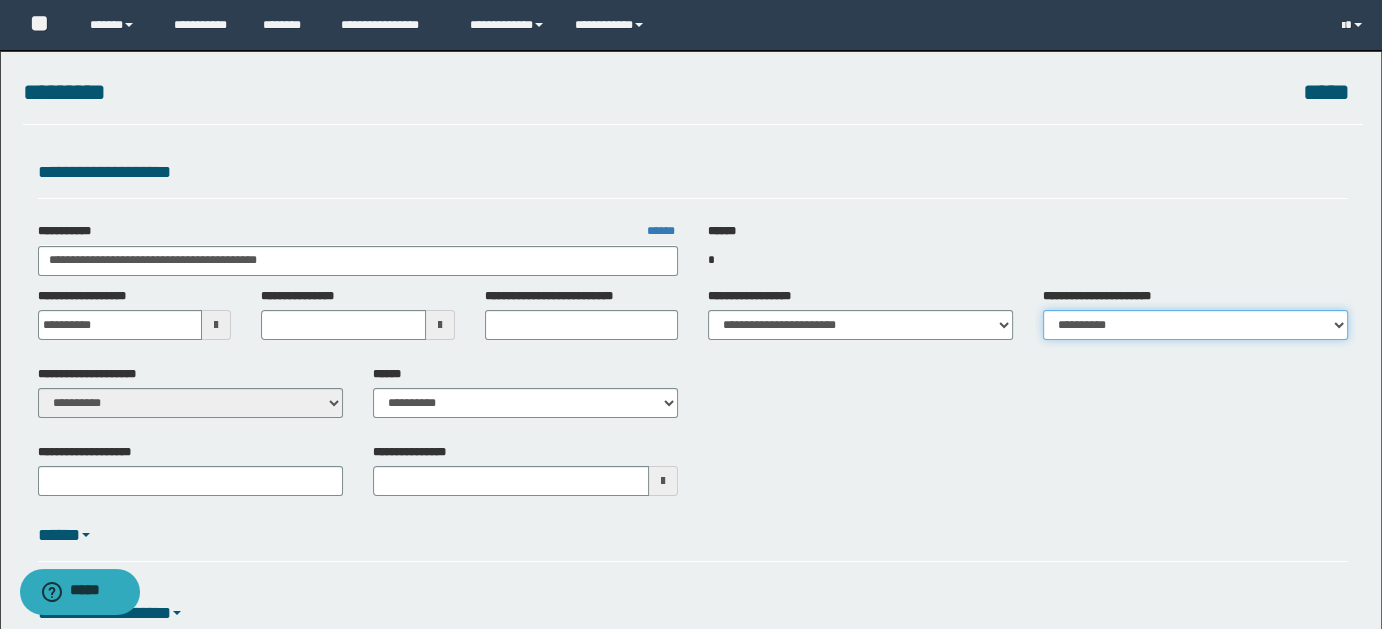 drag, startPoint x: 1339, startPoint y: 317, endPoint x: 1328, endPoint y: 326, distance: 14.21267 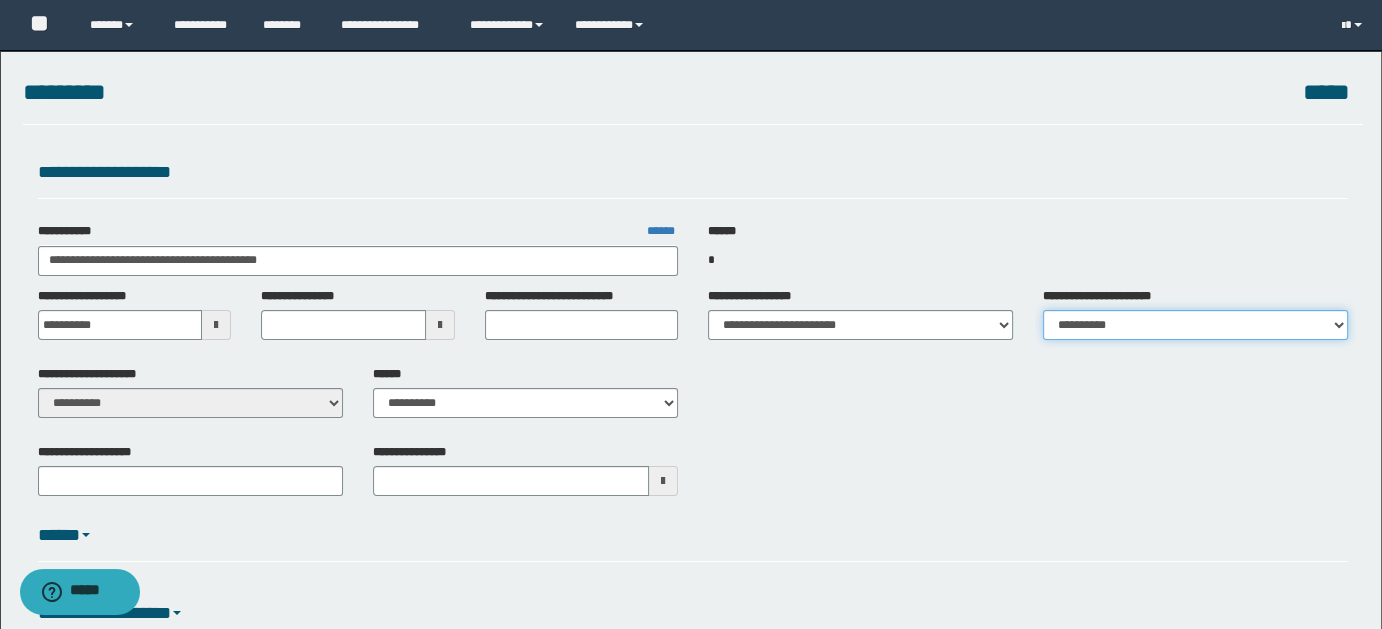select on "**" 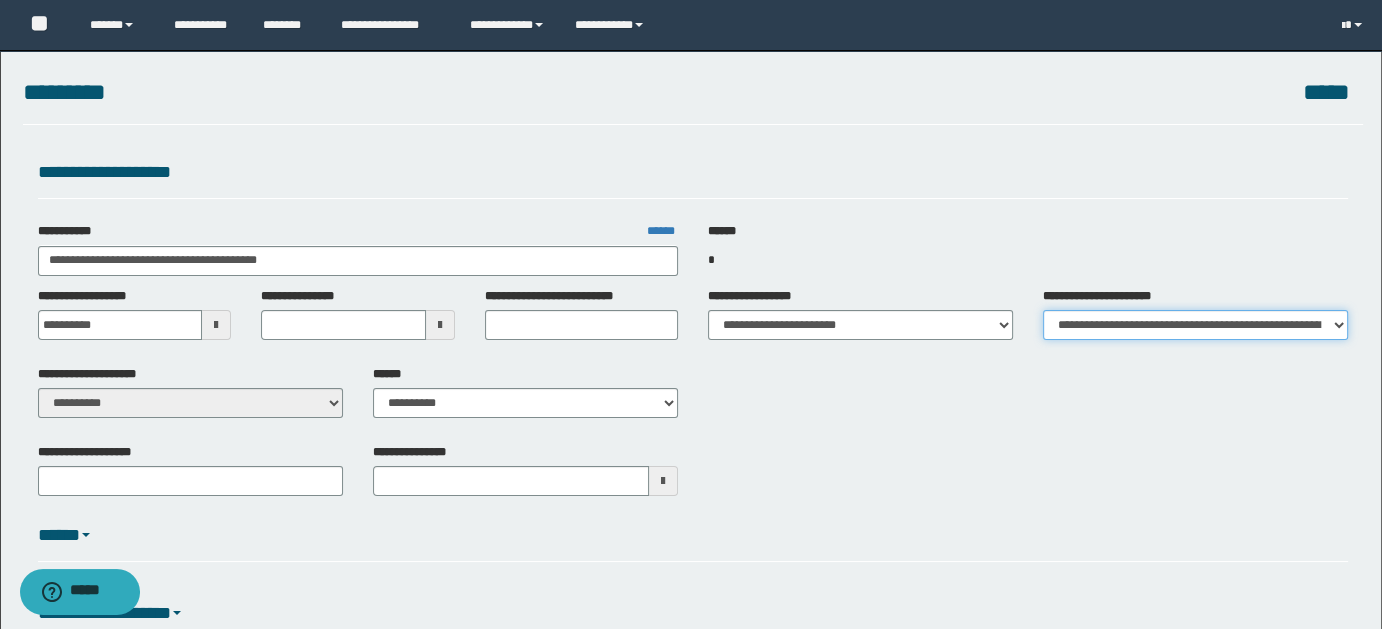 click on "**********" at bounding box center [1195, 325] 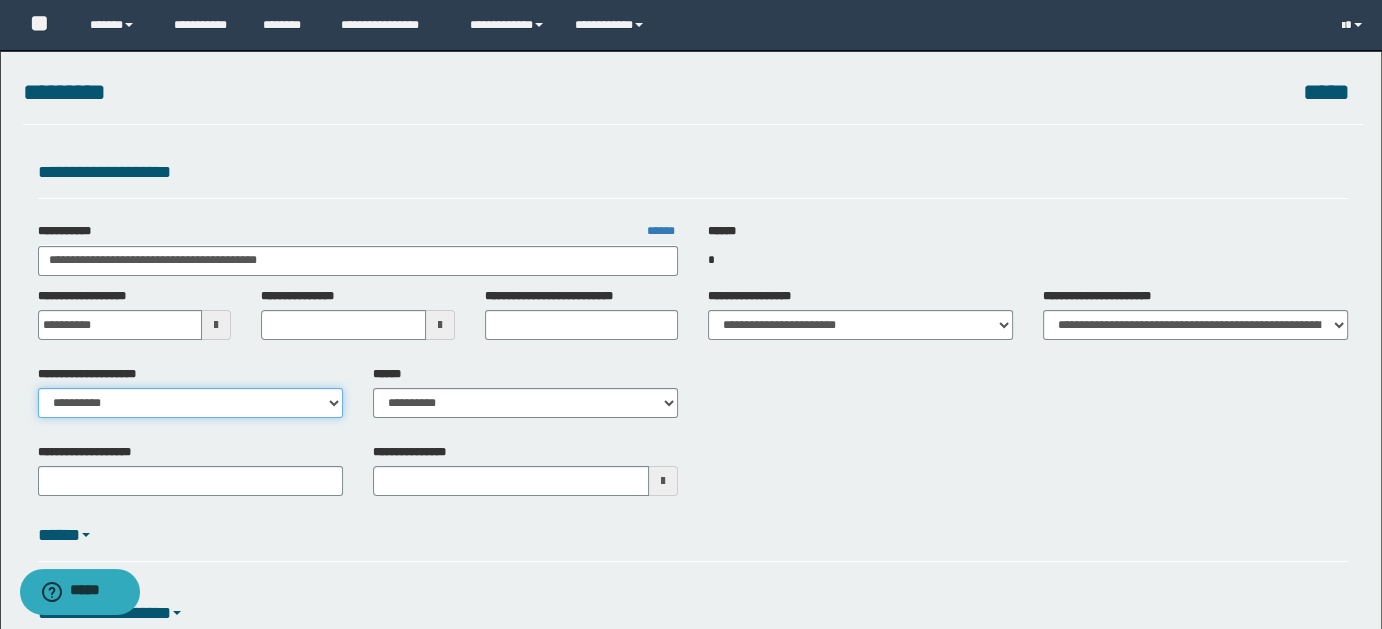 click on "**********" at bounding box center [190, 403] 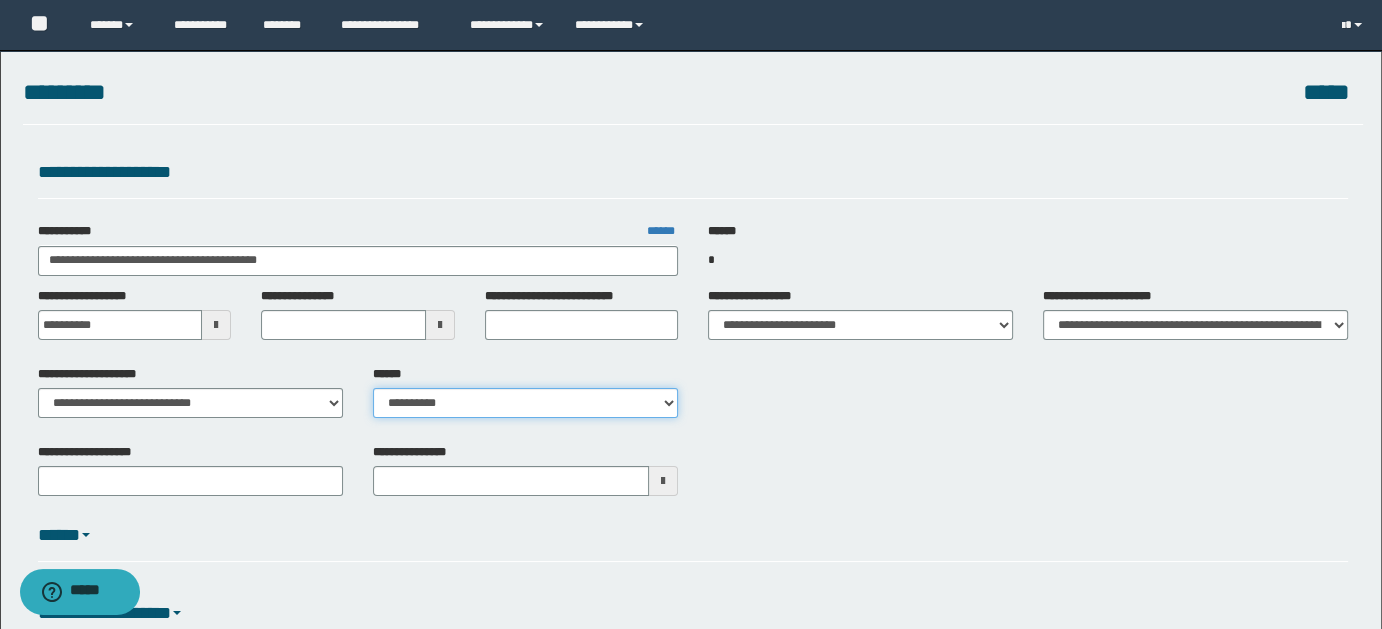 click on "**********" at bounding box center [525, 403] 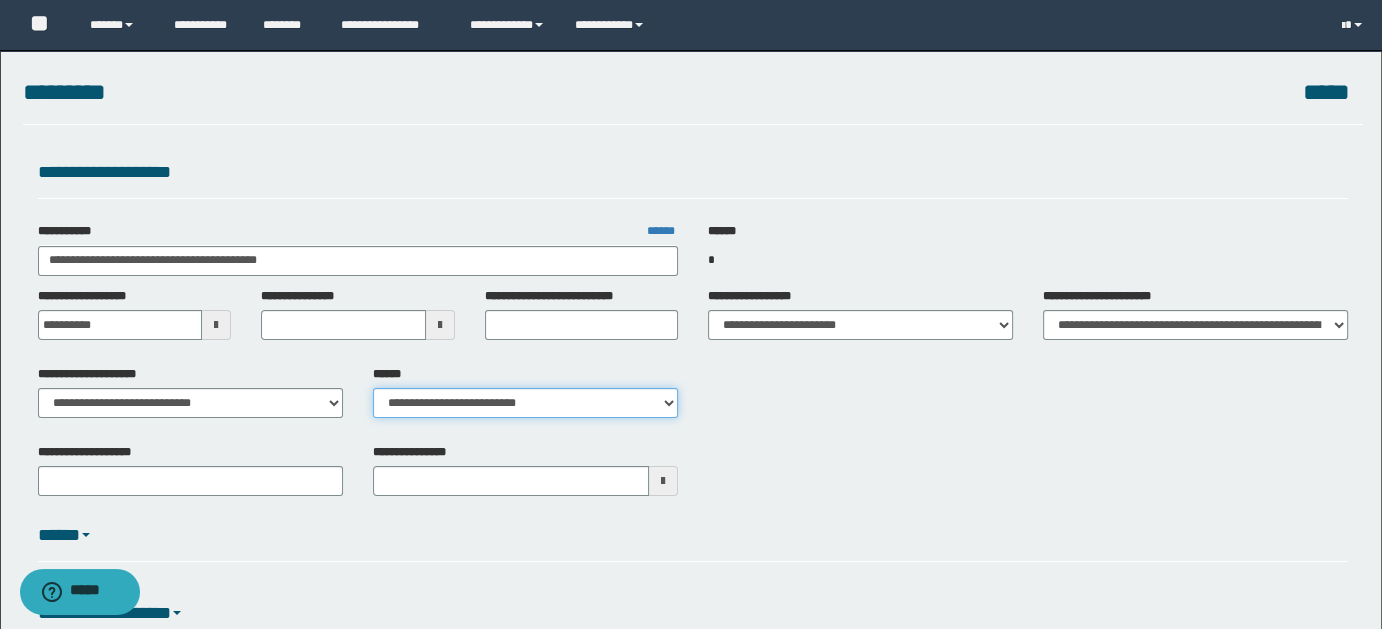 scroll, scrollTop: 327, scrollLeft: 0, axis: vertical 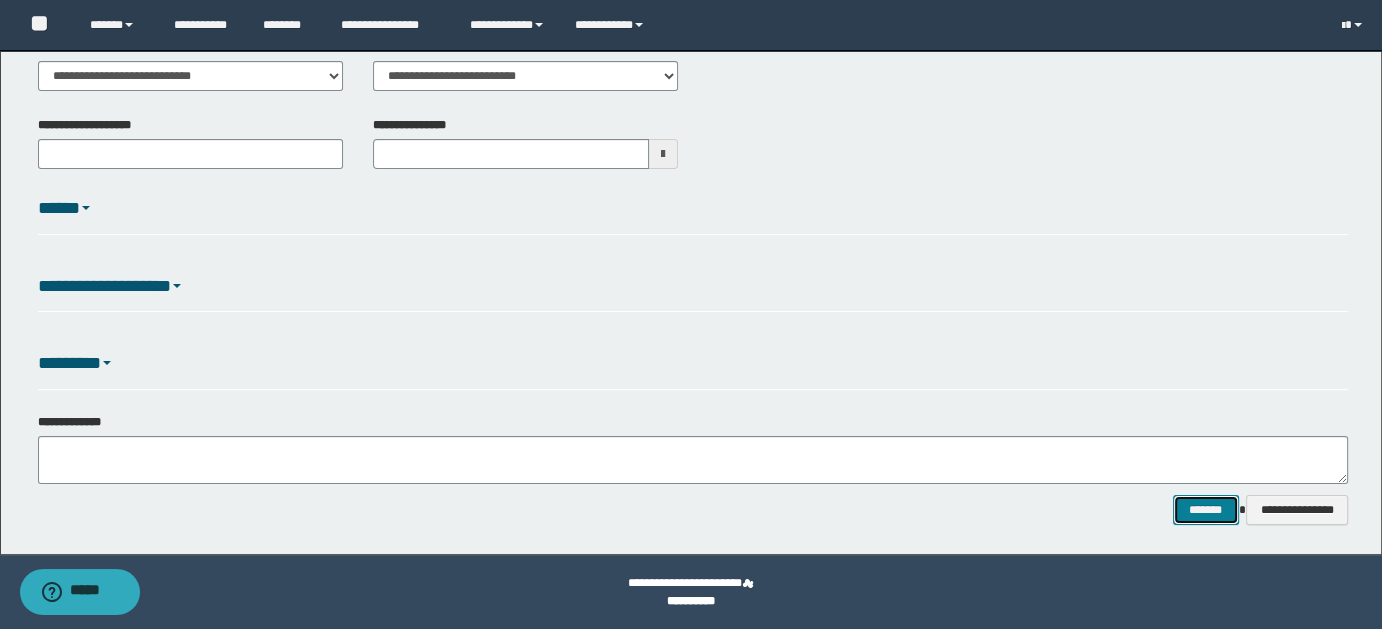 click on "*******" at bounding box center (1205, 509) 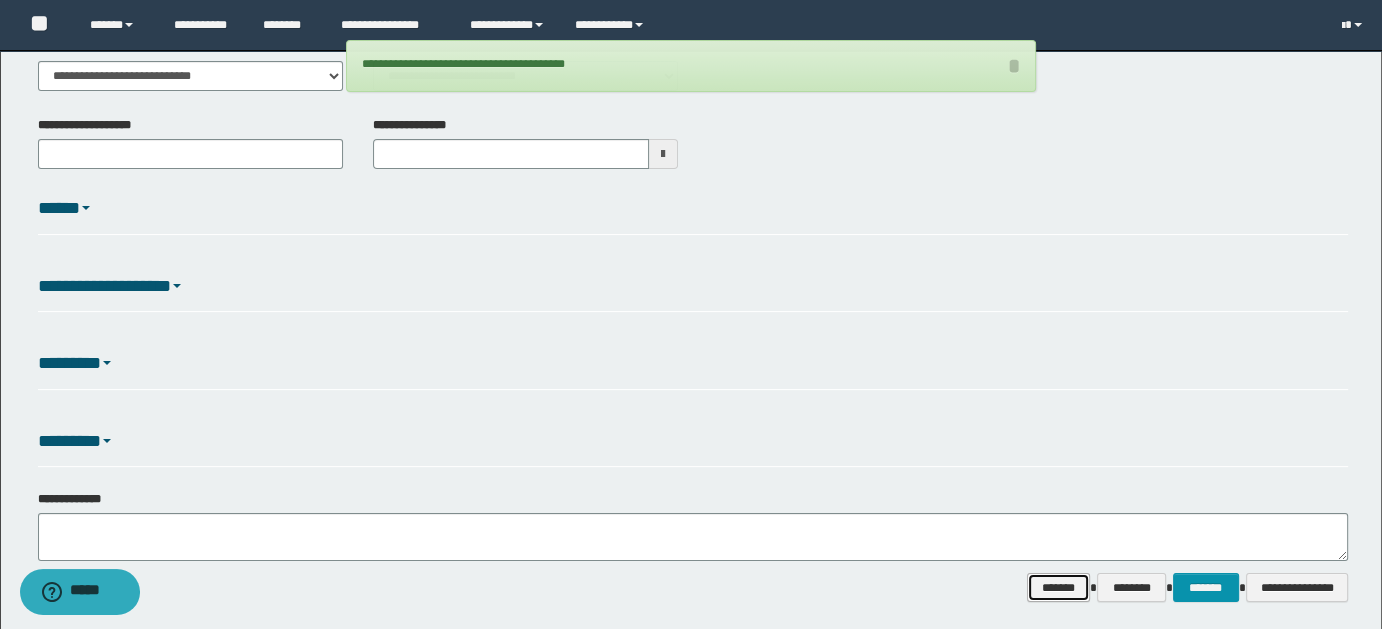 click on "*******" at bounding box center [1058, 587] 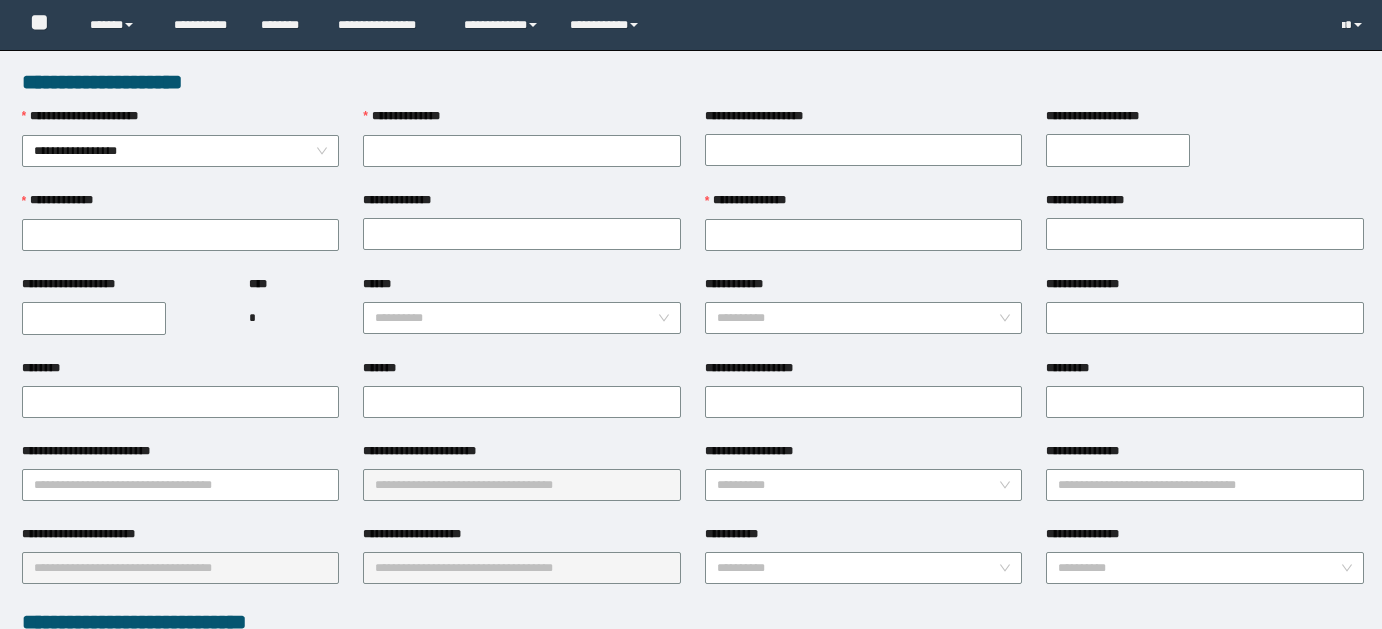 scroll, scrollTop: 0, scrollLeft: 0, axis: both 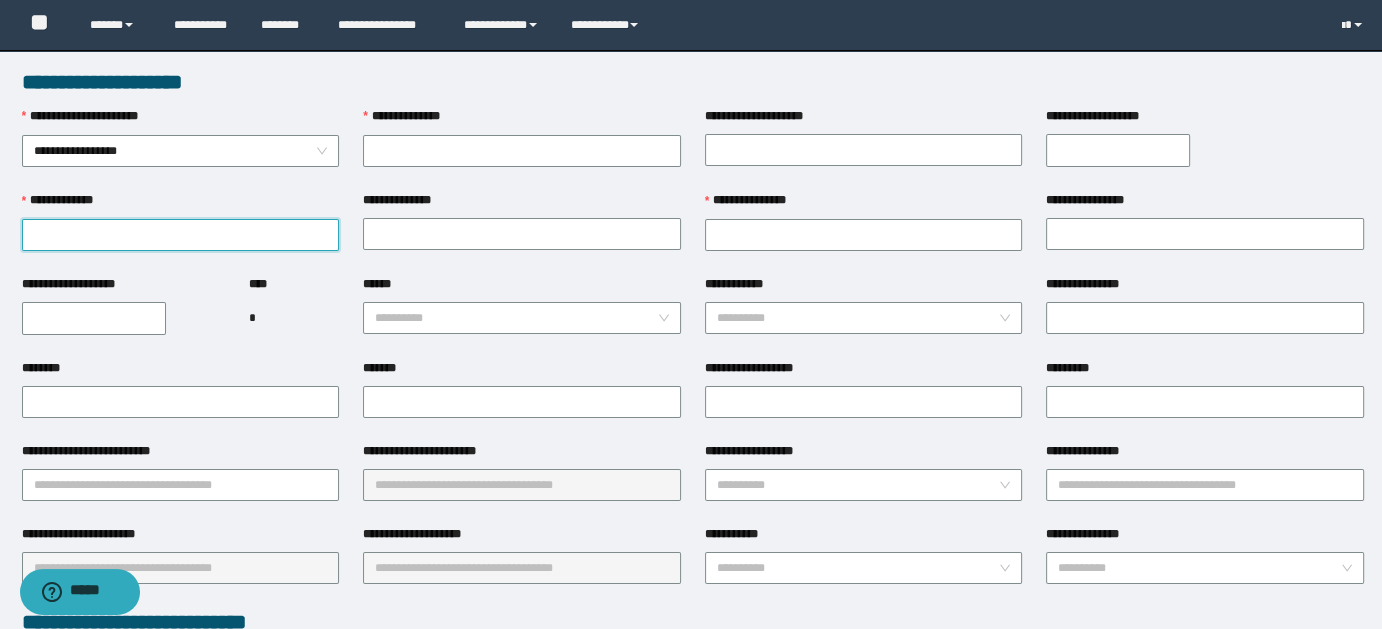 paste on "**********" 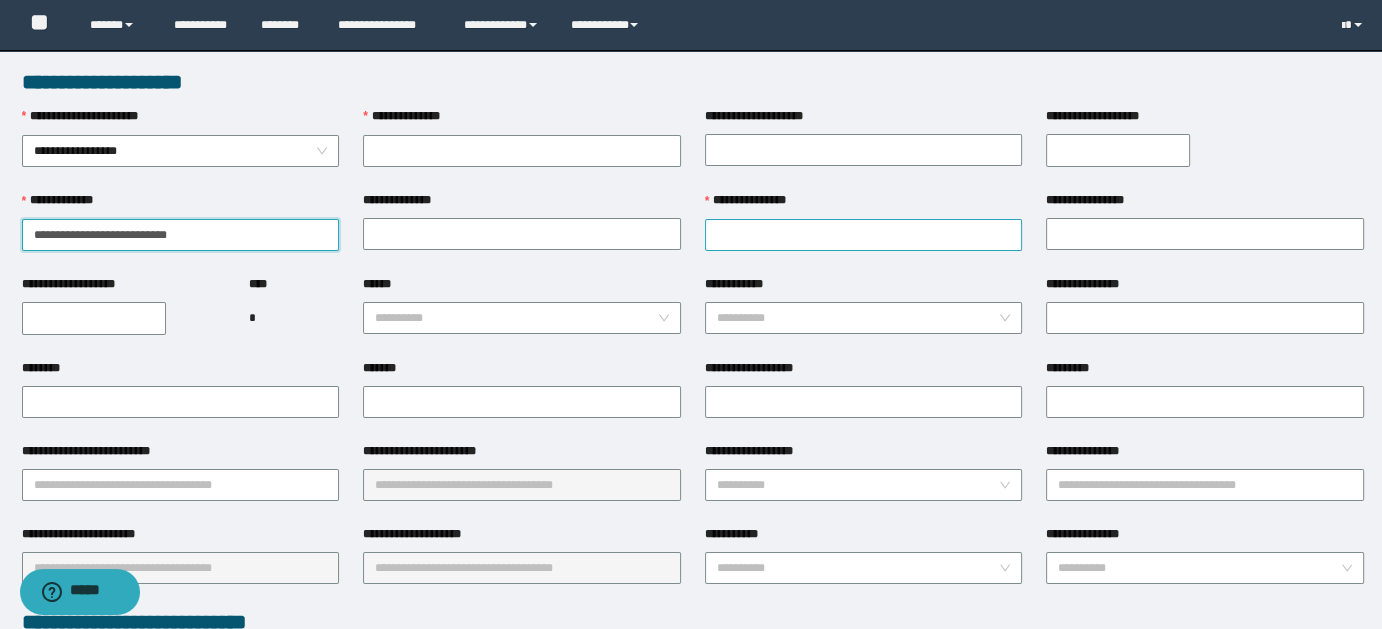 type on "**********" 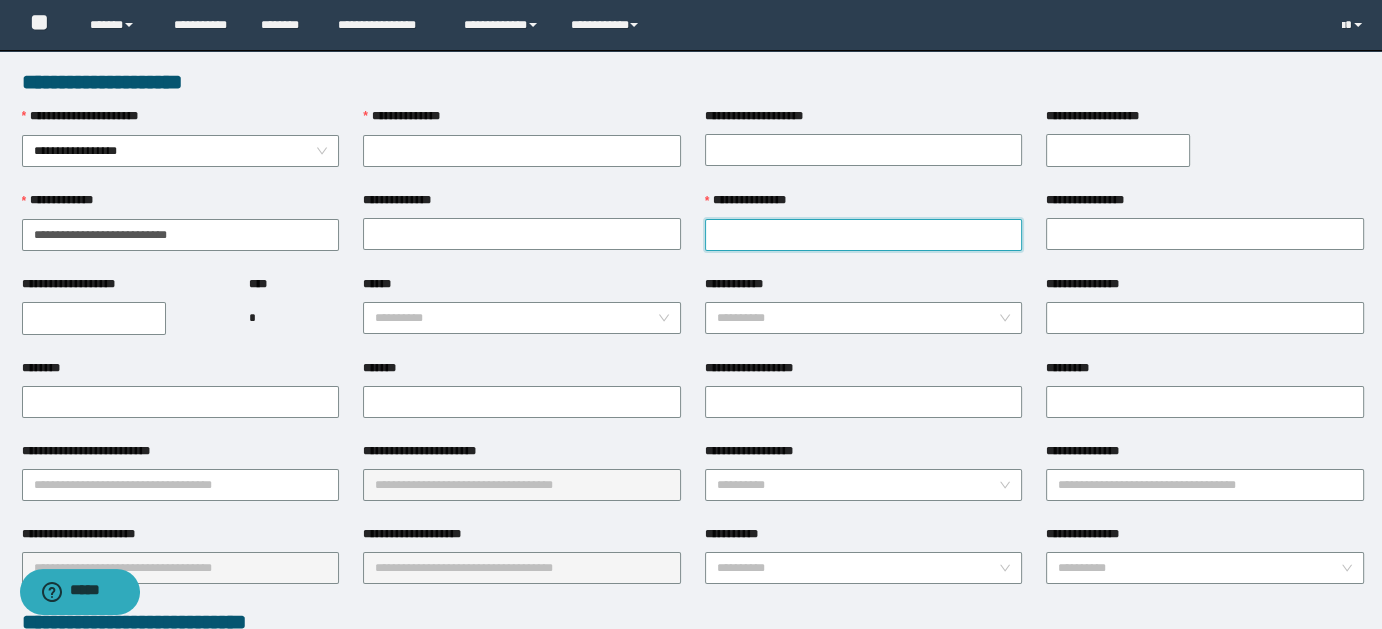 paste on "**********" 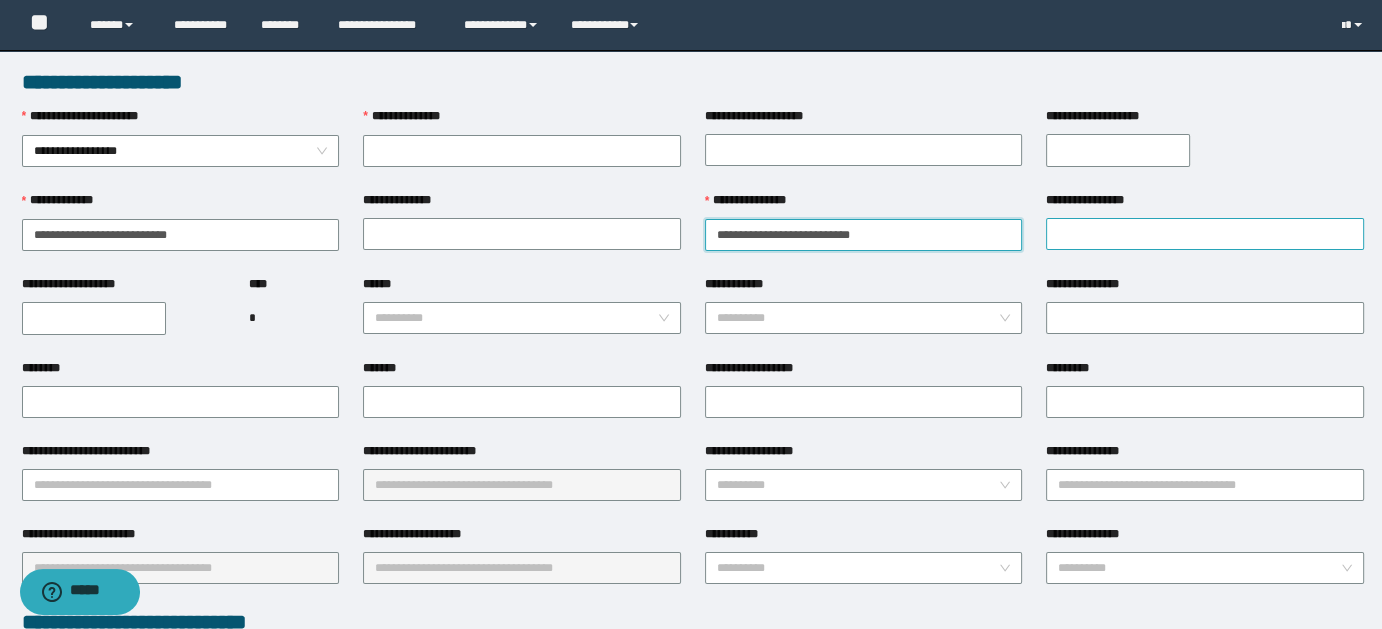 type on "**********" 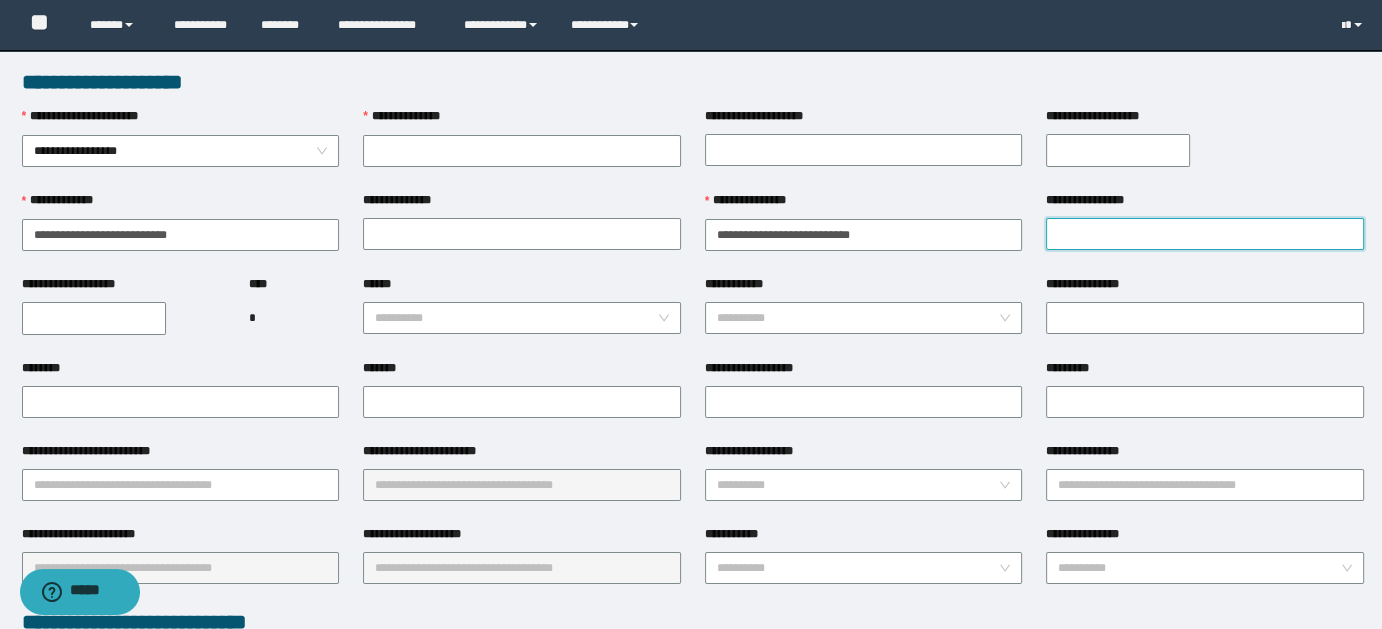 paste on "**********" 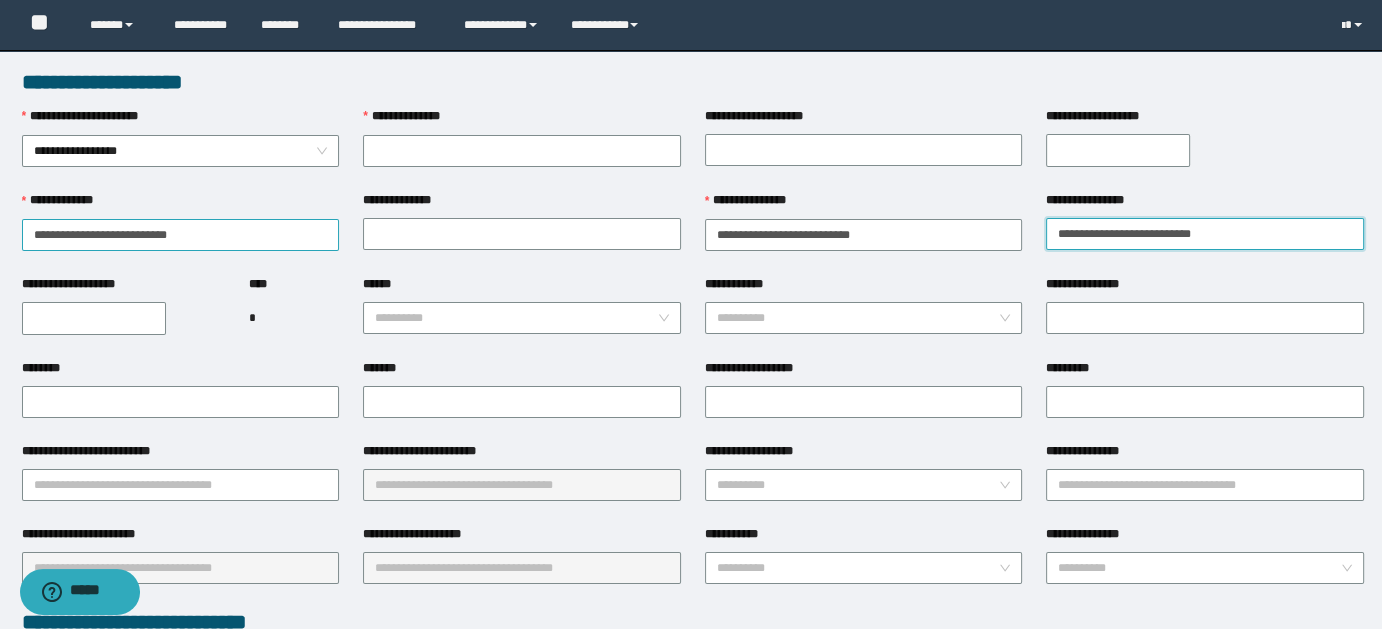type on "**********" 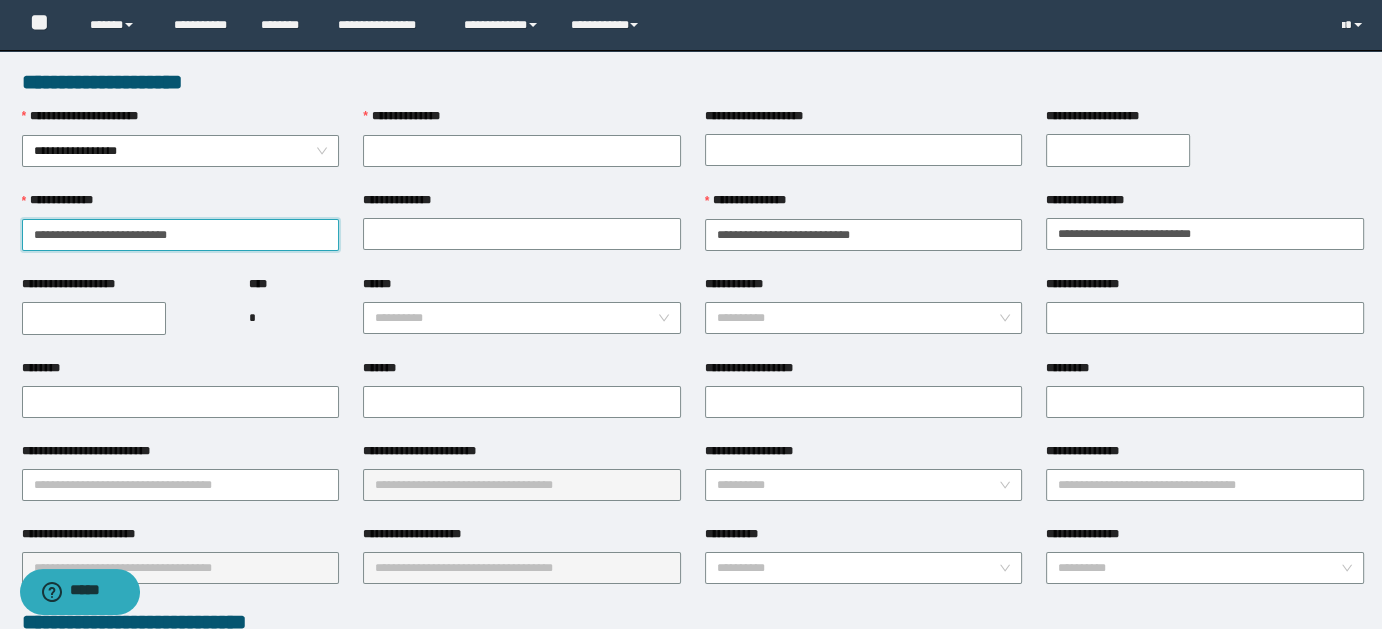 drag, startPoint x: 86, startPoint y: 234, endPoint x: 274, endPoint y: 216, distance: 188.85974 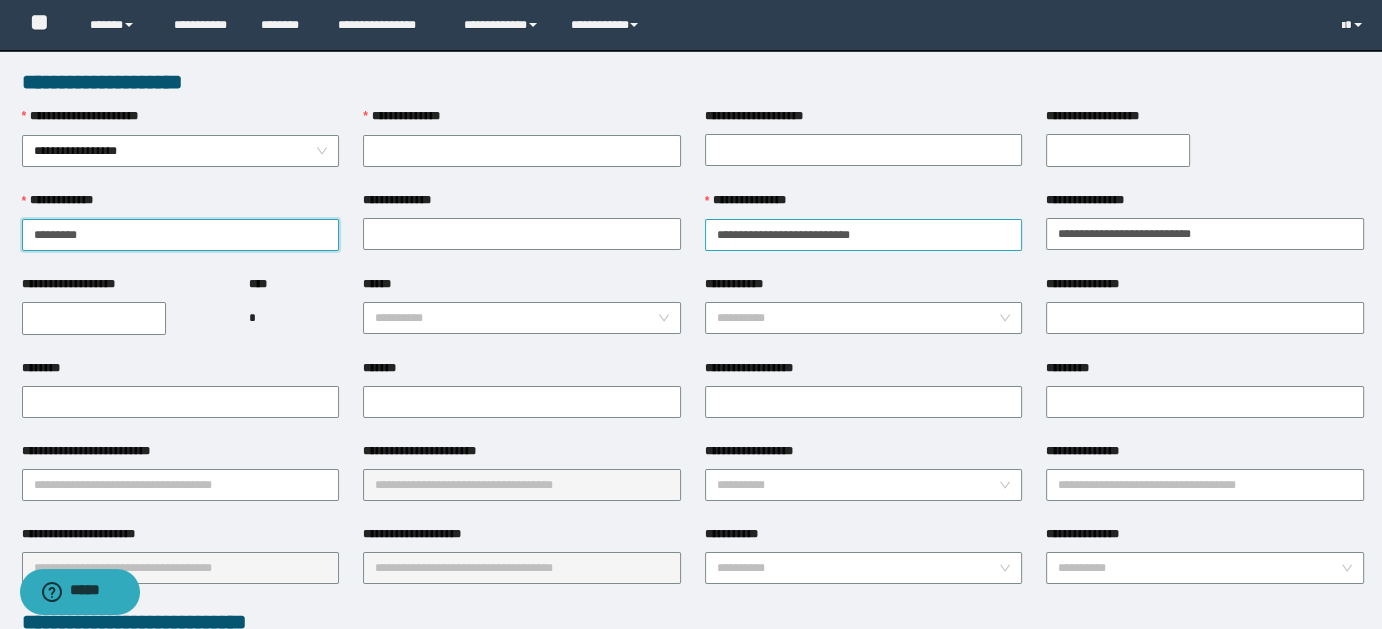 type on "********" 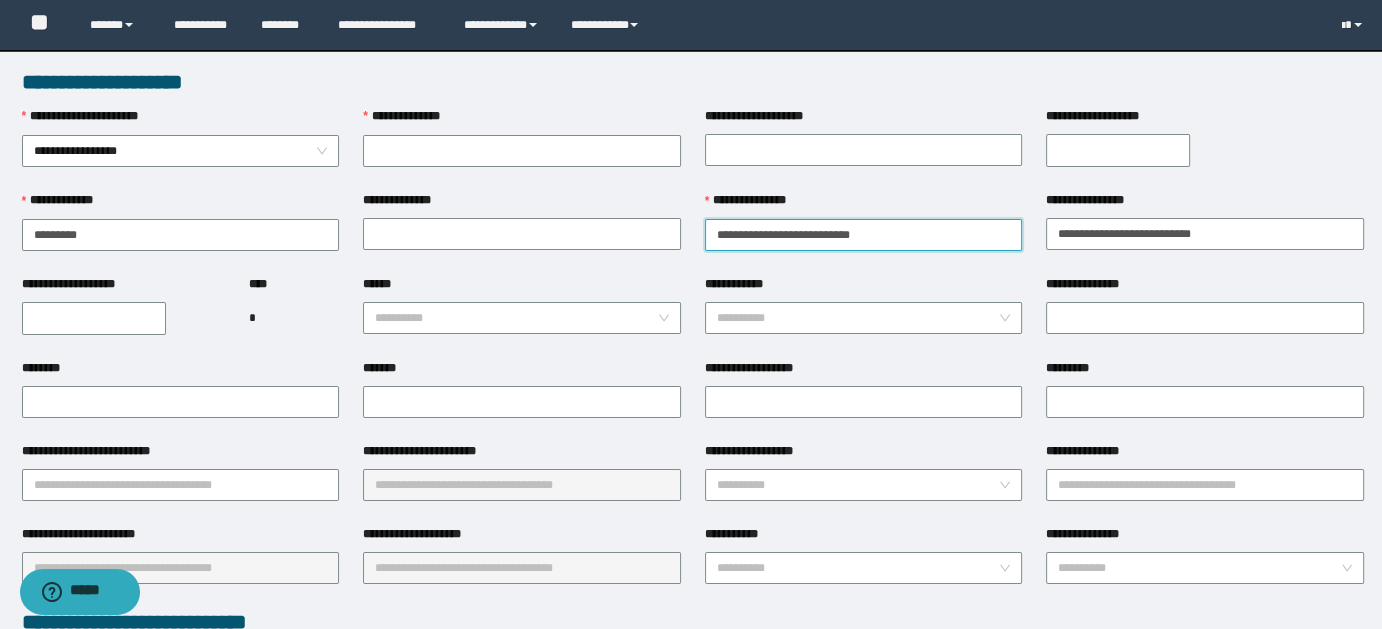drag, startPoint x: 760, startPoint y: 234, endPoint x: 688, endPoint y: 232, distance: 72.02777 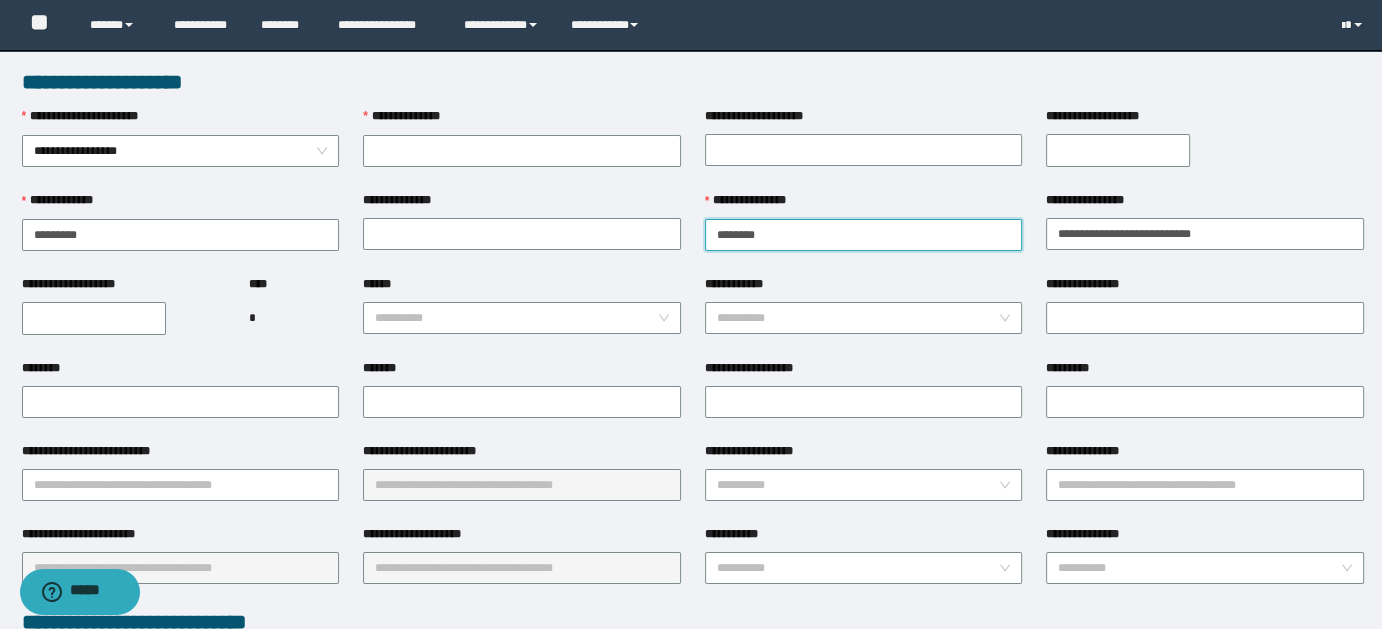 drag, startPoint x: 759, startPoint y: 231, endPoint x: 984, endPoint y: 227, distance: 225.03555 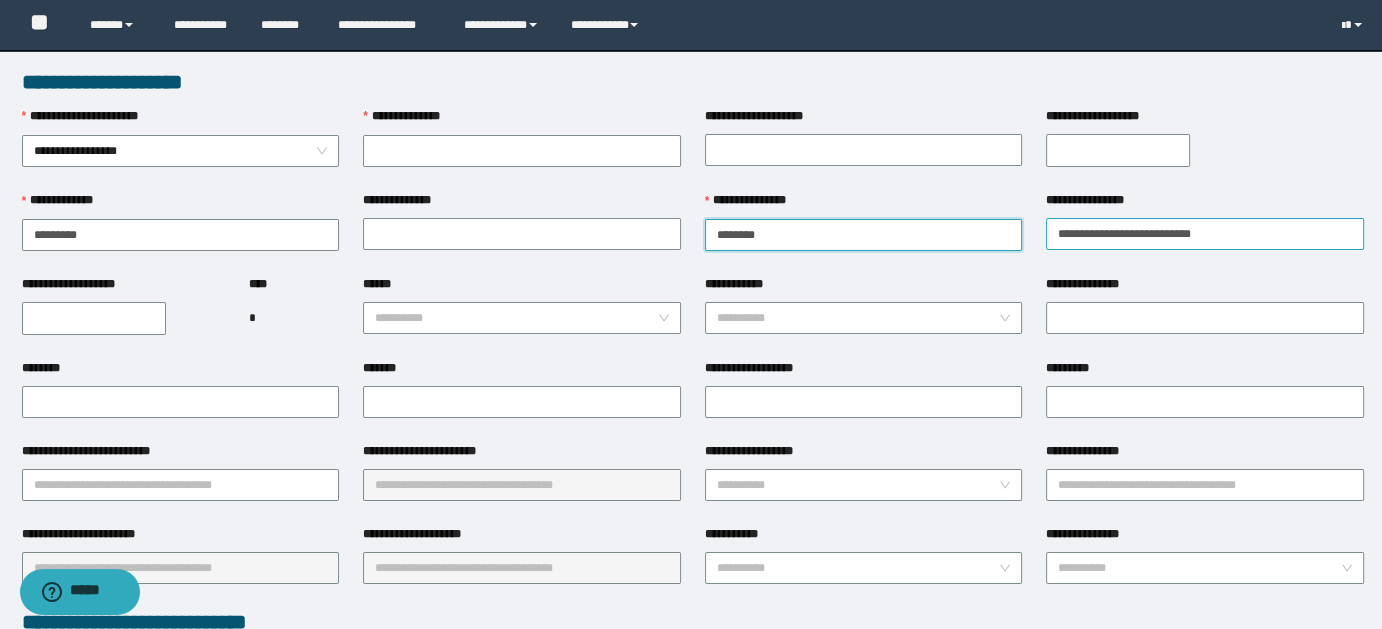 type on "******" 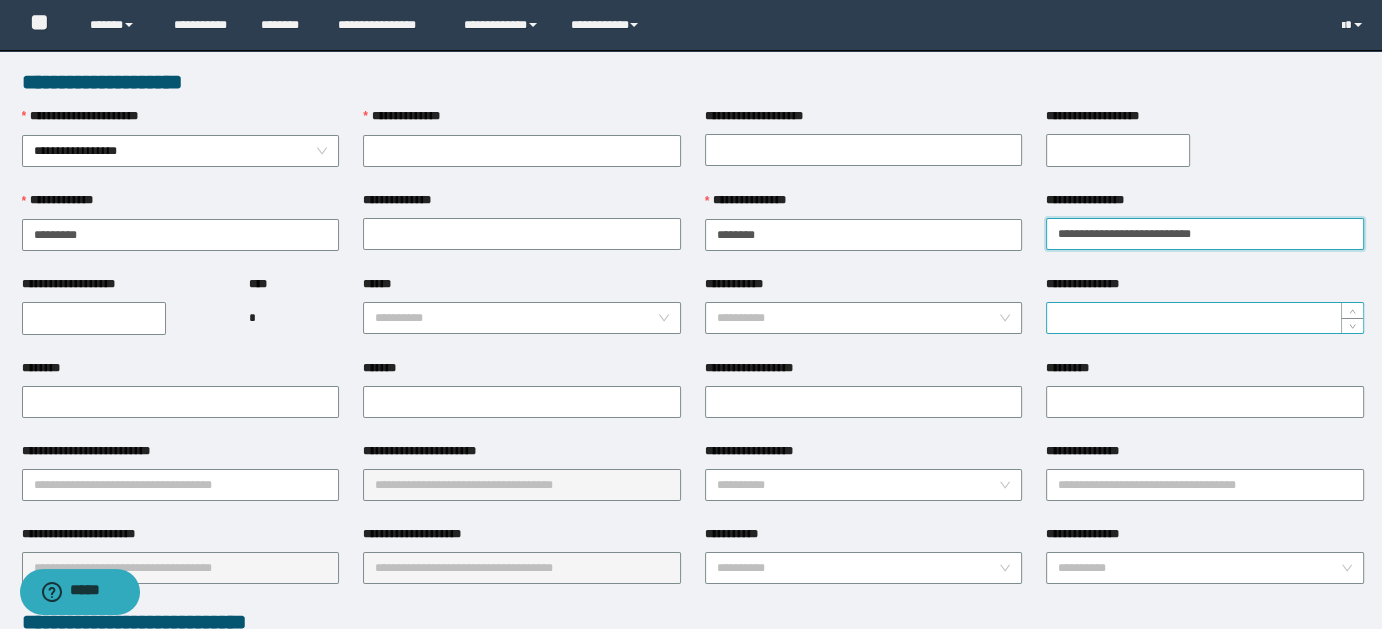 drag, startPoint x: 1144, startPoint y: 230, endPoint x: 1108, endPoint y: 305, distance: 83.19255 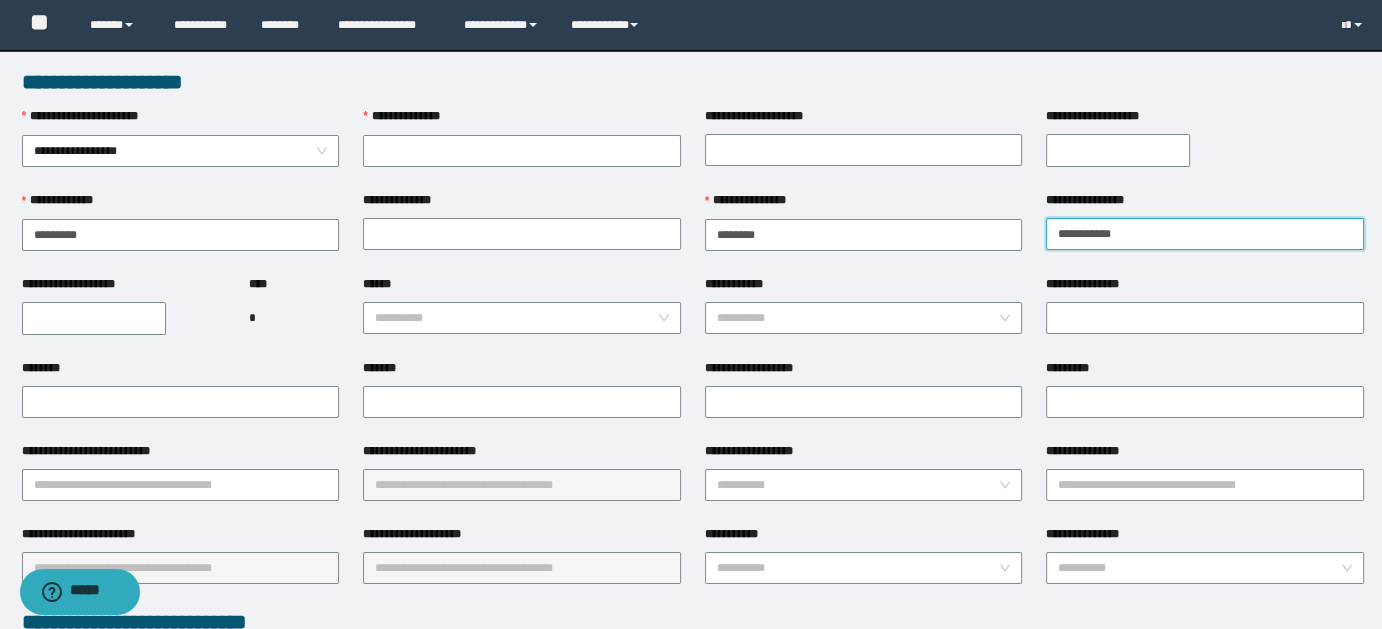 type on "**********" 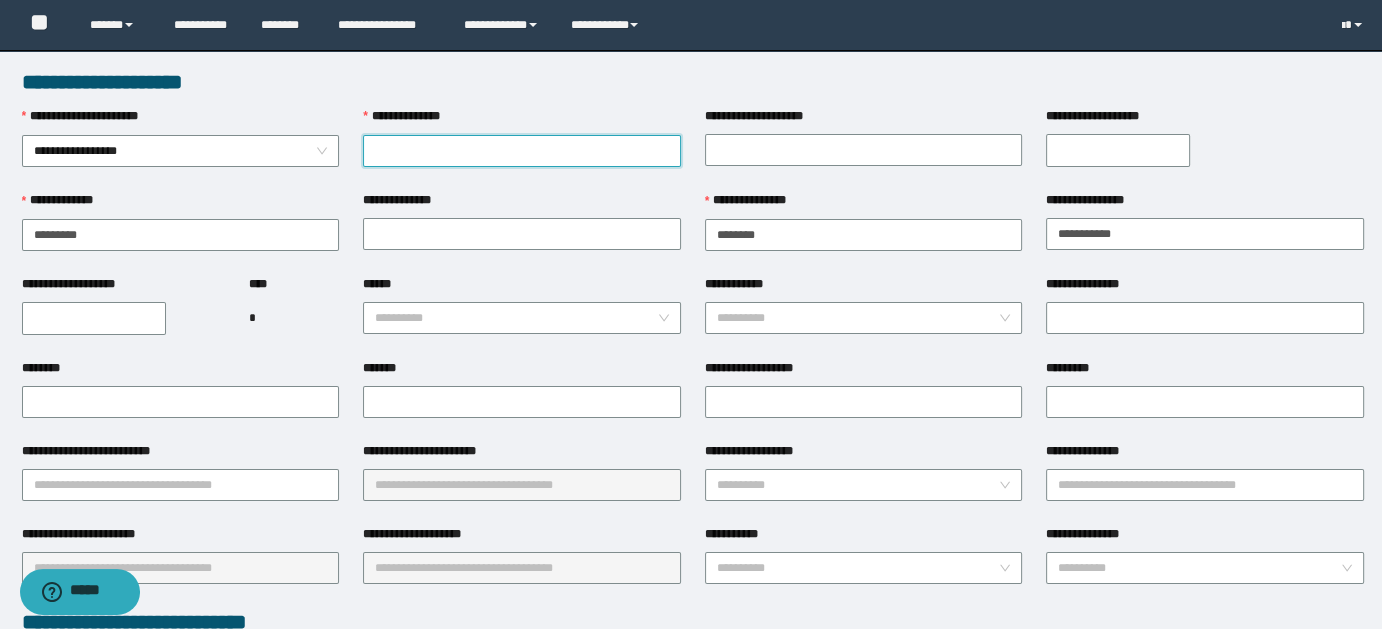 paste on "**********" 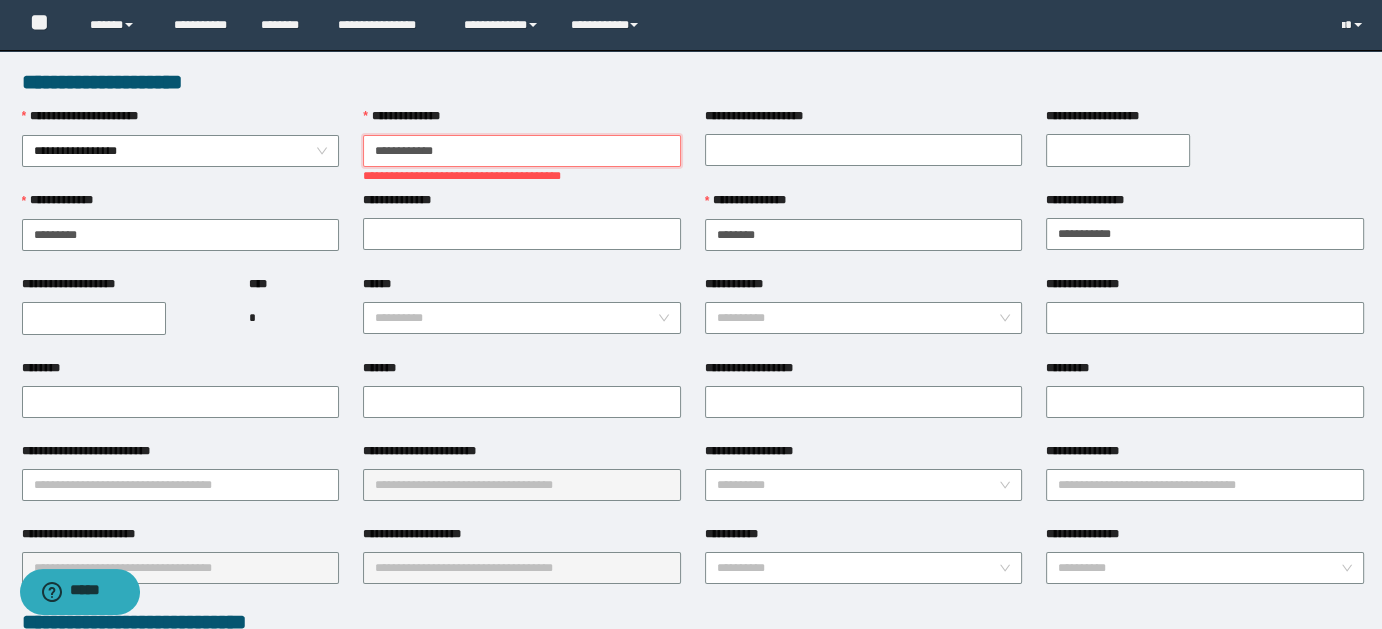 click on "**********" at bounding box center (522, 151) 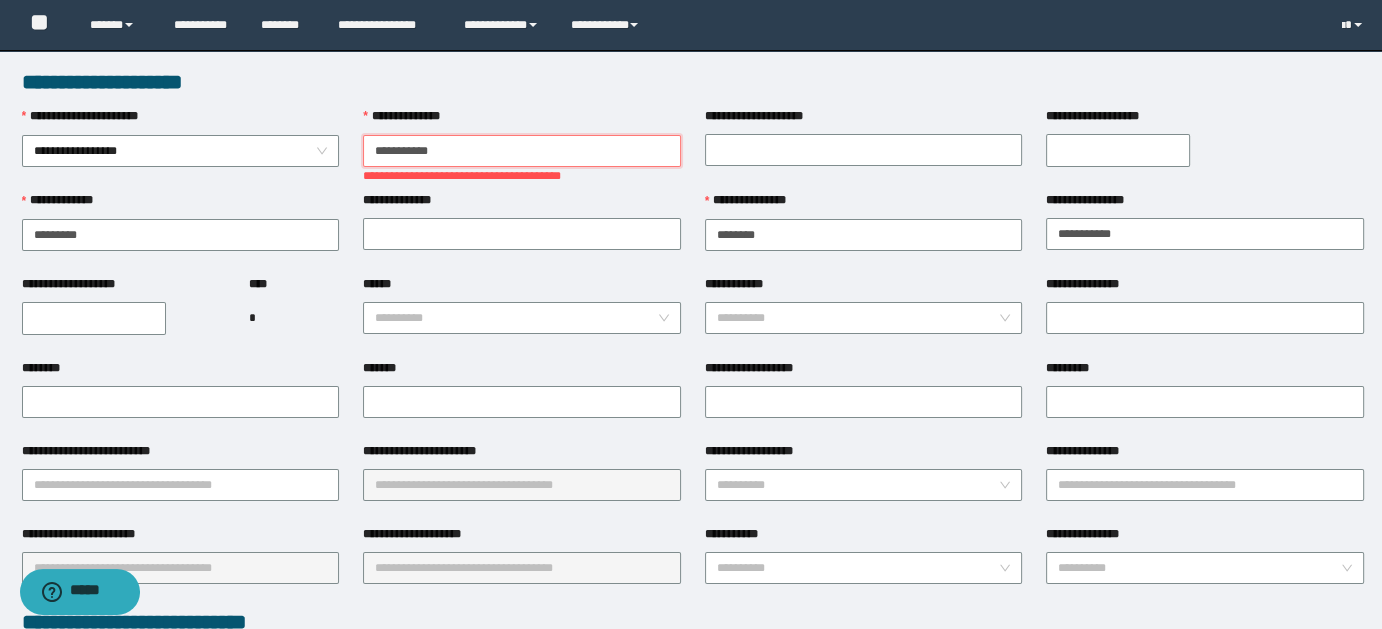 type on "**********" 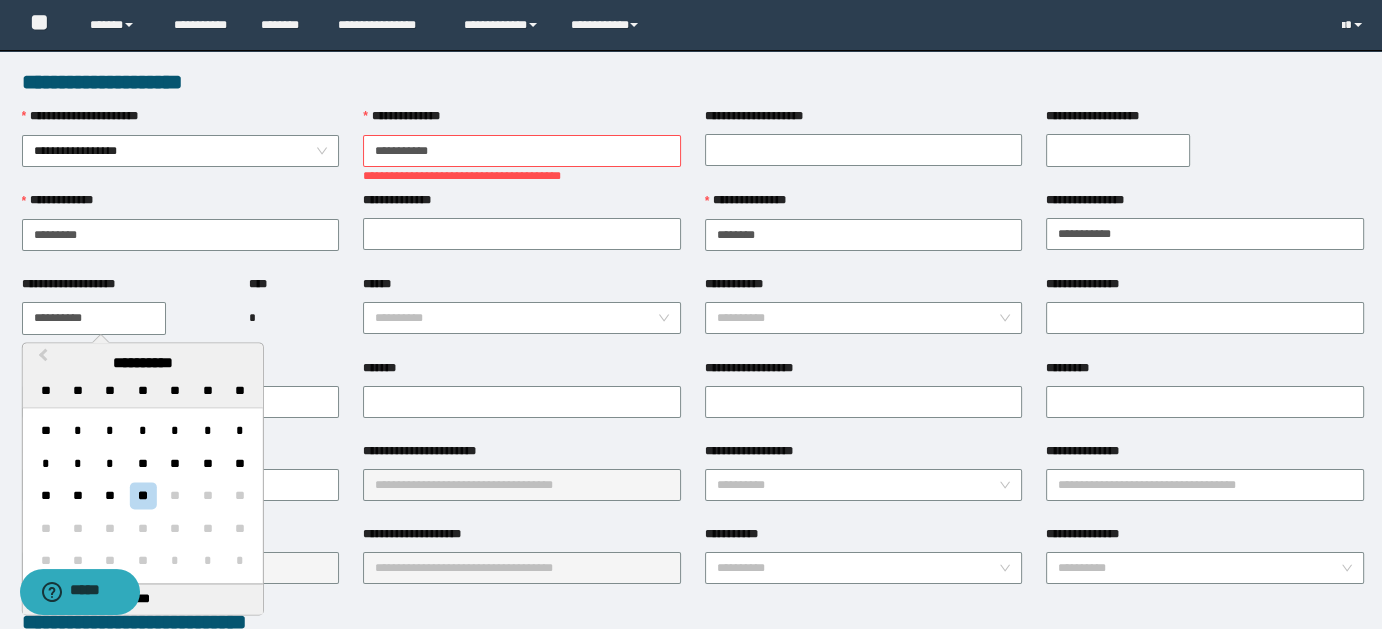 click on "**********" at bounding box center [94, 318] 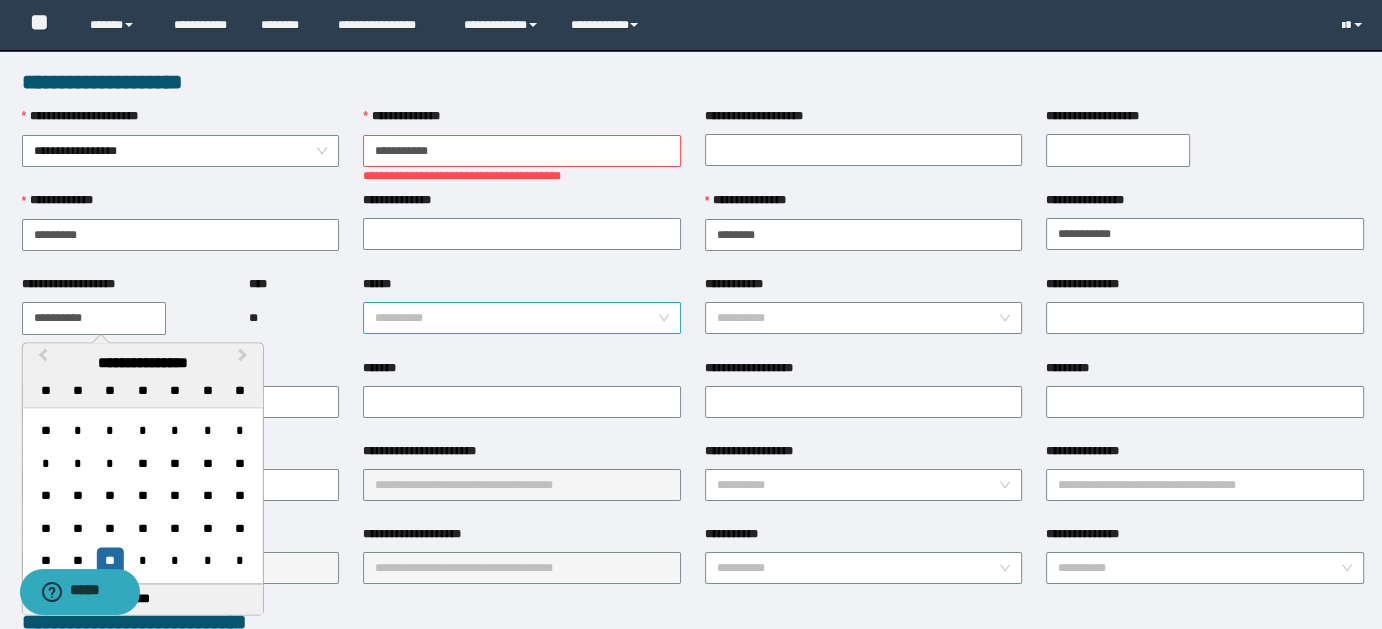 type on "**********" 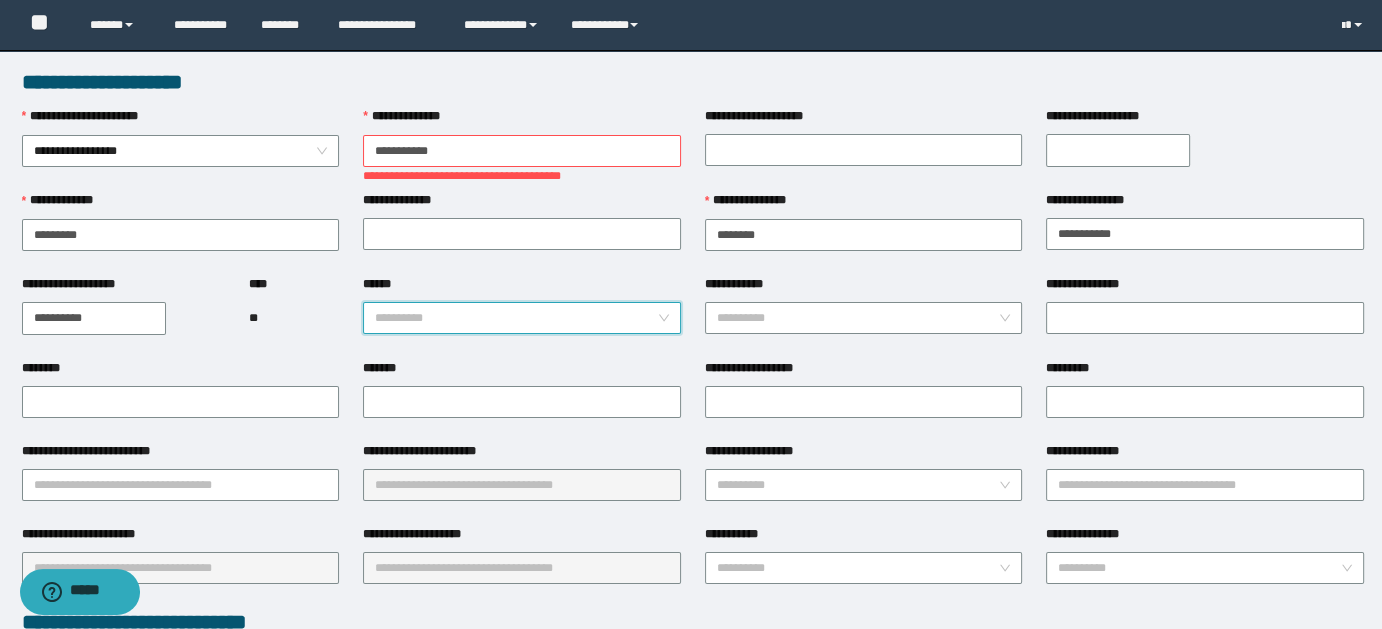 click on "******" at bounding box center [516, 318] 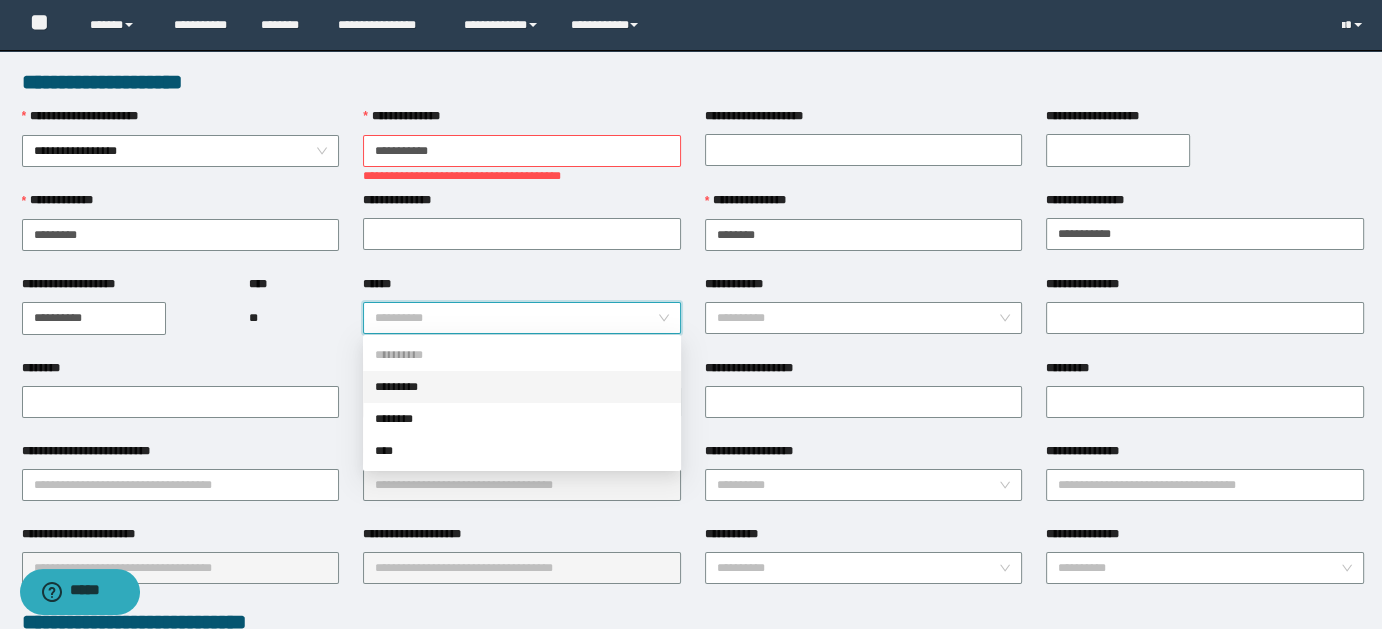 click on "*********" at bounding box center (522, 387) 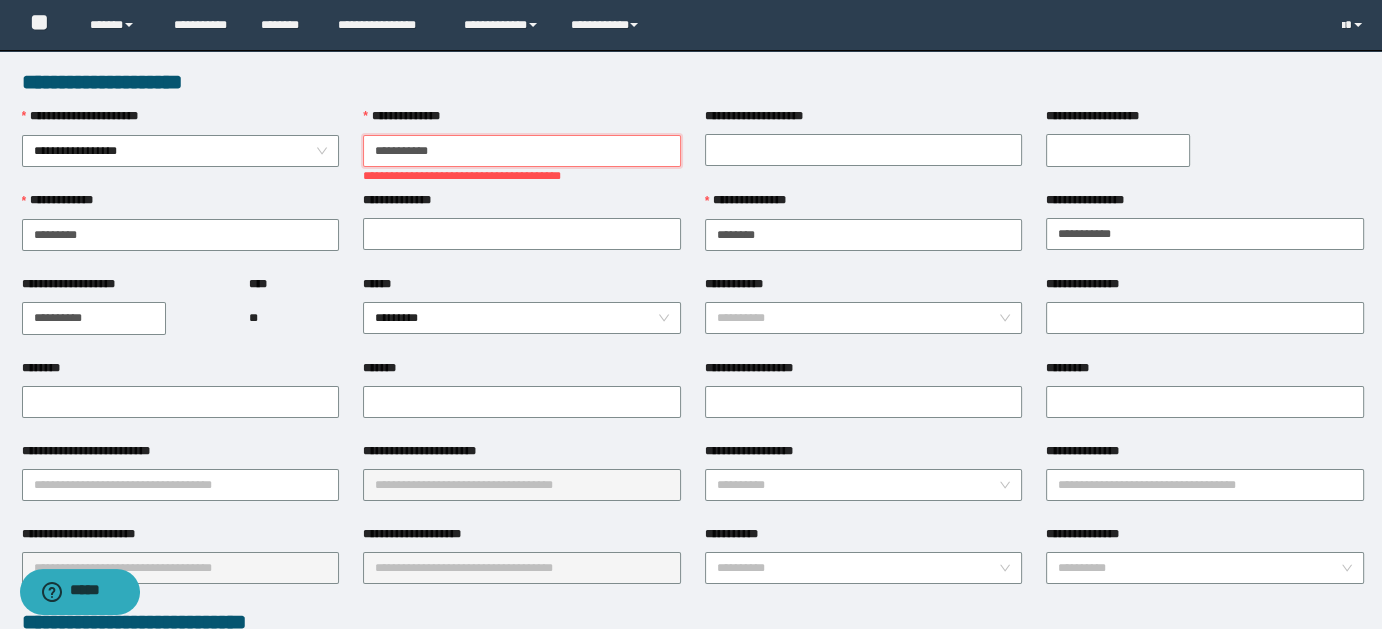 click on "**********" at bounding box center [522, 151] 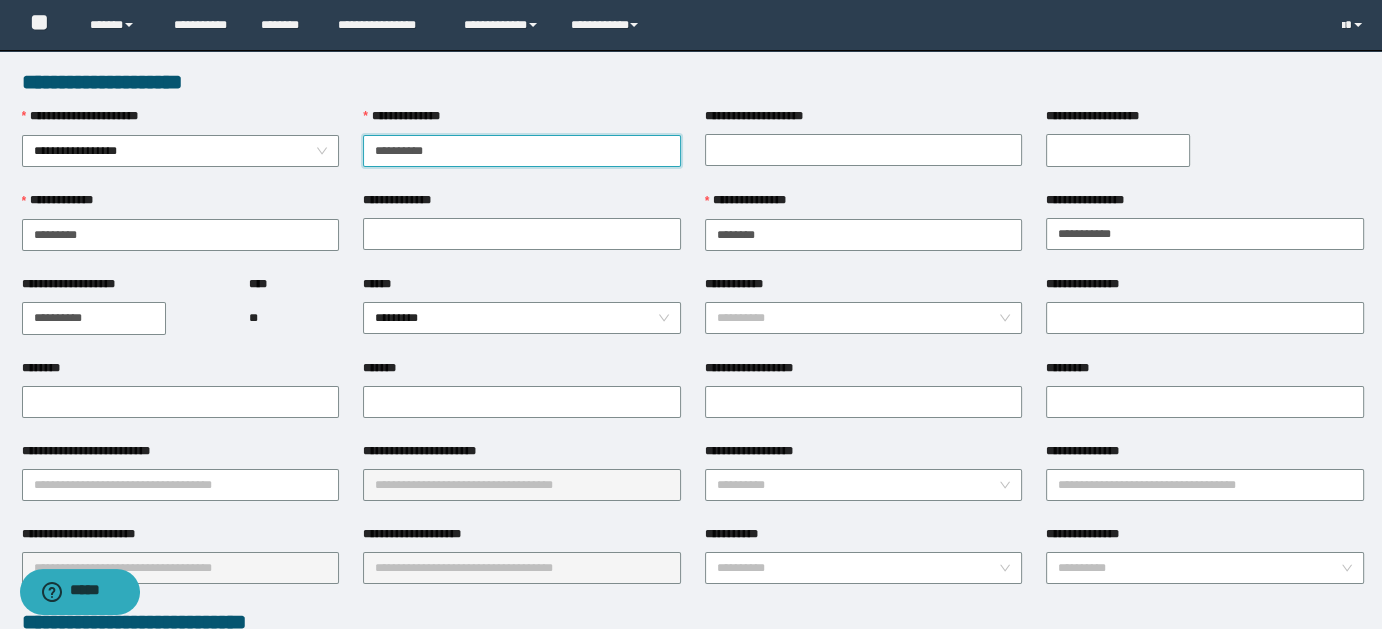 type on "**********" 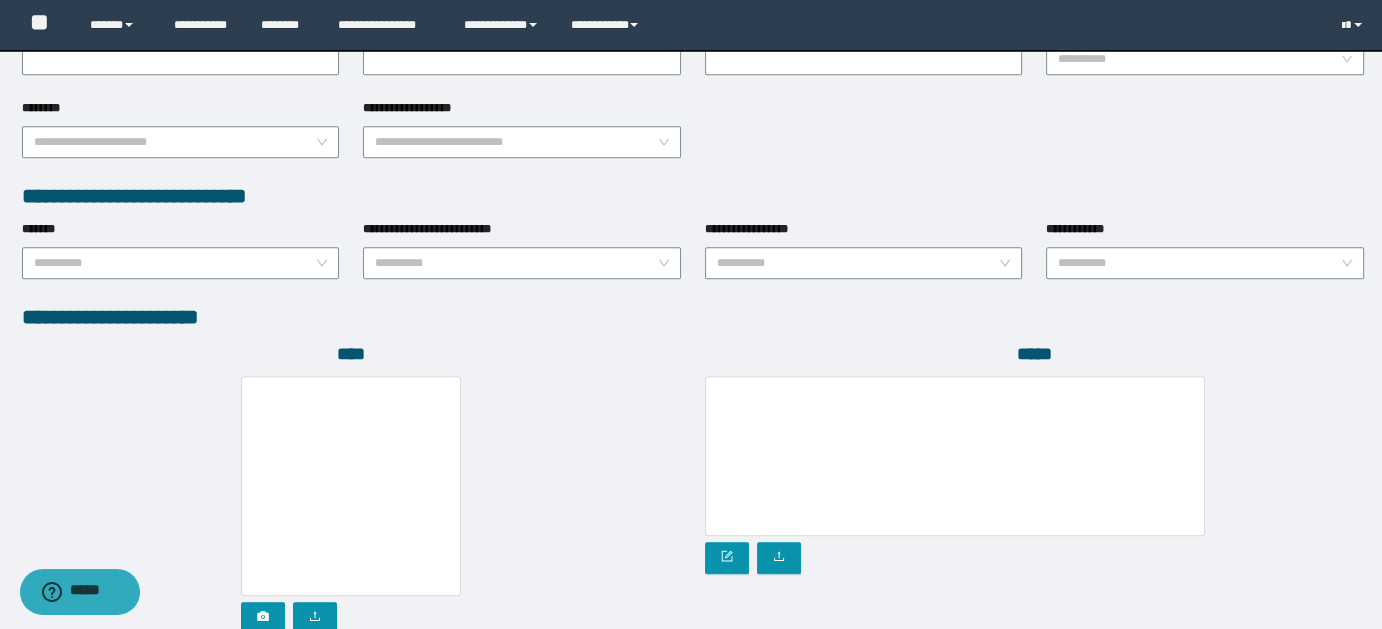 scroll, scrollTop: 1072, scrollLeft: 0, axis: vertical 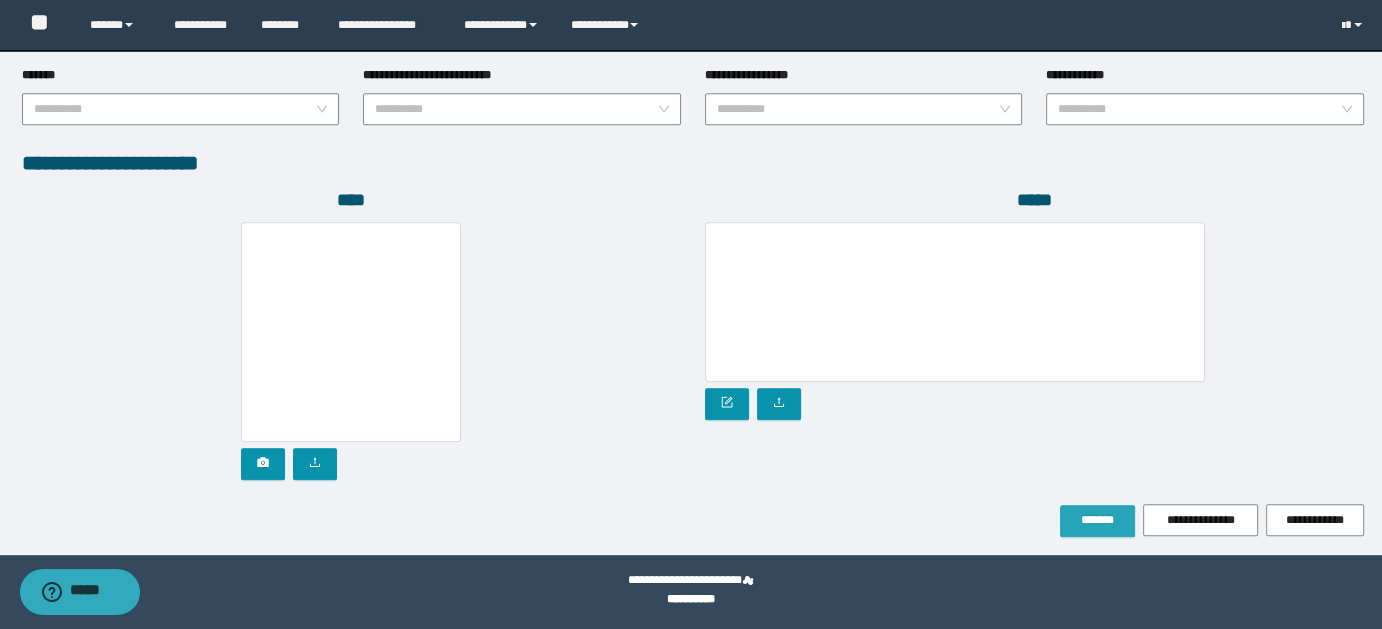 click on "*******" at bounding box center [1097, 520] 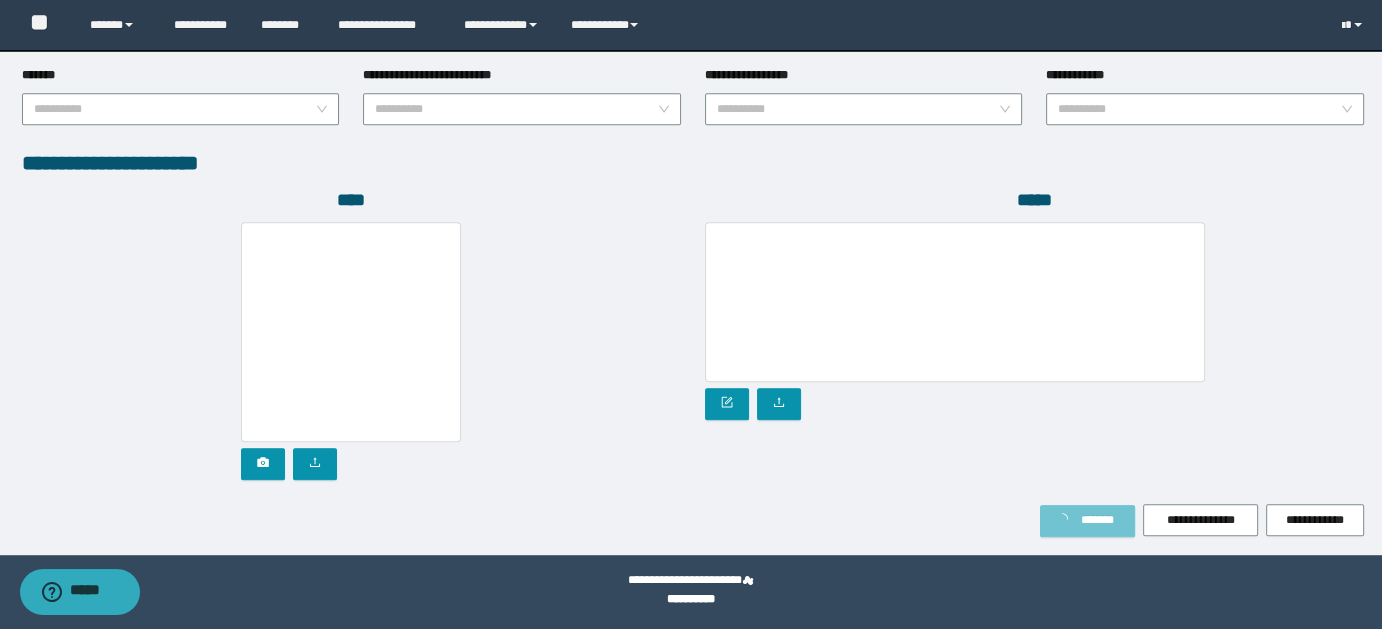 scroll, scrollTop: 1124, scrollLeft: 0, axis: vertical 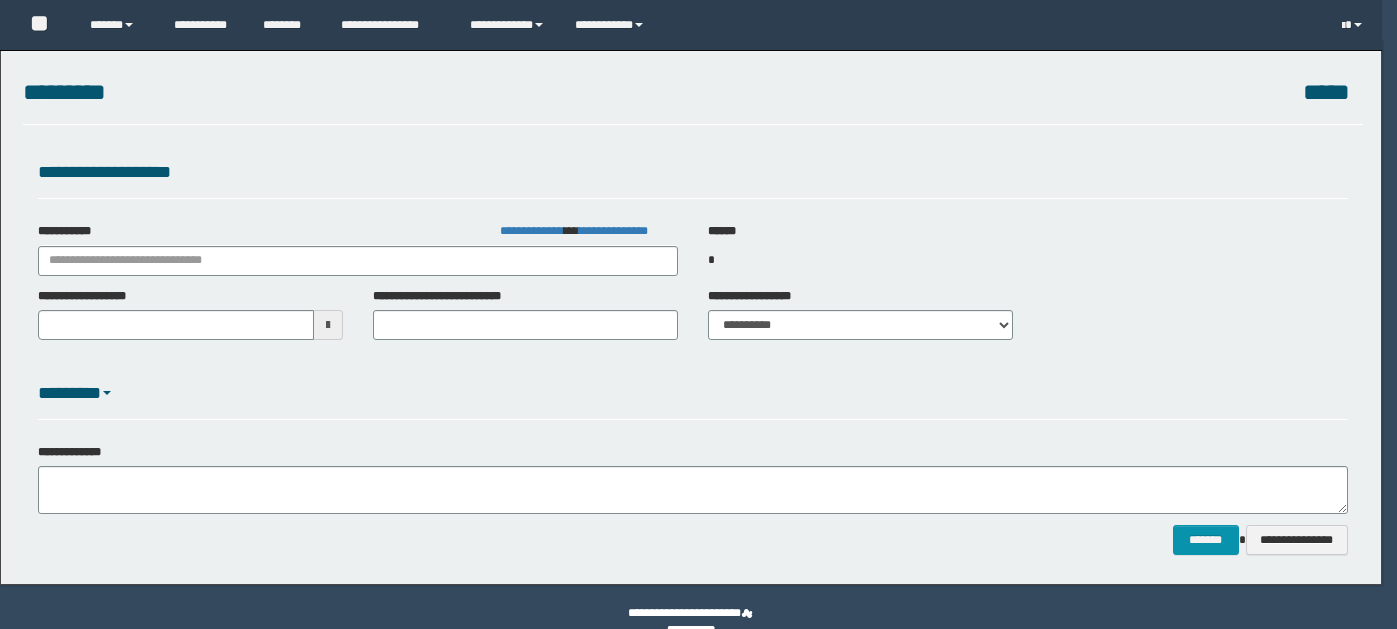 select on "*" 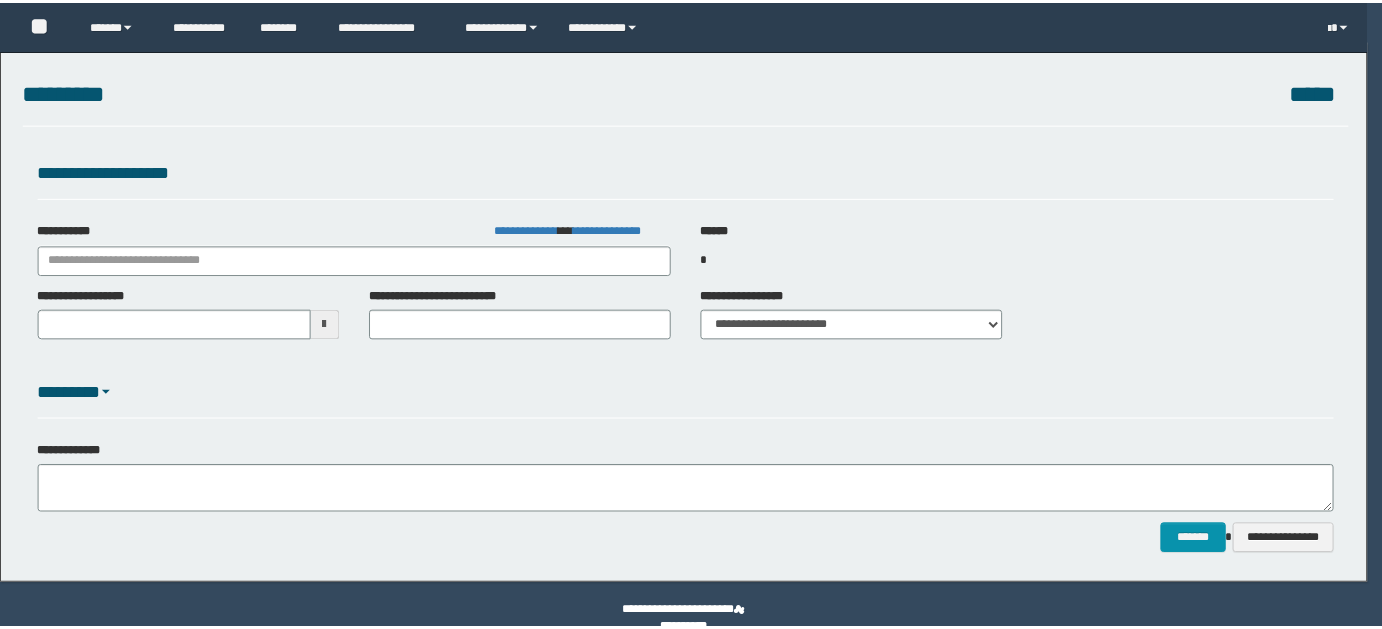 scroll, scrollTop: 47, scrollLeft: 0, axis: vertical 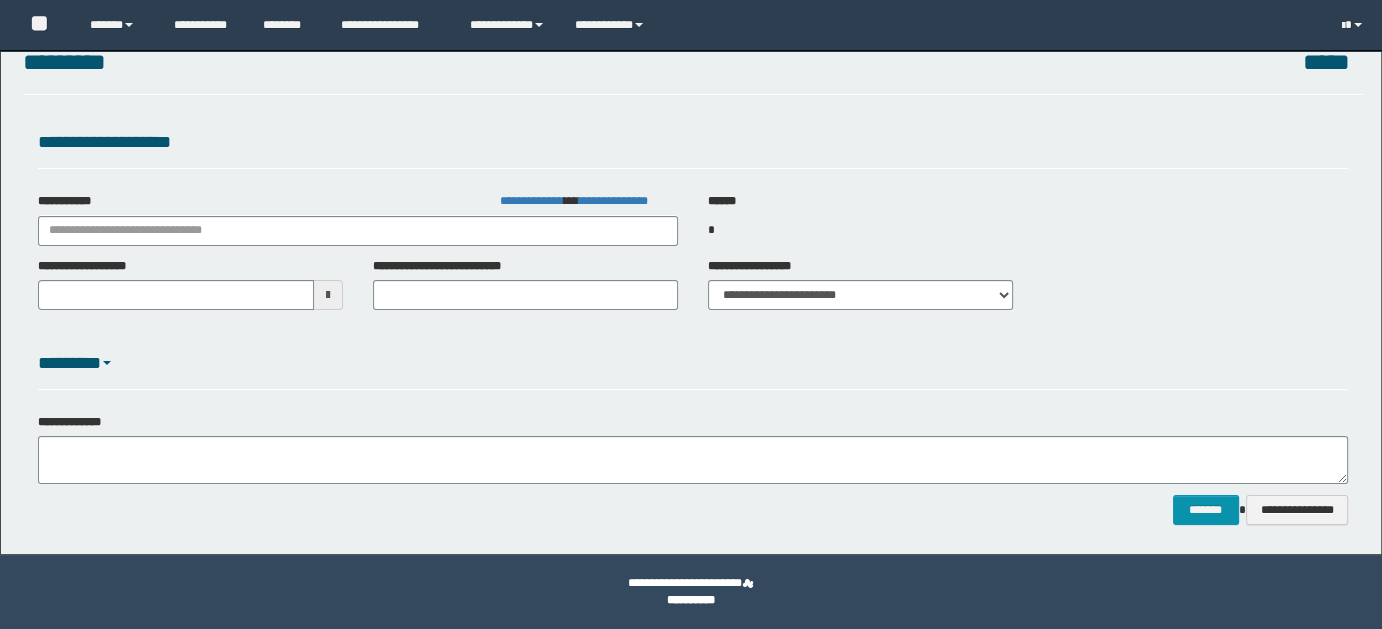 type on "**********" 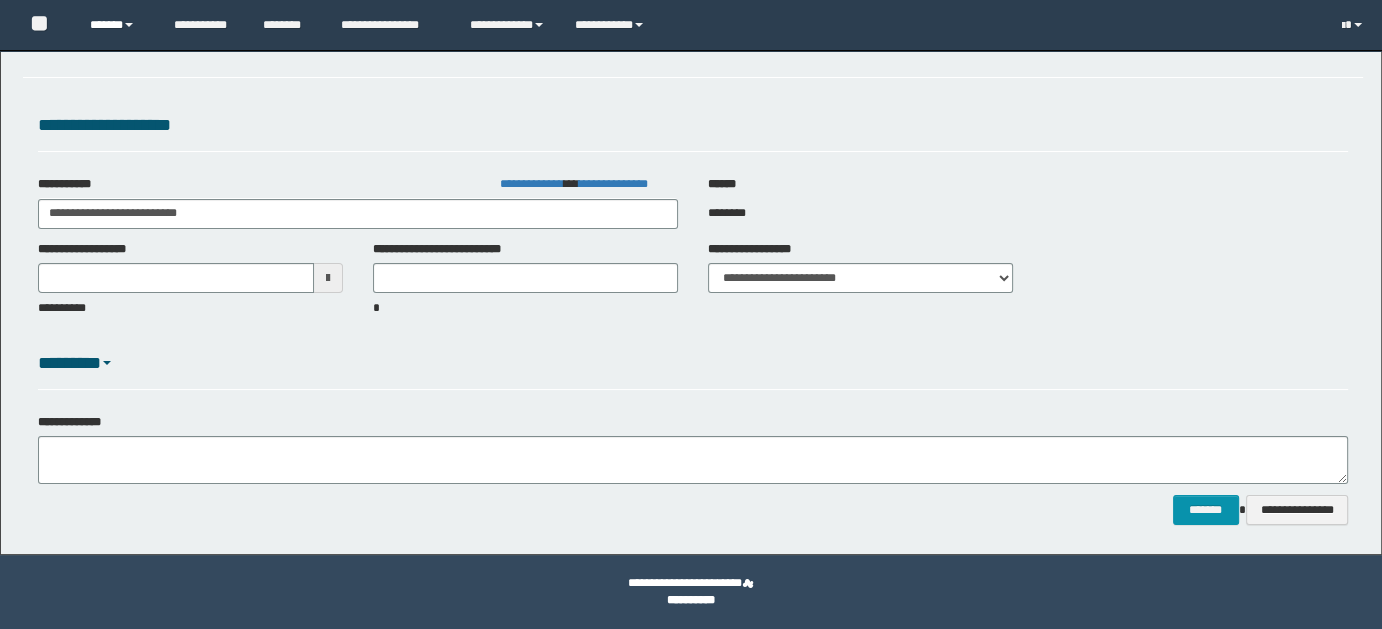 click at bounding box center (129, 25) 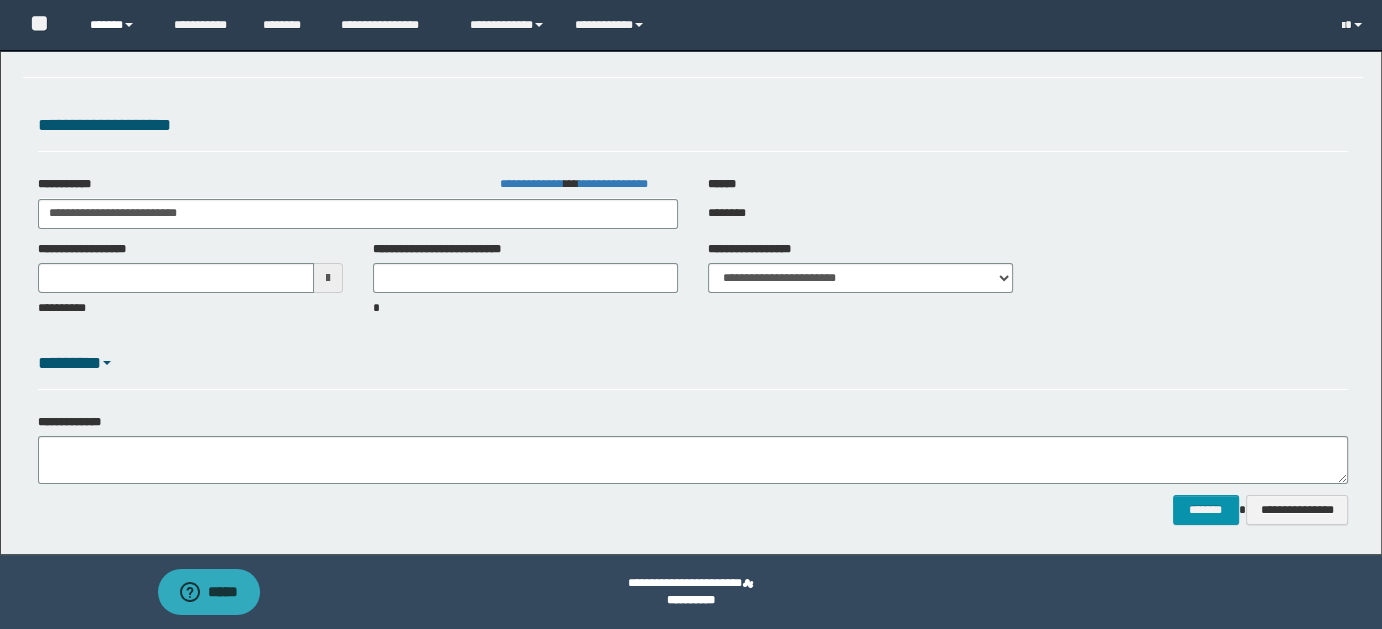 scroll, scrollTop: 0, scrollLeft: 0, axis: both 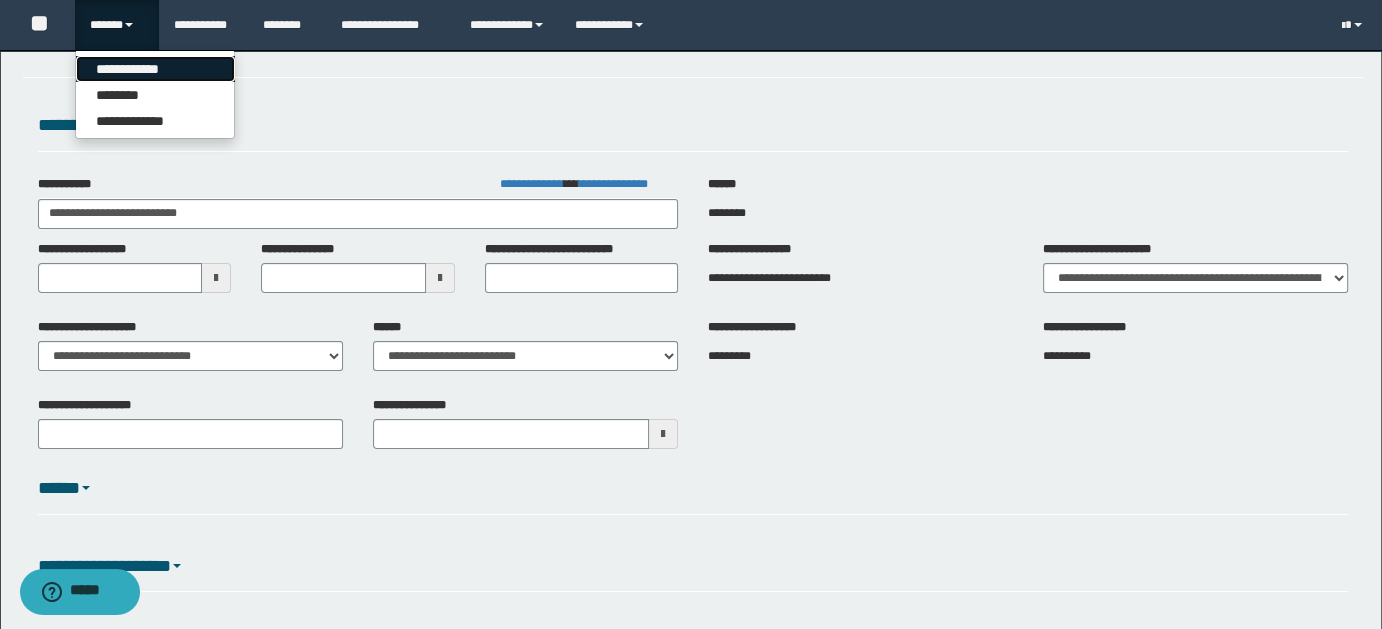 click on "**********" at bounding box center (155, 69) 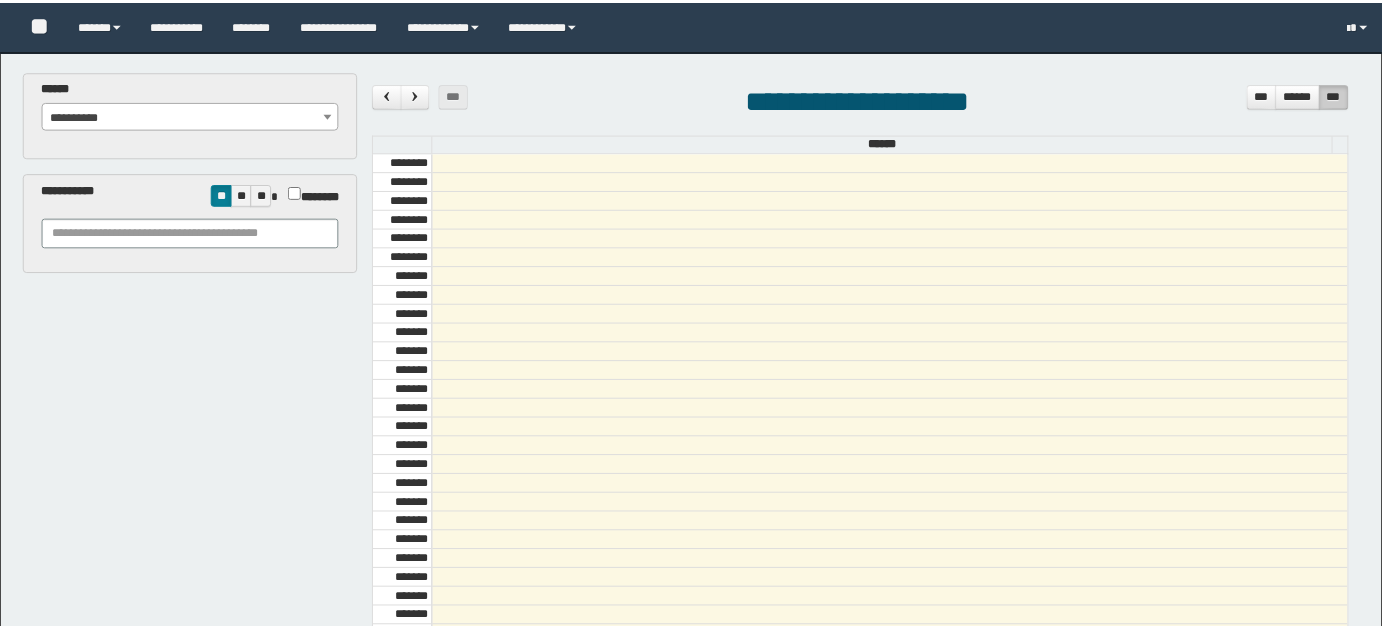 scroll, scrollTop: 0, scrollLeft: 0, axis: both 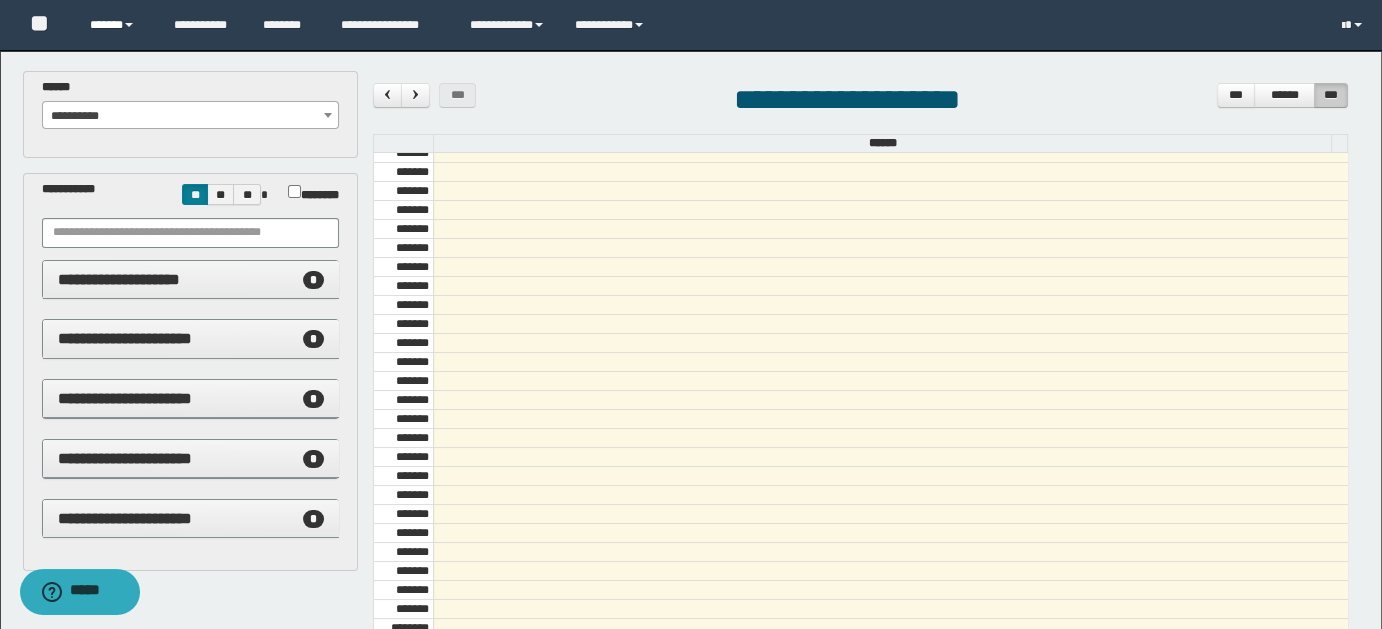 click on "******" at bounding box center (117, 25) 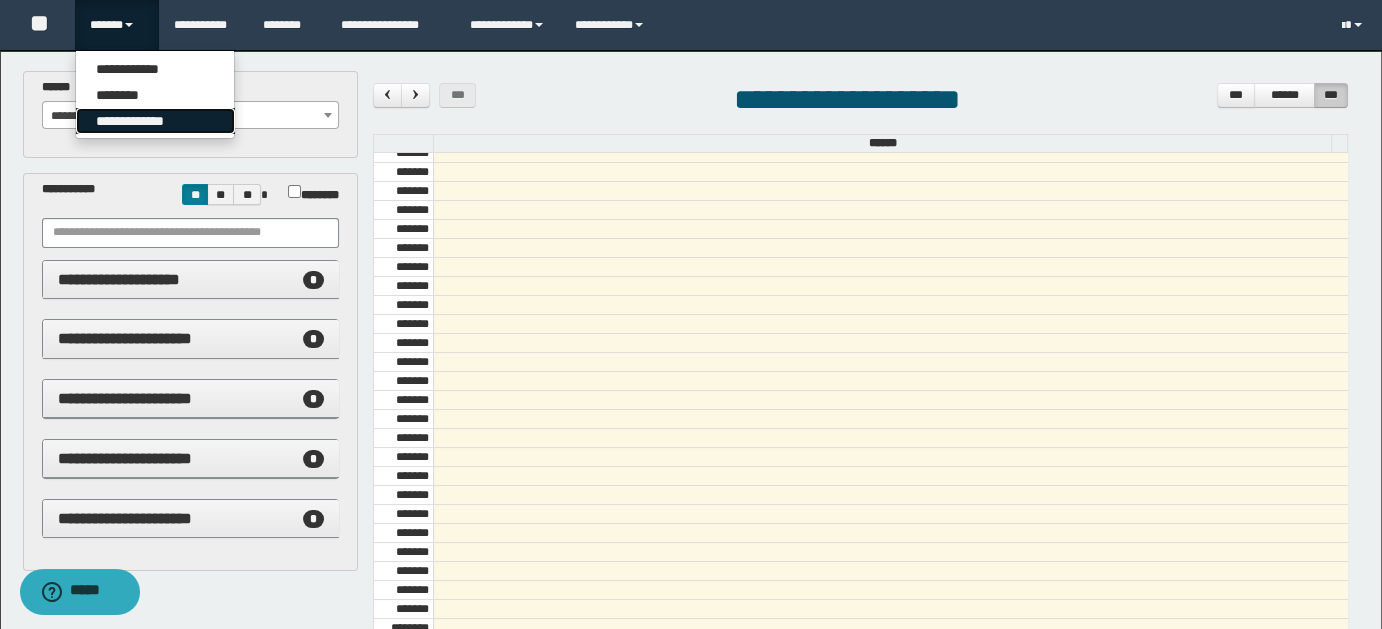 click on "**********" at bounding box center (155, 121) 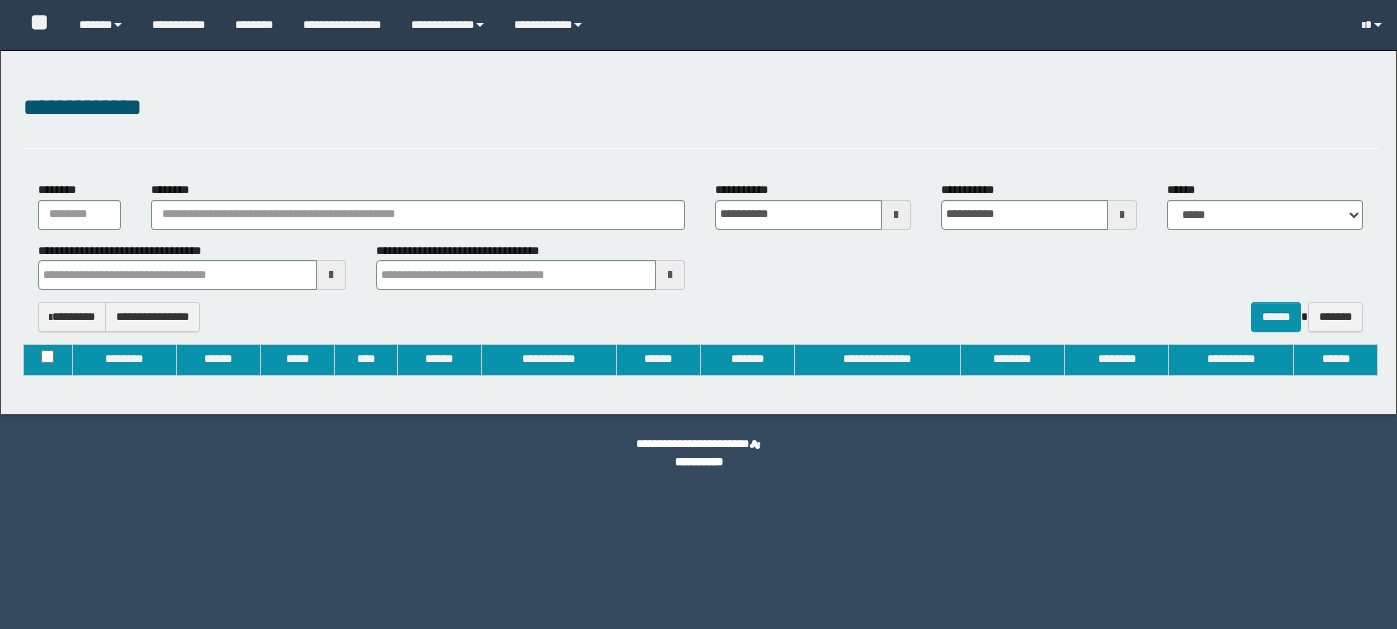 type on "**********" 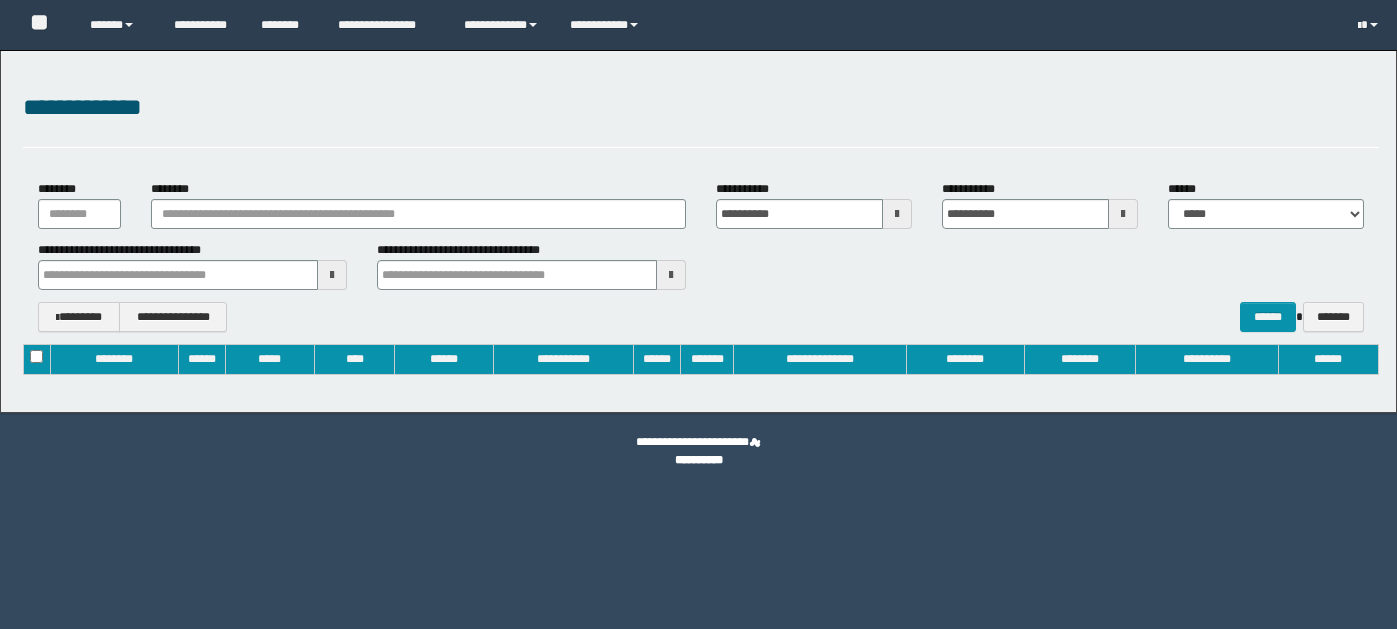 scroll, scrollTop: 0, scrollLeft: 0, axis: both 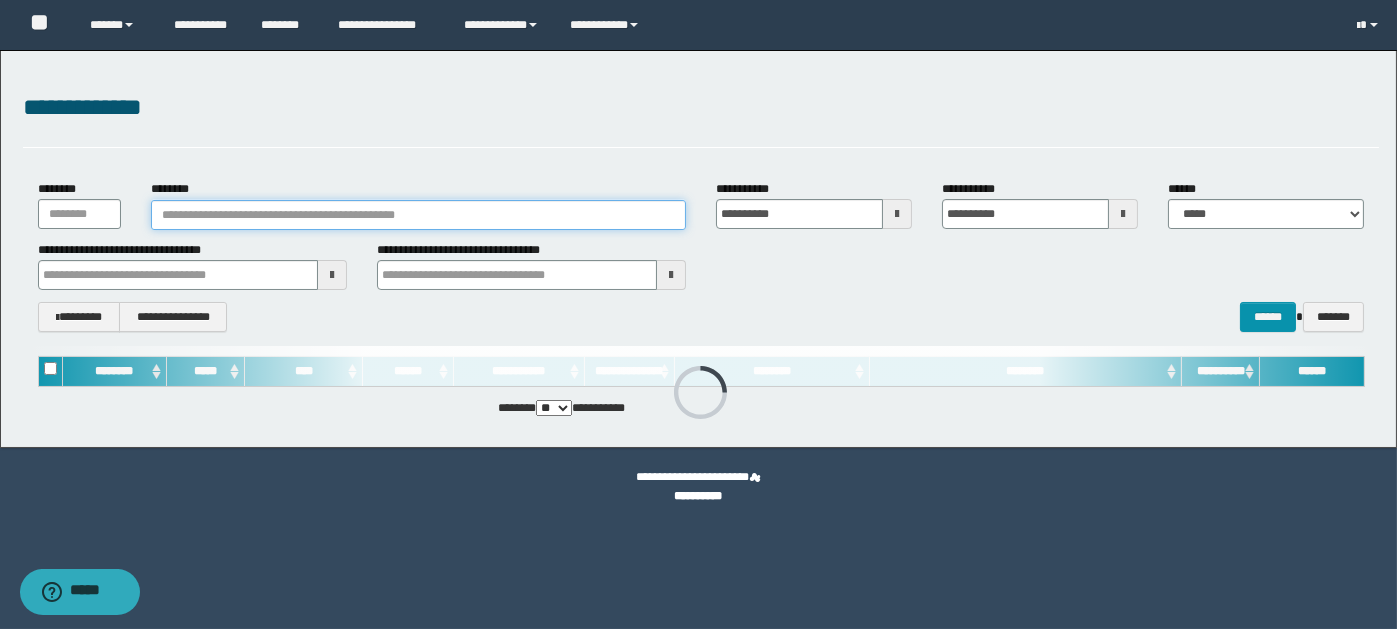 click on "********" at bounding box center [418, 215] 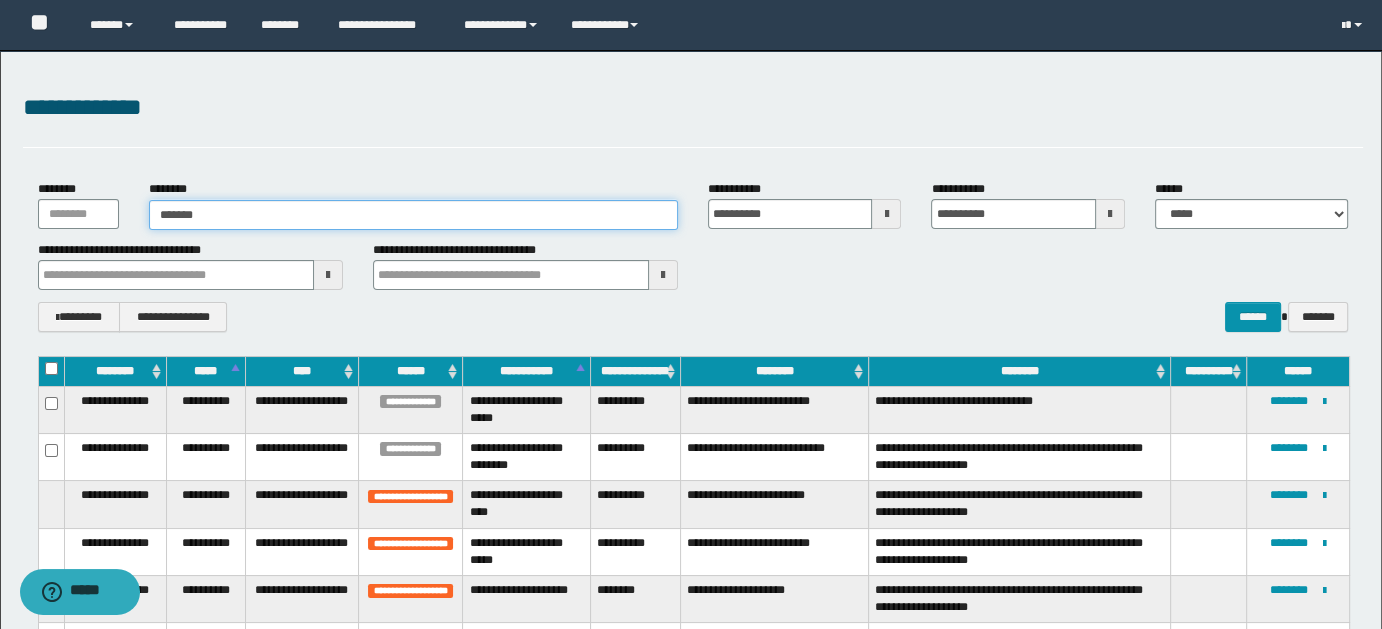 type on "********" 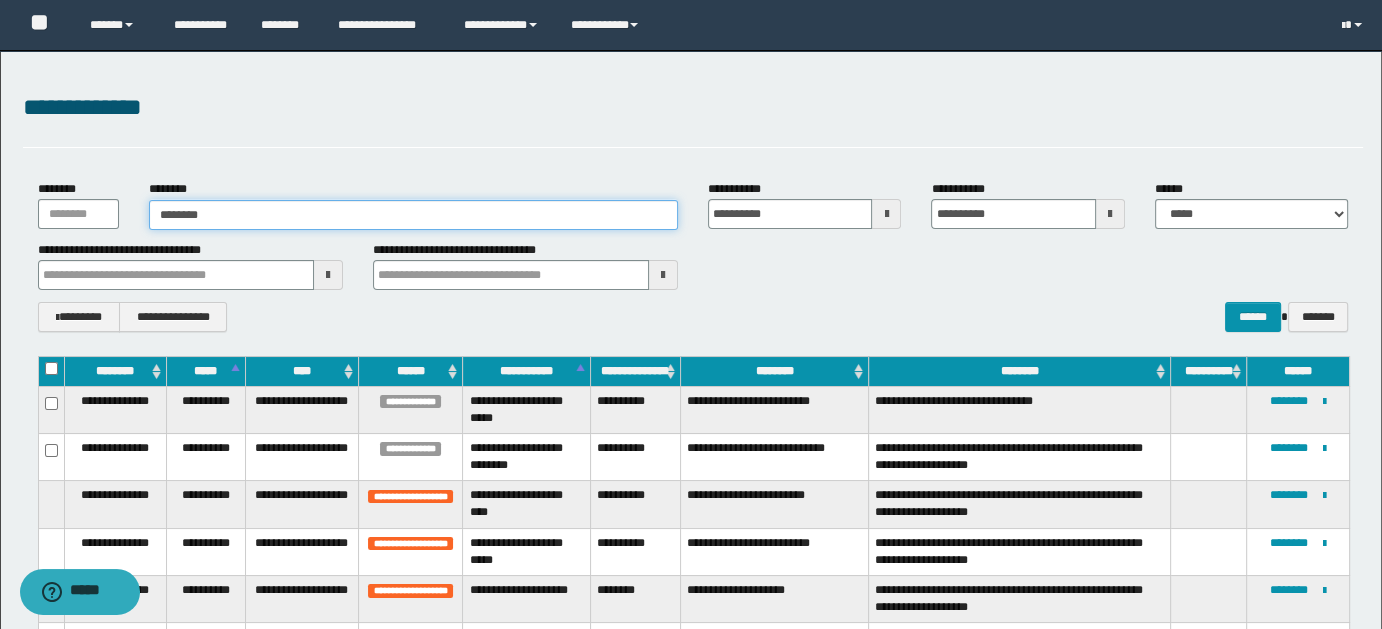 type on "********" 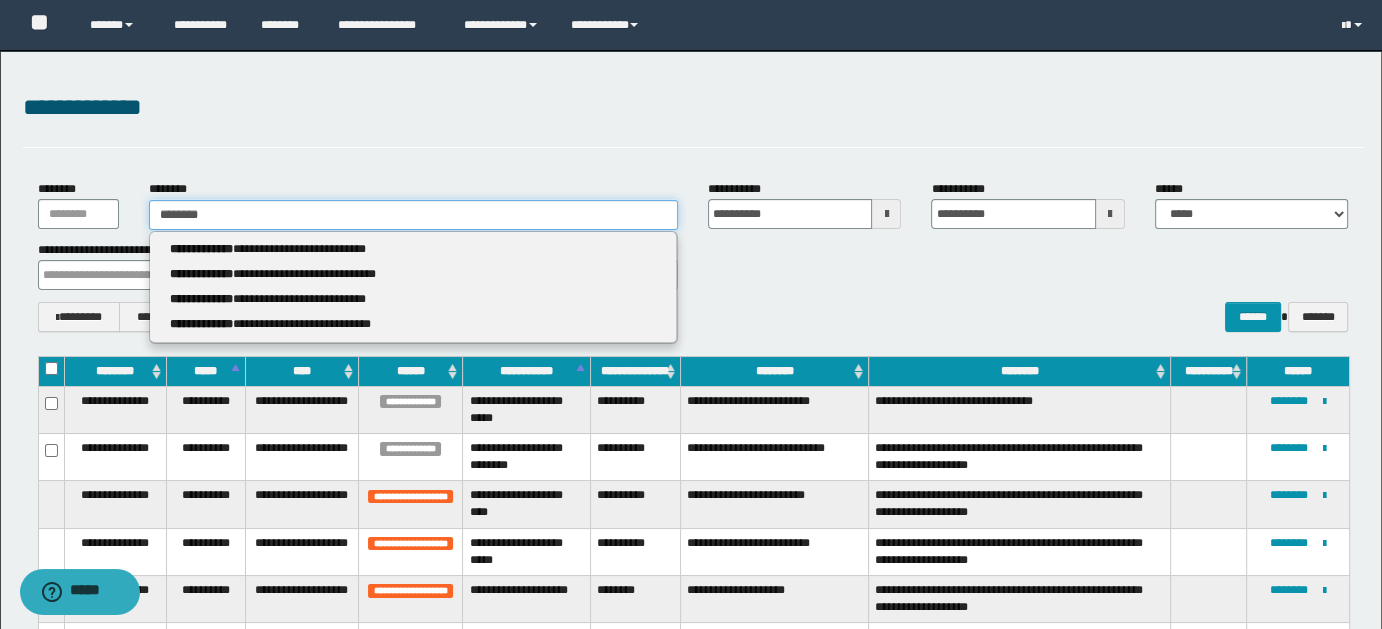 type 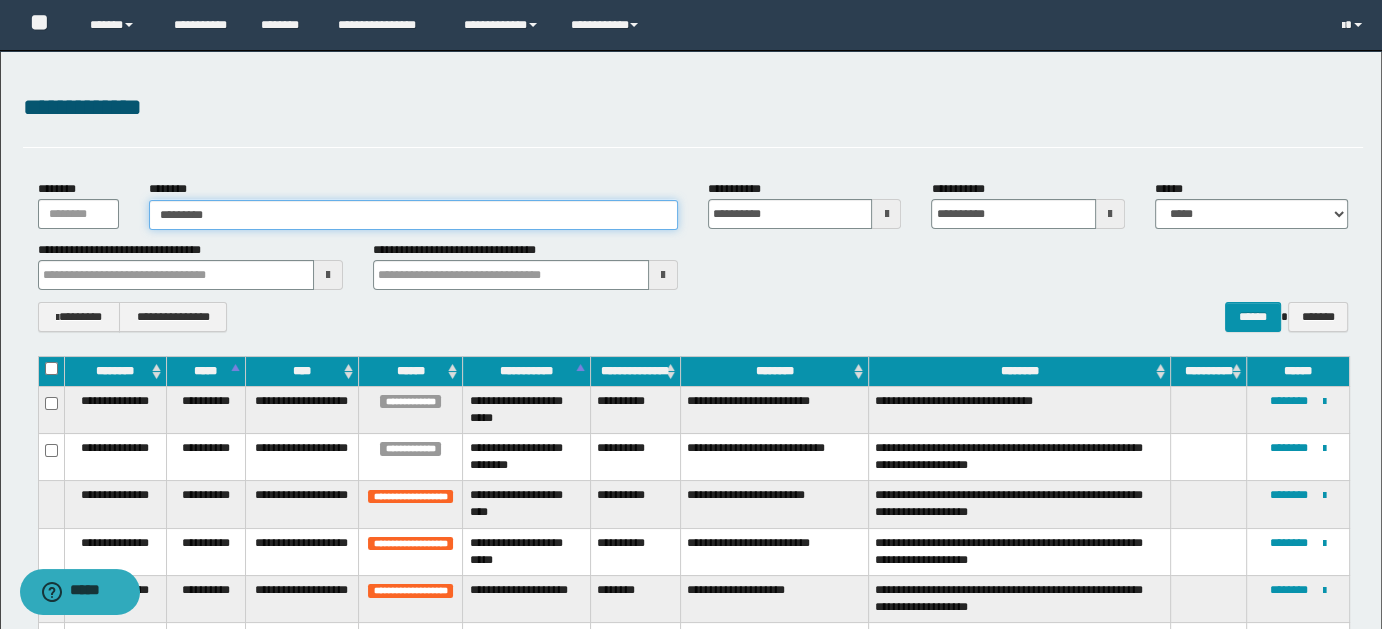 type on "********" 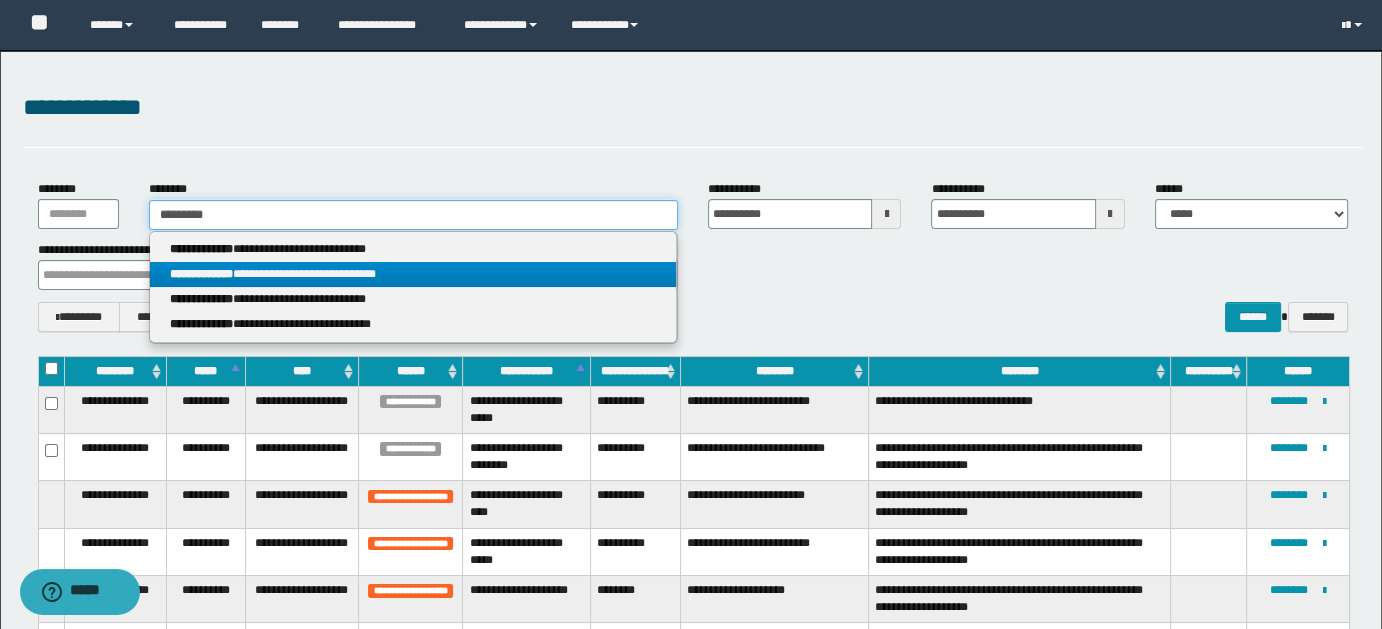 type on "********" 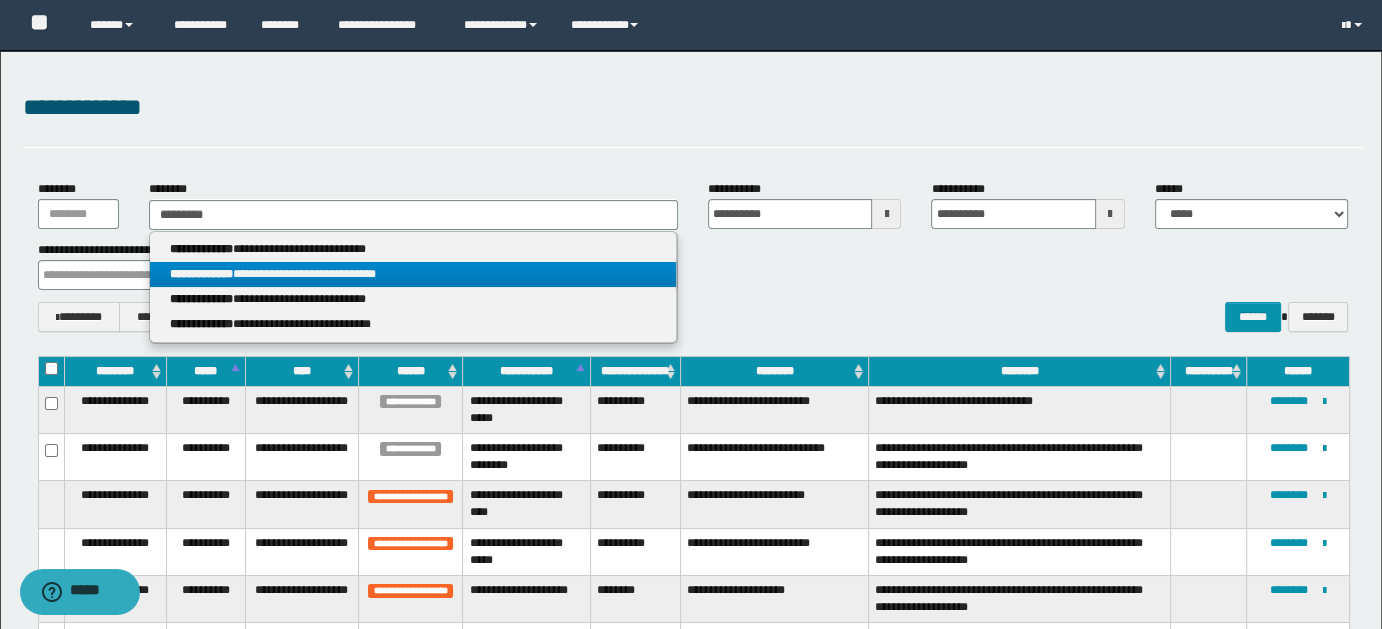 click on "**********" at bounding box center [413, 274] 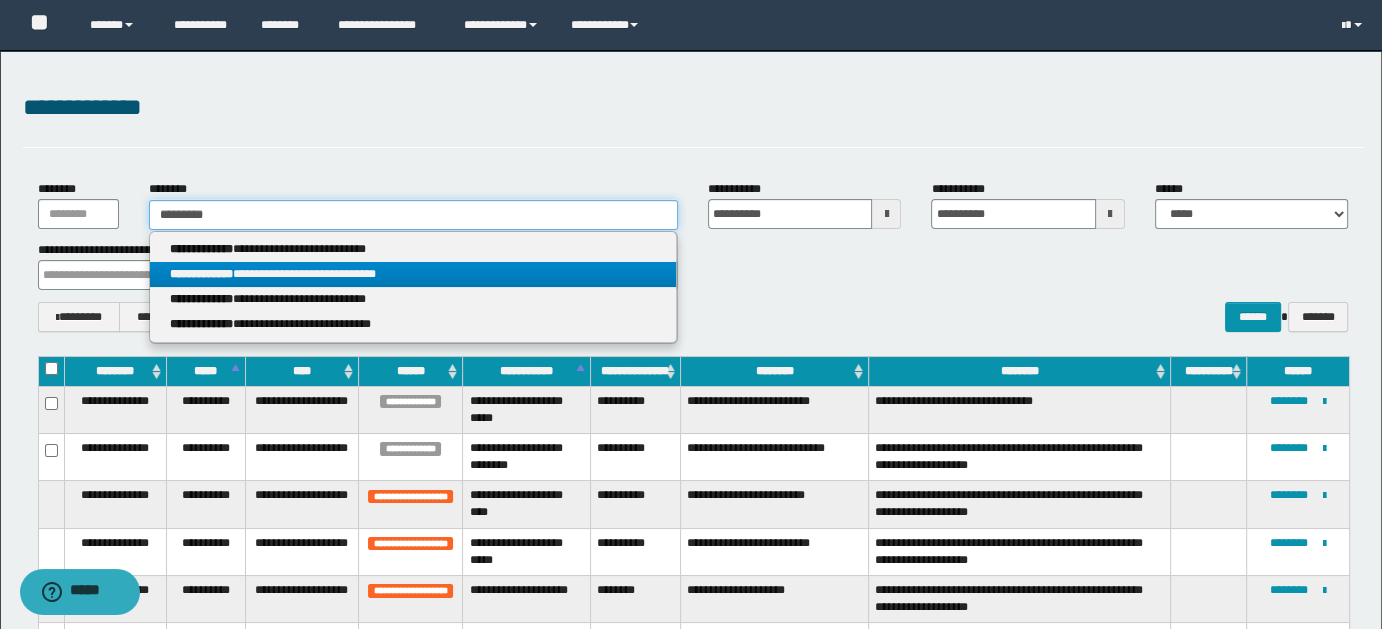 type 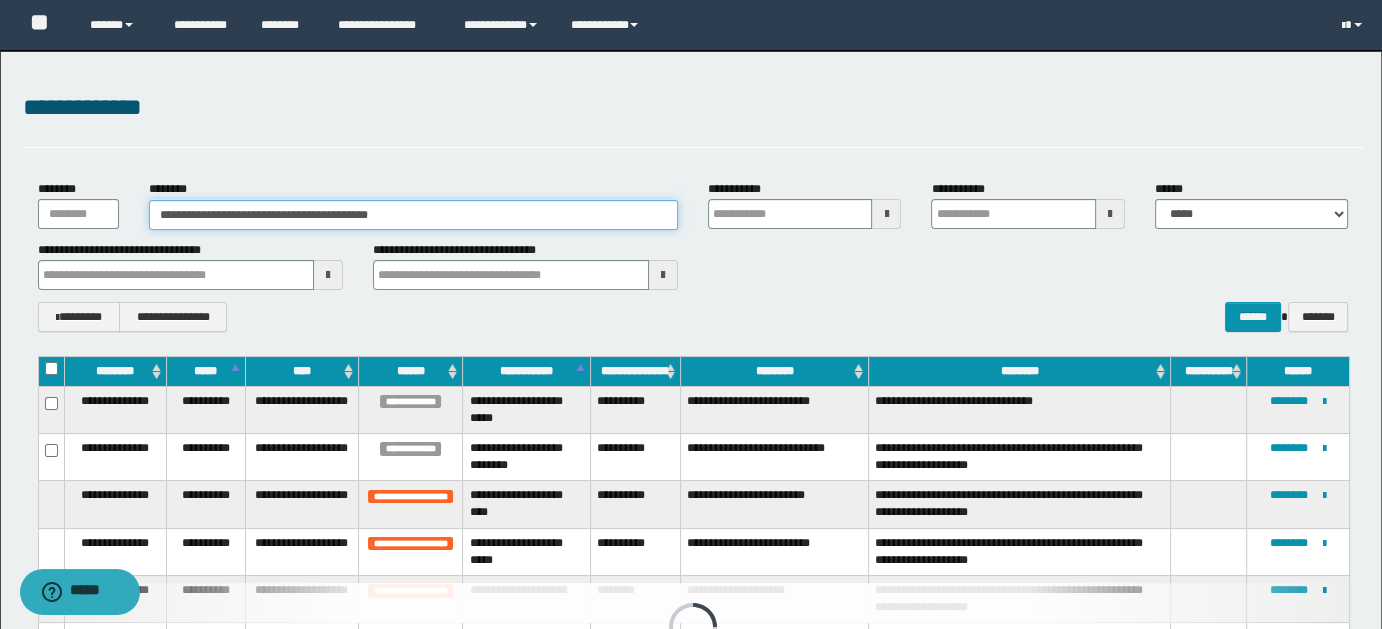 type 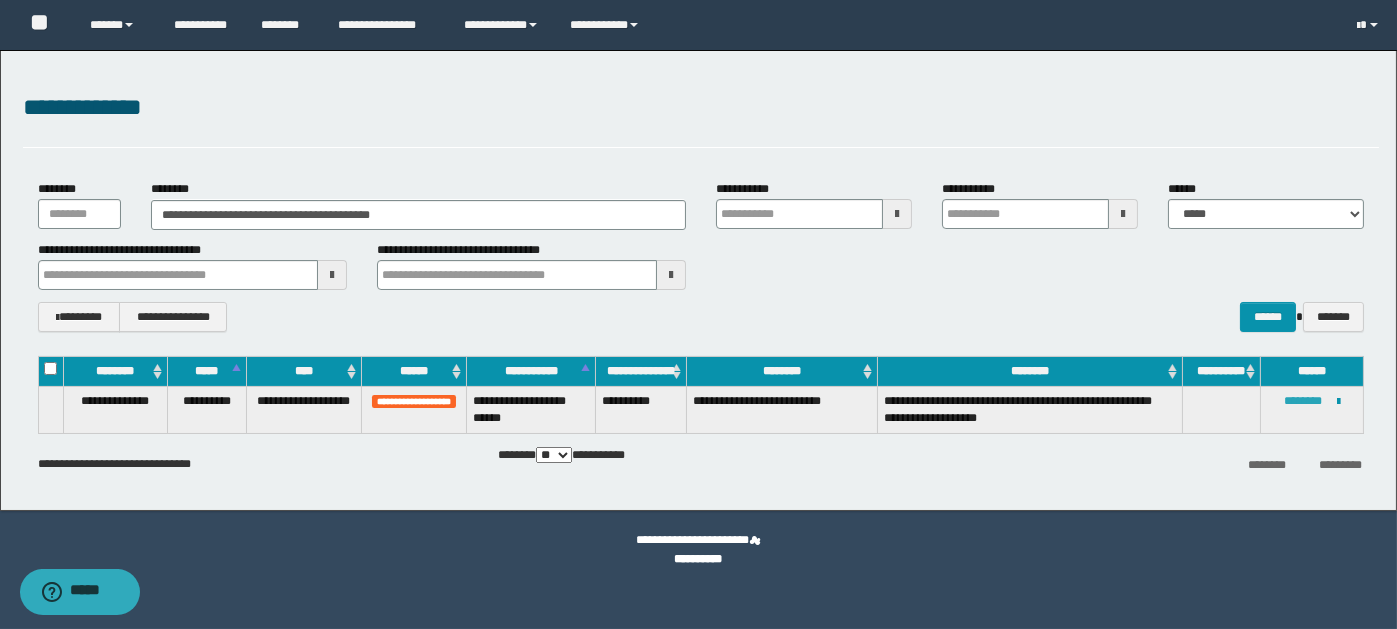 click on "********" at bounding box center [1303, 401] 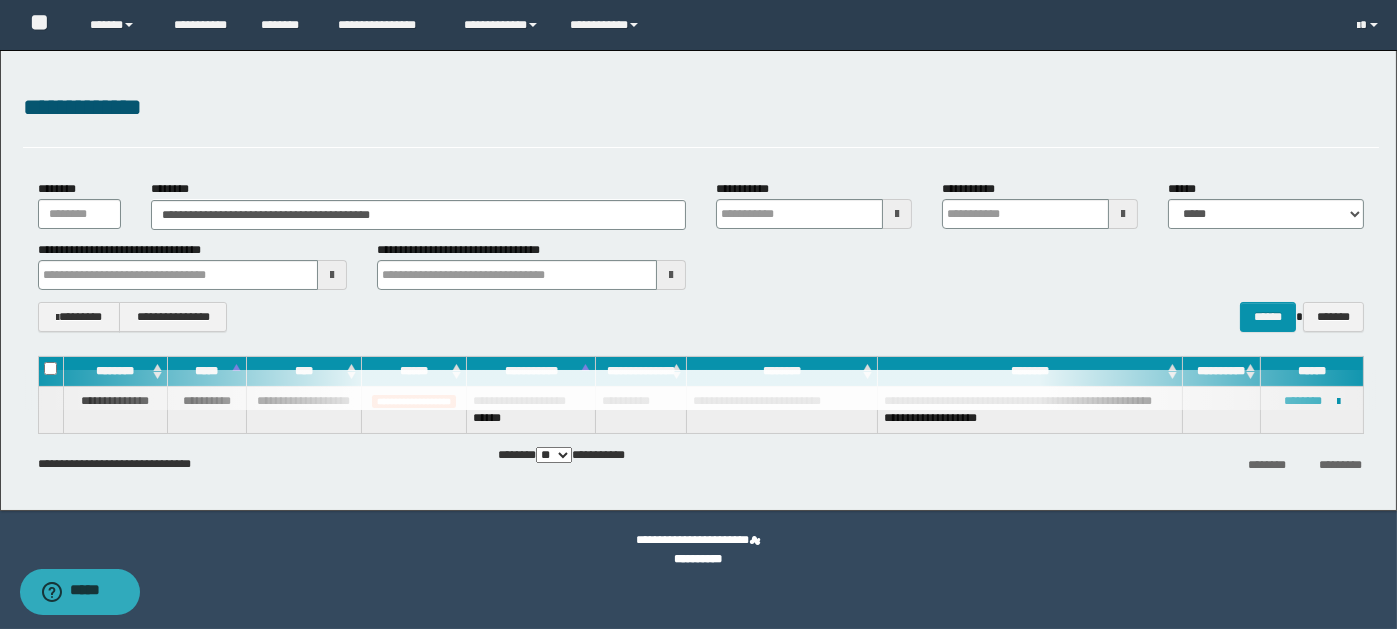 type 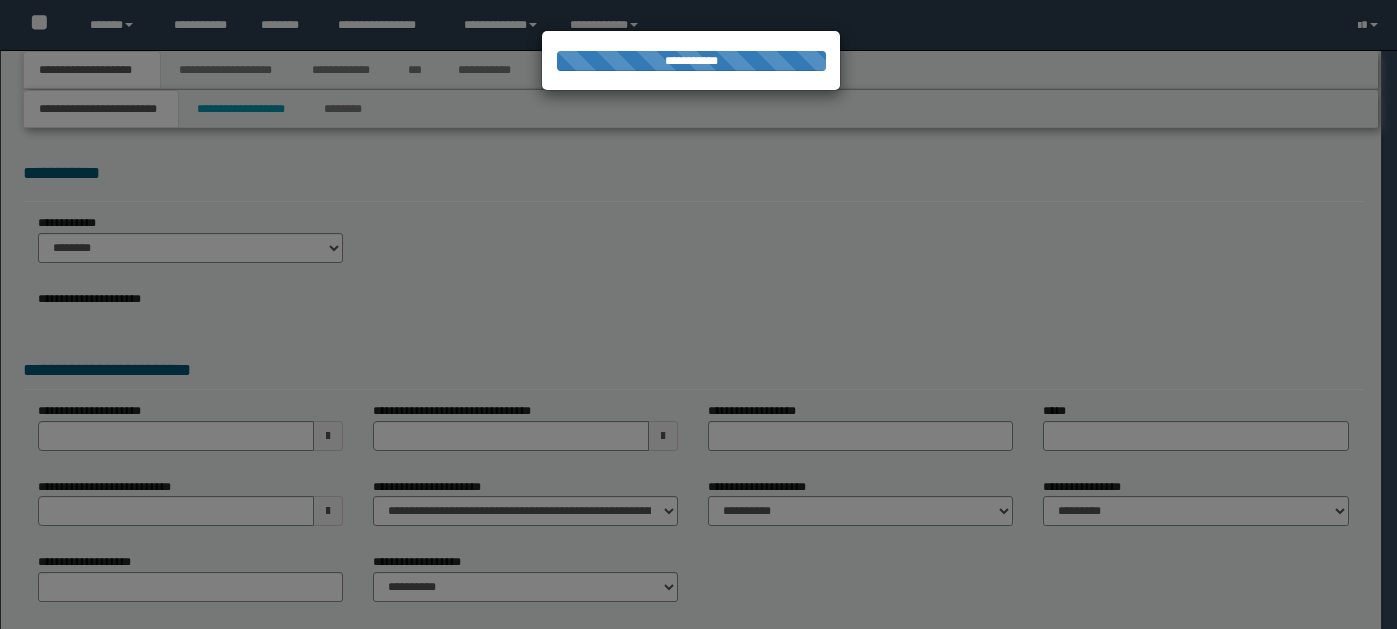 scroll, scrollTop: 0, scrollLeft: 0, axis: both 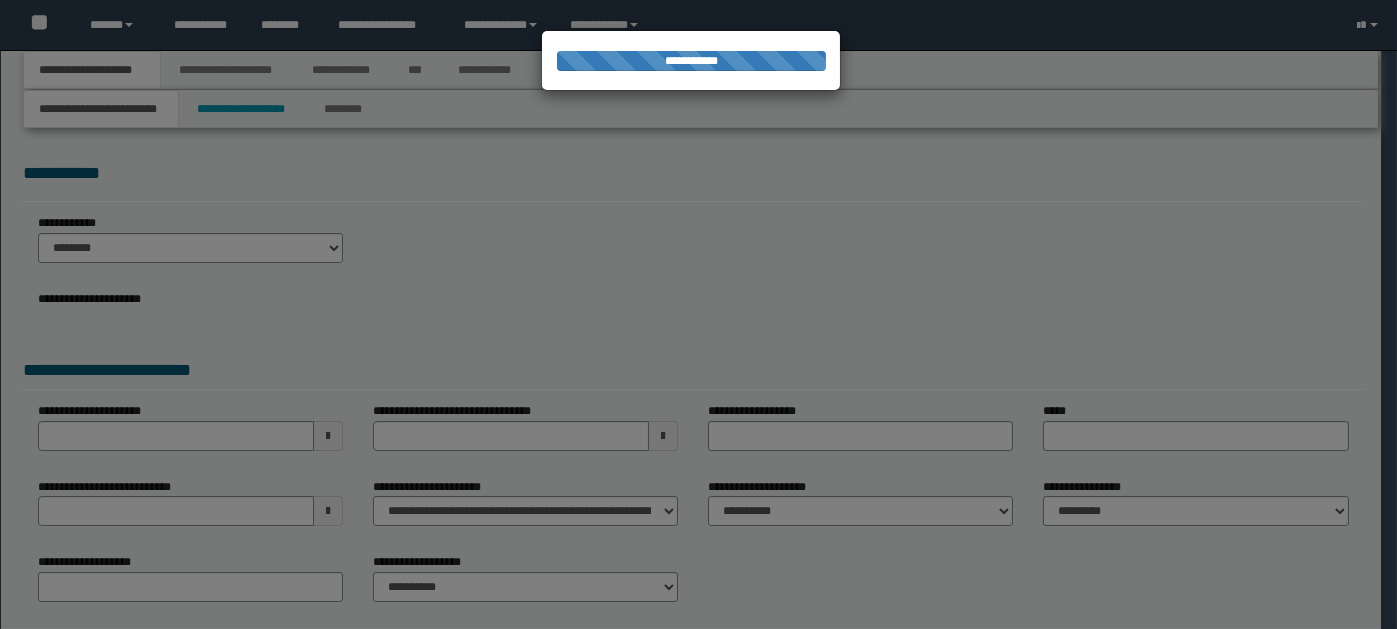 select on "*" 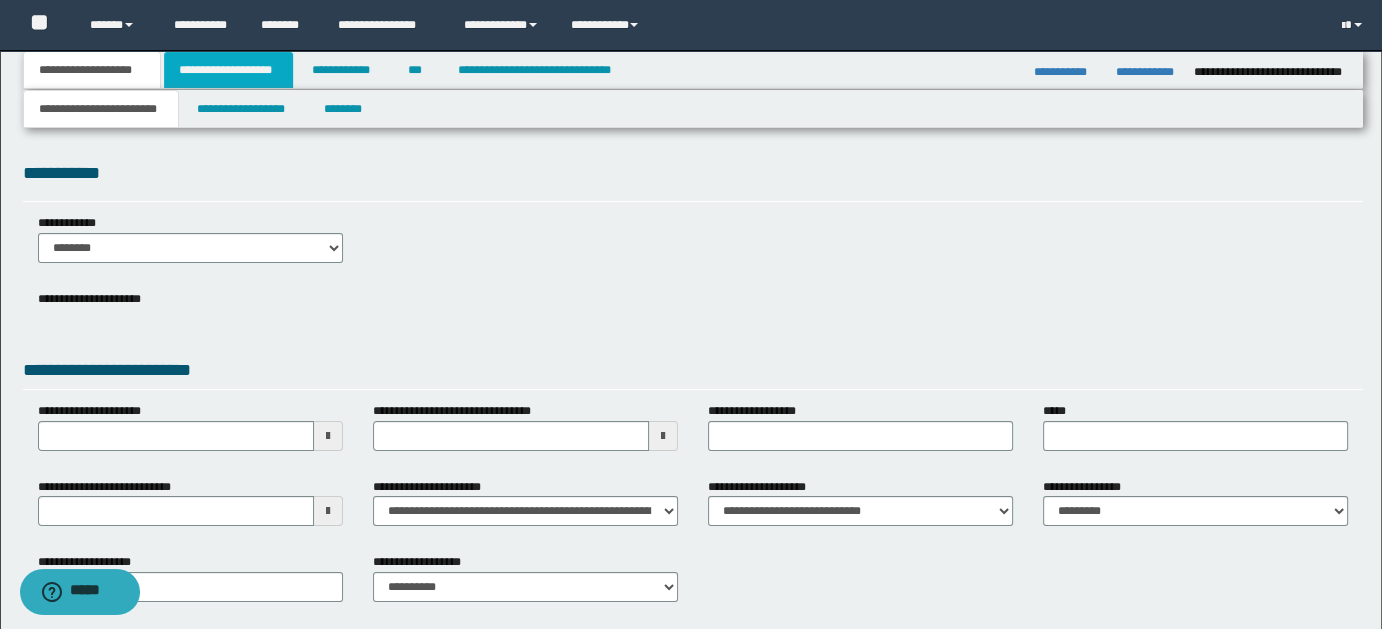 click on "**********" at bounding box center (228, 70) 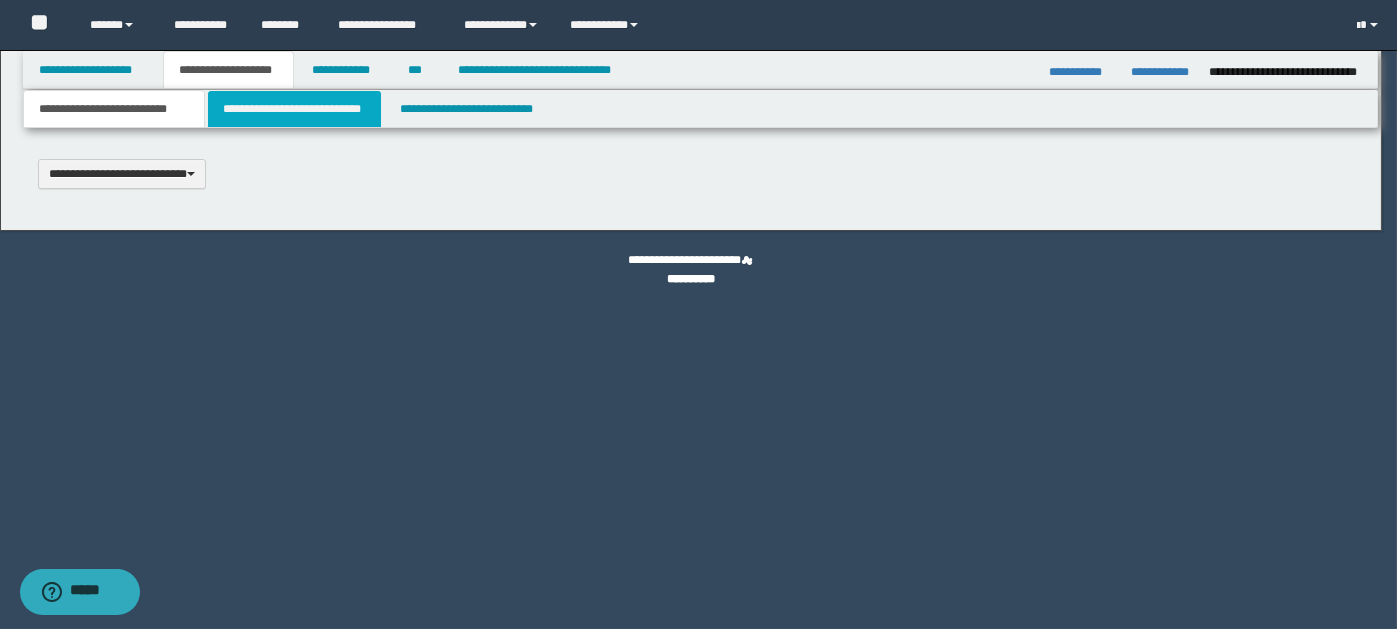 click on "**********" at bounding box center [698, 314] 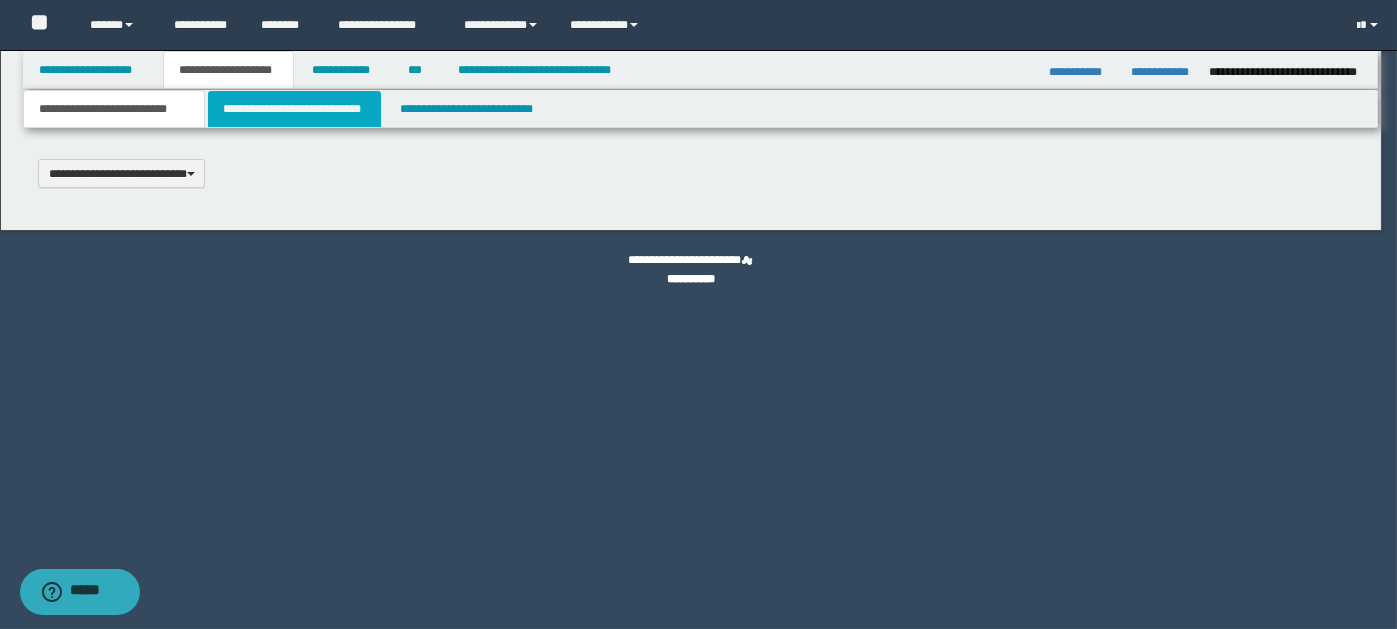 scroll, scrollTop: 0, scrollLeft: 0, axis: both 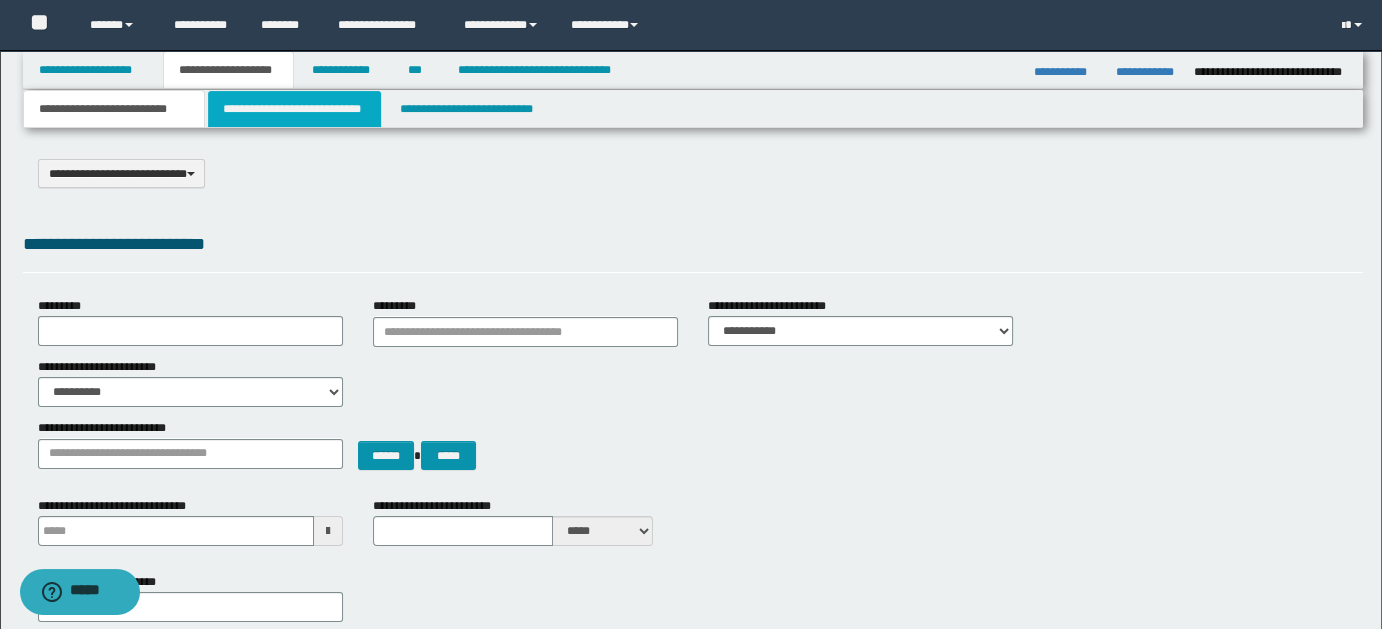 click on "**********" at bounding box center [294, 109] 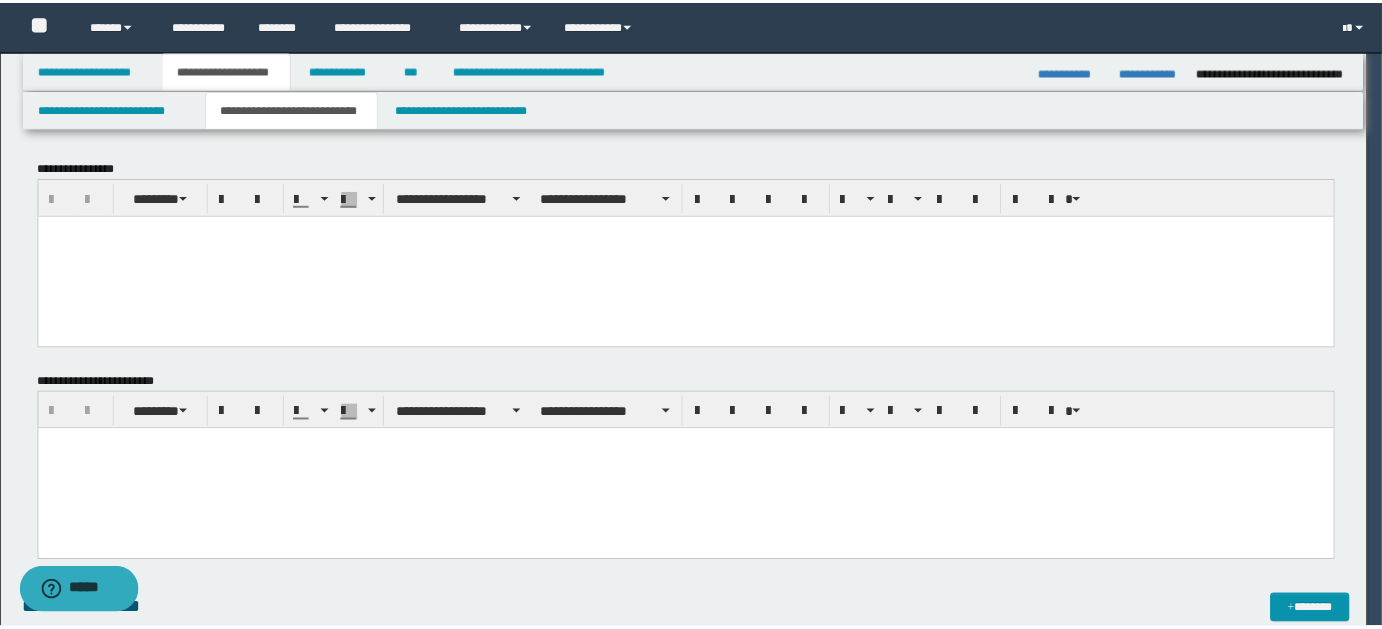scroll, scrollTop: 0, scrollLeft: 0, axis: both 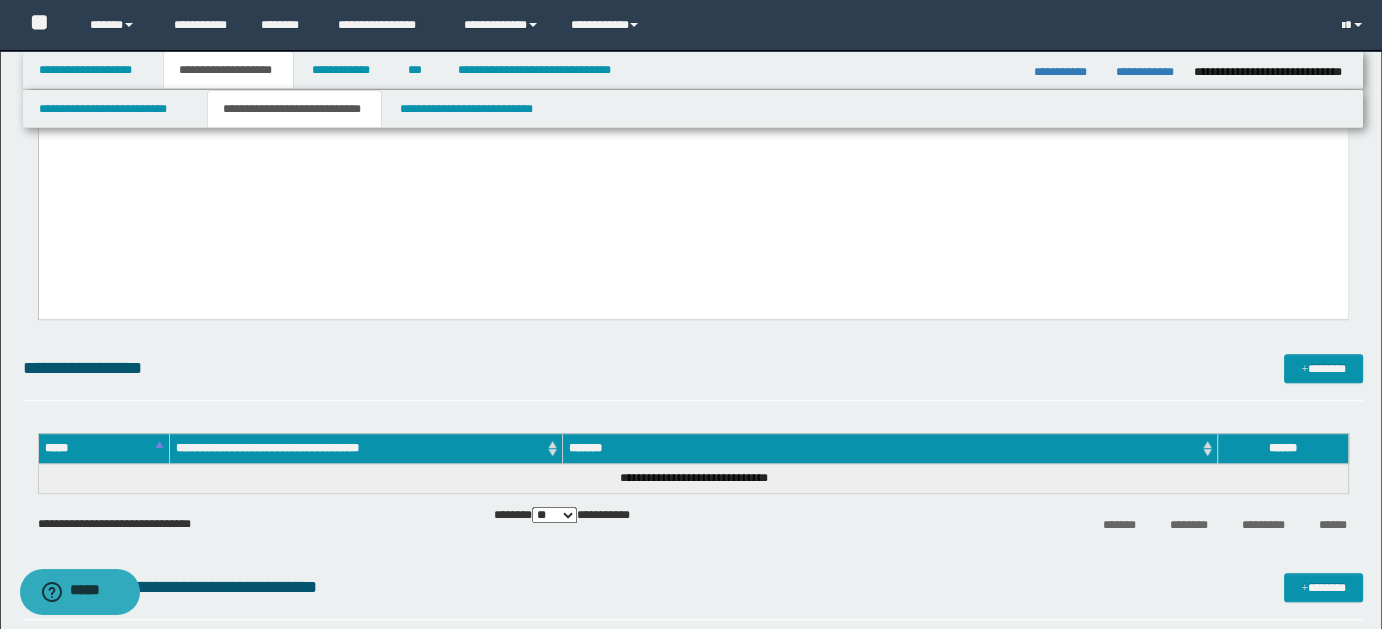 drag, startPoint x: 50, startPoint y: -913, endPoint x: 503, endPoint y: 529, distance: 1511.4803 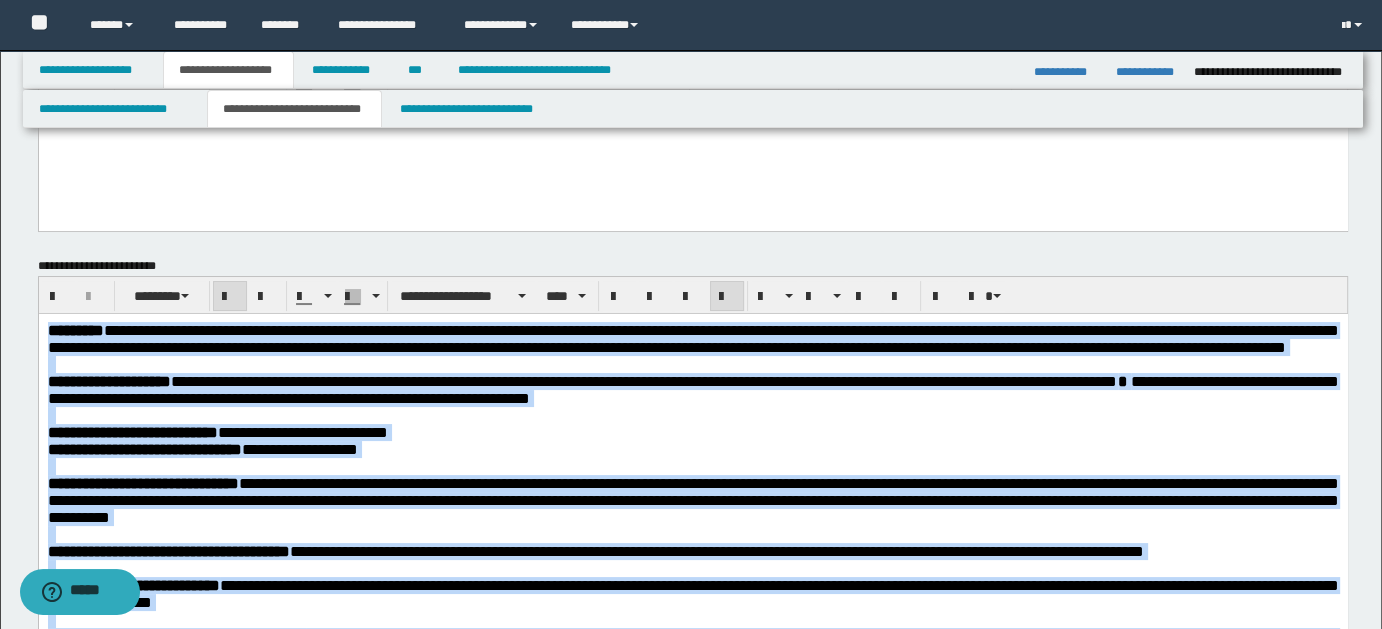 scroll, scrollTop: 0, scrollLeft: 0, axis: both 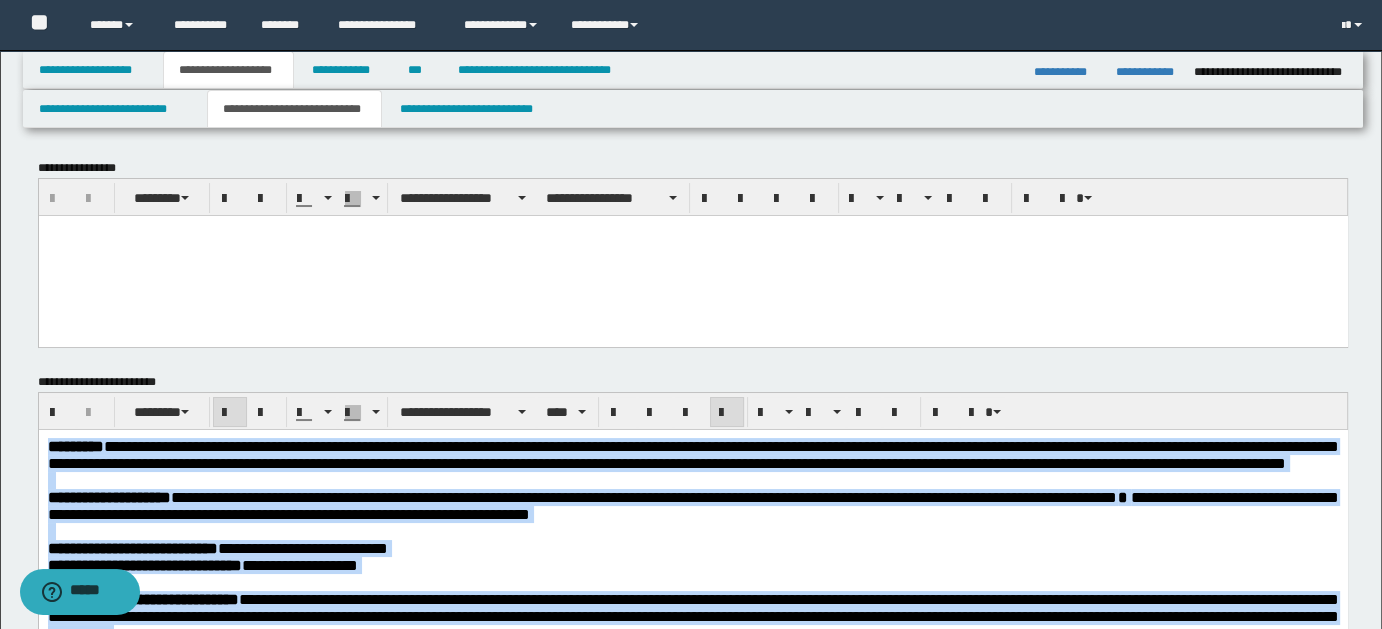 drag, startPoint x: 580, startPoint y: 1565, endPoint x: 86, endPoint y: 786, distance: 922.42993 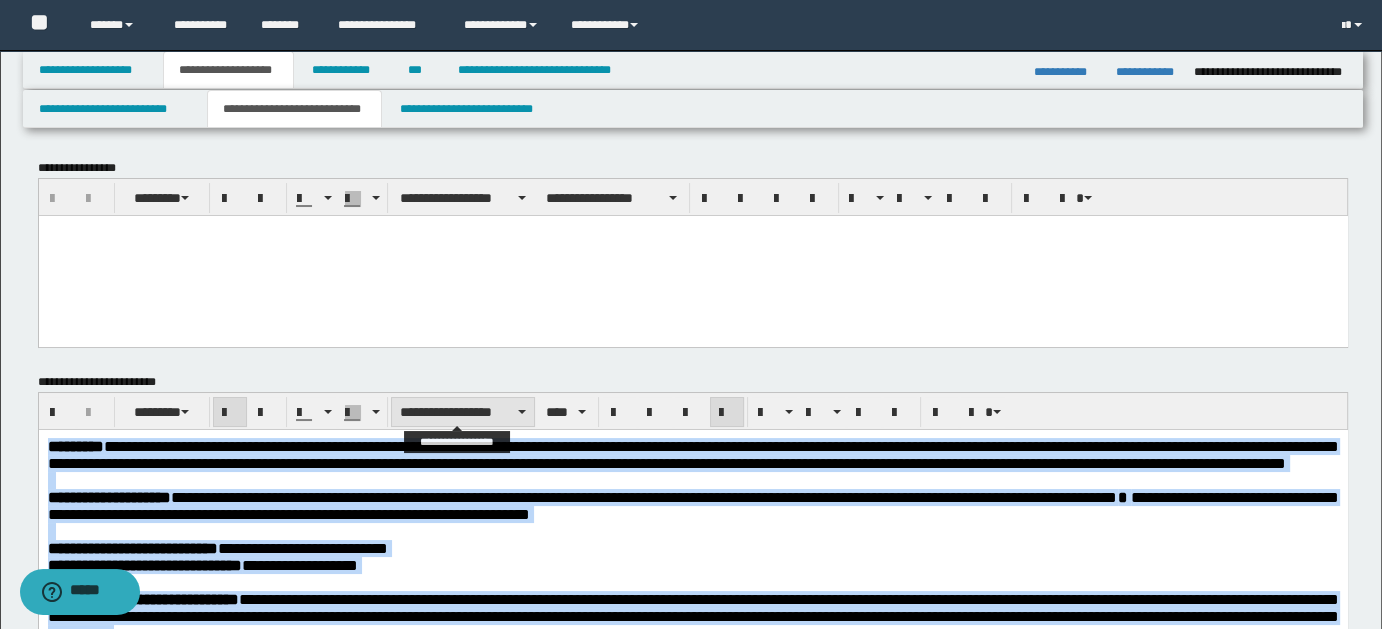 click on "**********" at bounding box center [463, 412] 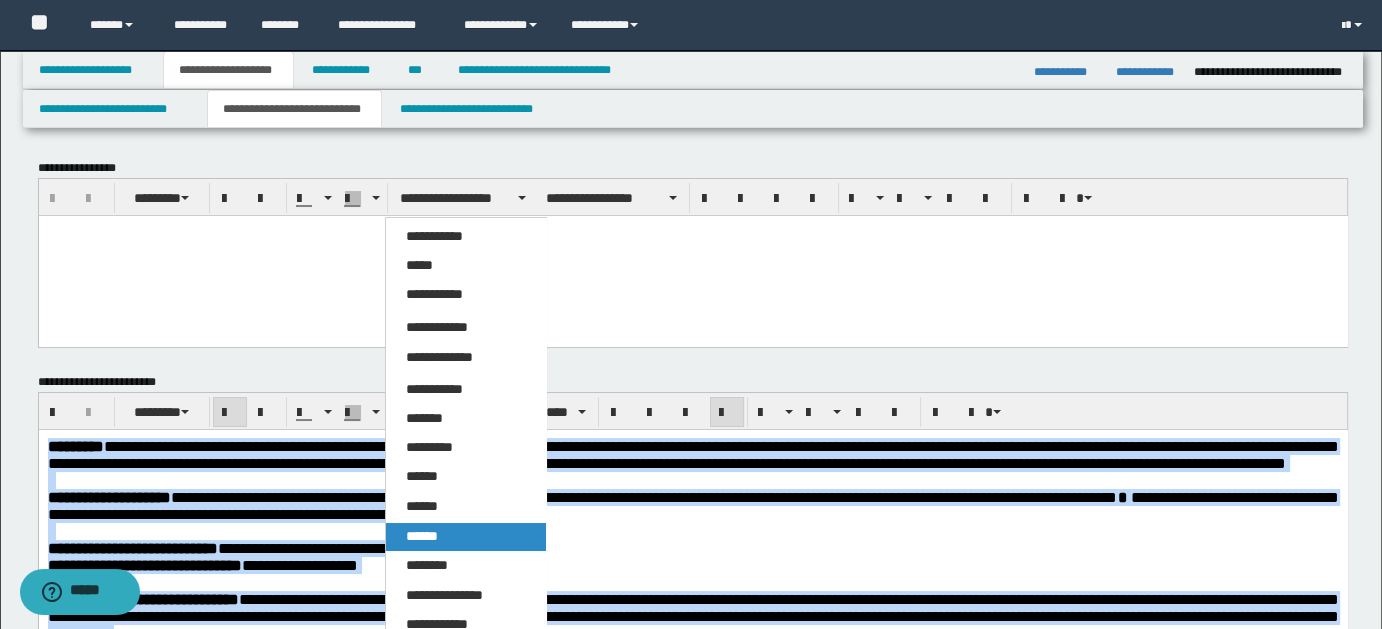 drag, startPoint x: 438, startPoint y: 533, endPoint x: 450, endPoint y: 24, distance: 509.14145 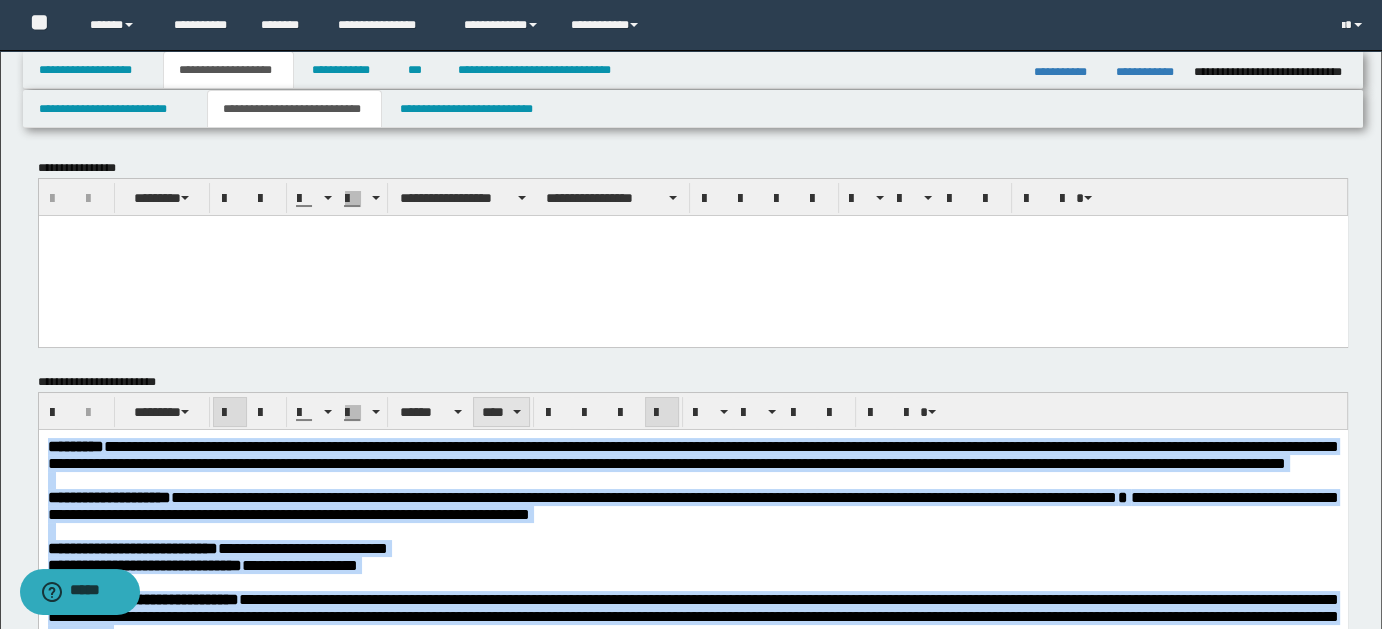 click on "****" at bounding box center [501, 412] 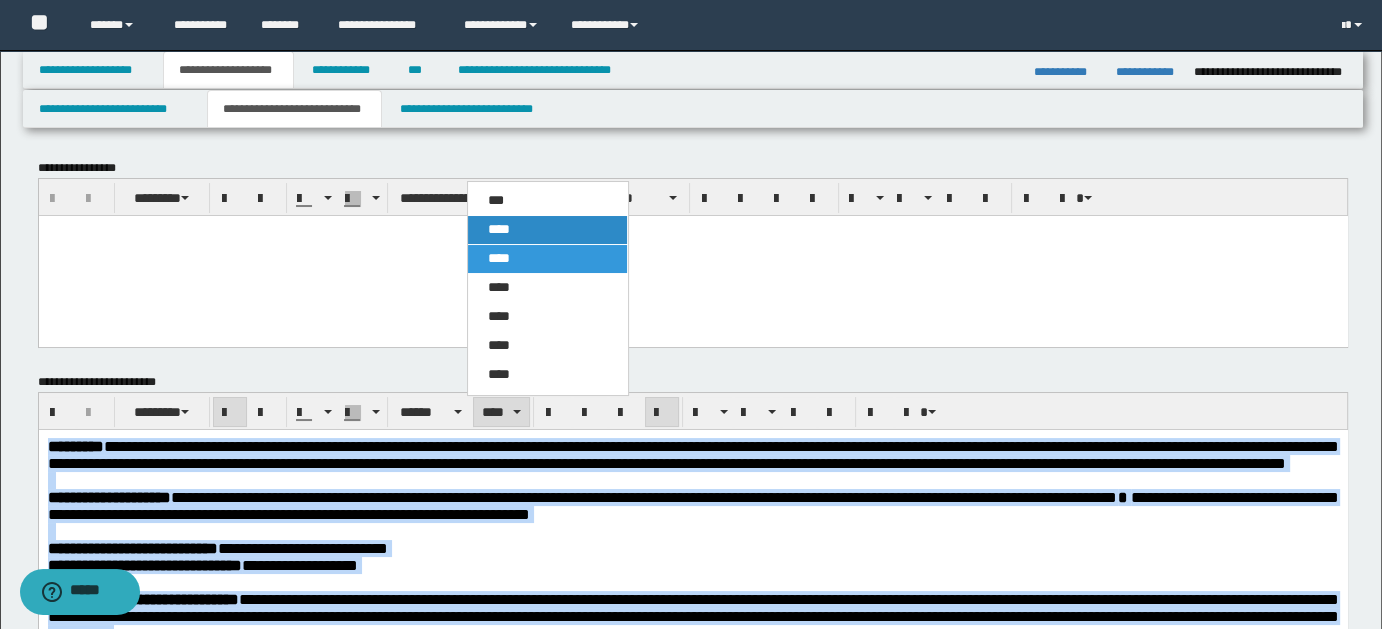 click on "****" at bounding box center (547, 230) 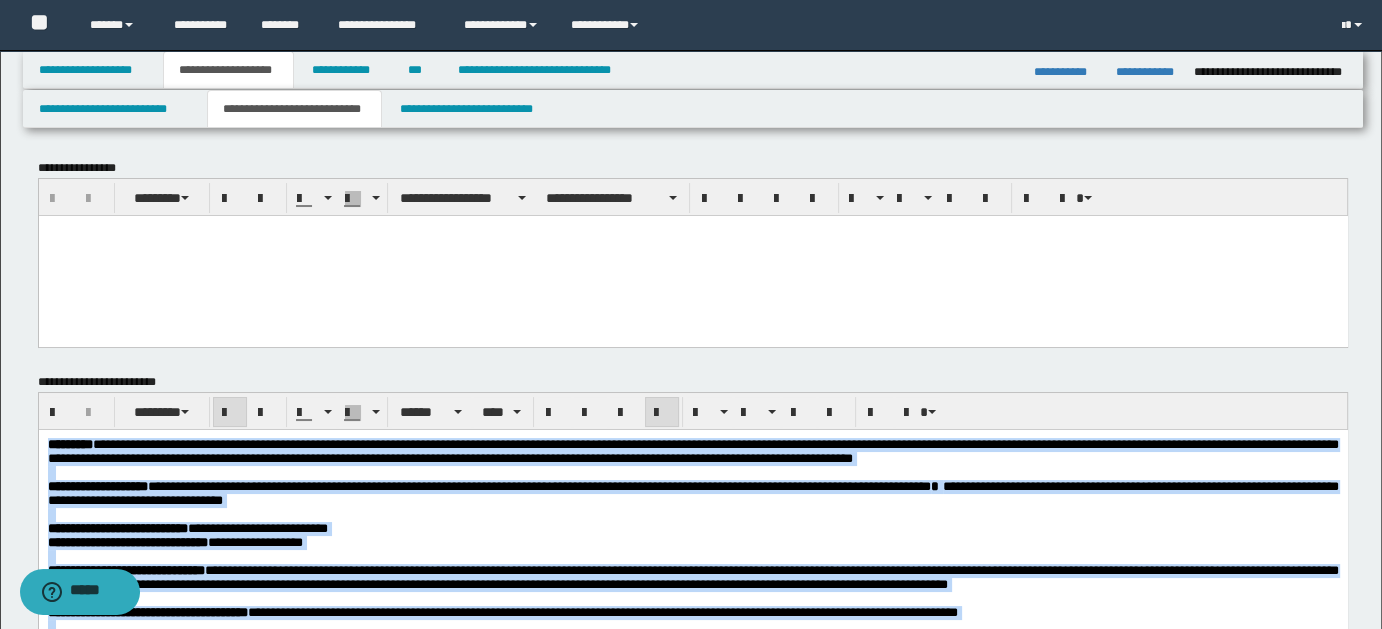 click on "**********" at bounding box center [692, 451] 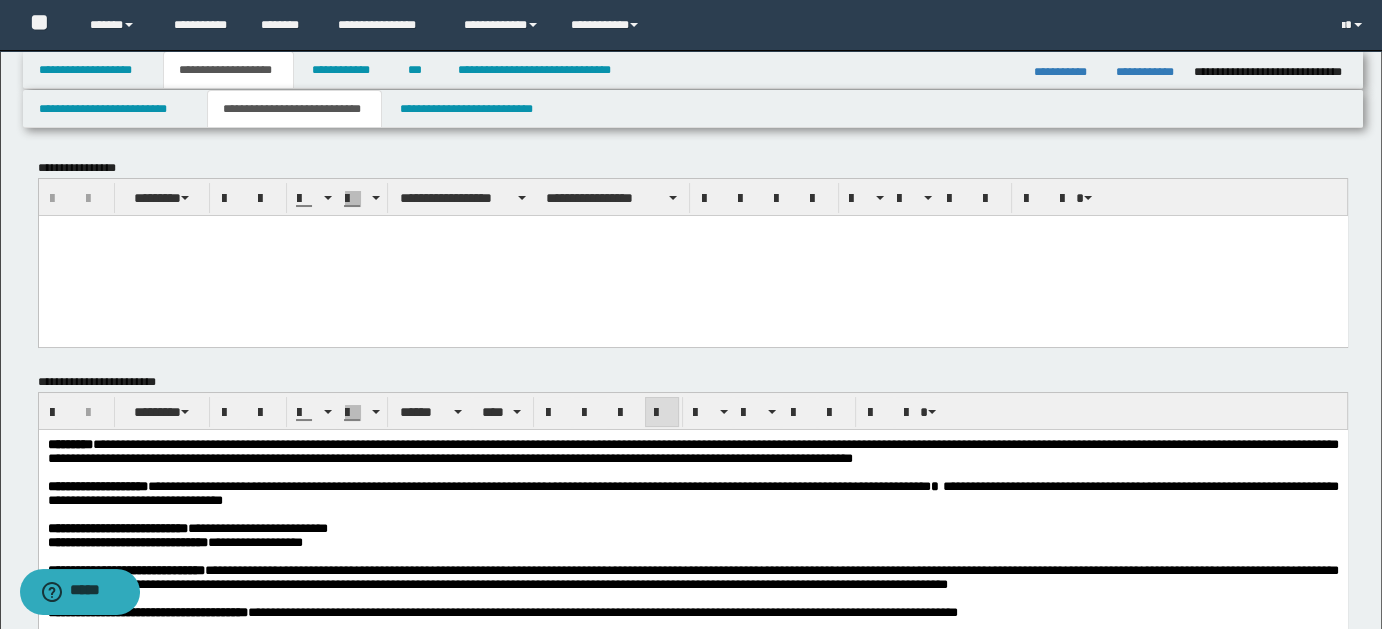click on "**********" at bounding box center (692, 494) 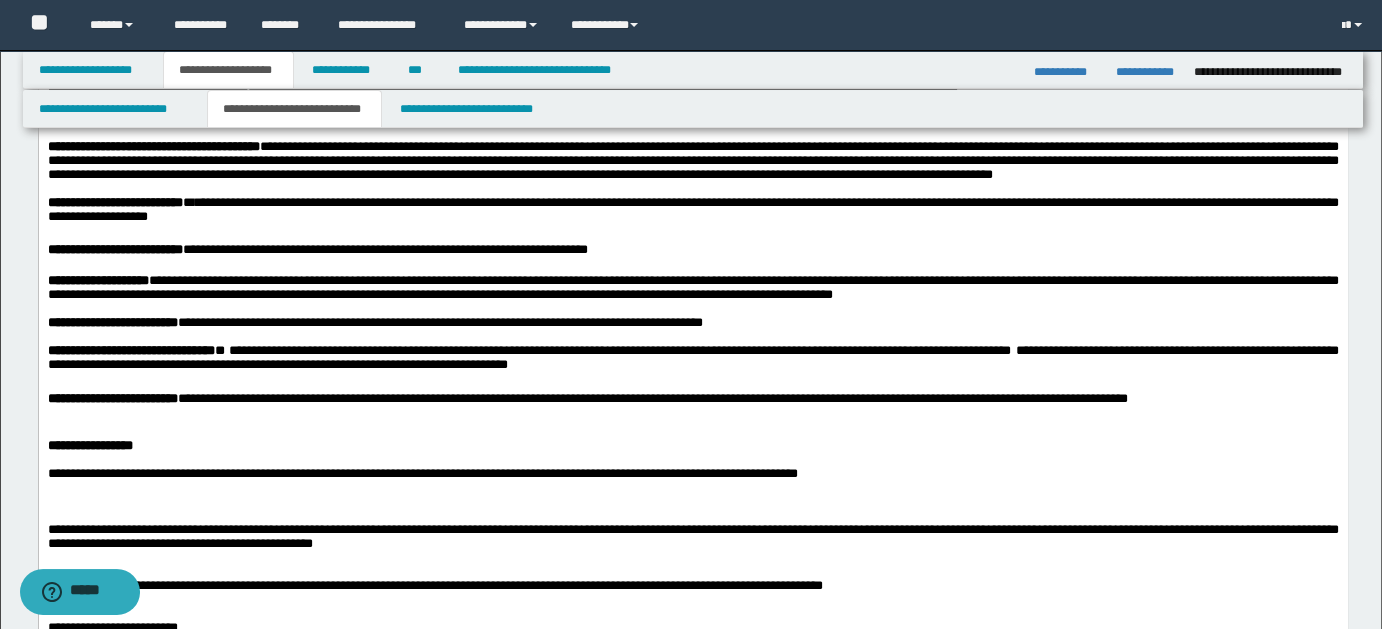 scroll, scrollTop: 528, scrollLeft: 0, axis: vertical 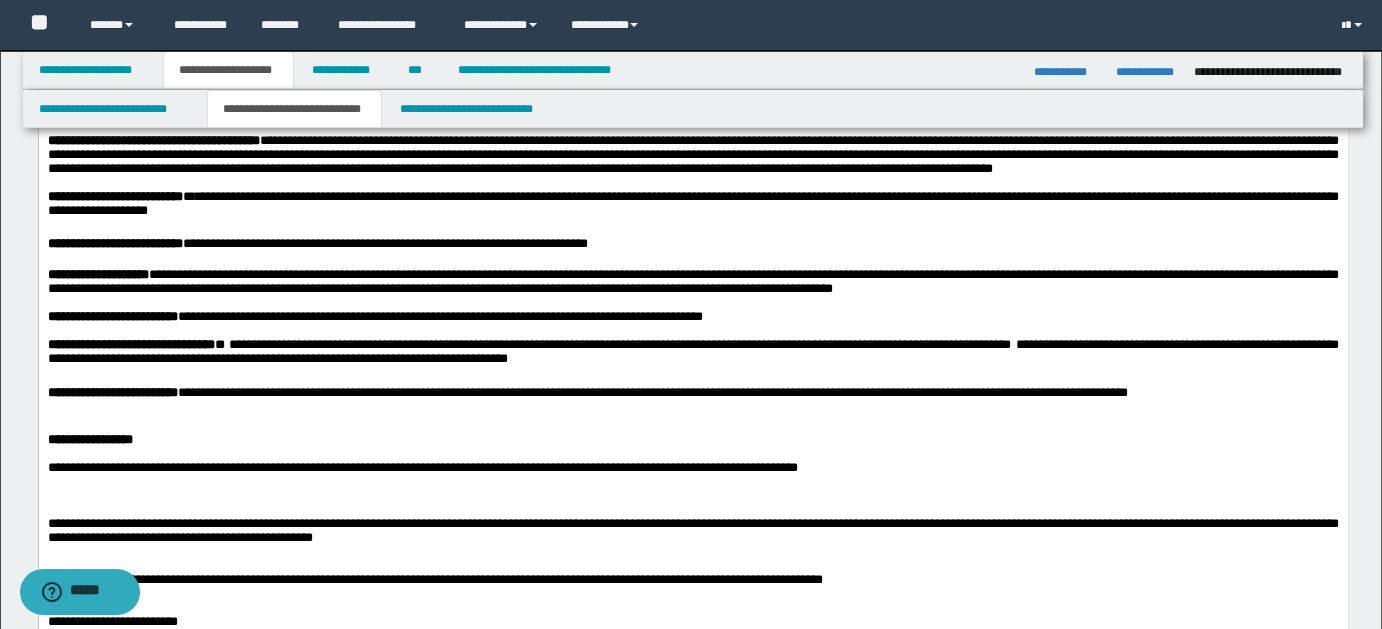 drag, startPoint x: 1392, startPoint y: 116, endPoint x: 1206, endPoint y: 344, distance: 294.24478 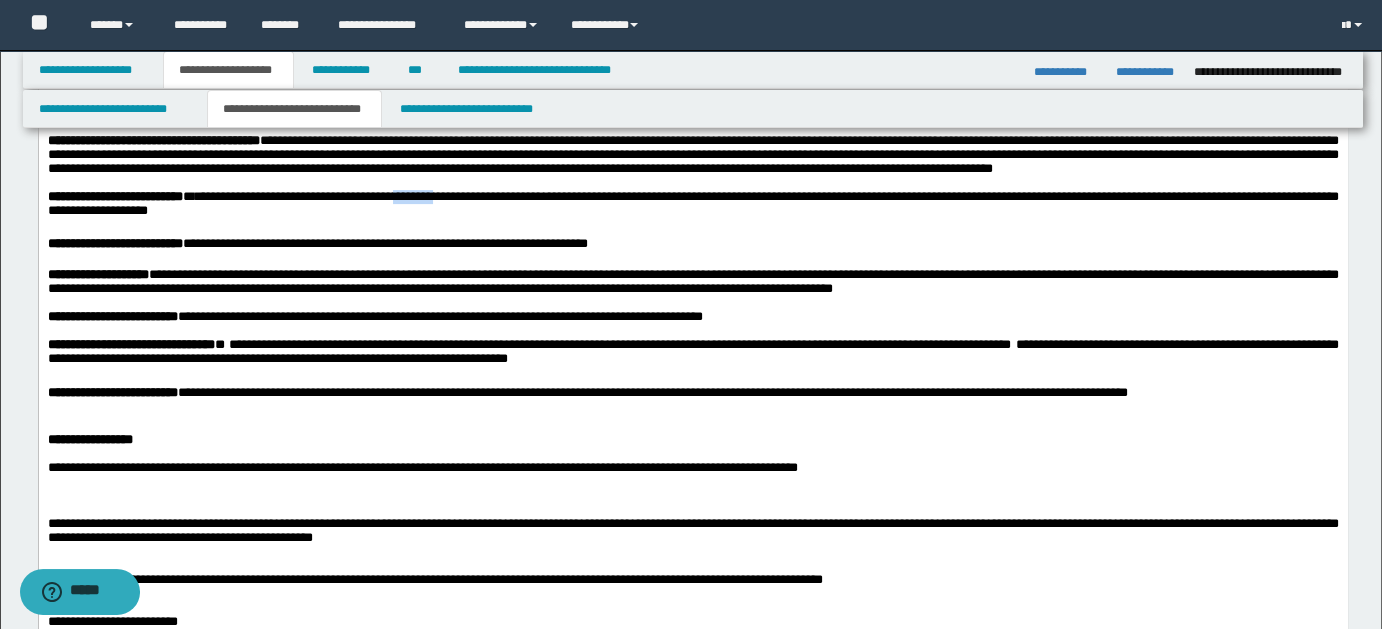 type 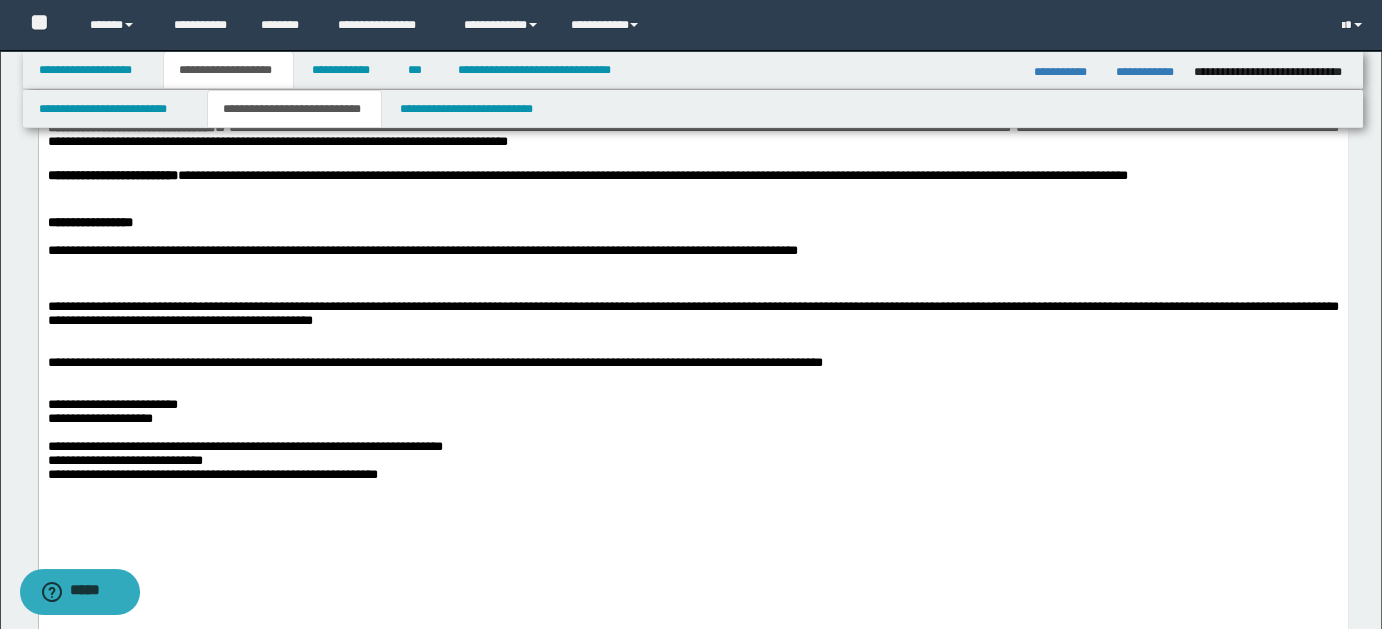 scroll, scrollTop: 800, scrollLeft: 0, axis: vertical 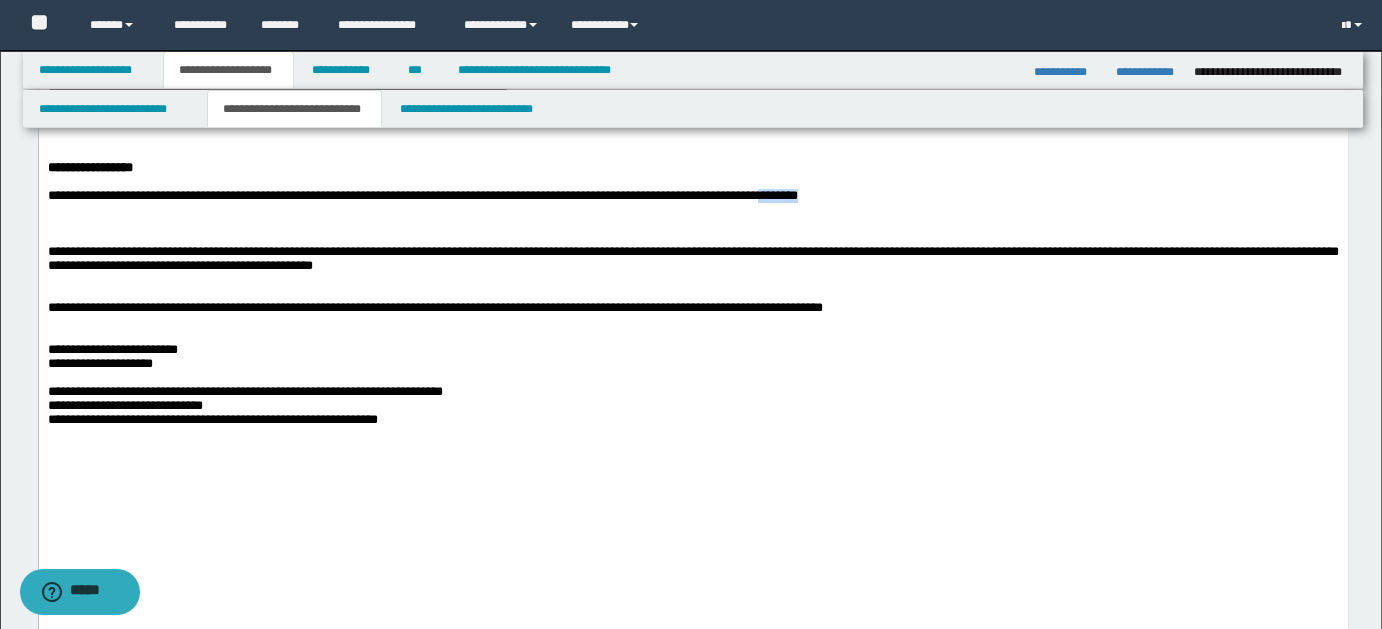 drag, startPoint x: 1069, startPoint y: 334, endPoint x: 1154, endPoint y: 339, distance: 85.146935 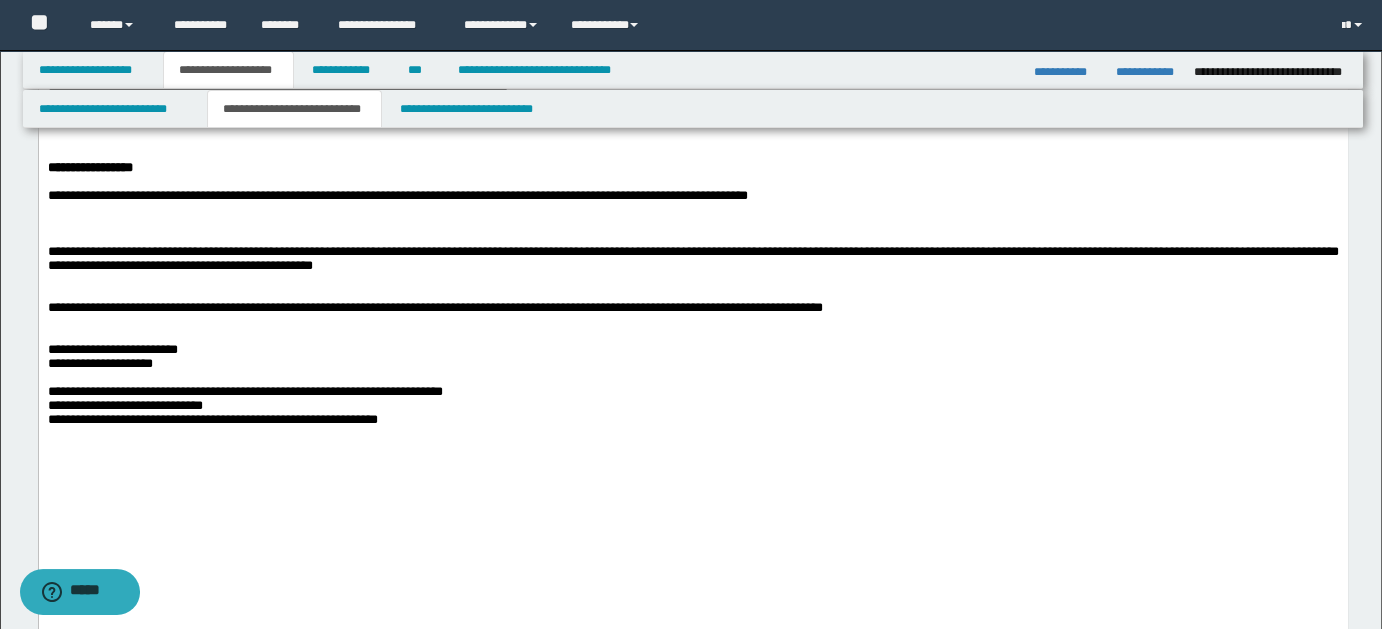 click at bounding box center [692, 211] 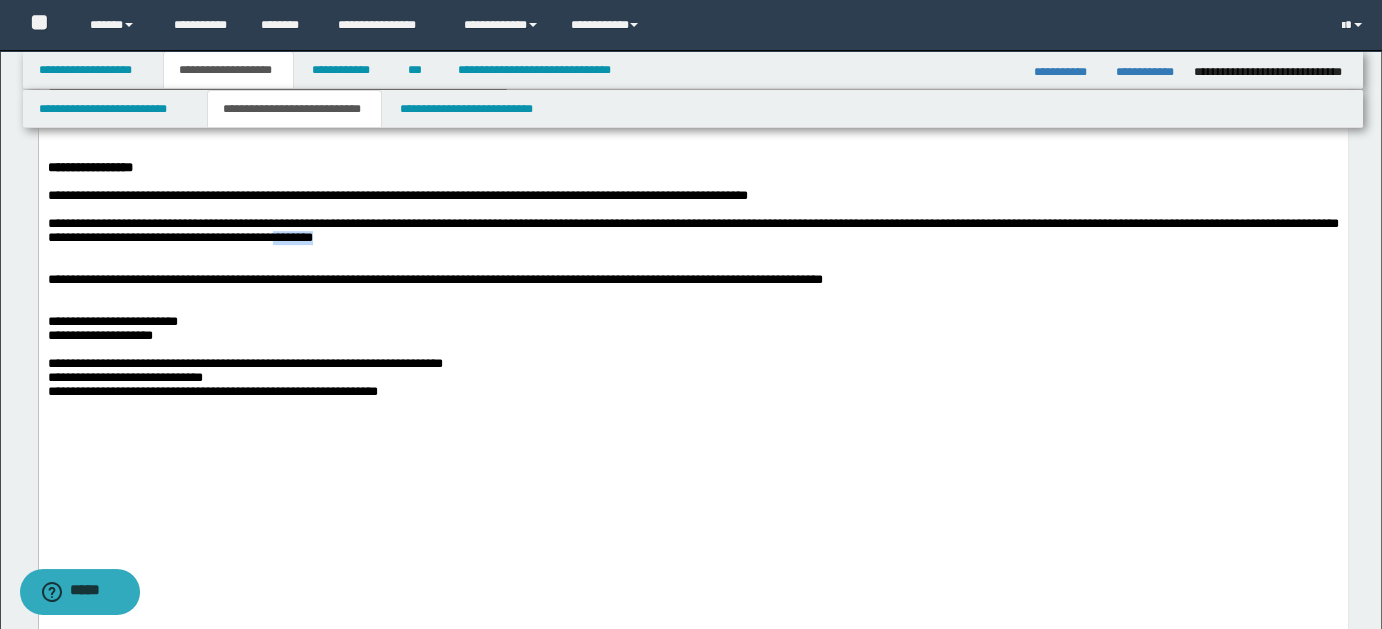 drag, startPoint x: 971, startPoint y: 382, endPoint x: 1044, endPoint y: 387, distance: 73.171036 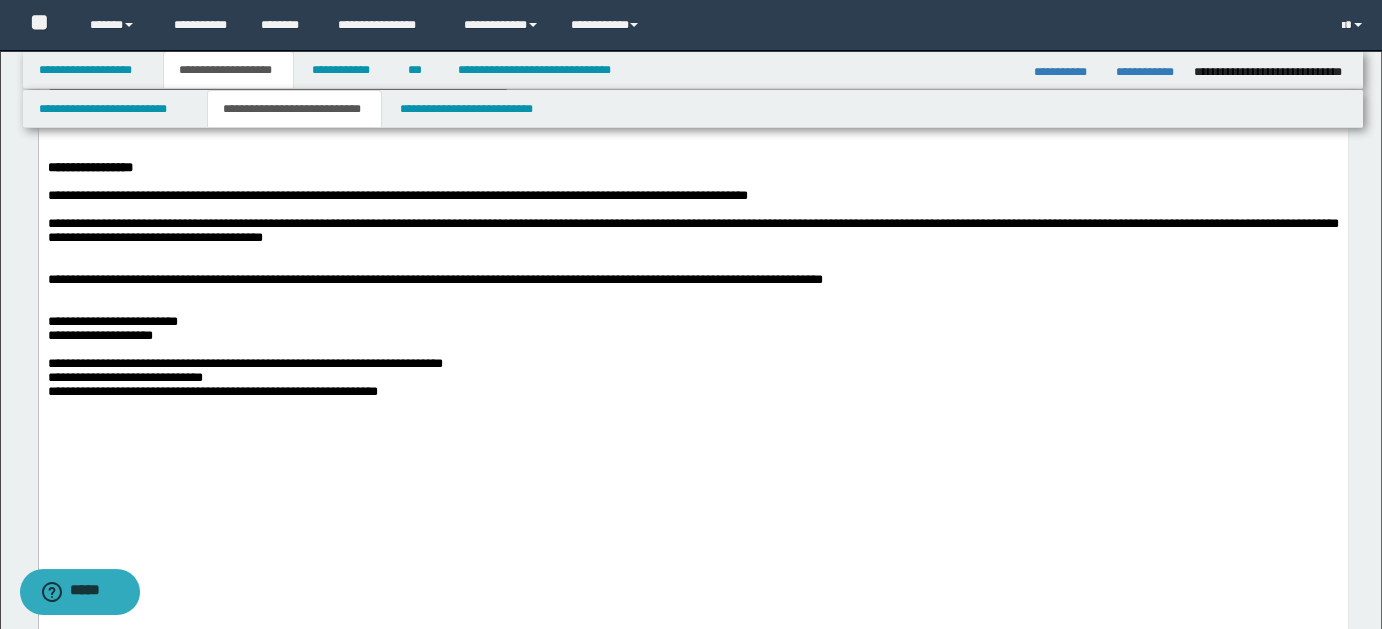 click at bounding box center [692, 253] 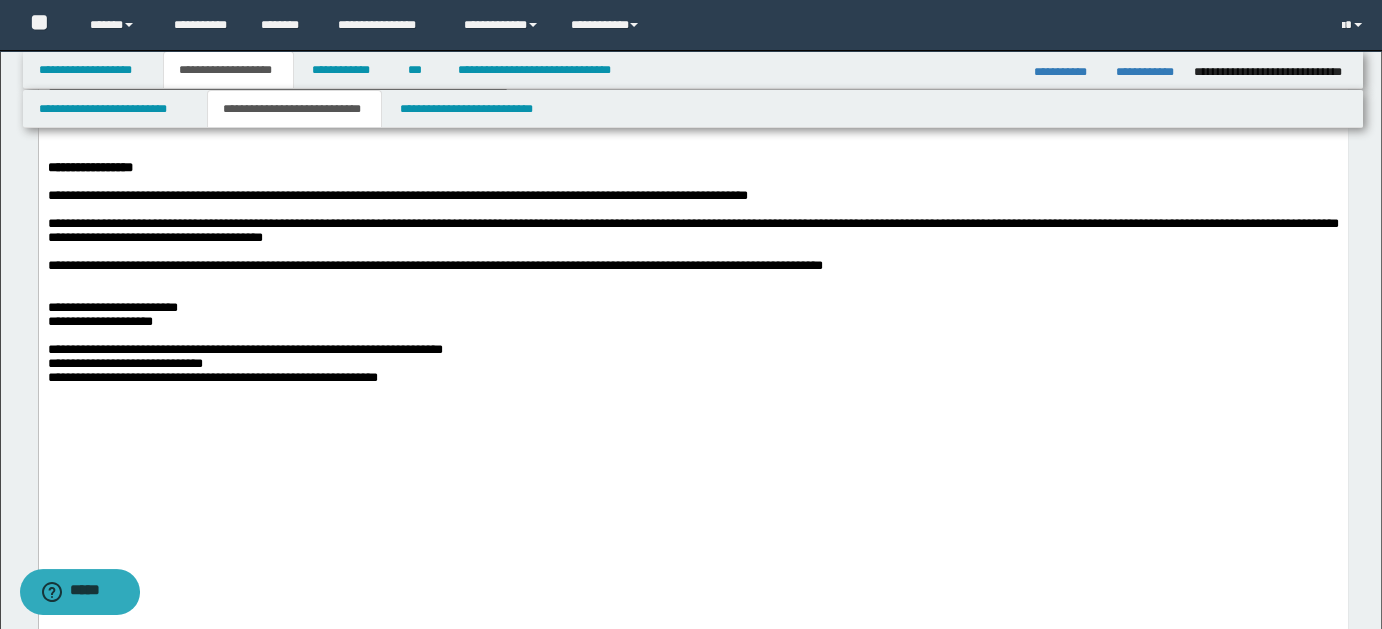 click on "**********" at bounding box center [692, 37] 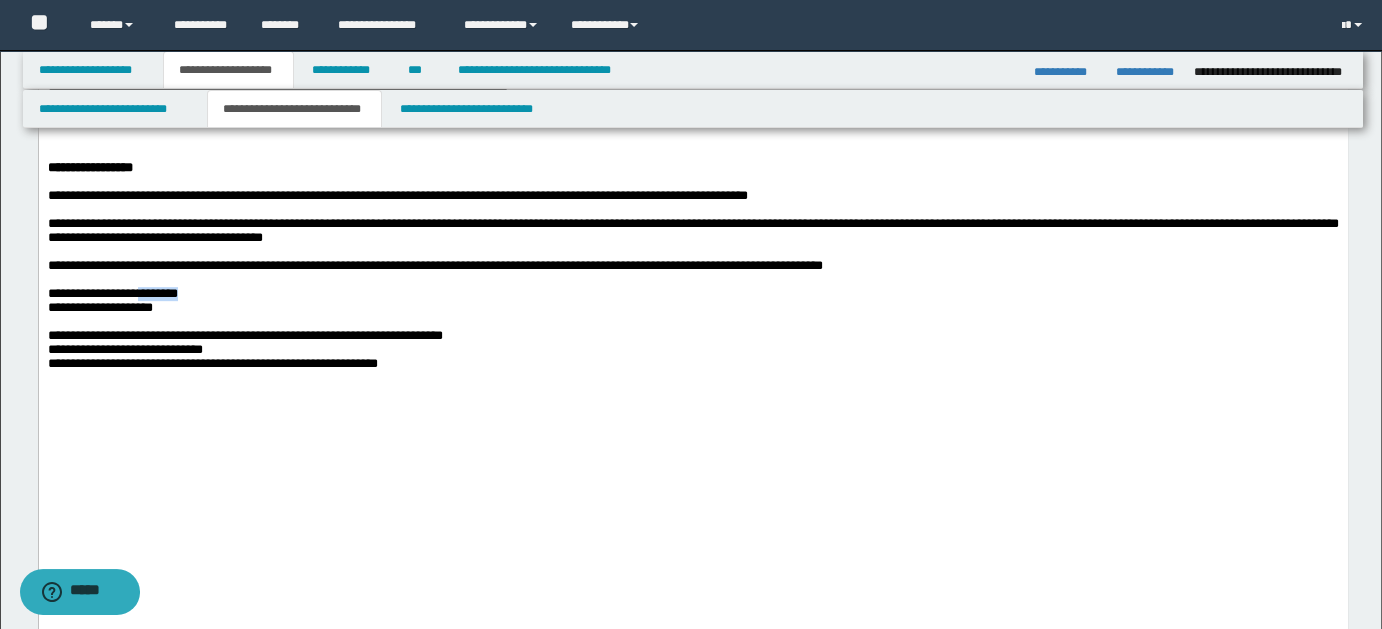 drag, startPoint x: 174, startPoint y: 454, endPoint x: 247, endPoint y: 446, distance: 73.43705 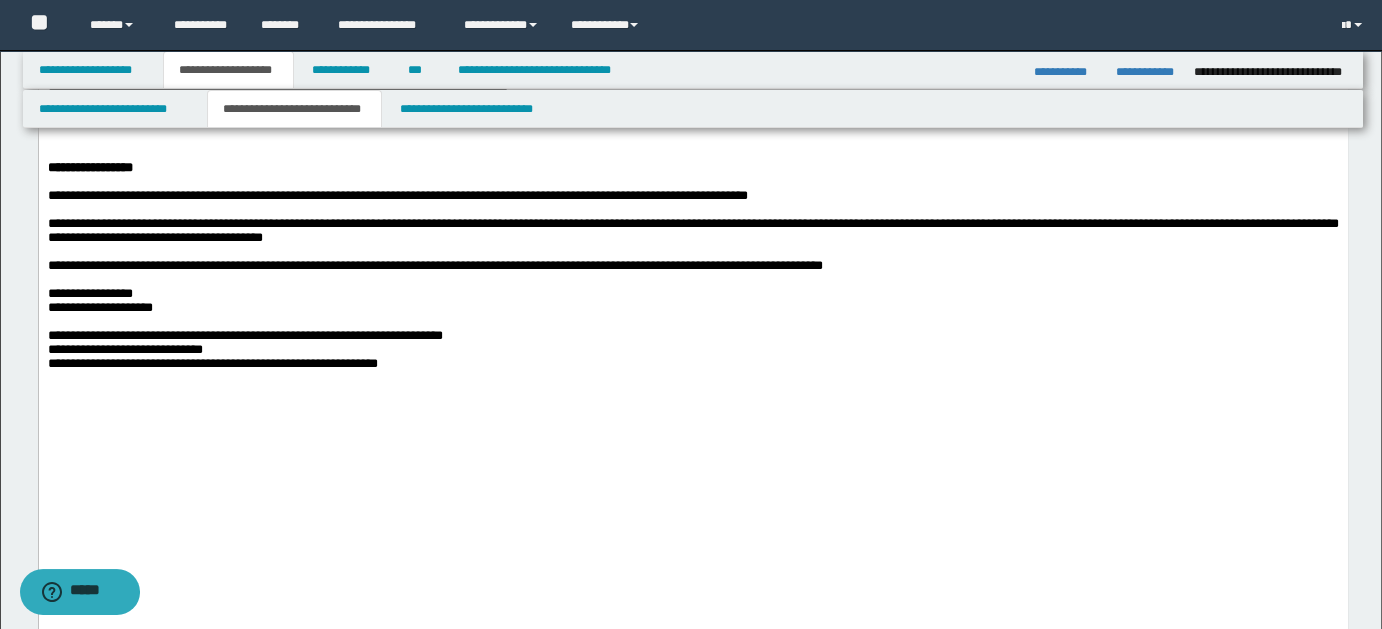 click on "**********" at bounding box center [244, 336] 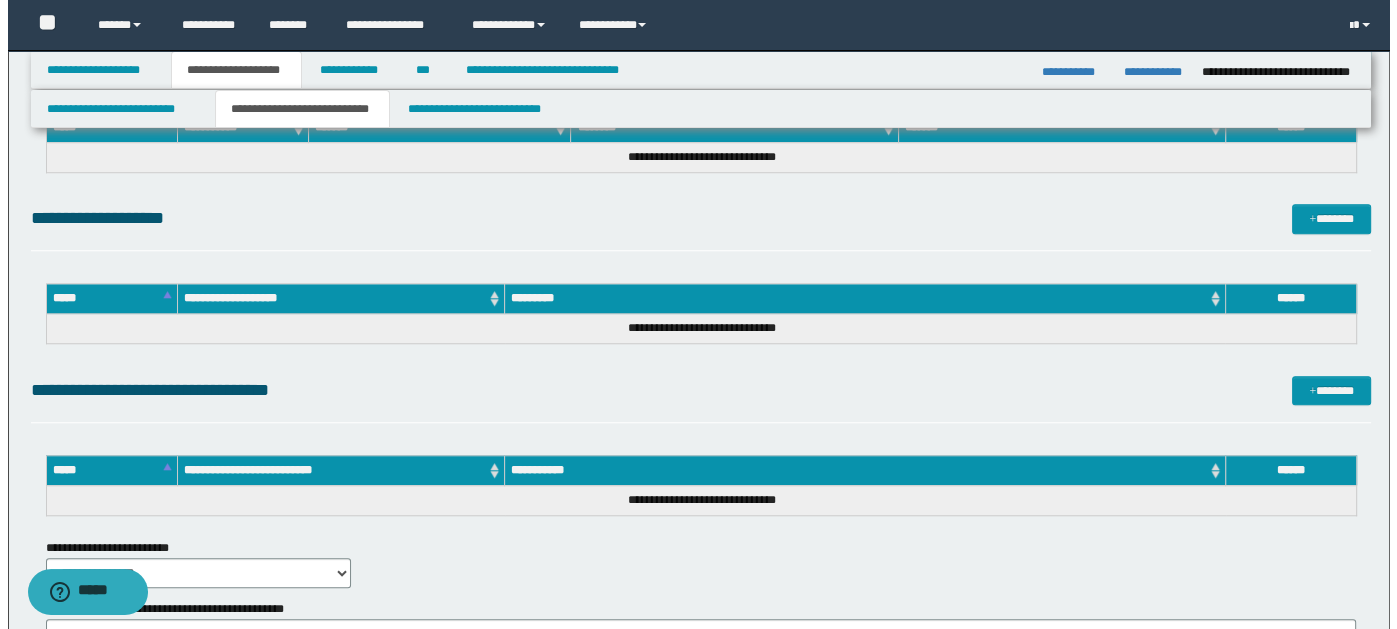 scroll, scrollTop: 1674, scrollLeft: 0, axis: vertical 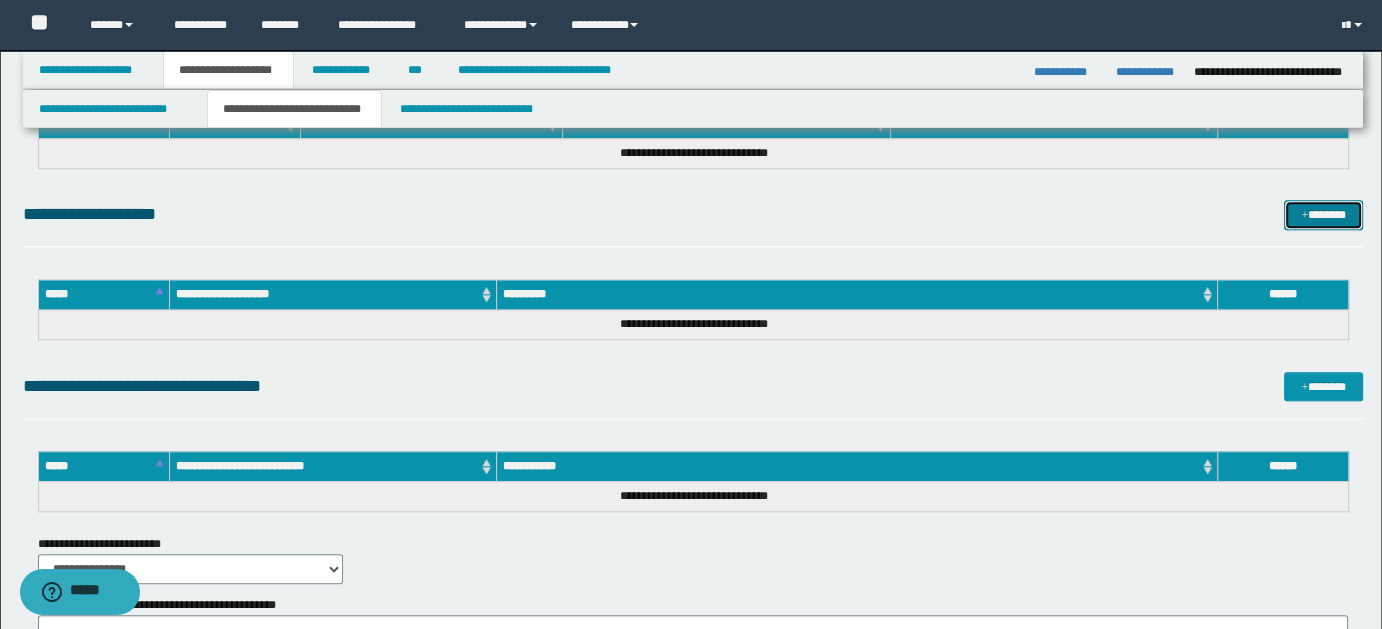 click on "*******" at bounding box center (1323, 214) 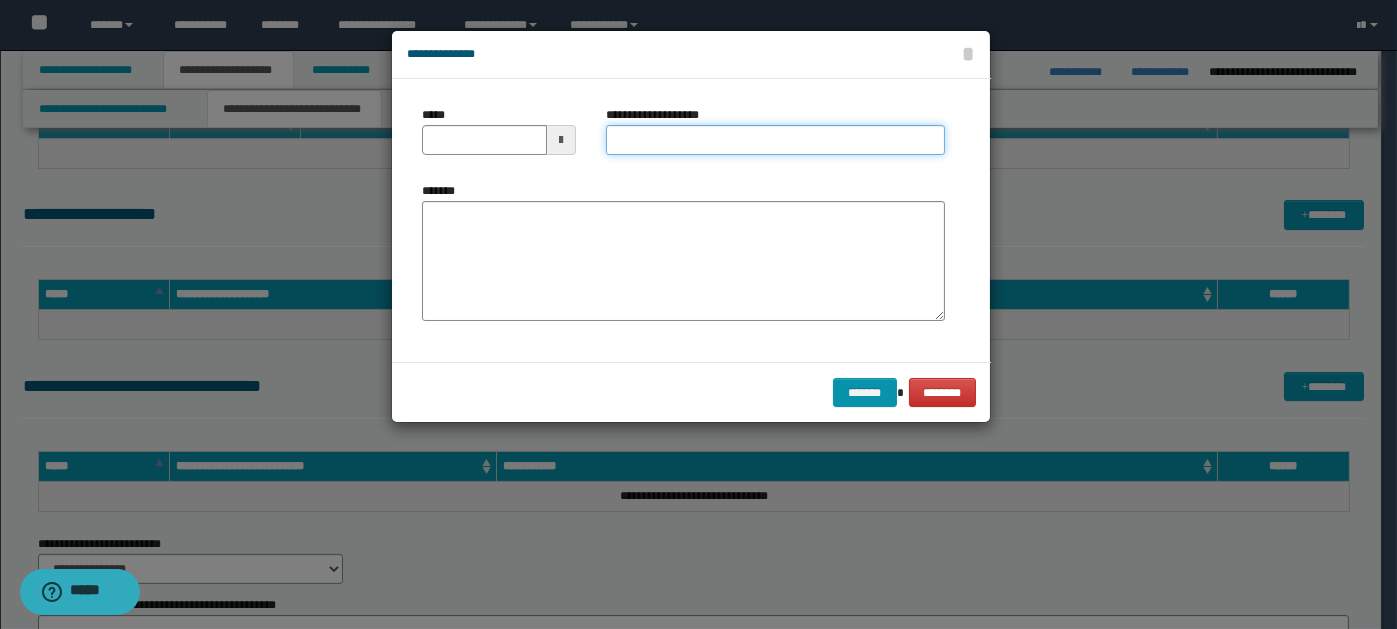 paste on "**********" 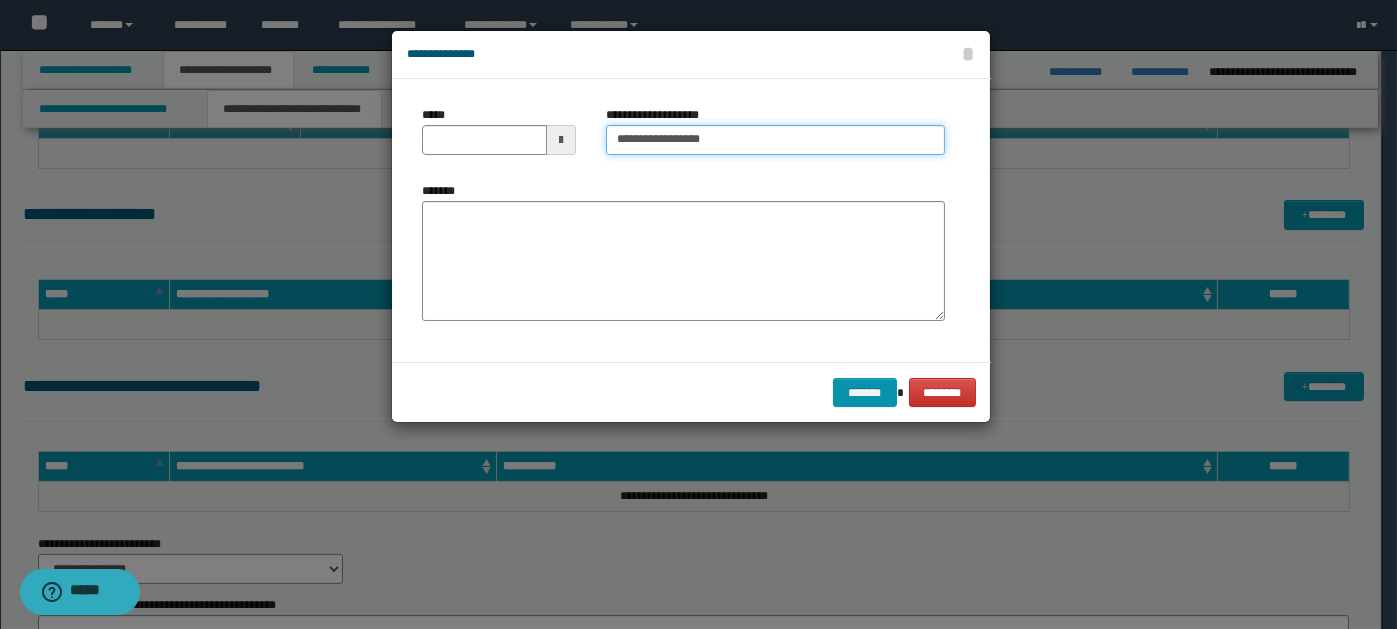 type on "**********" 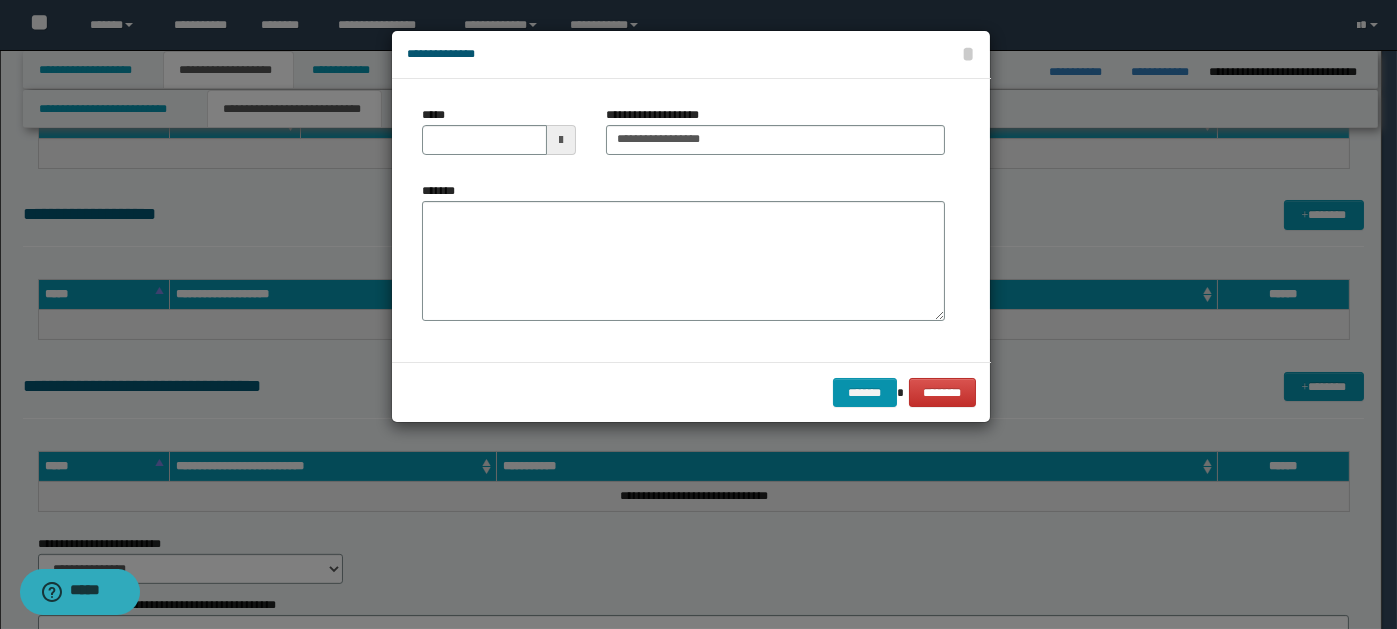 click at bounding box center (561, 140) 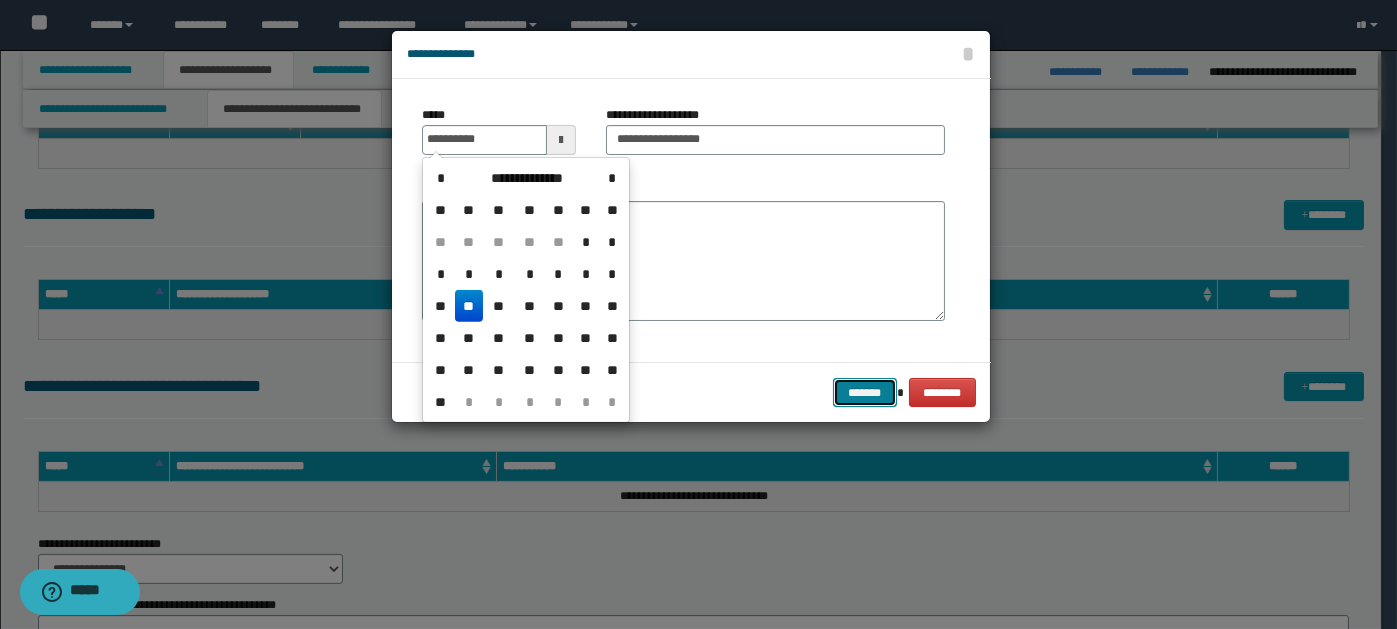 type on "**********" 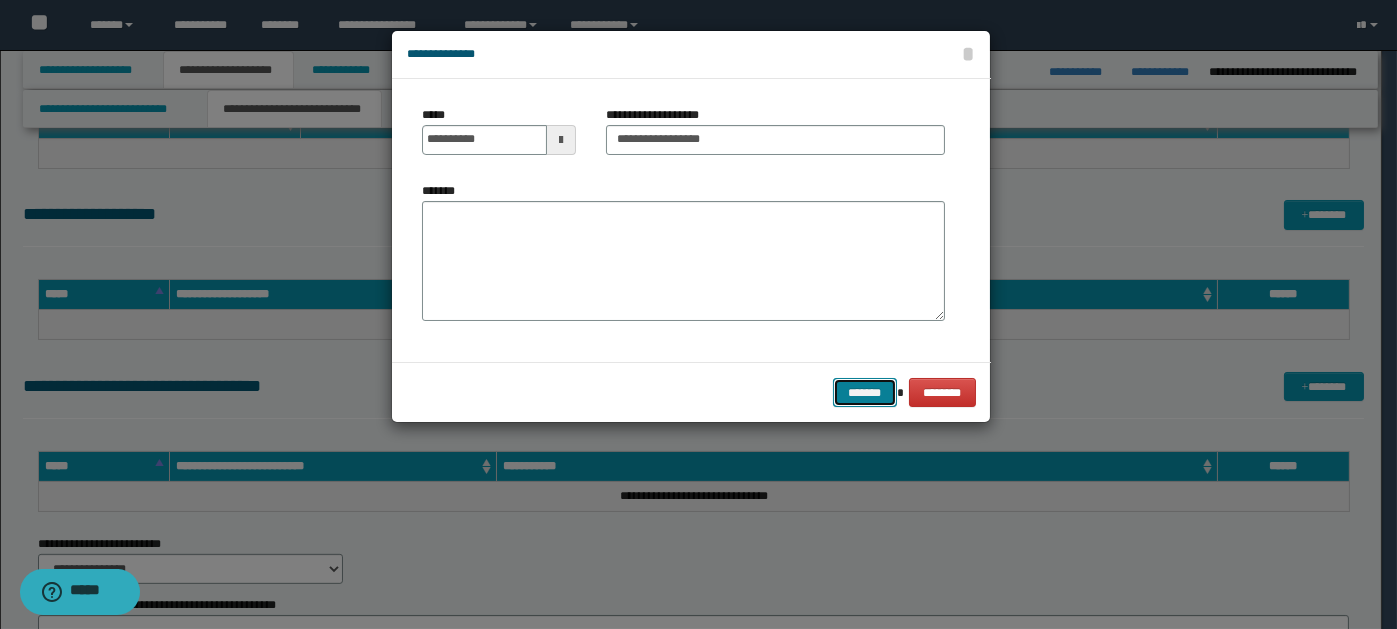 click on "*******" at bounding box center (865, 392) 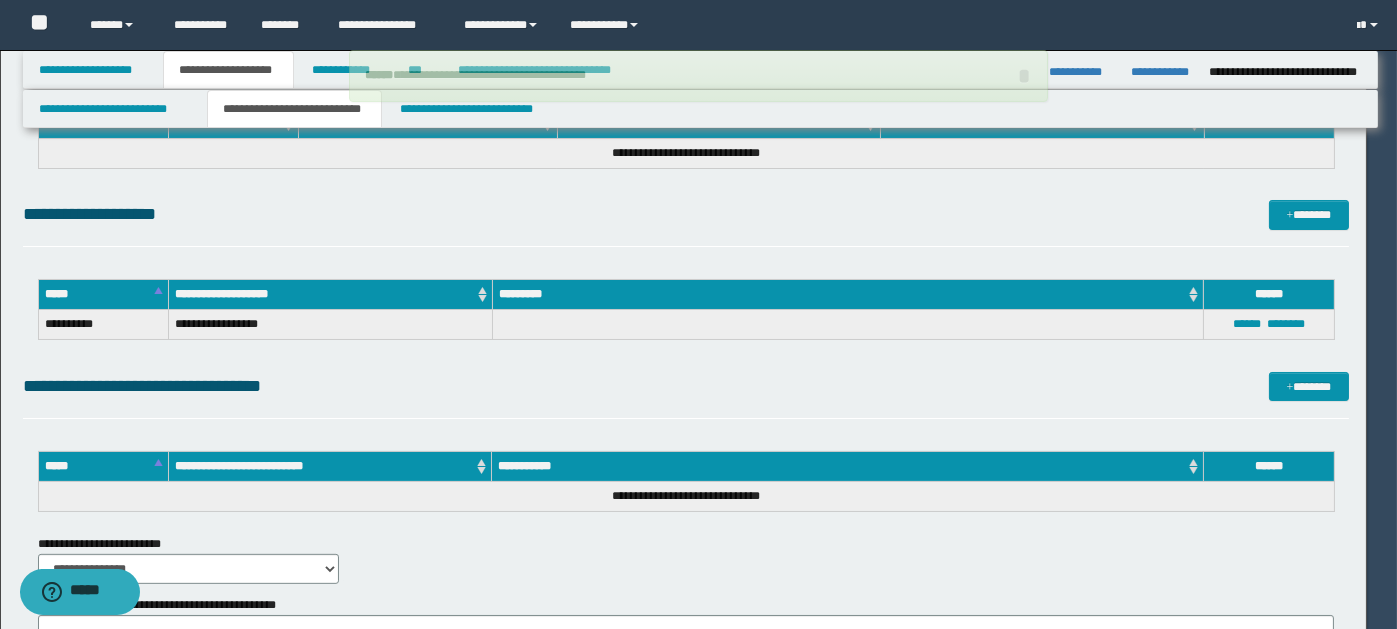 type 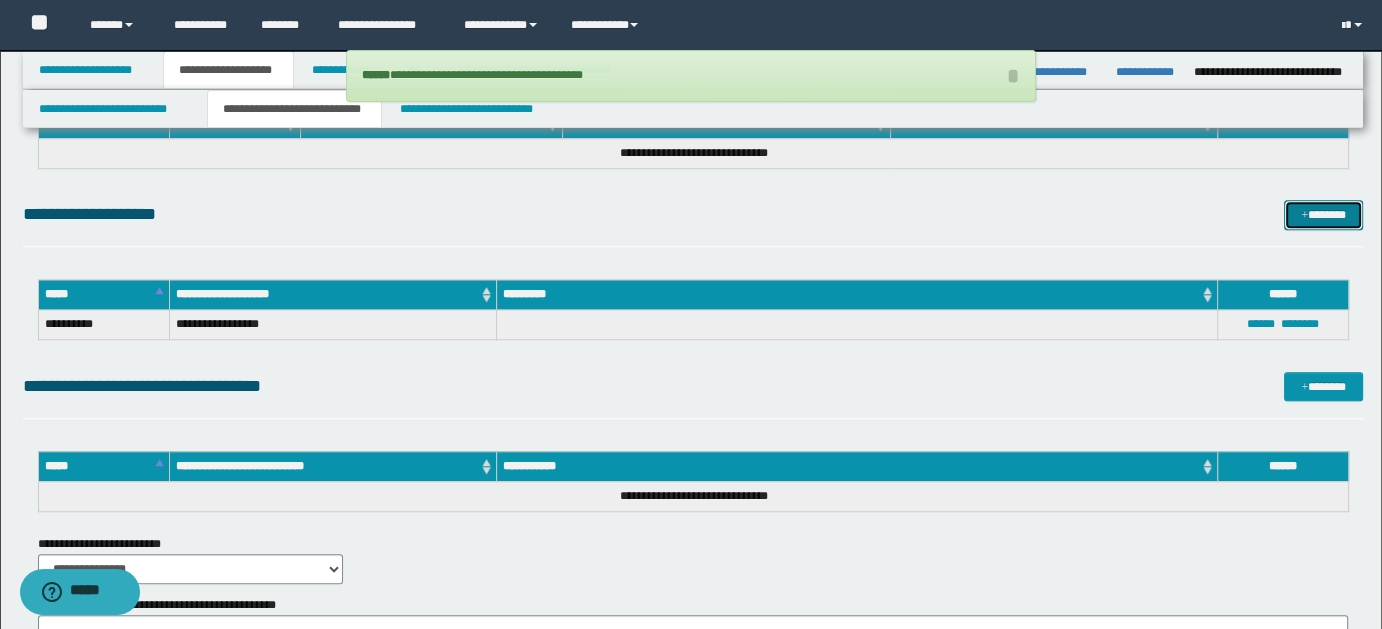 click on "*******" at bounding box center [1323, 214] 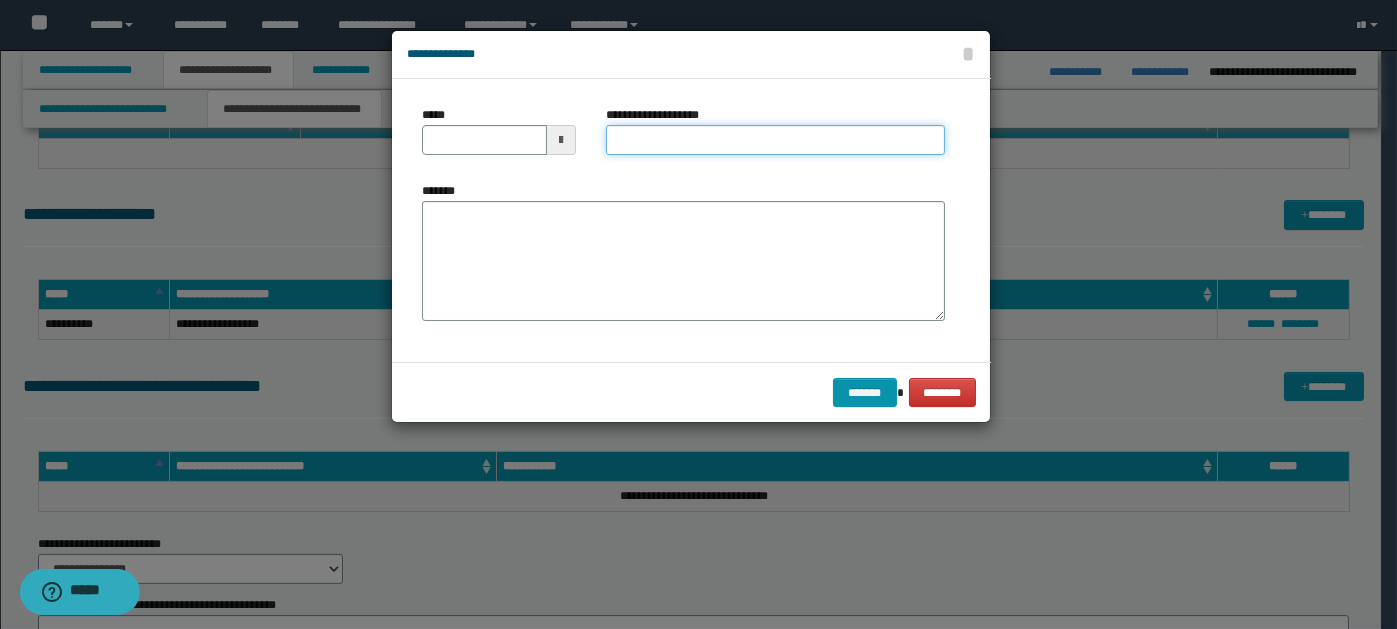 paste on "**********" 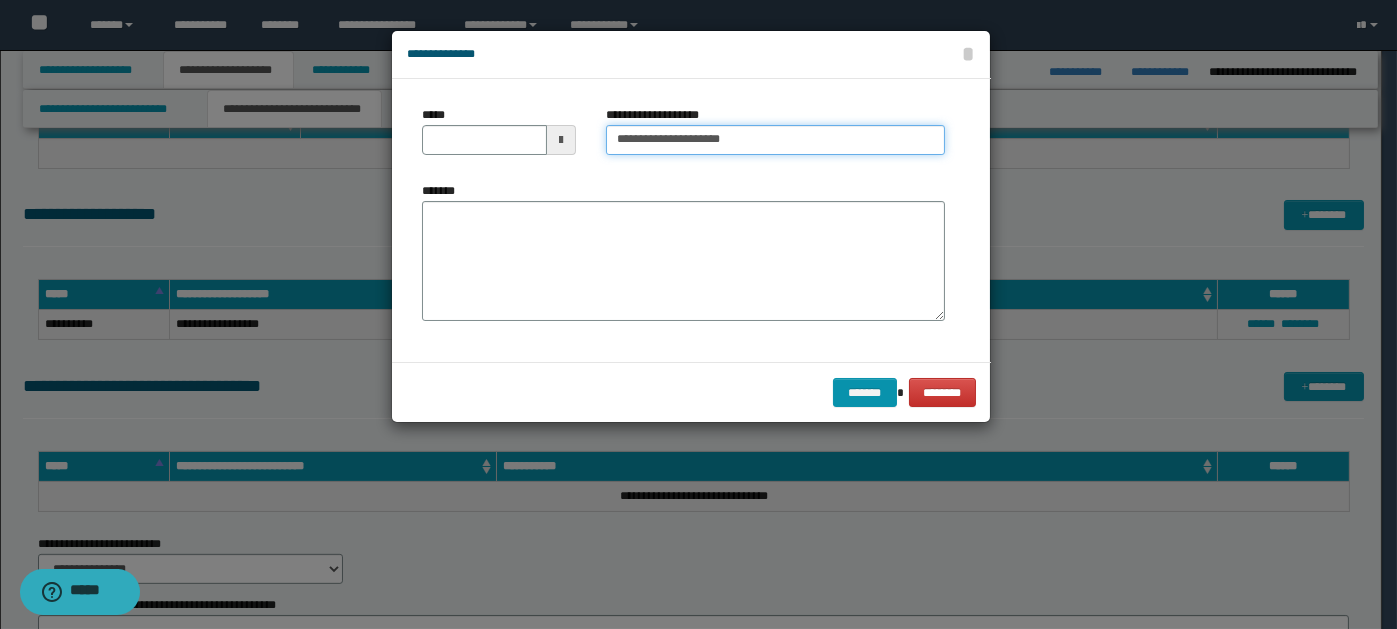 type on "**********" 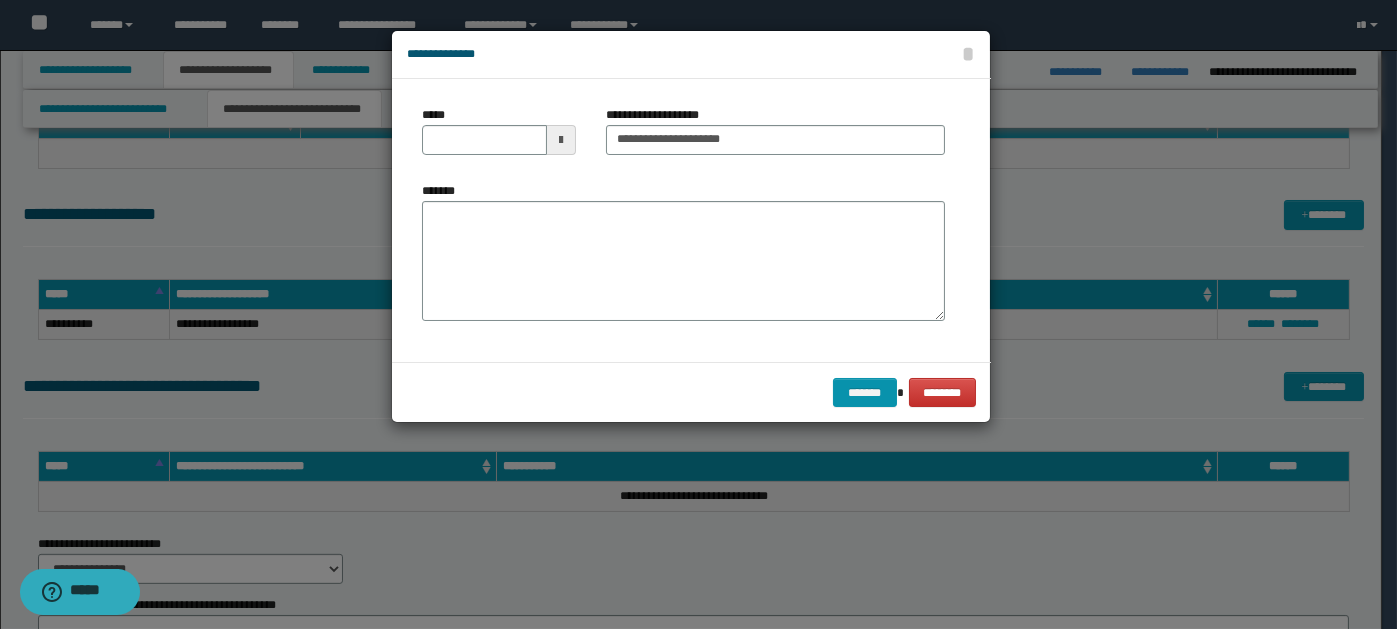 click at bounding box center [561, 140] 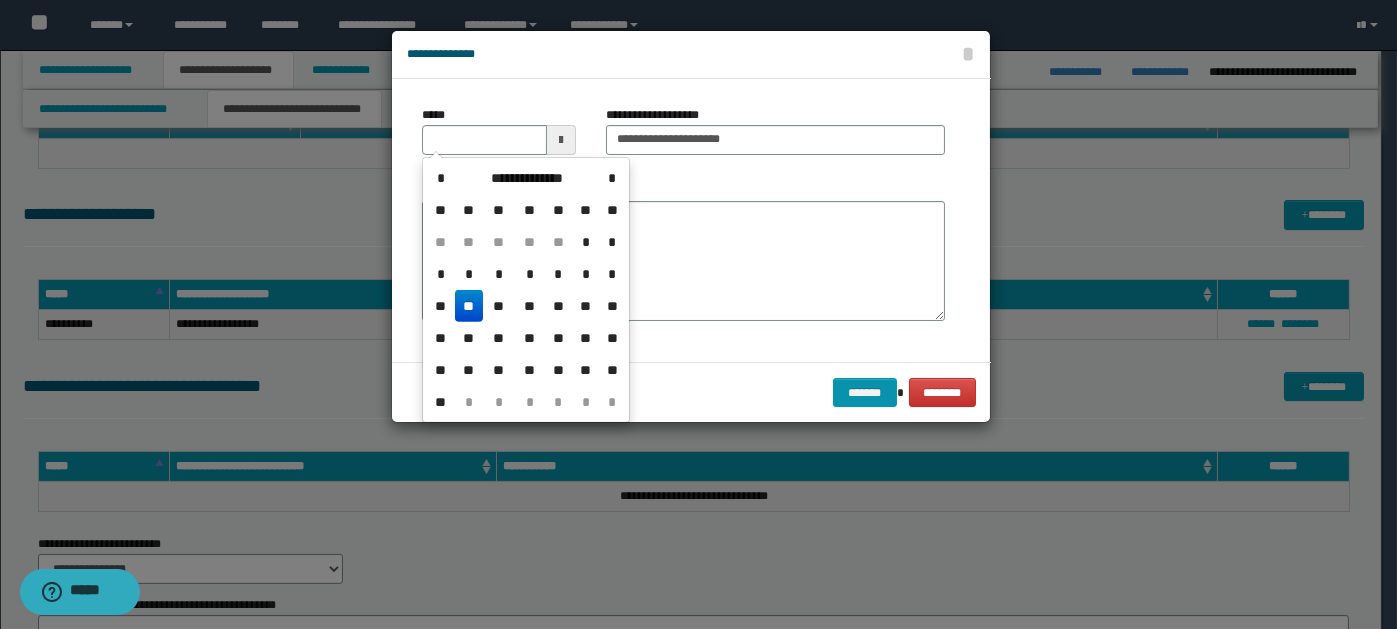 click on "**" at bounding box center [469, 306] 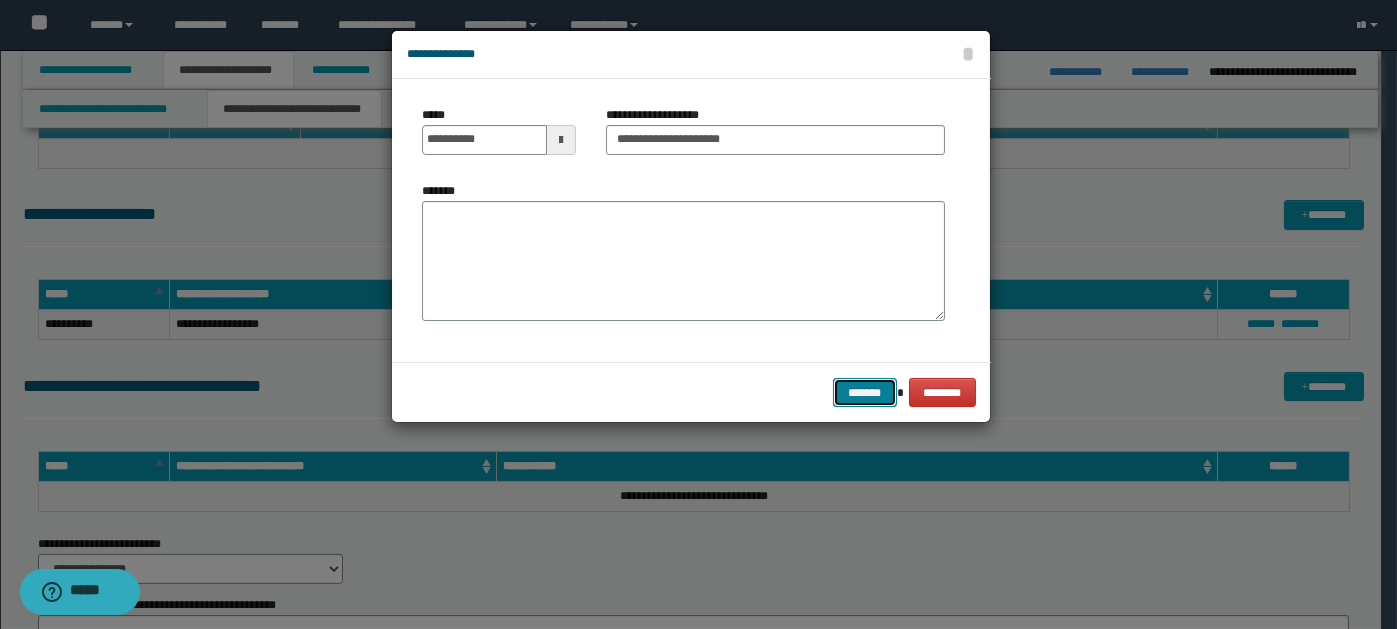 click on "*******" at bounding box center (865, 392) 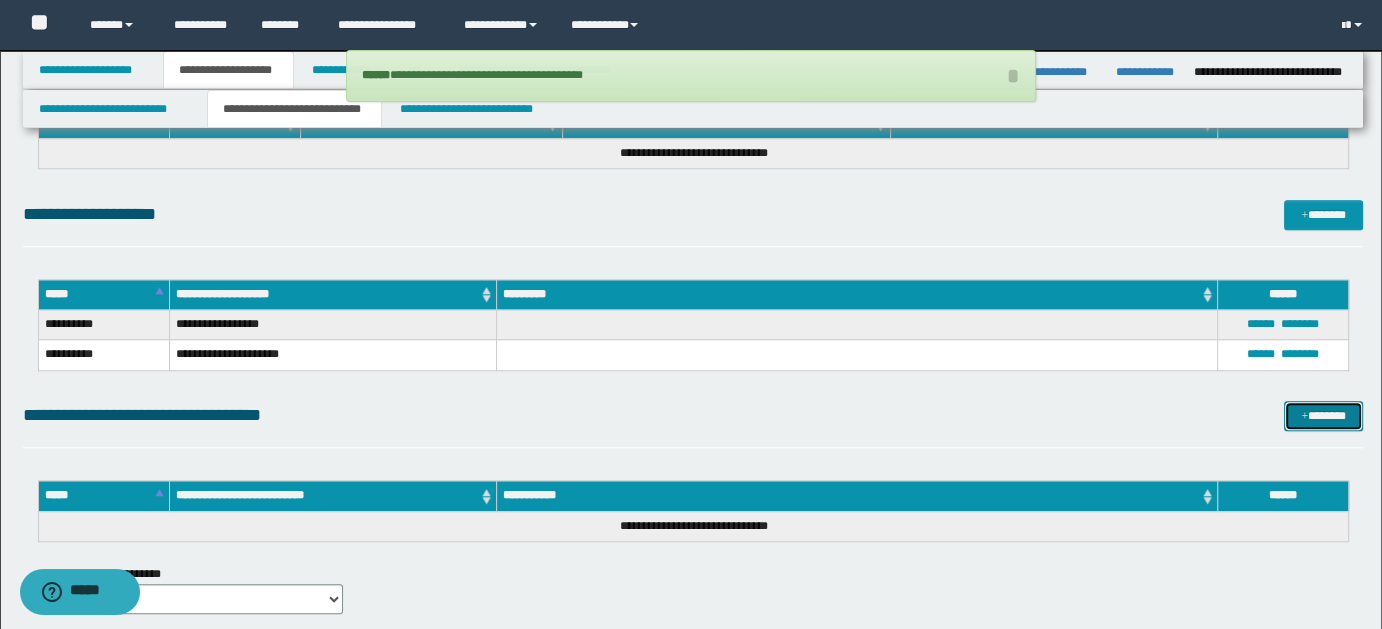 click on "*******" at bounding box center [1323, 415] 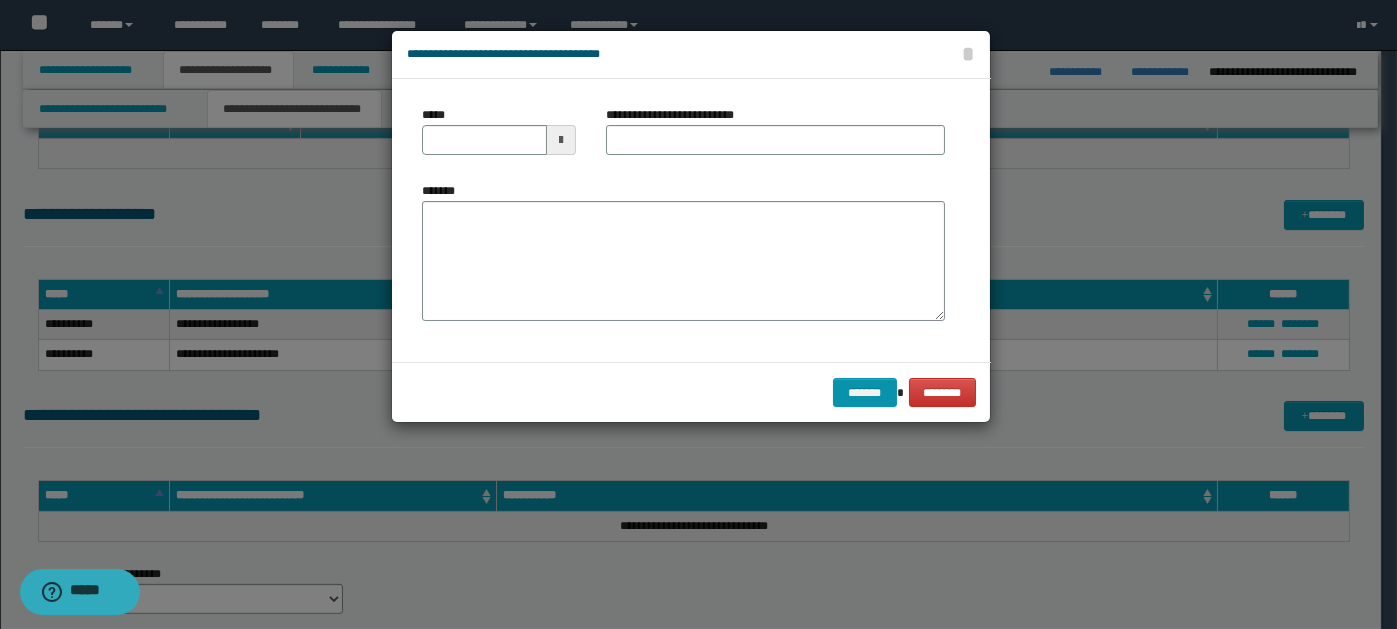 type 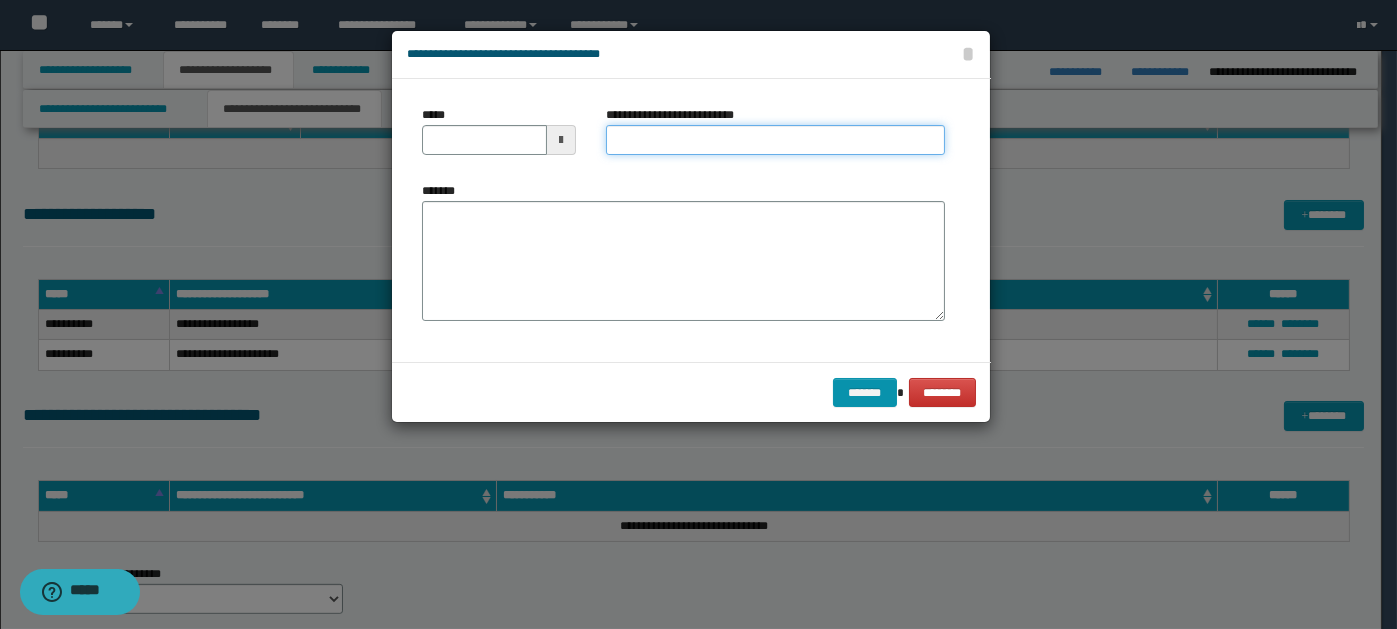 paste on "**********" 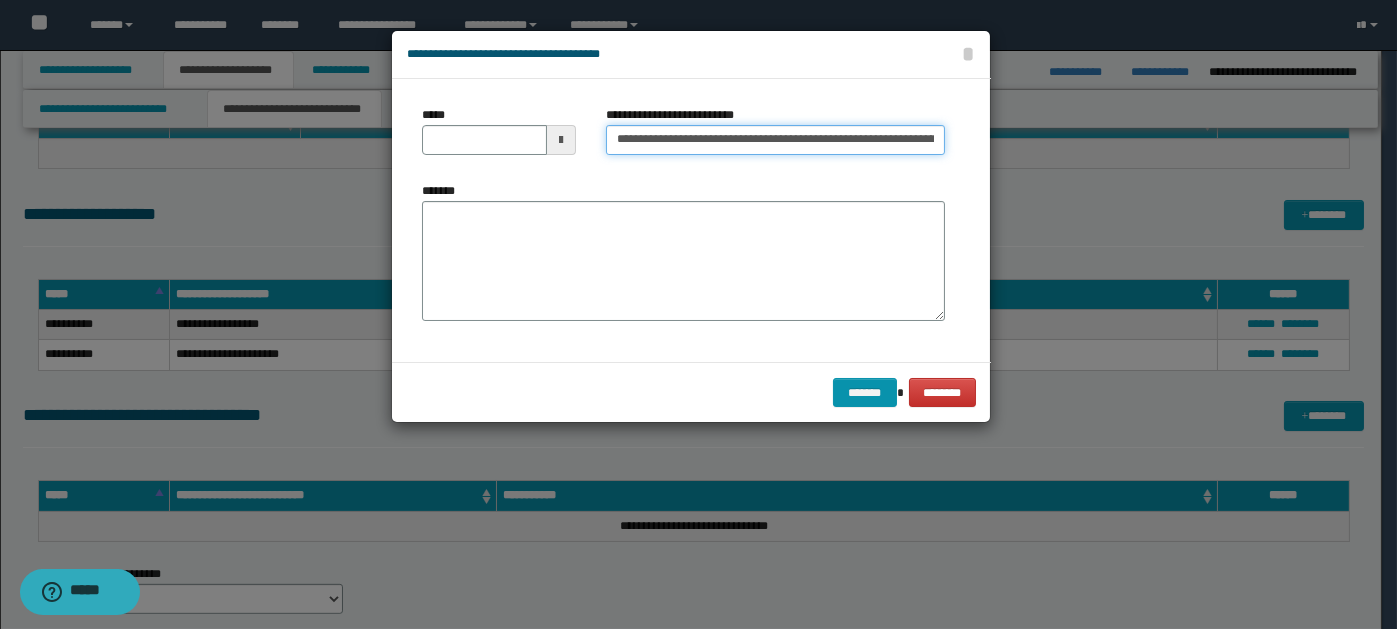 scroll, scrollTop: 0, scrollLeft: 575, axis: horizontal 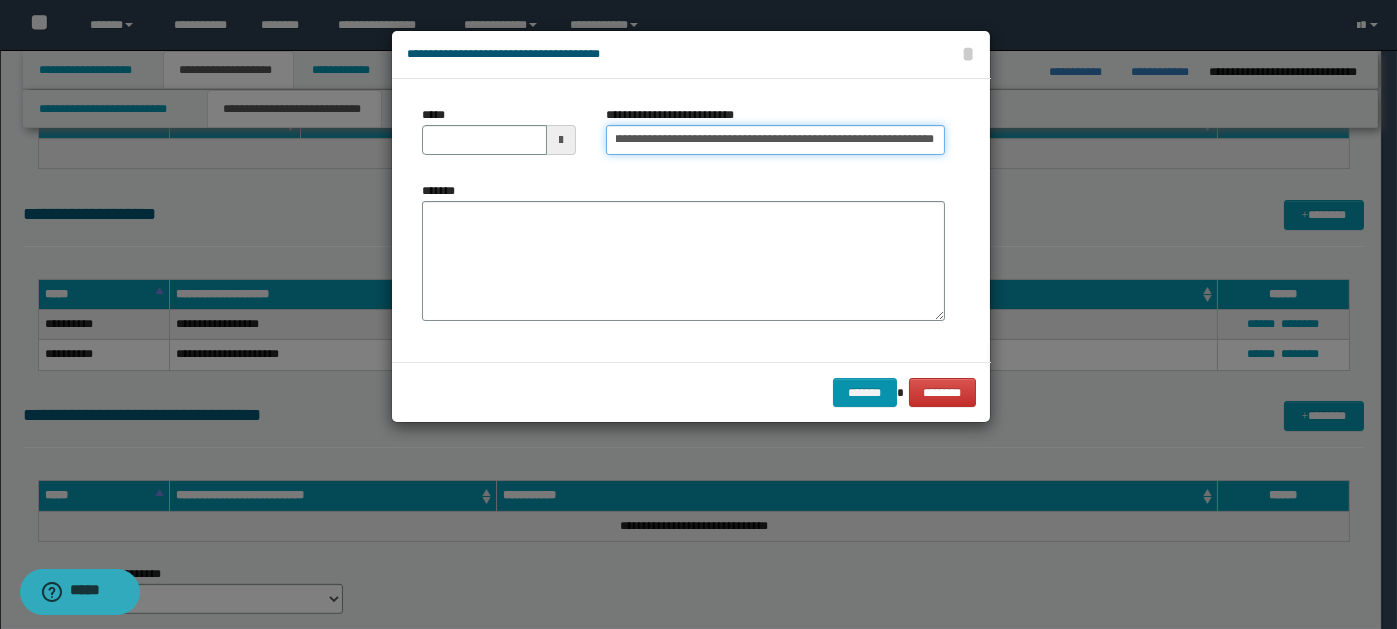 type on "**********" 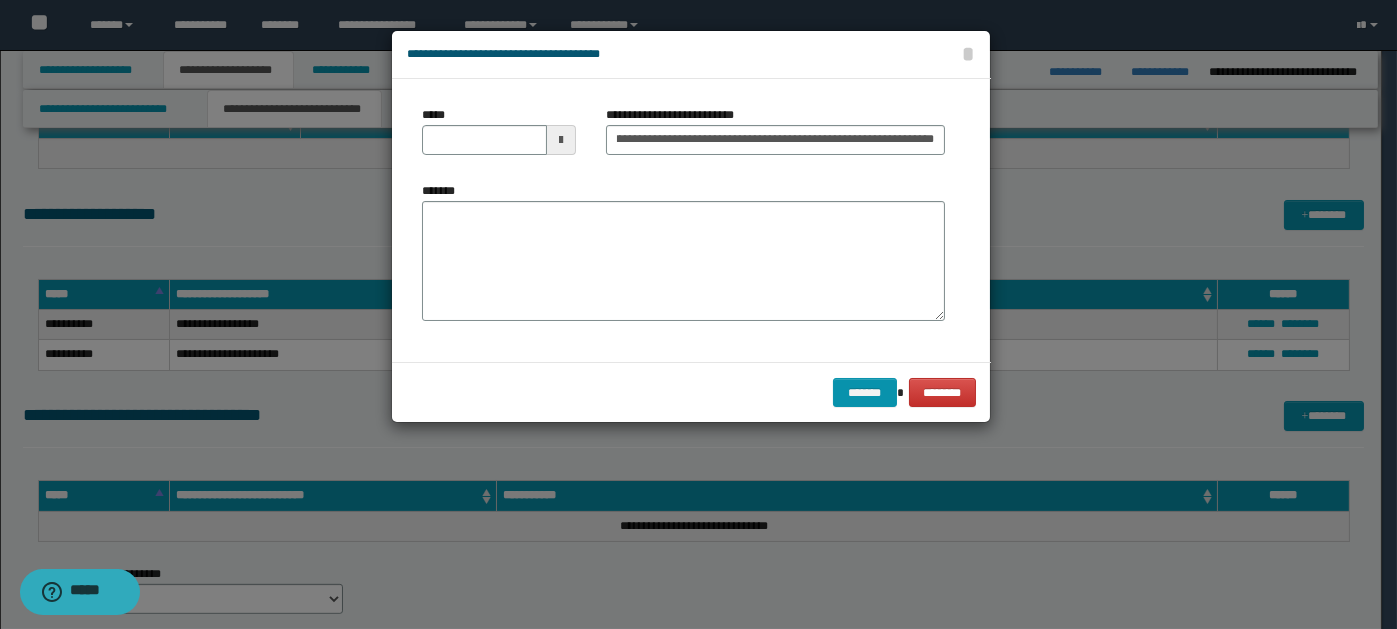 click at bounding box center [561, 140] 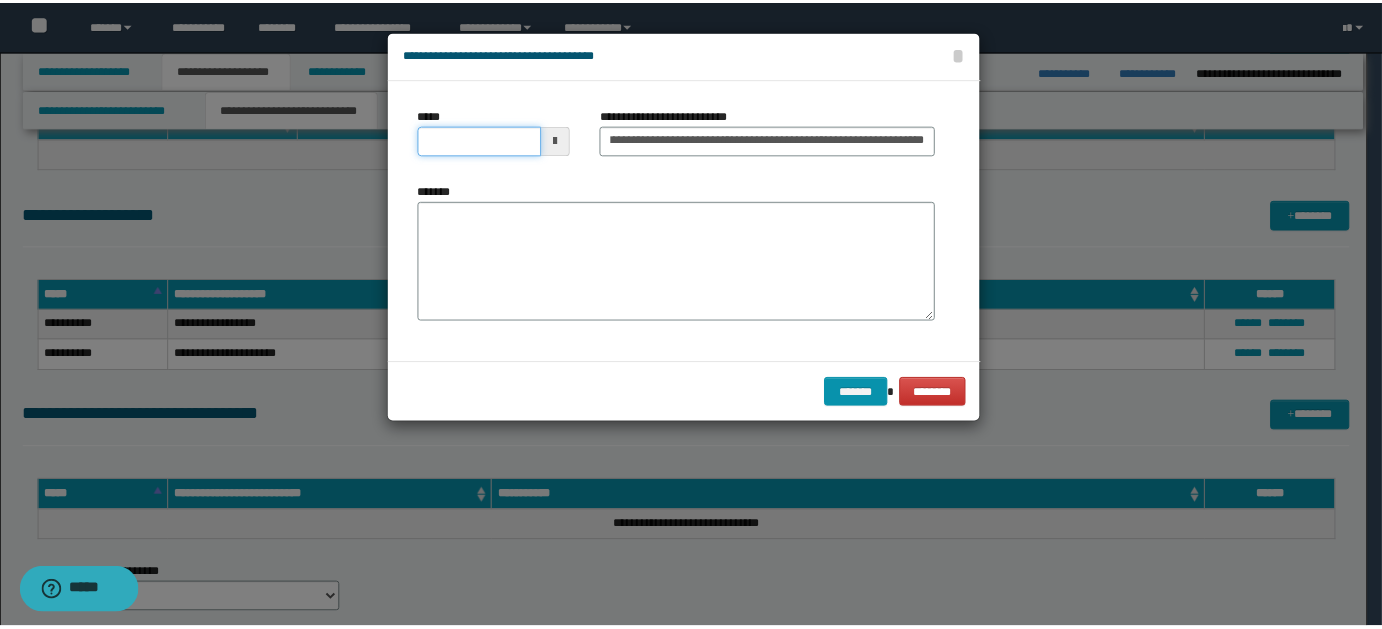 scroll, scrollTop: 0, scrollLeft: 0, axis: both 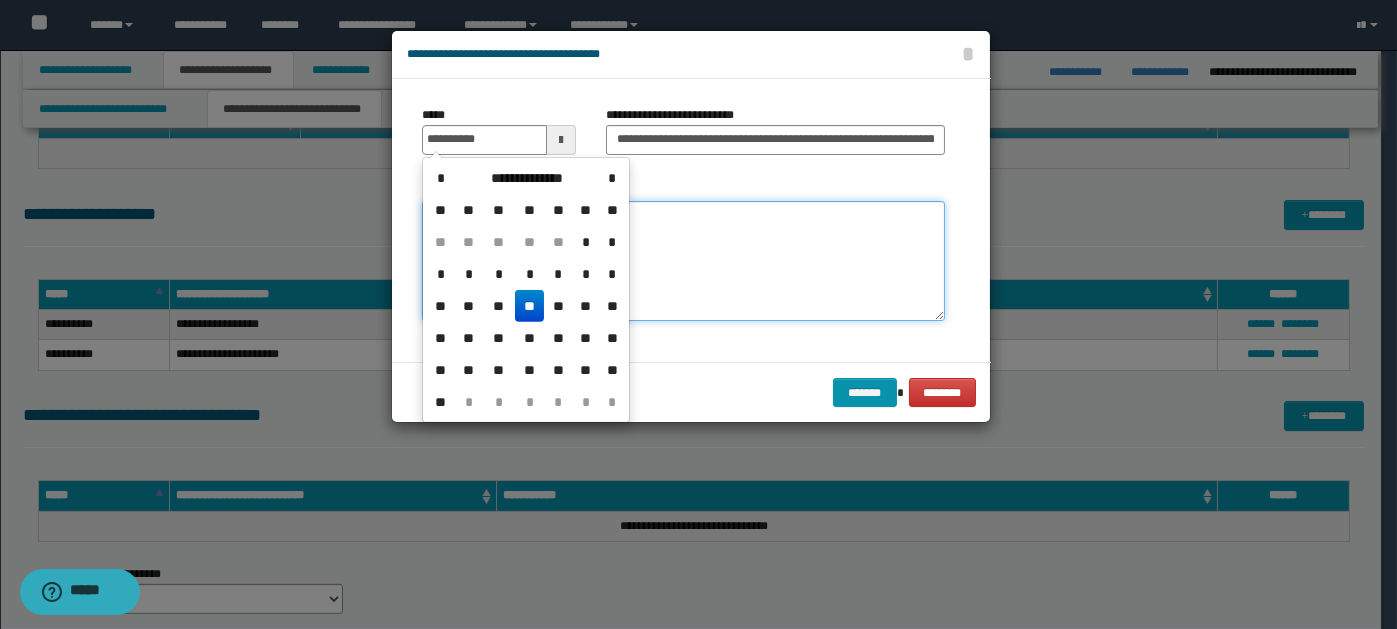 type on "**********" 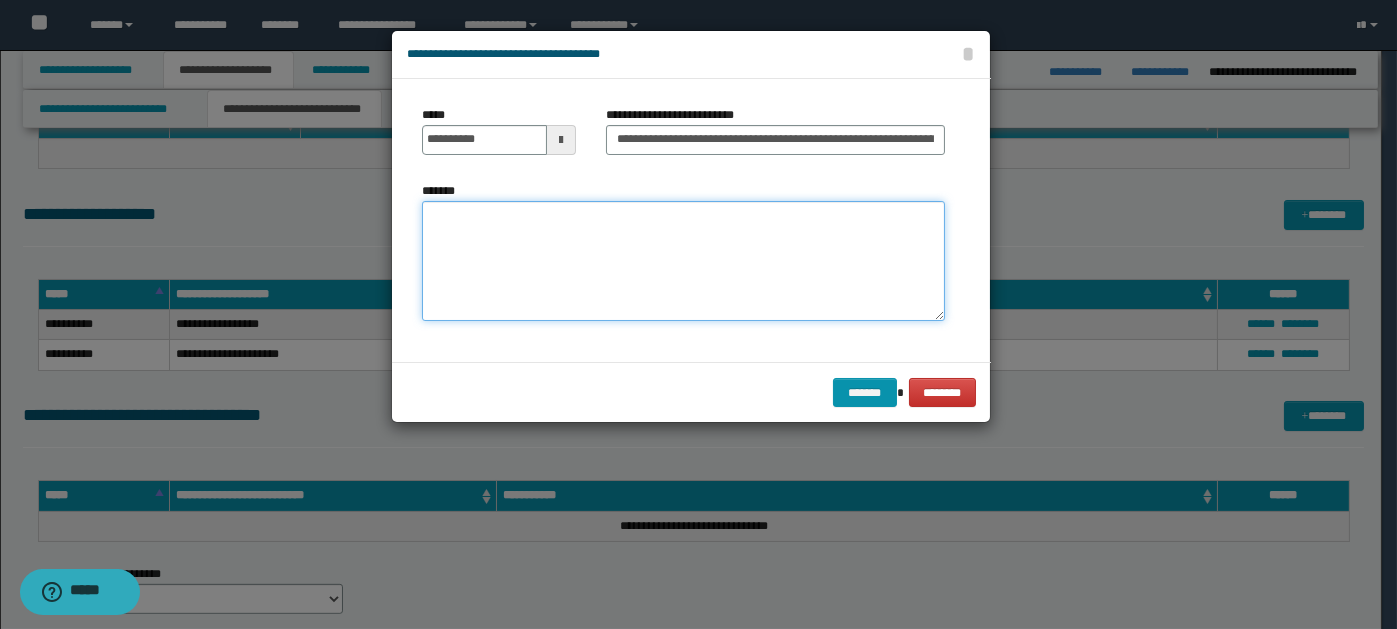 click on "*******" at bounding box center (683, 261) 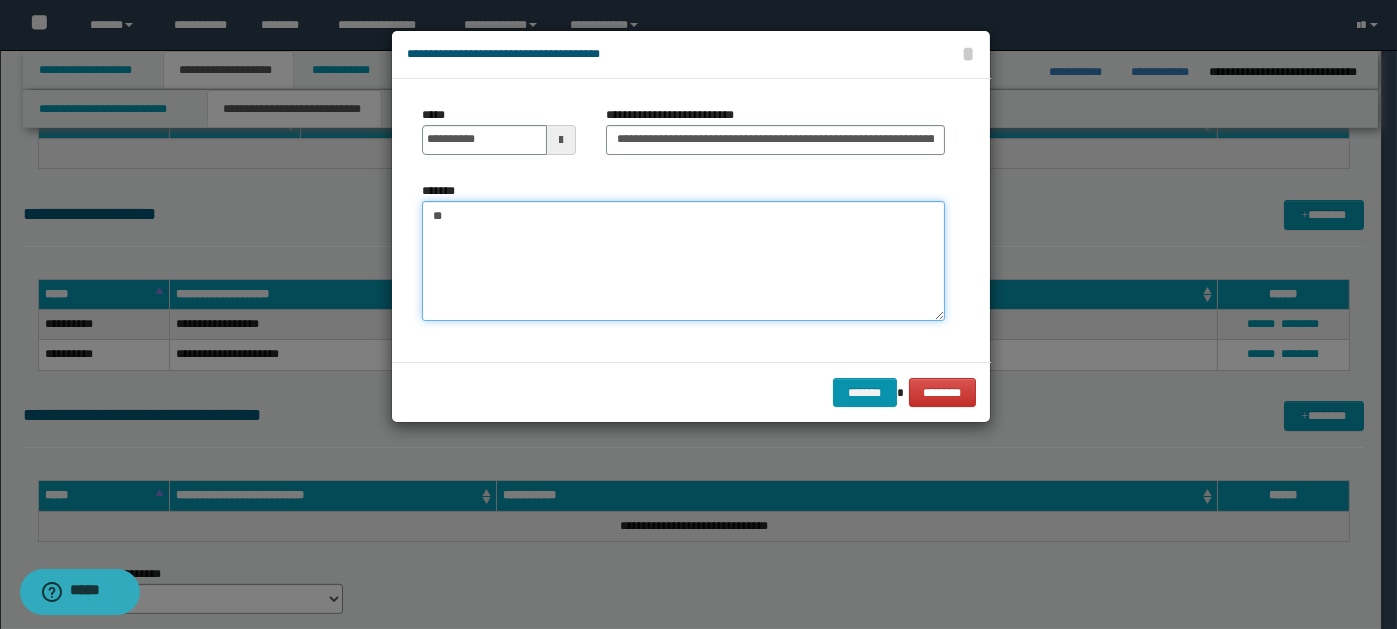 type on "*" 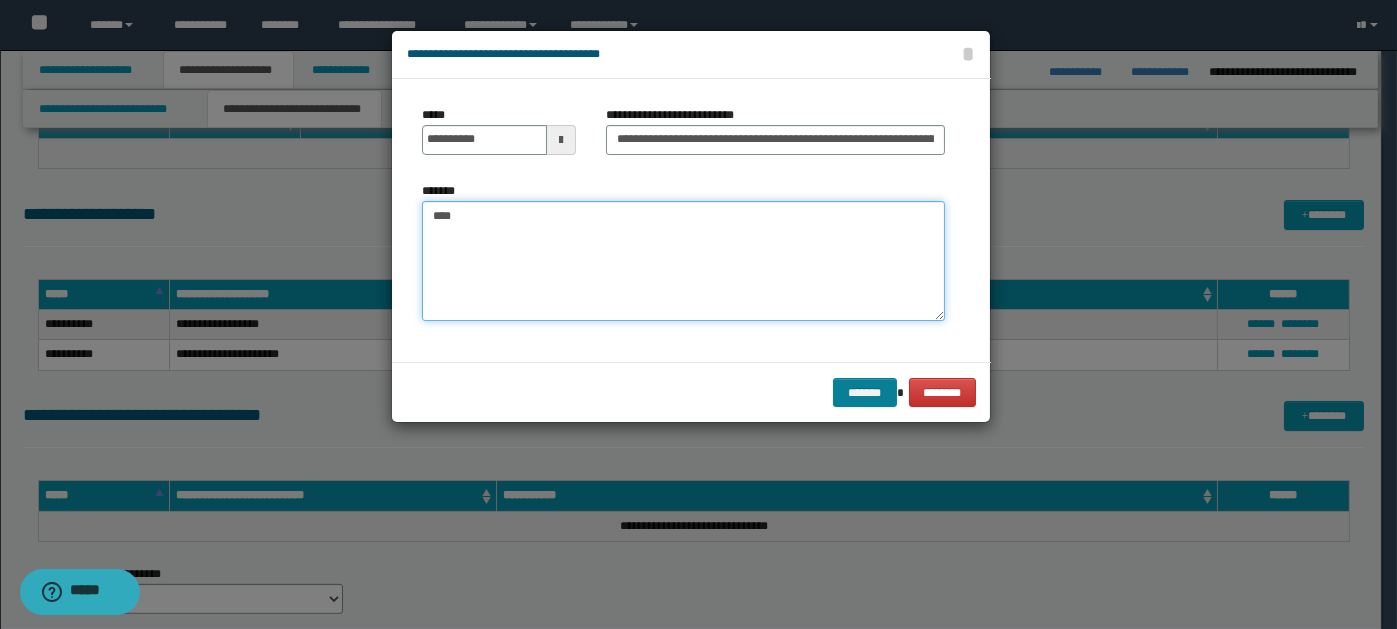 type on "****" 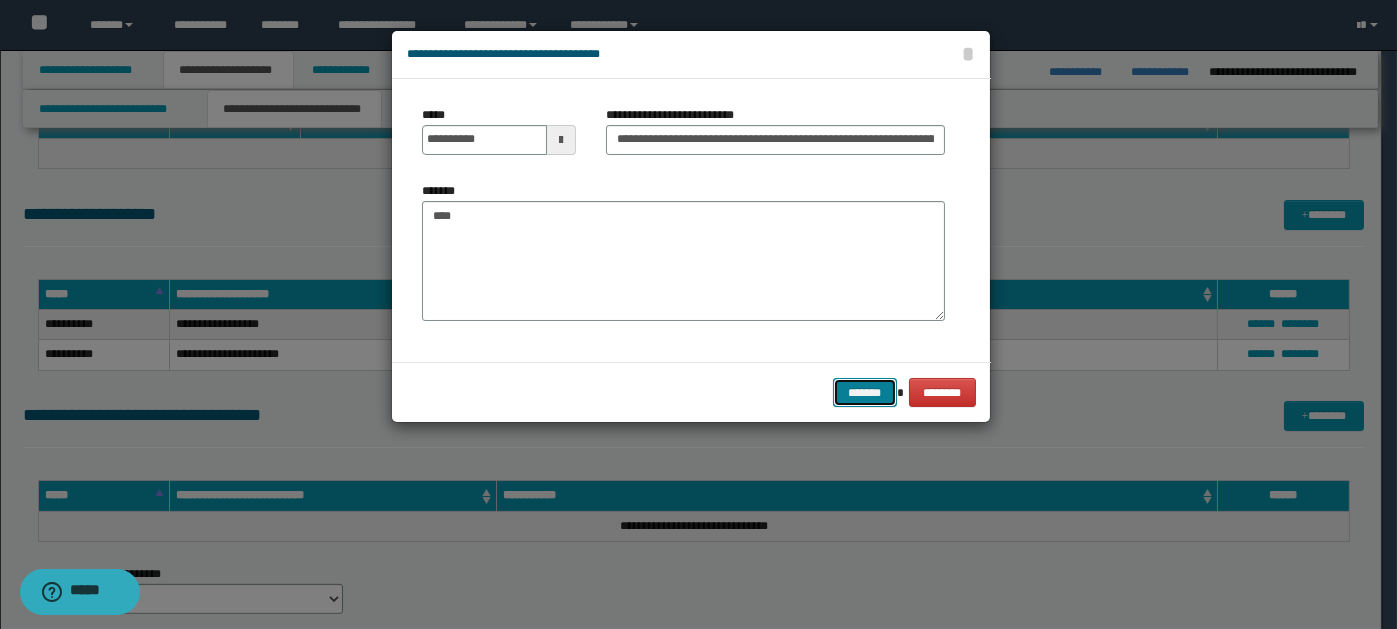 click on "*******" at bounding box center (865, 392) 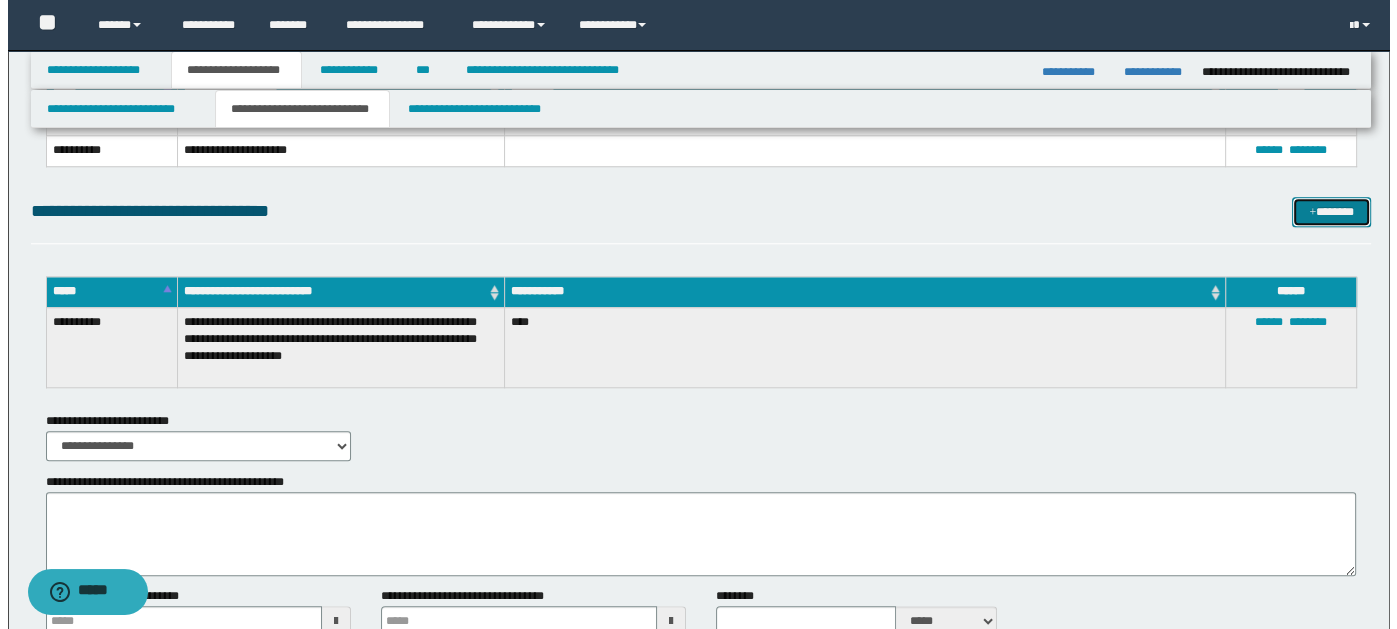 scroll, scrollTop: 1972, scrollLeft: 0, axis: vertical 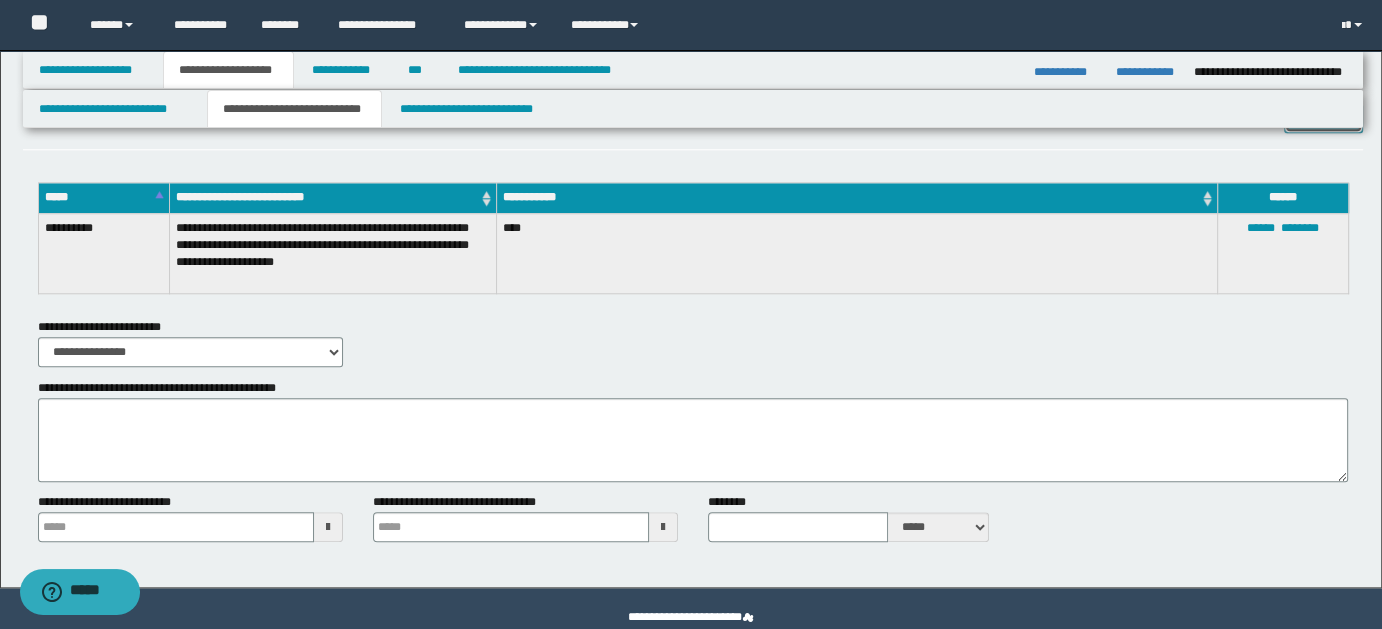 click on "*******" at bounding box center [1323, 117] 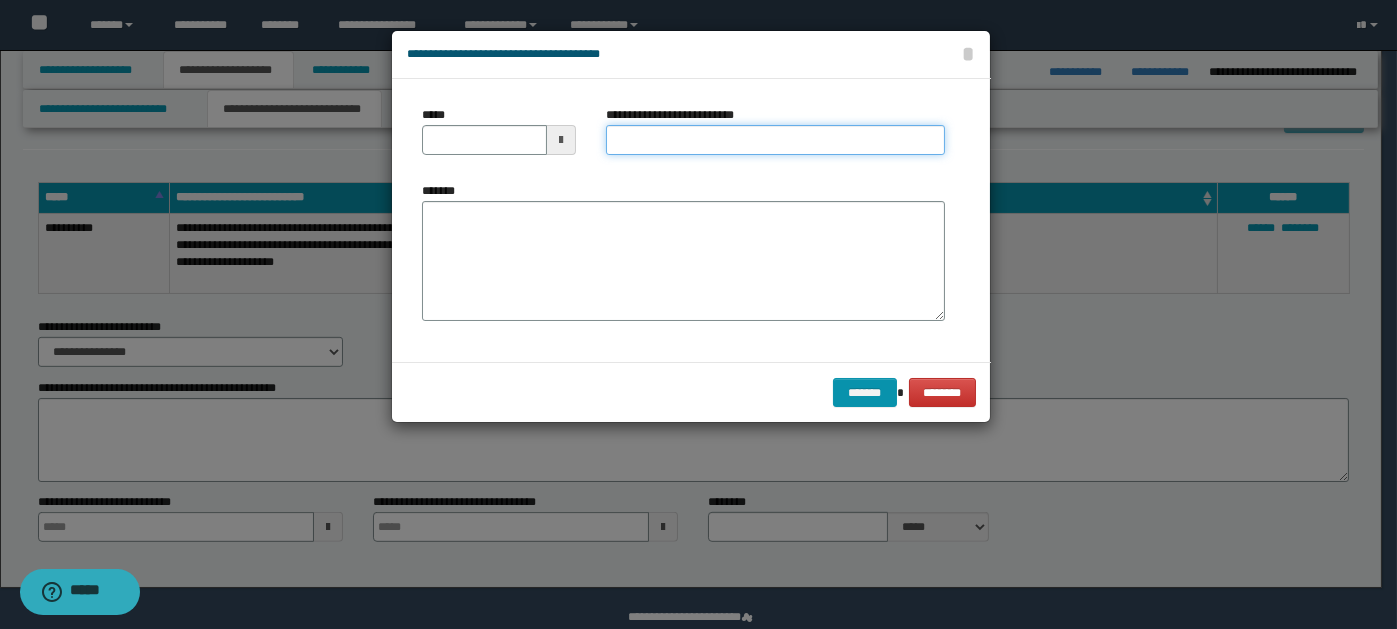 paste on "**********" 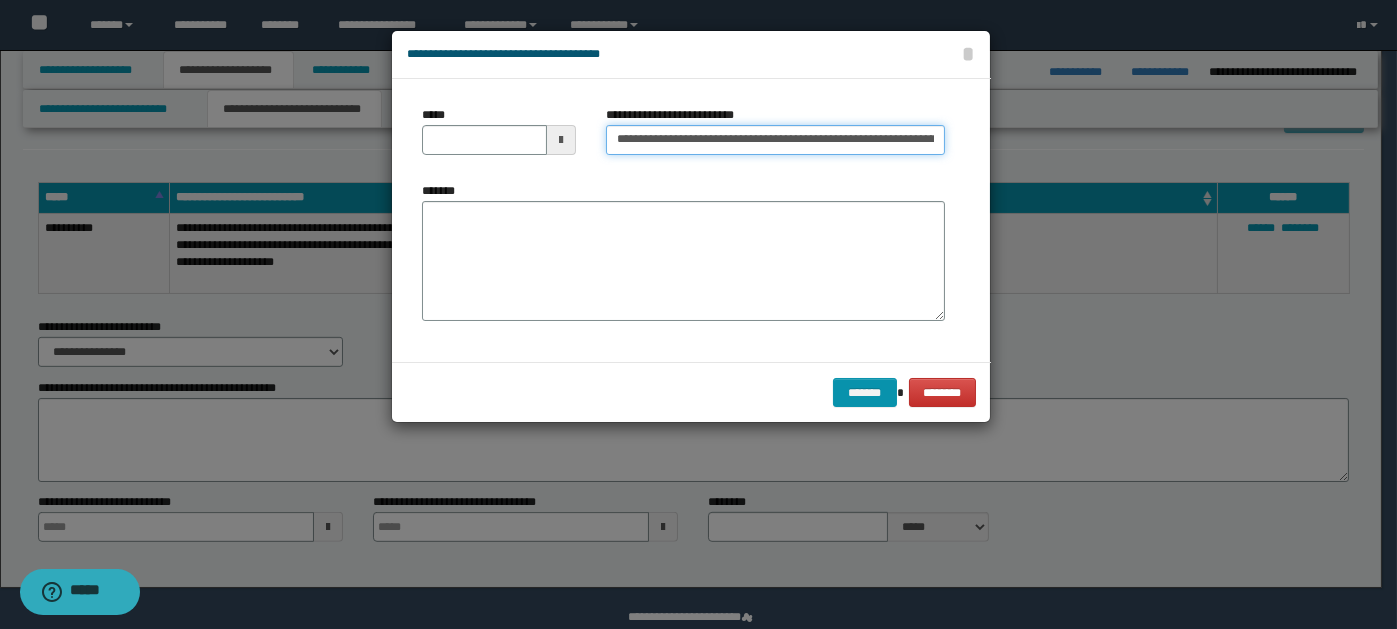 scroll, scrollTop: 0, scrollLeft: 1099, axis: horizontal 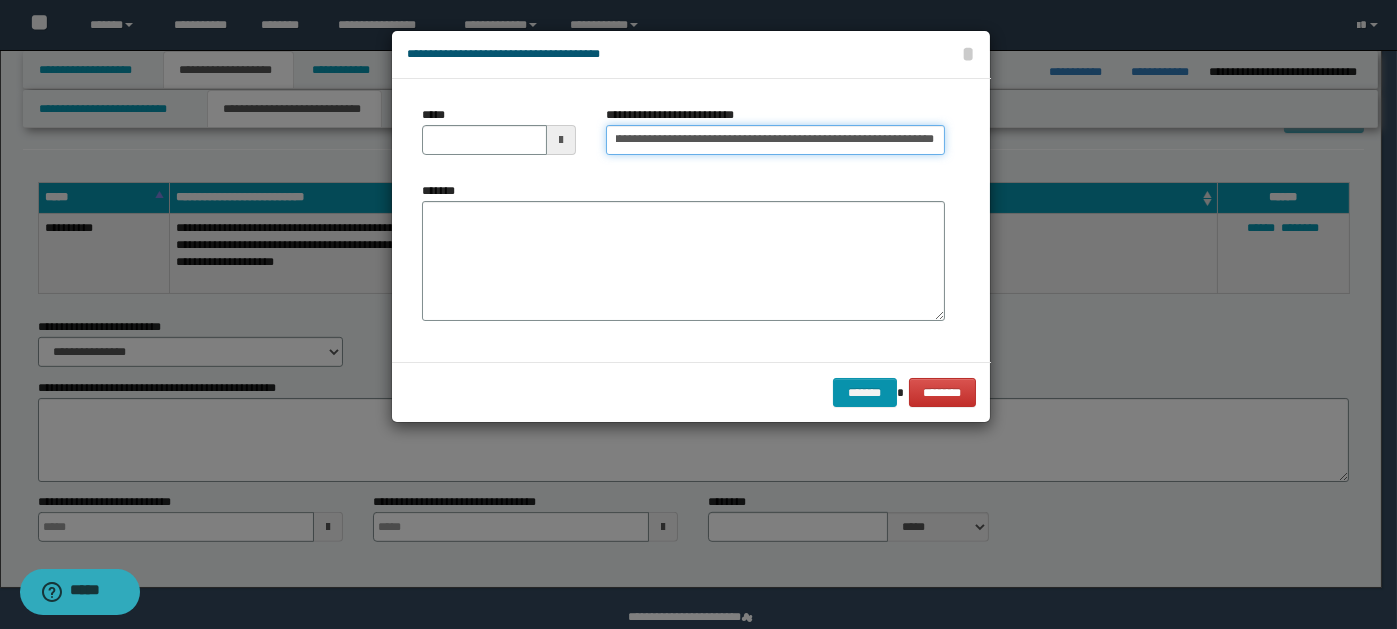 type on "**********" 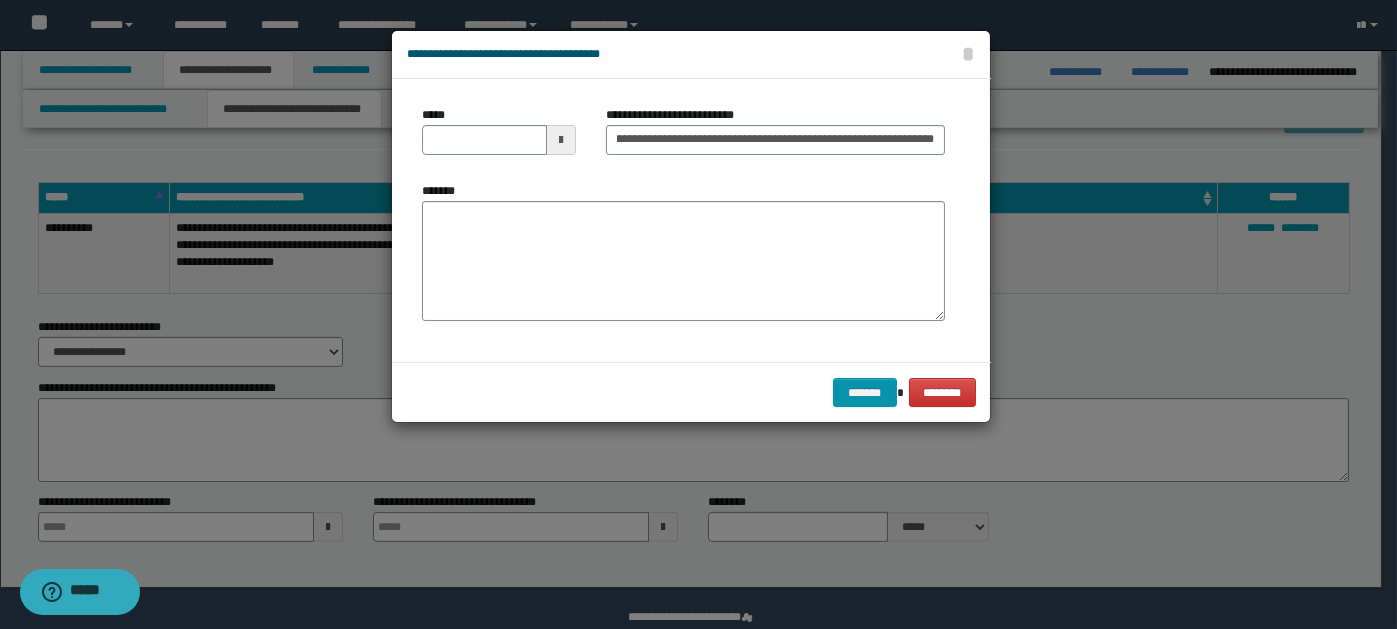 scroll, scrollTop: 0, scrollLeft: 0, axis: both 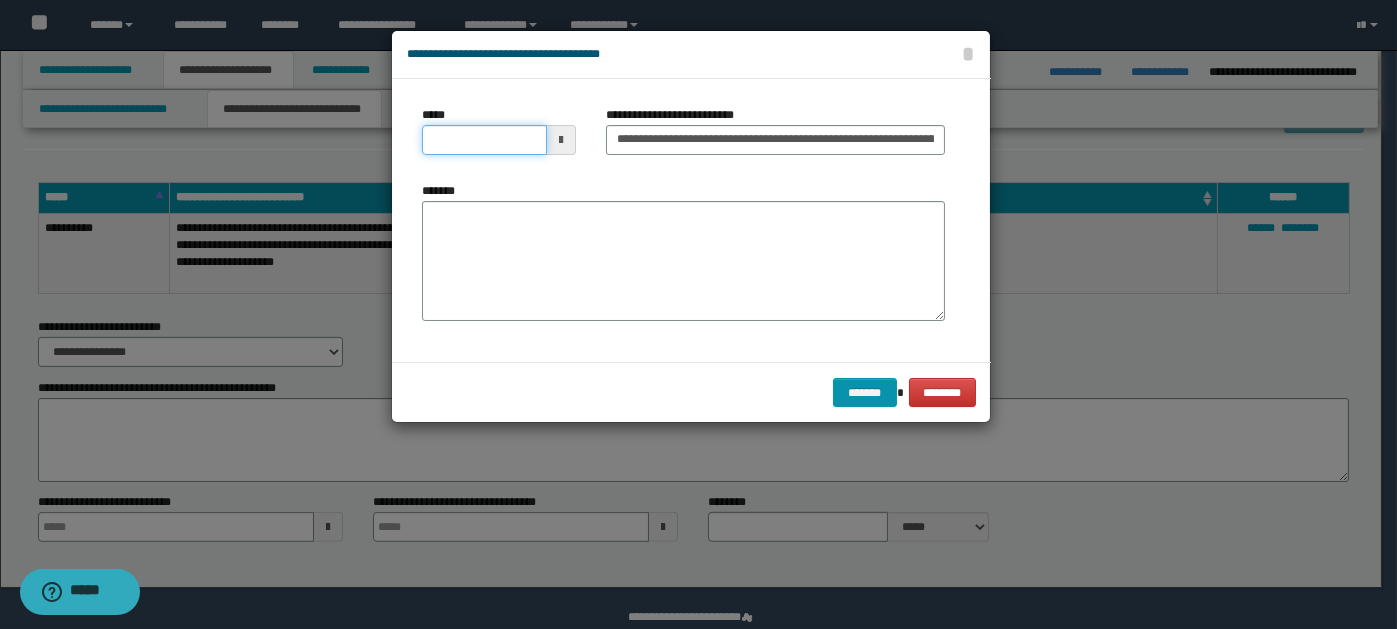 click on "*****" at bounding box center (484, 140) 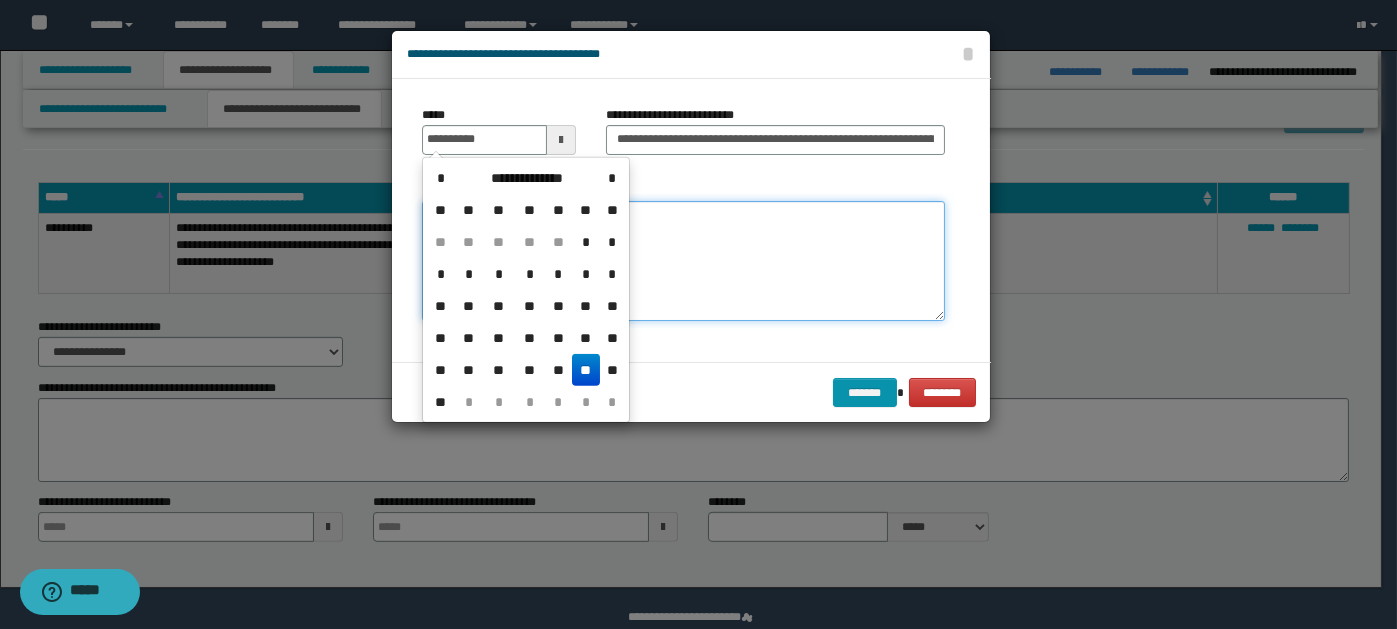 type on "**********" 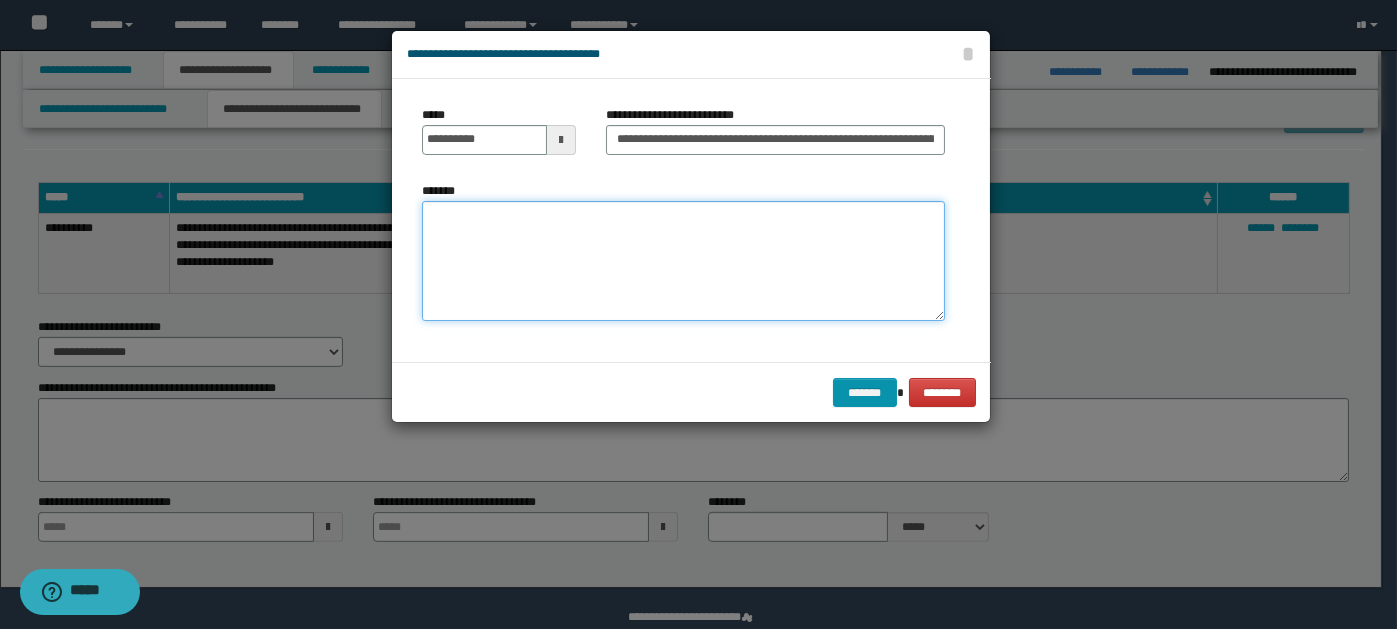 drag, startPoint x: 674, startPoint y: 246, endPoint x: 446, endPoint y: 223, distance: 229.15715 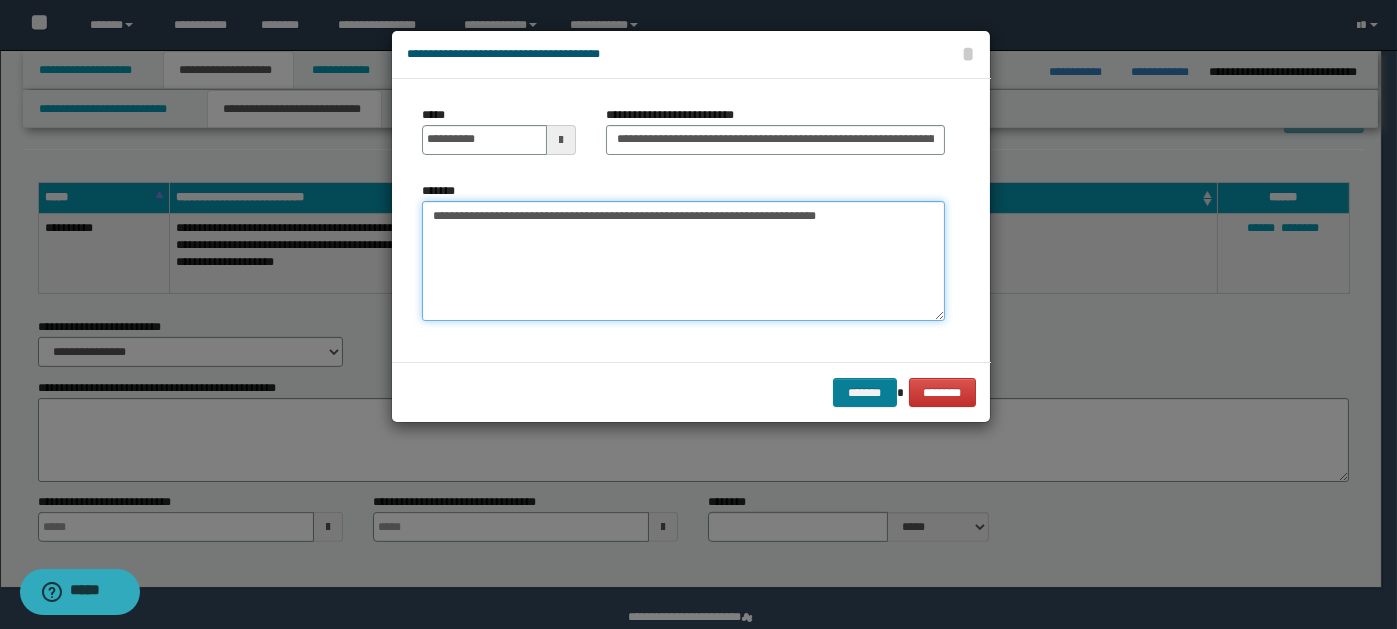 type on "**********" 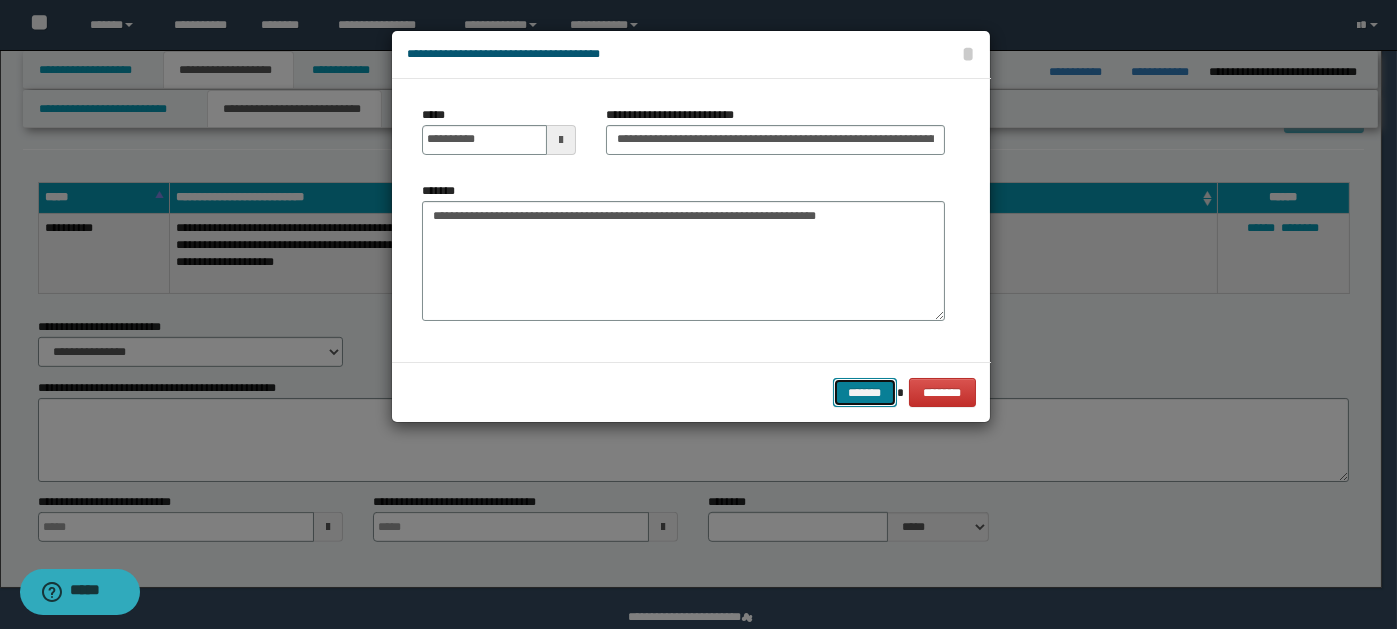 click on "*******" at bounding box center (865, 392) 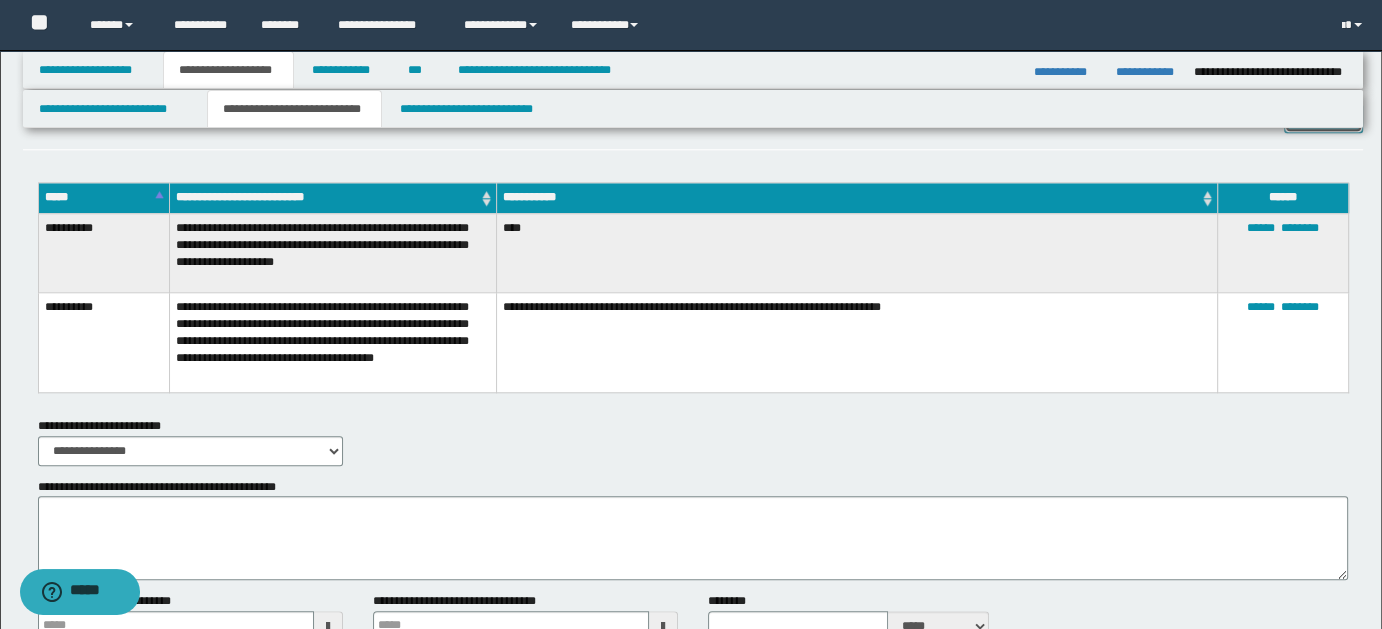 click on "*******" at bounding box center [1323, 117] 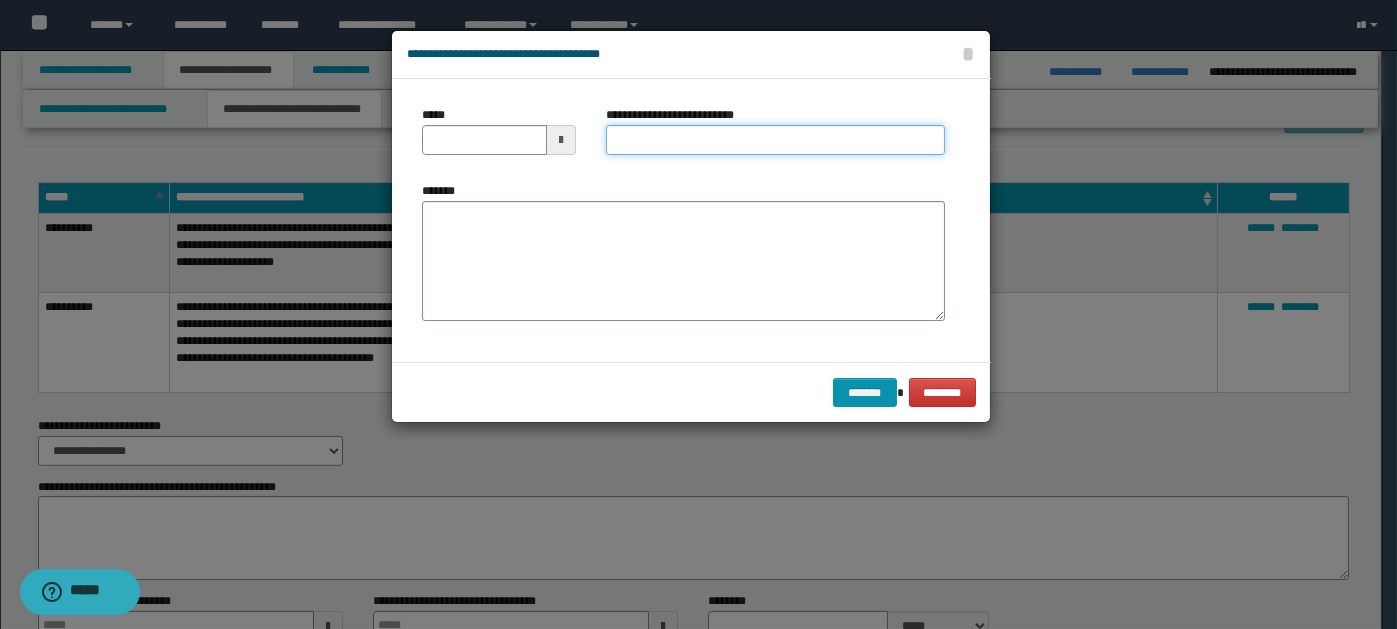 paste on "**********" 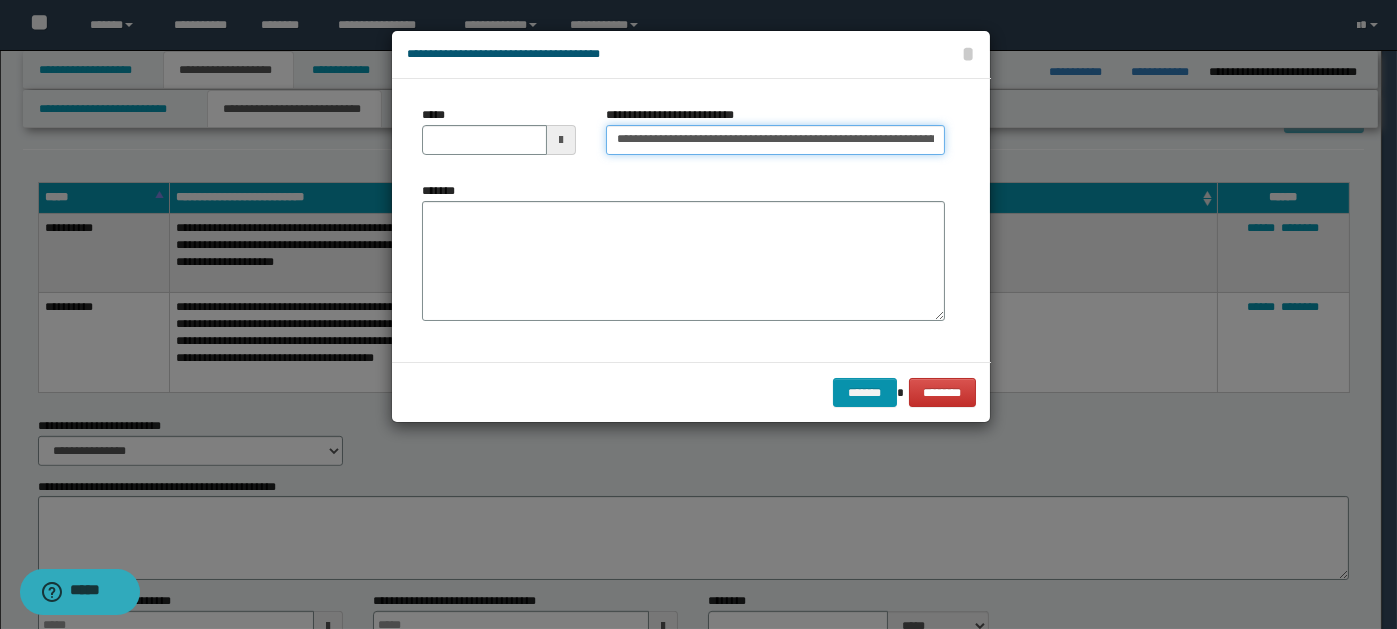 scroll, scrollTop: 0, scrollLeft: 687, axis: horizontal 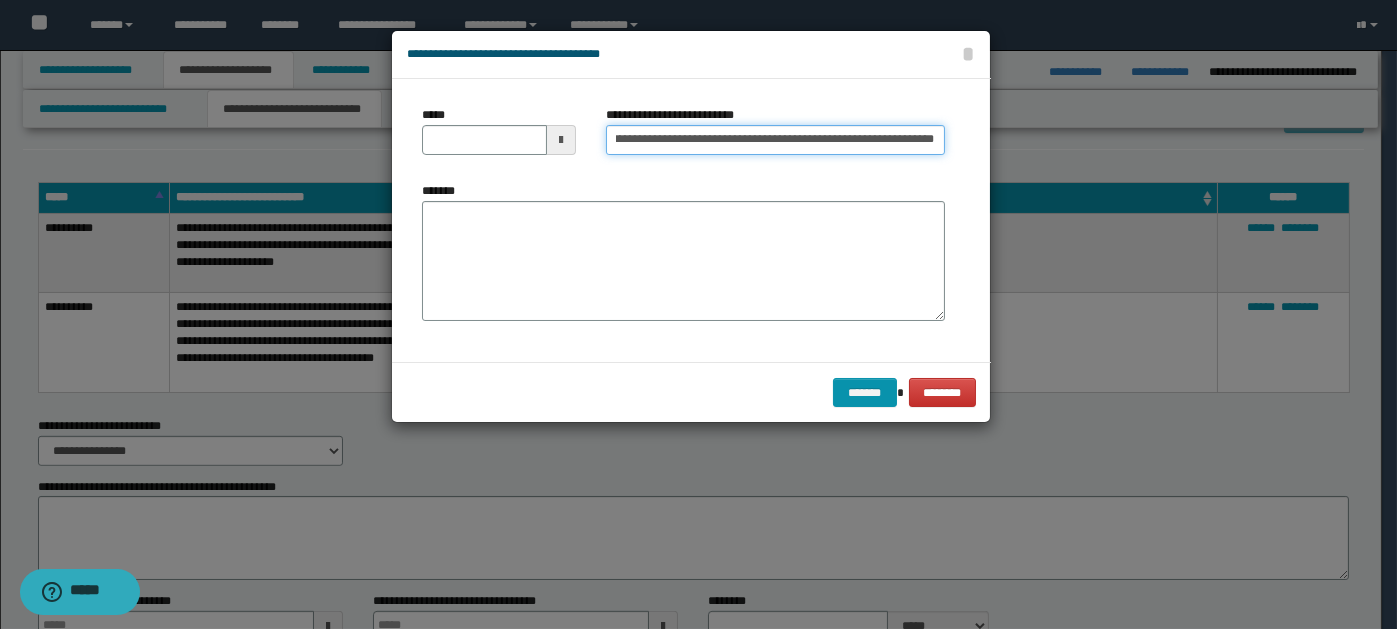 type on "**********" 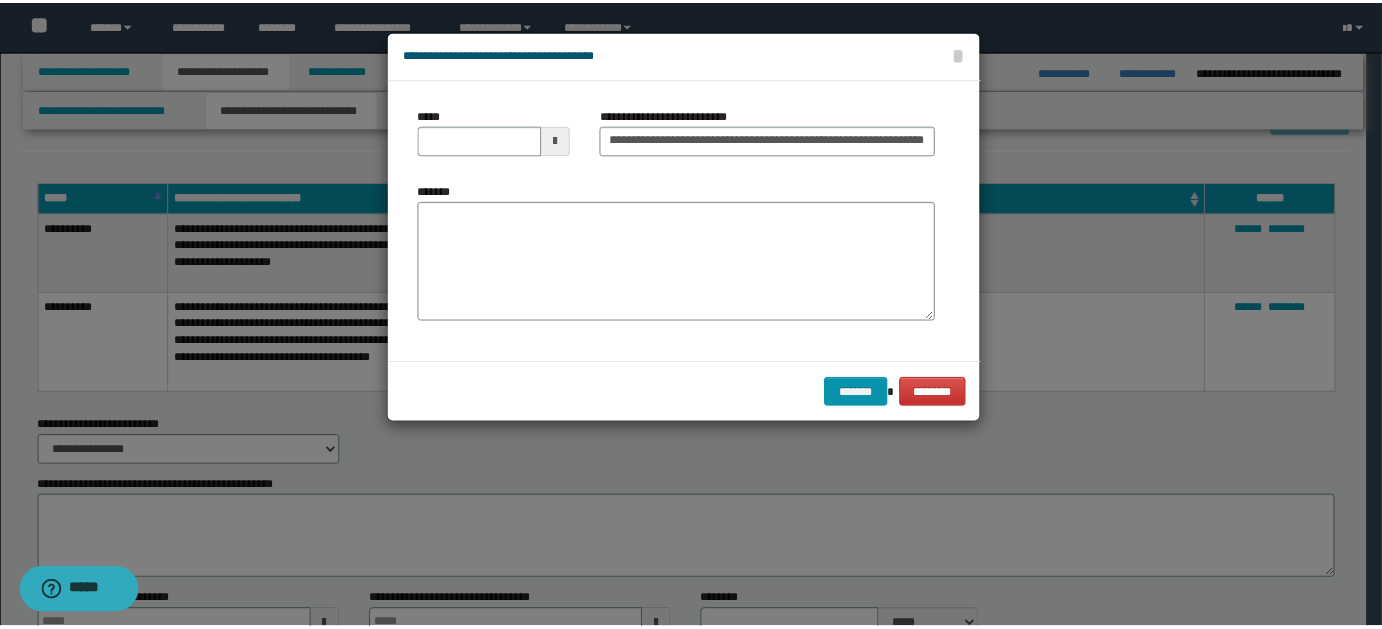 scroll, scrollTop: 0, scrollLeft: 0, axis: both 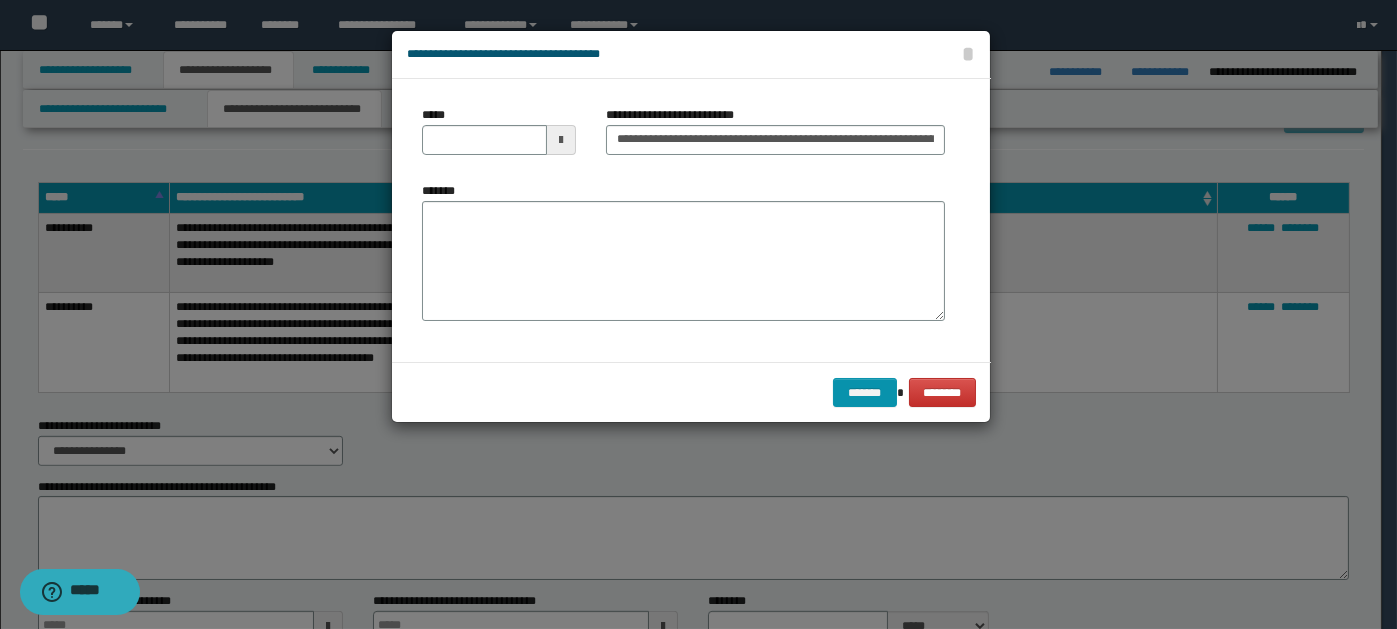 click at bounding box center [561, 140] 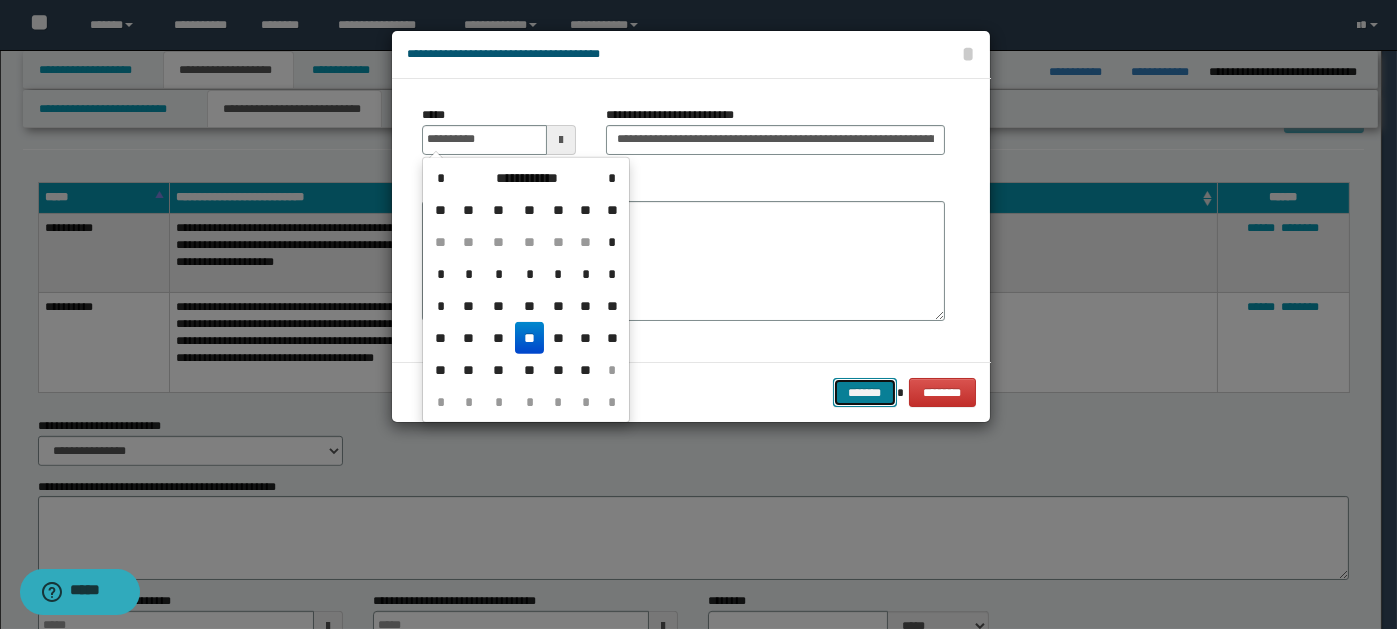 type on "**********" 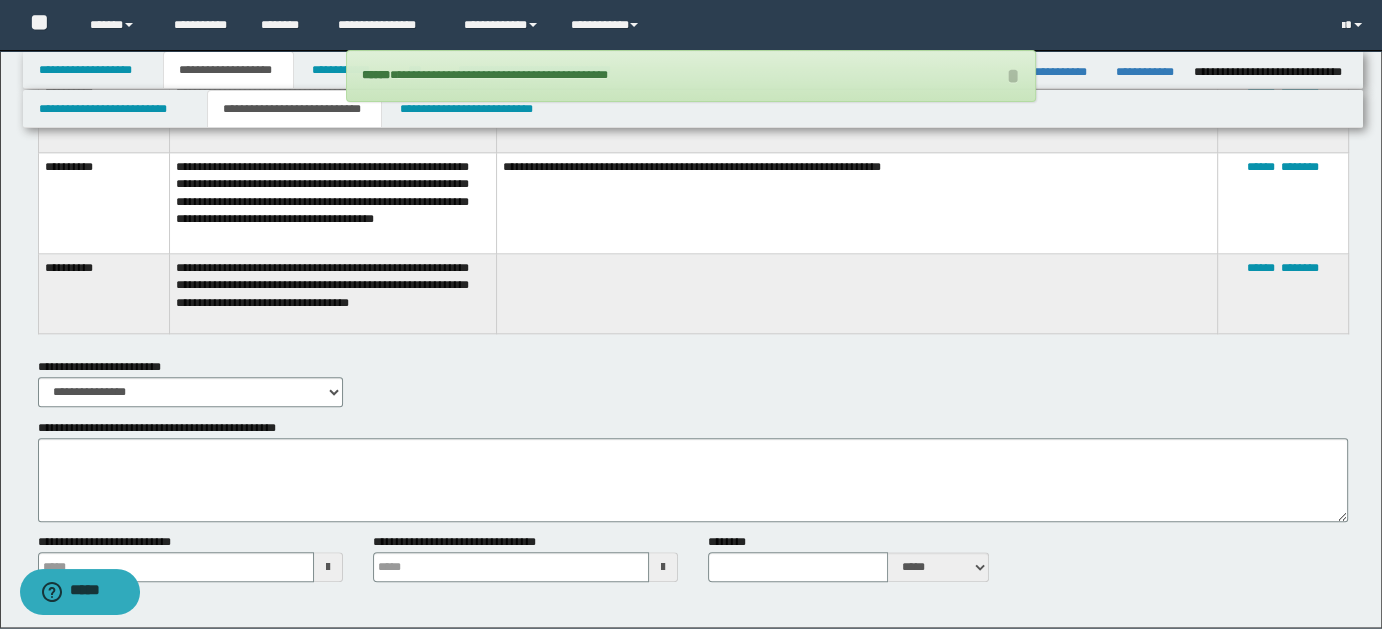 scroll, scrollTop: 2188, scrollLeft: 0, axis: vertical 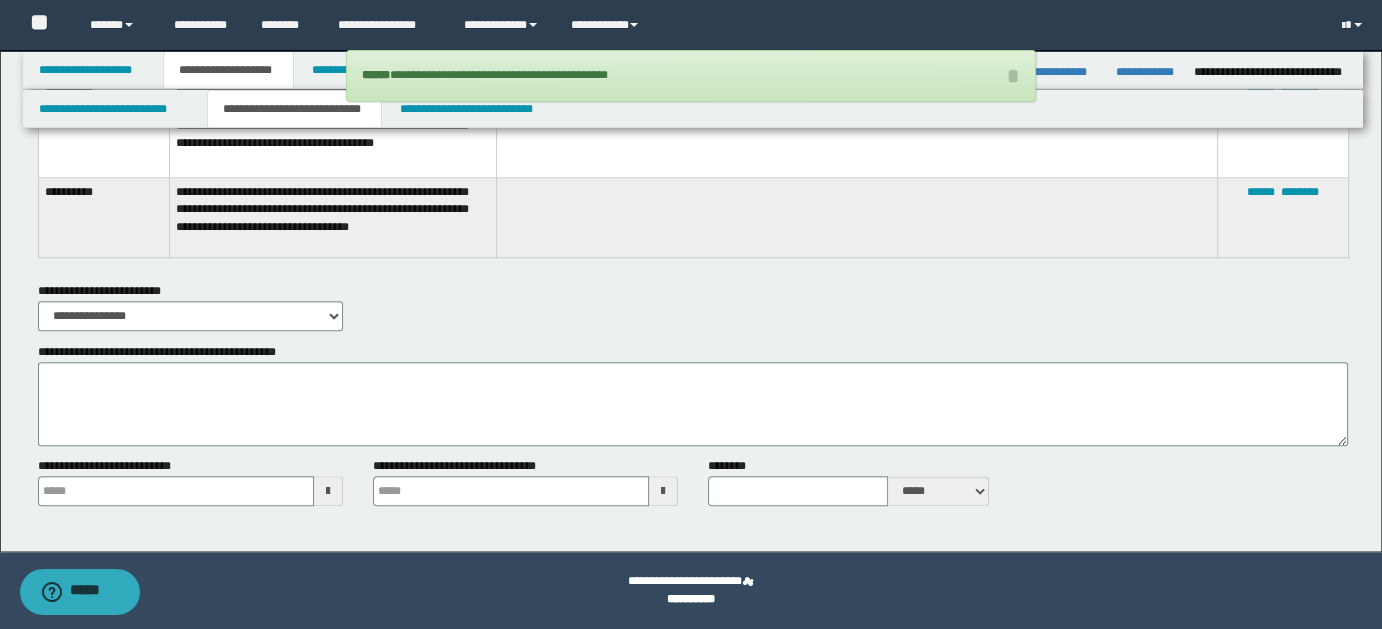 type 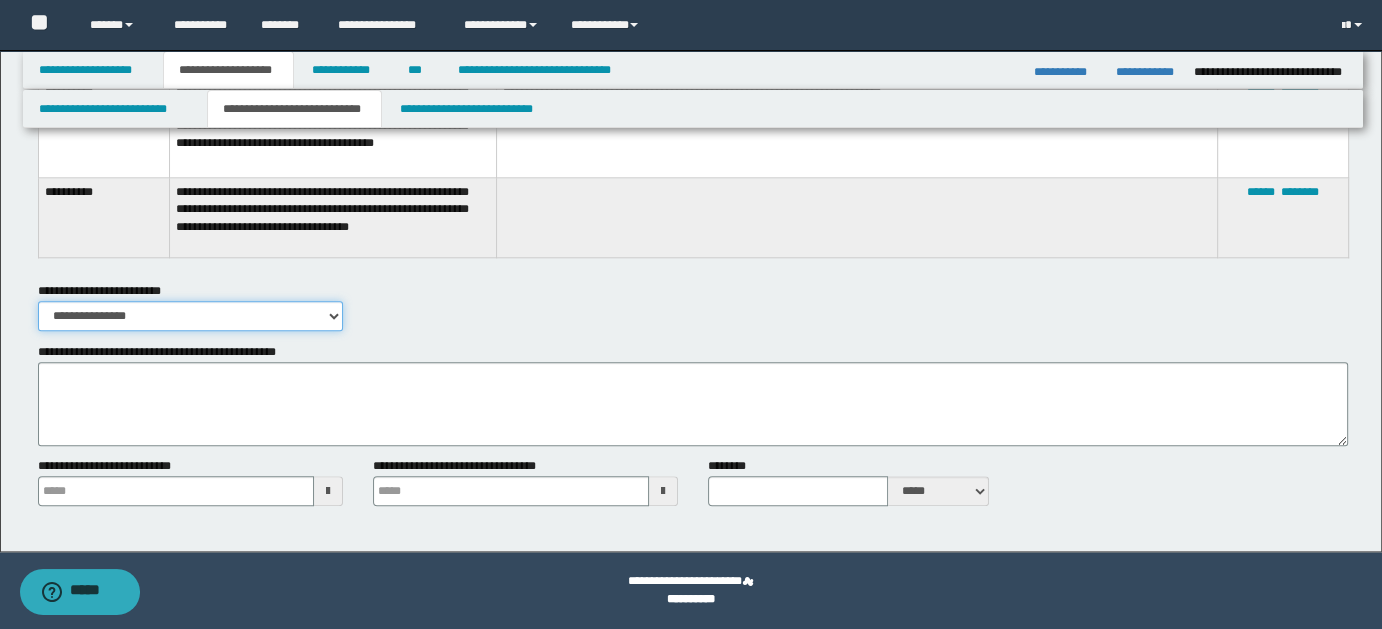 click on "**********" at bounding box center (190, 316) 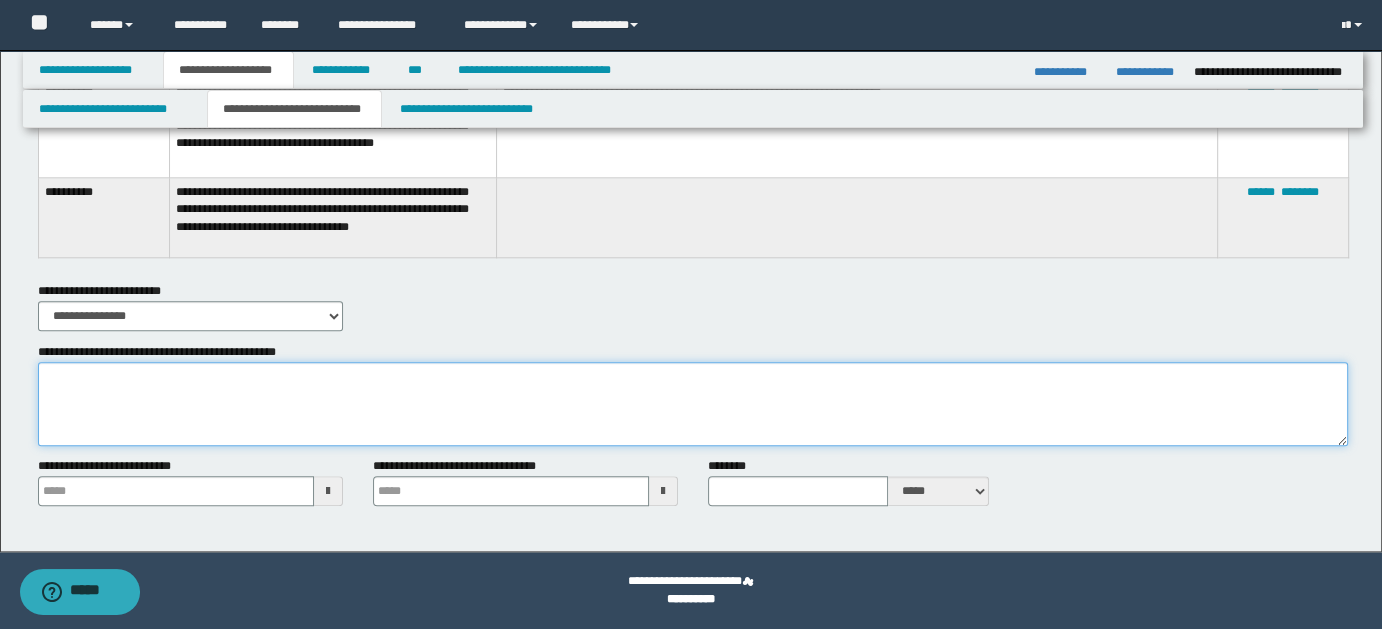 click on "**********" at bounding box center (693, 404) 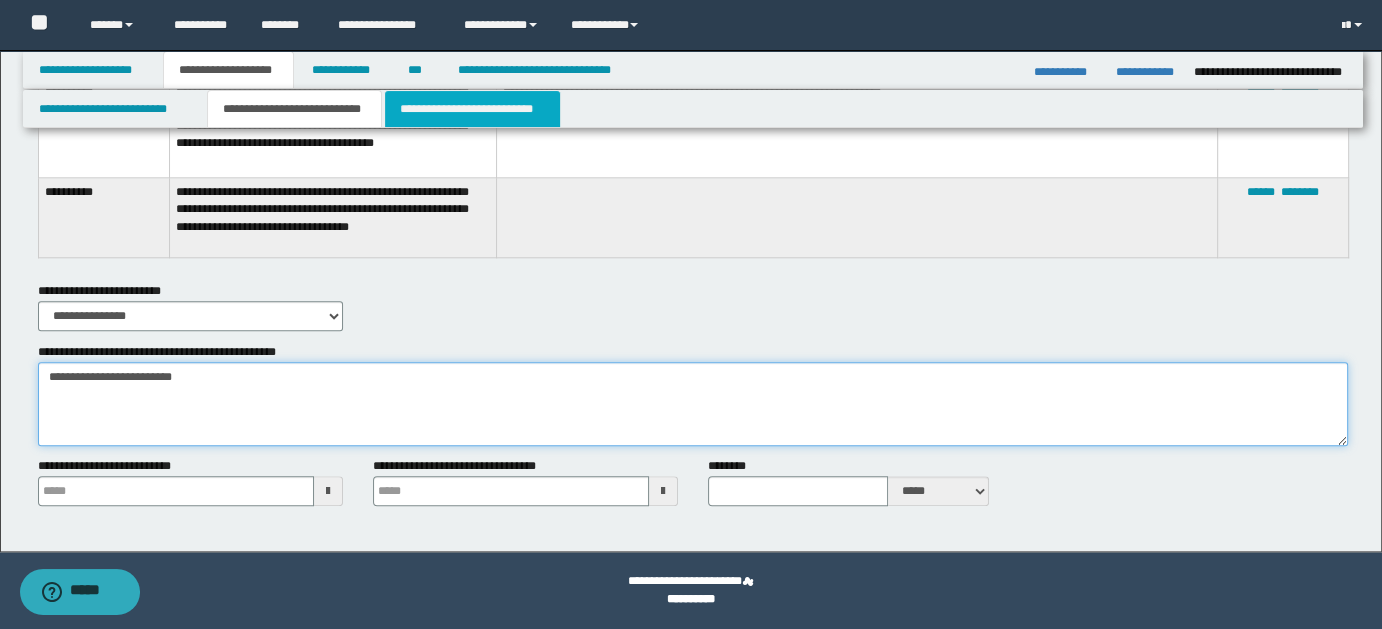 type on "**********" 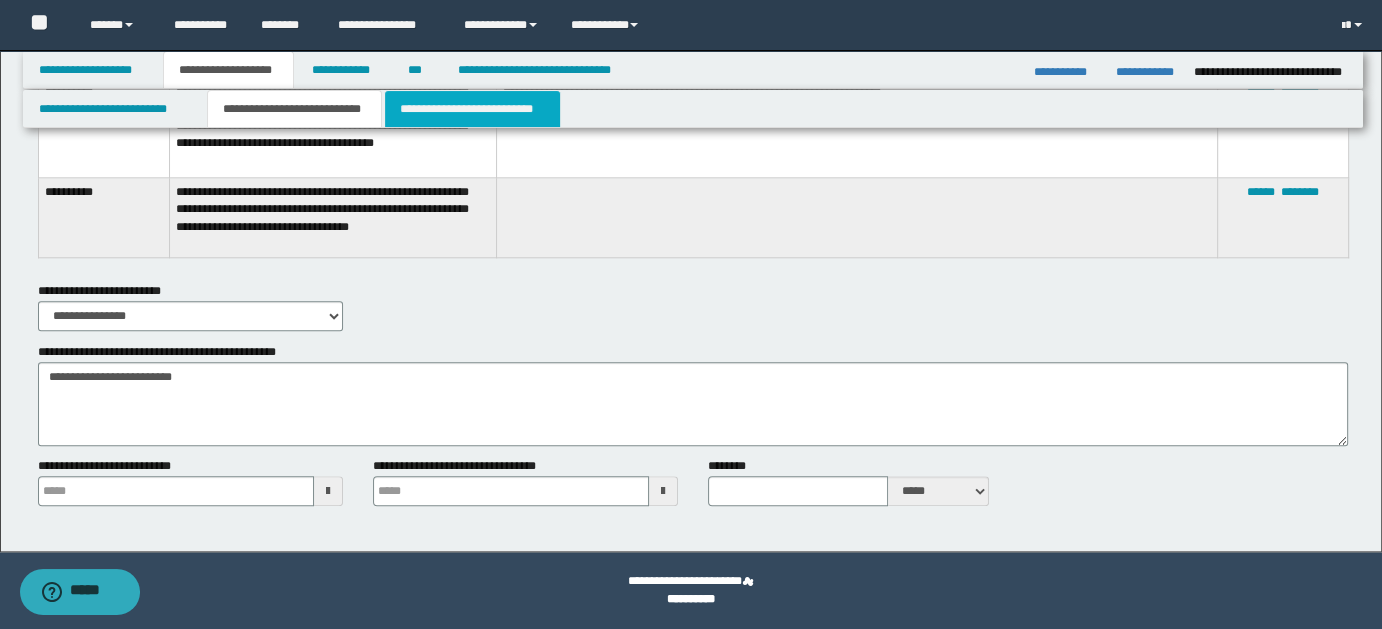 click on "**********" at bounding box center (472, 109) 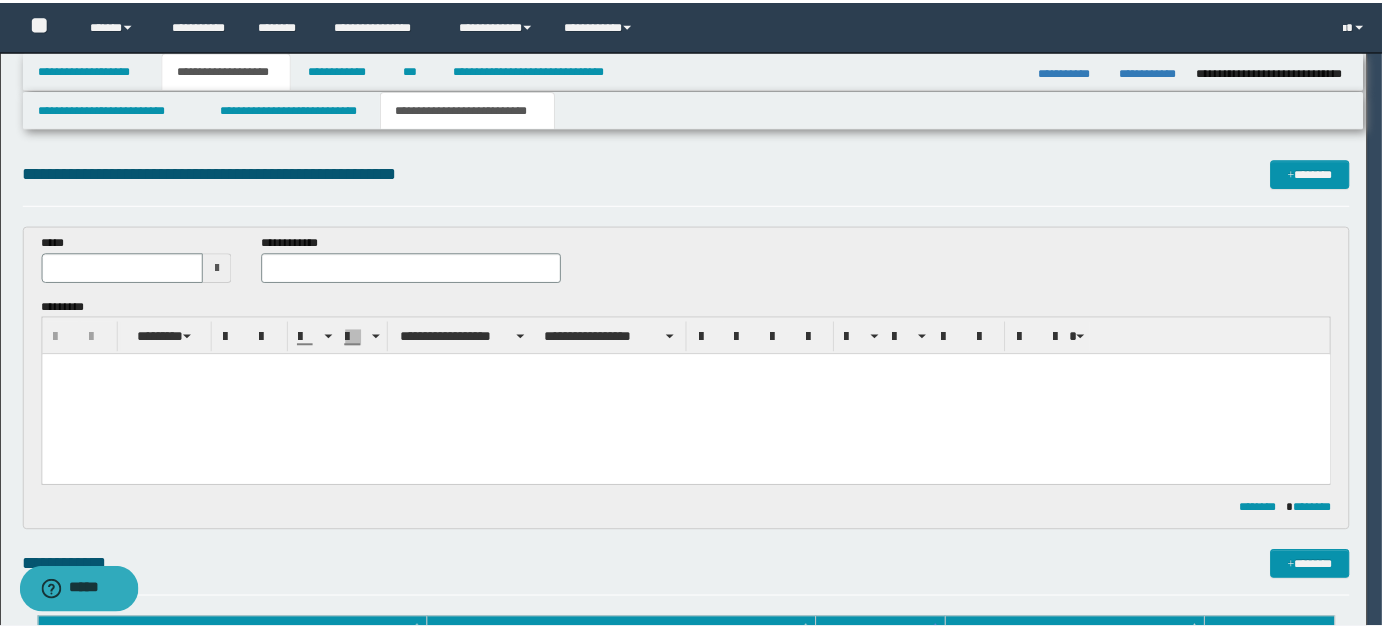 scroll, scrollTop: 0, scrollLeft: 0, axis: both 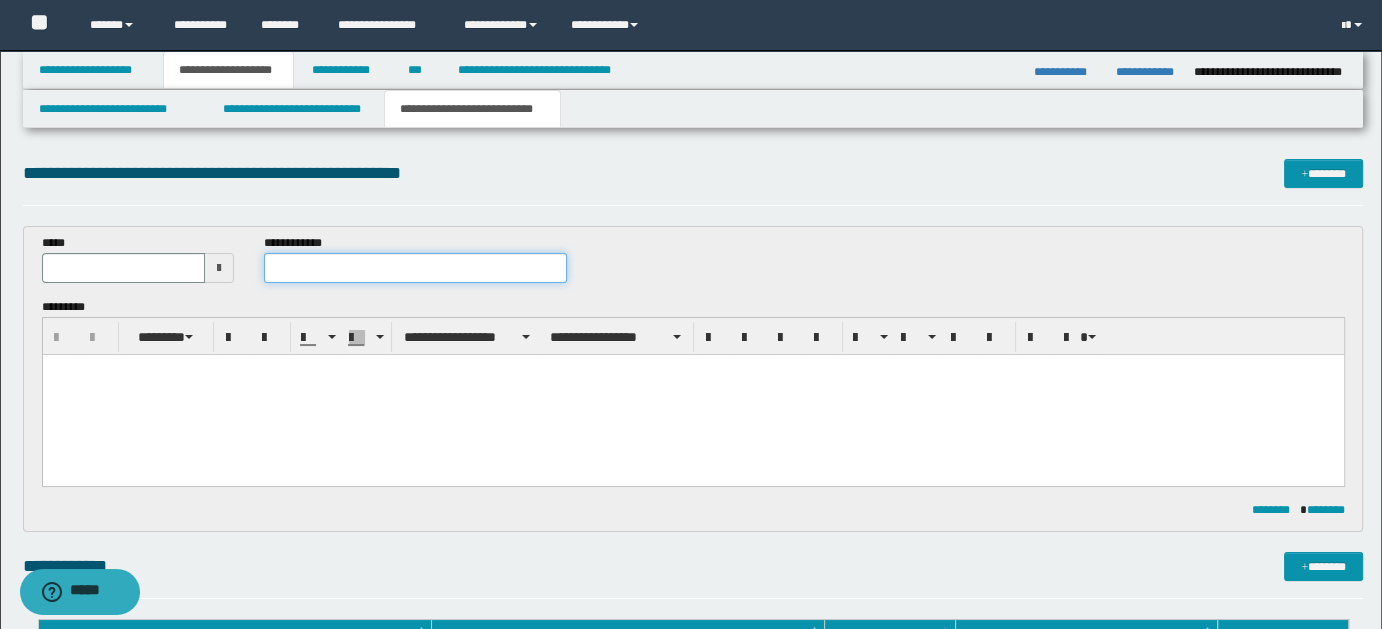 click at bounding box center [415, 268] 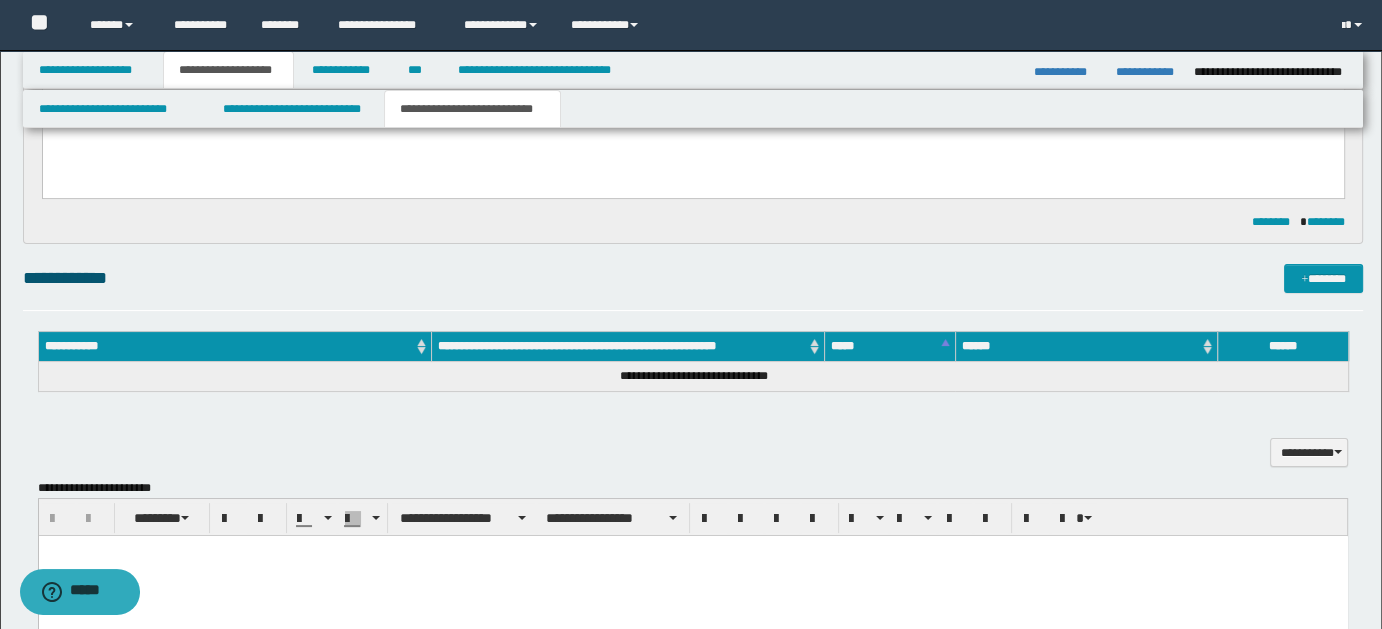 scroll, scrollTop: 320, scrollLeft: 0, axis: vertical 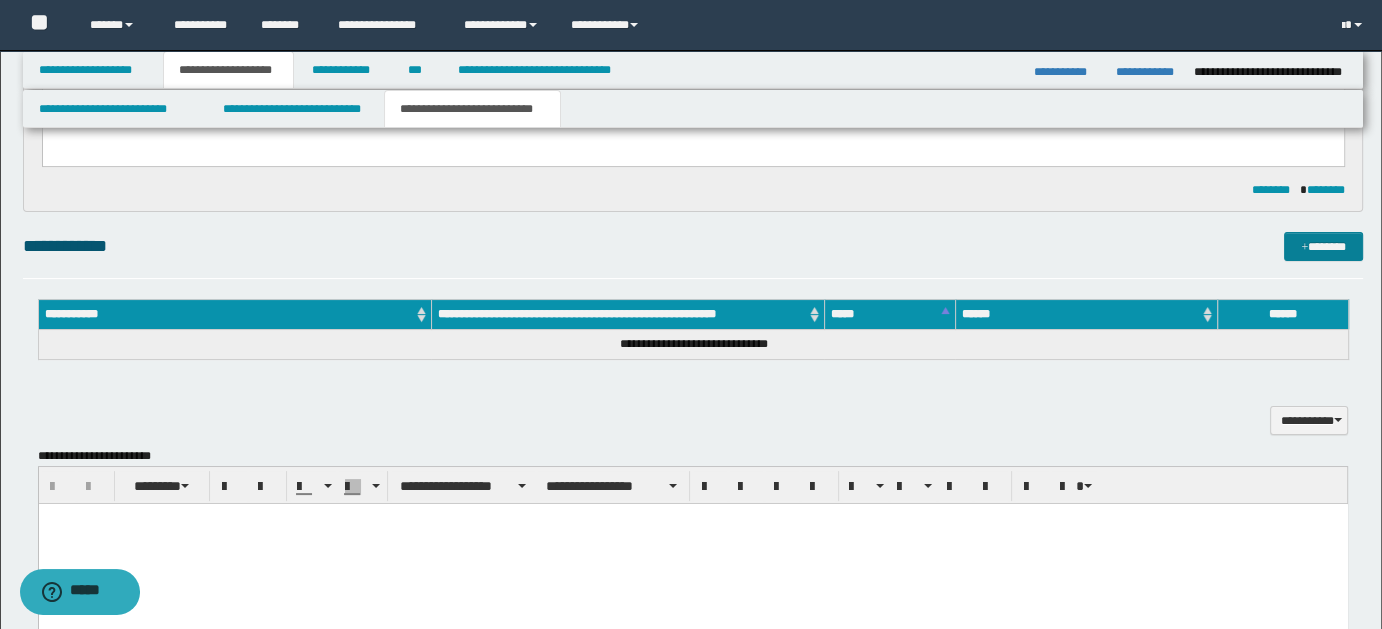 type on "**********" 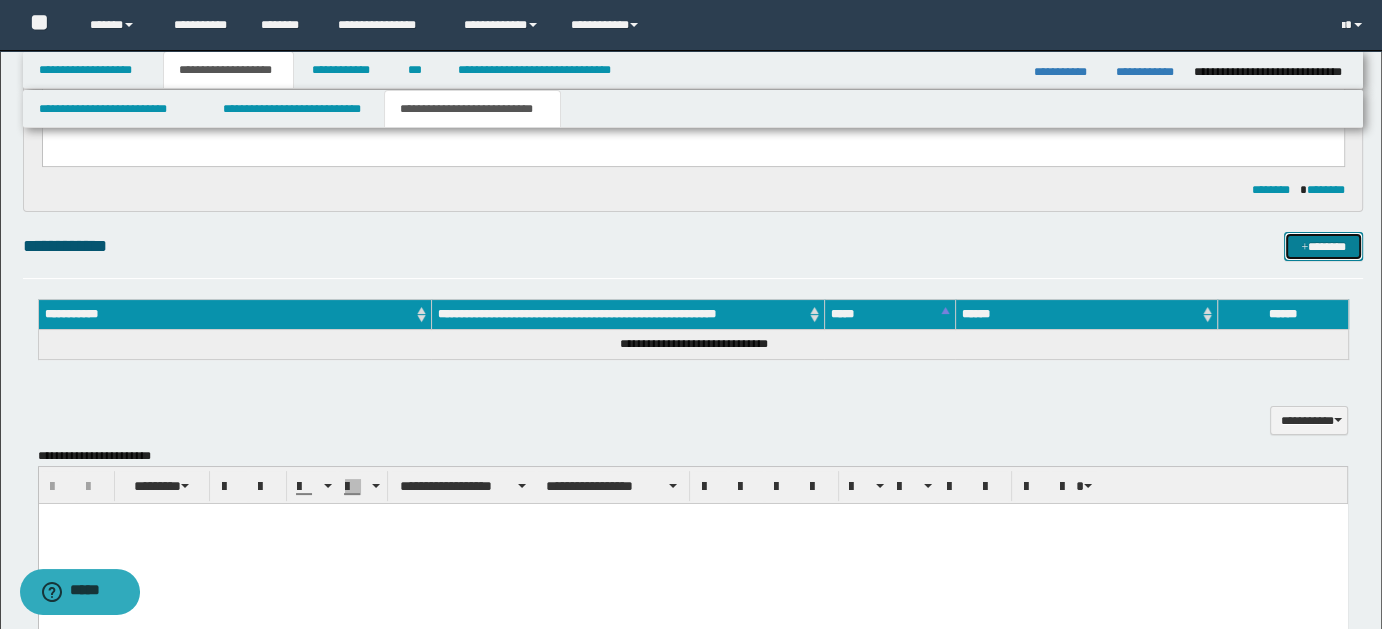 click on "*******" at bounding box center [1323, 246] 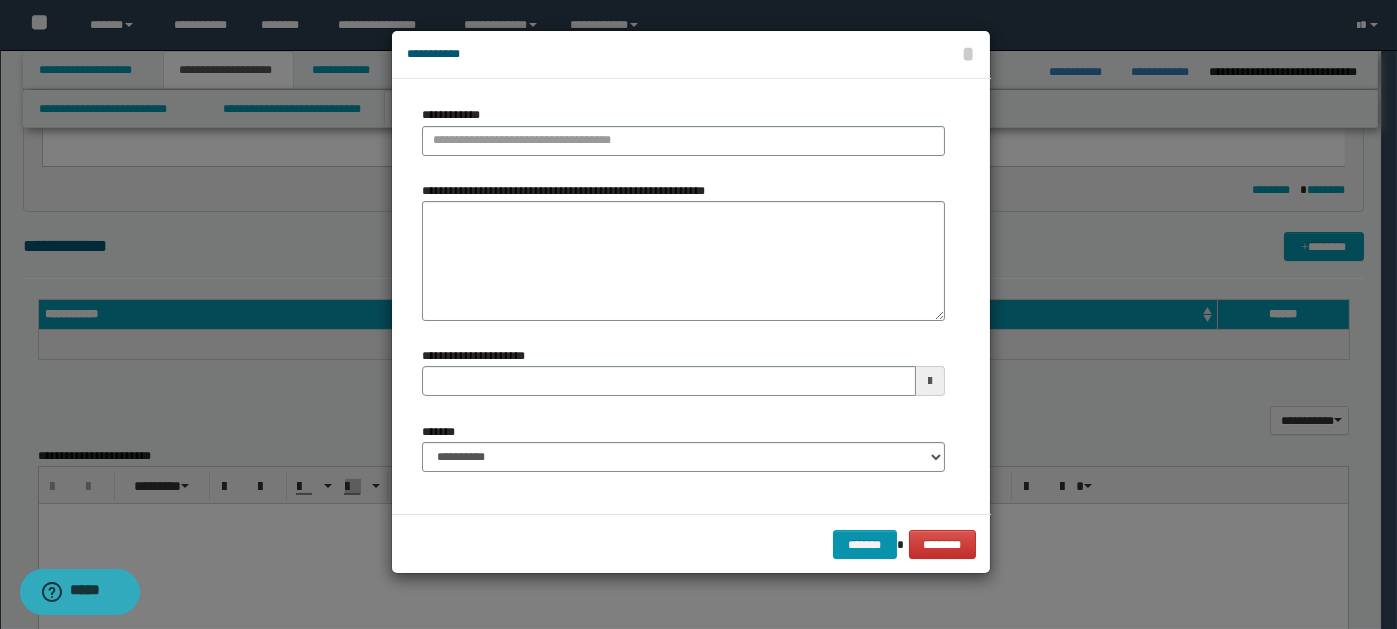 type 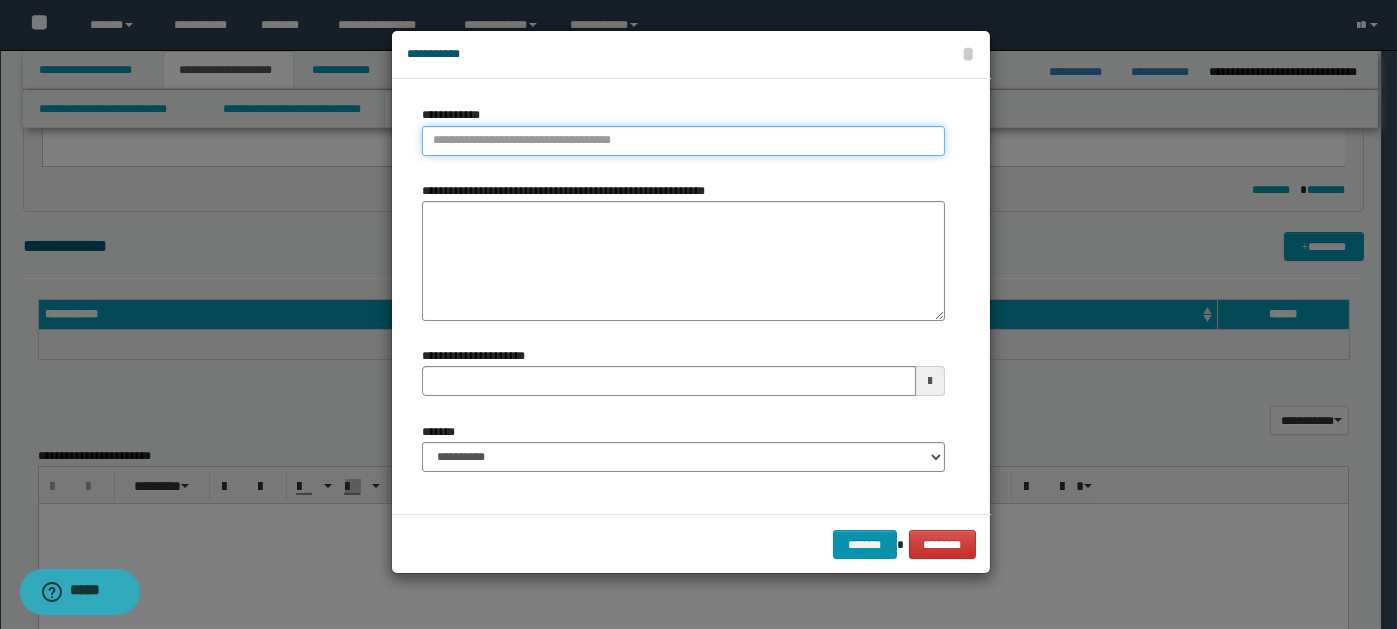 paste on "****" 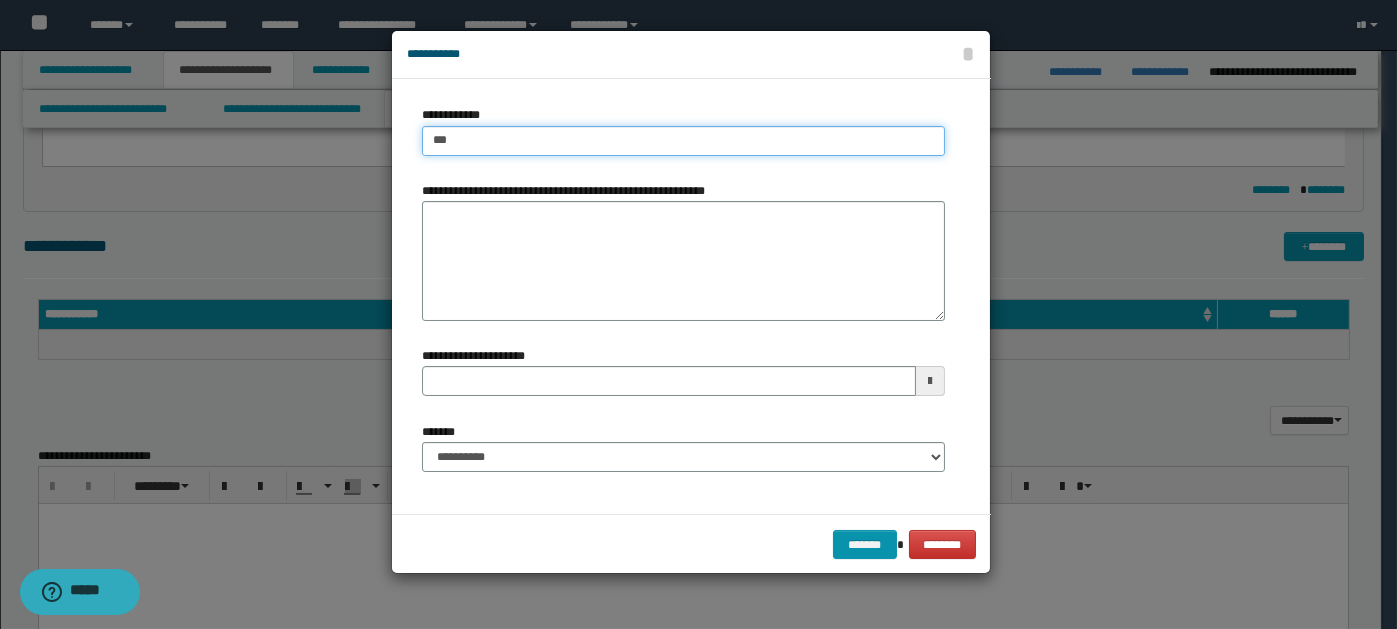 type on "*" 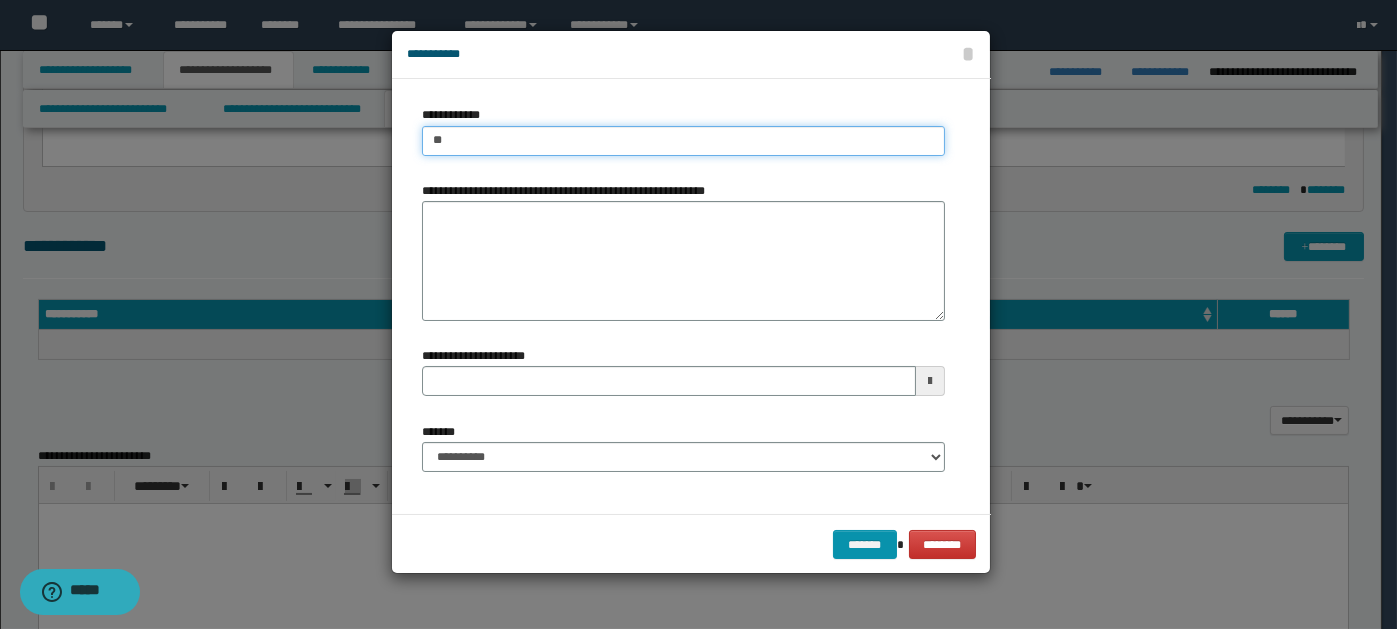 type 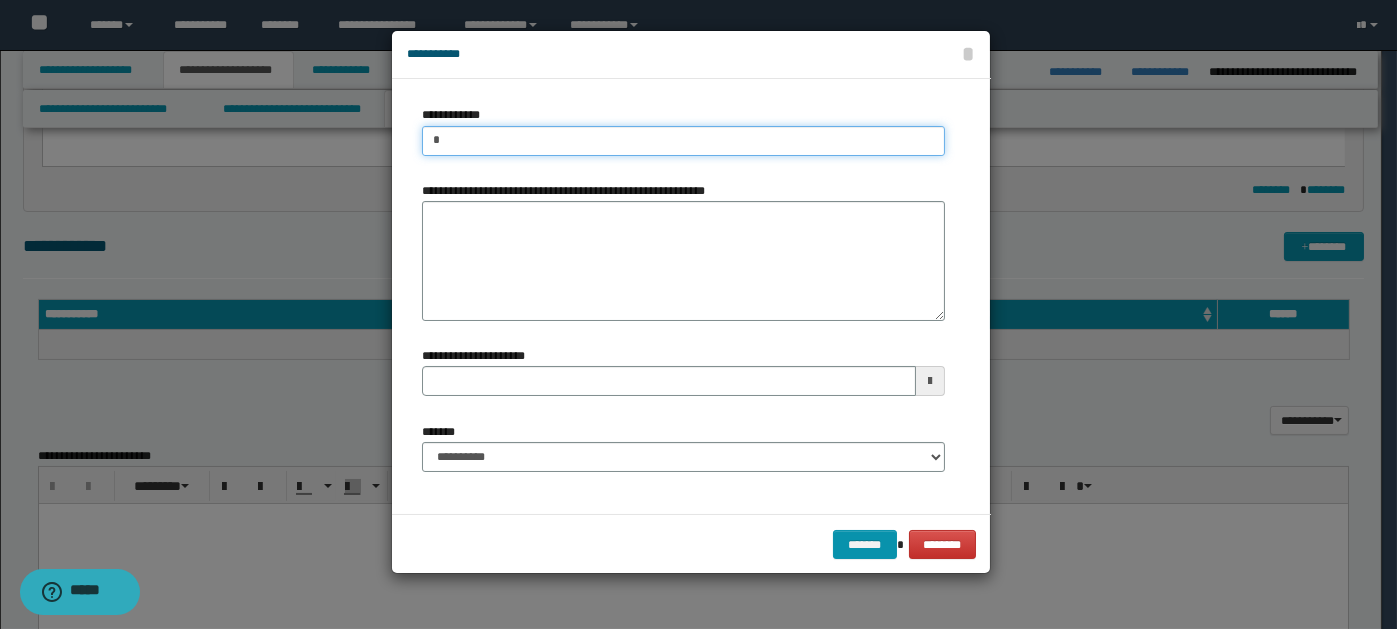 type 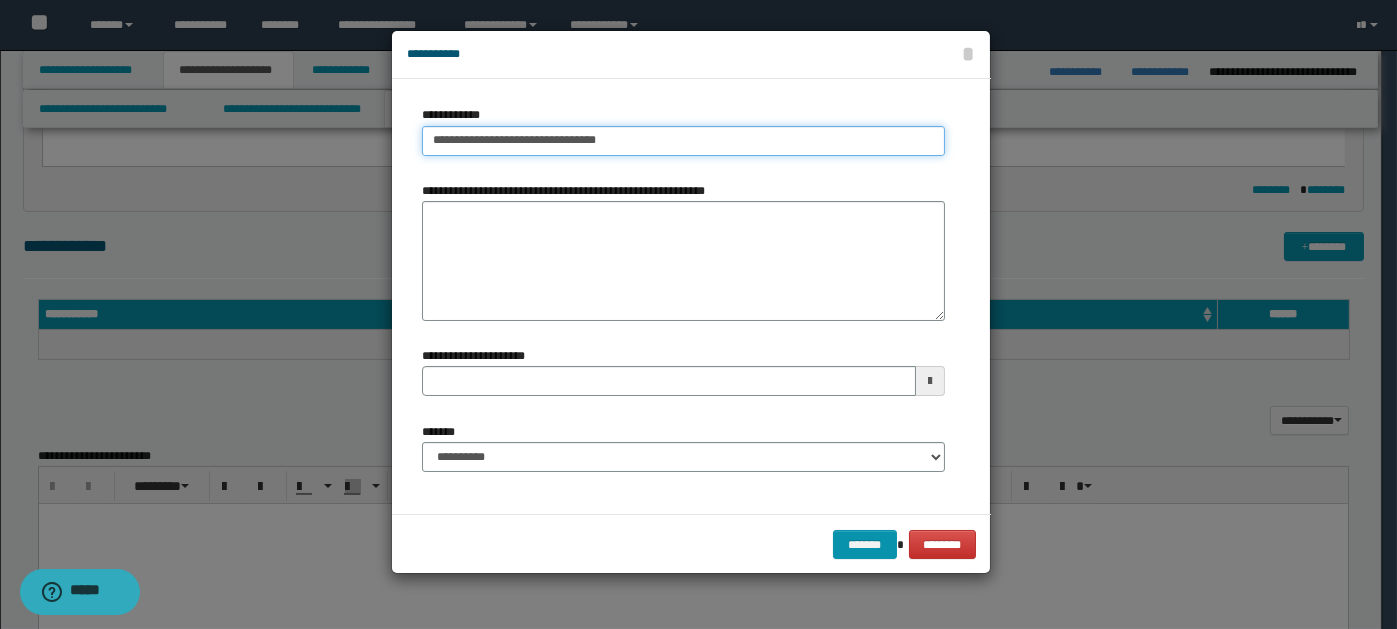 type on "**********" 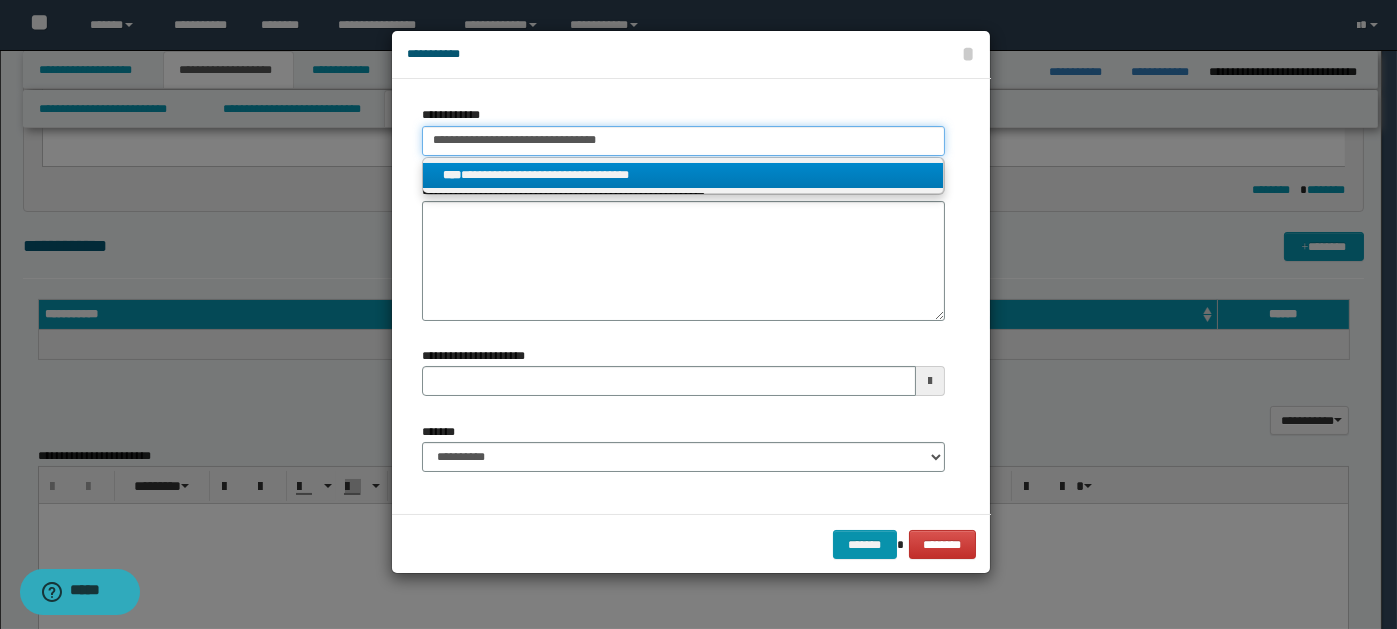 type on "**********" 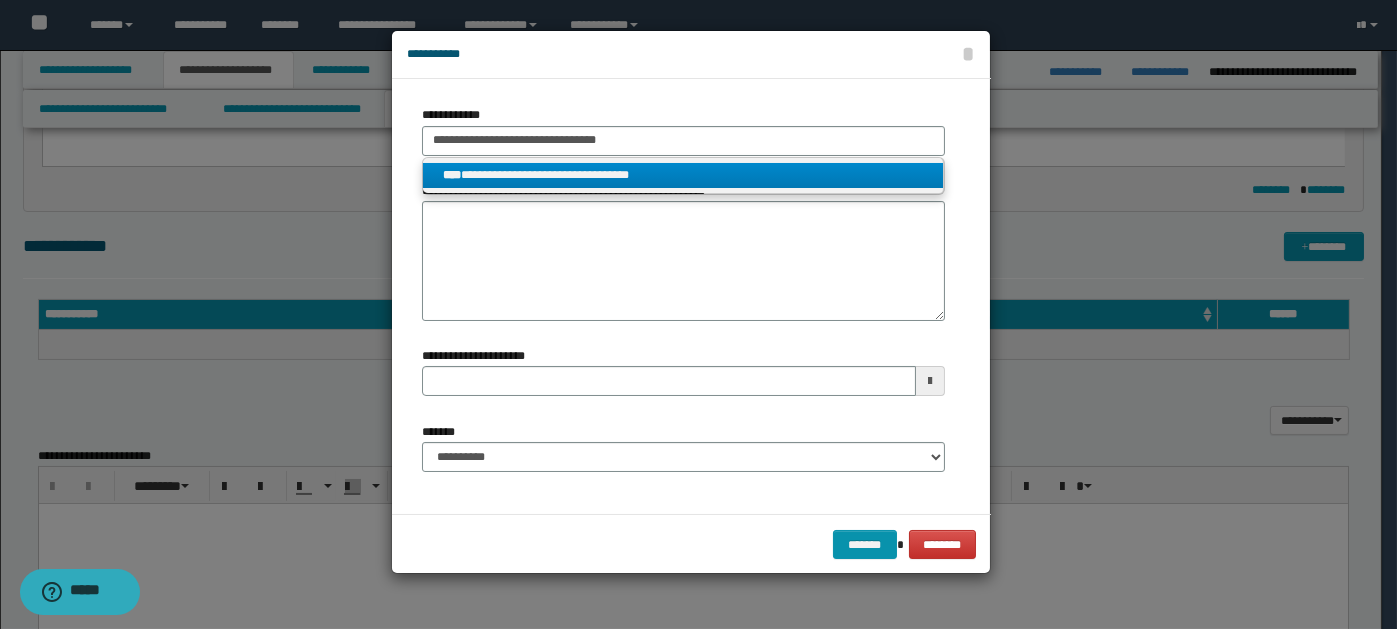 click on "**********" at bounding box center (683, 175) 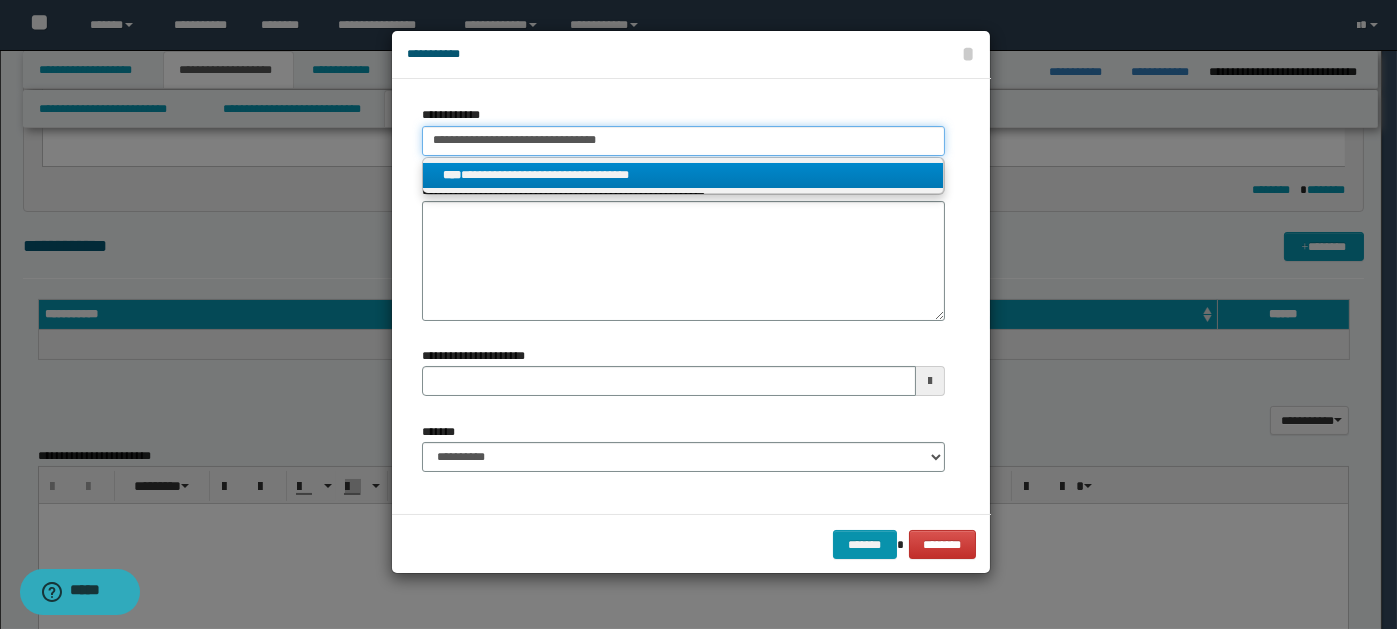type 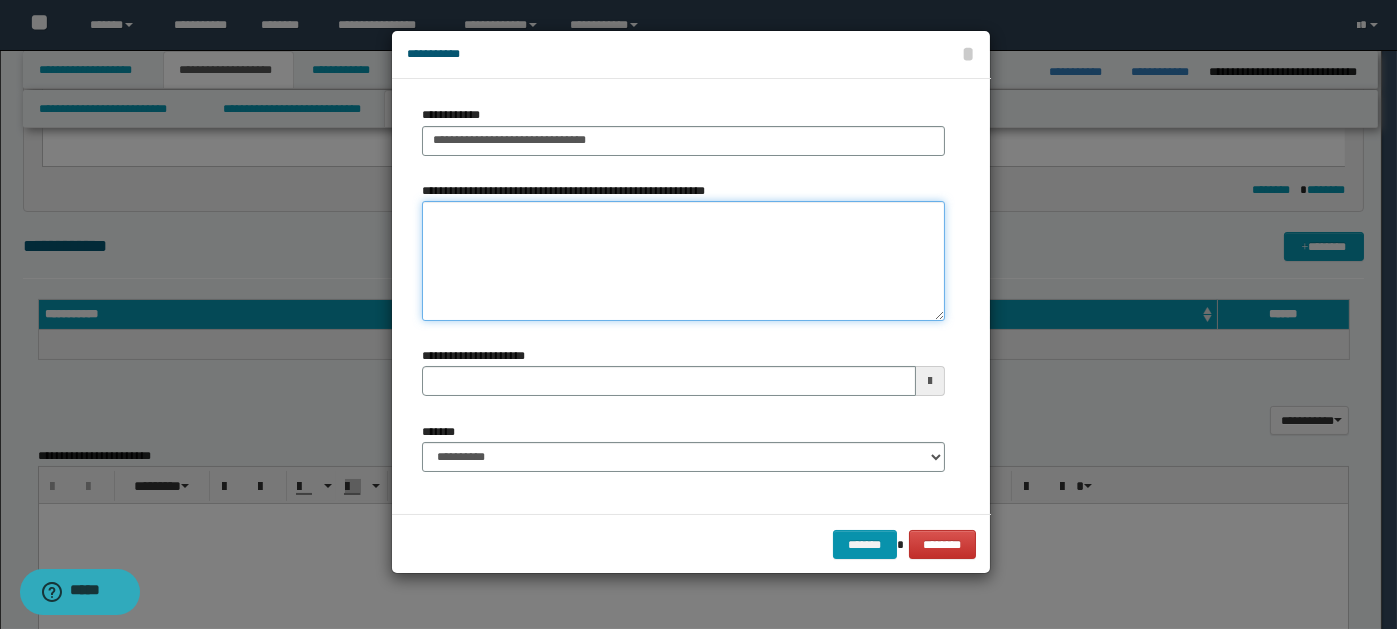click on "**********" at bounding box center (683, 261) 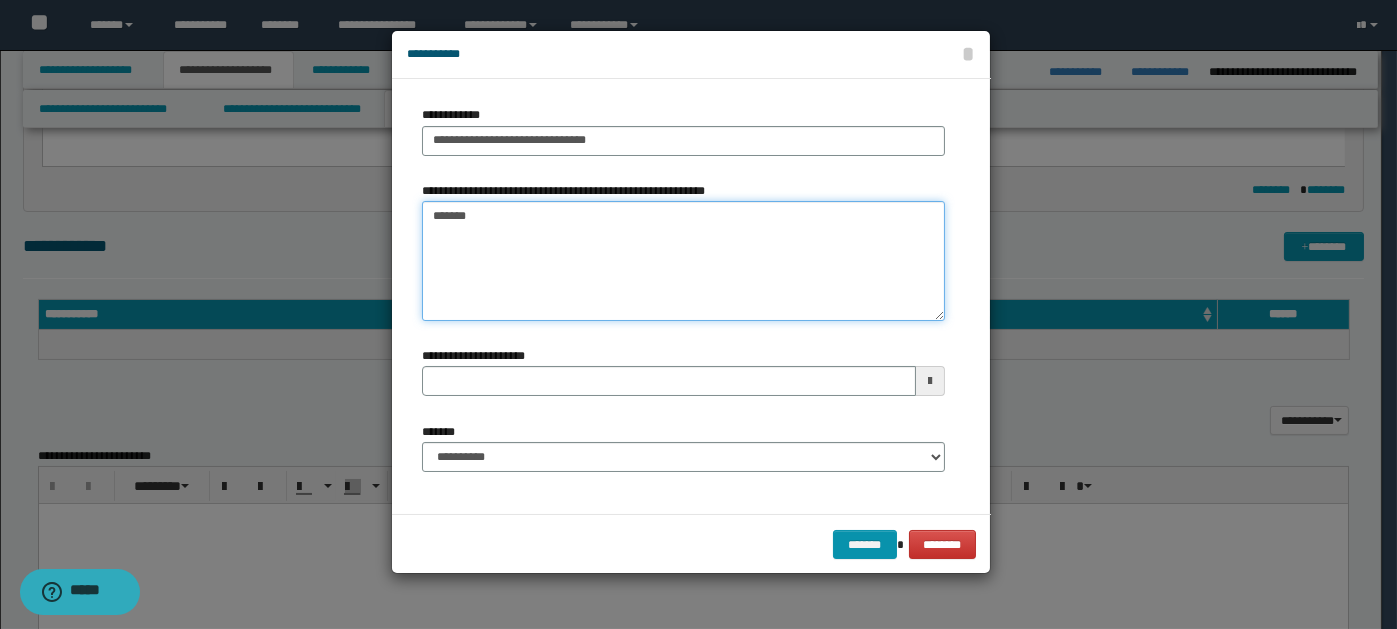 type on "*******" 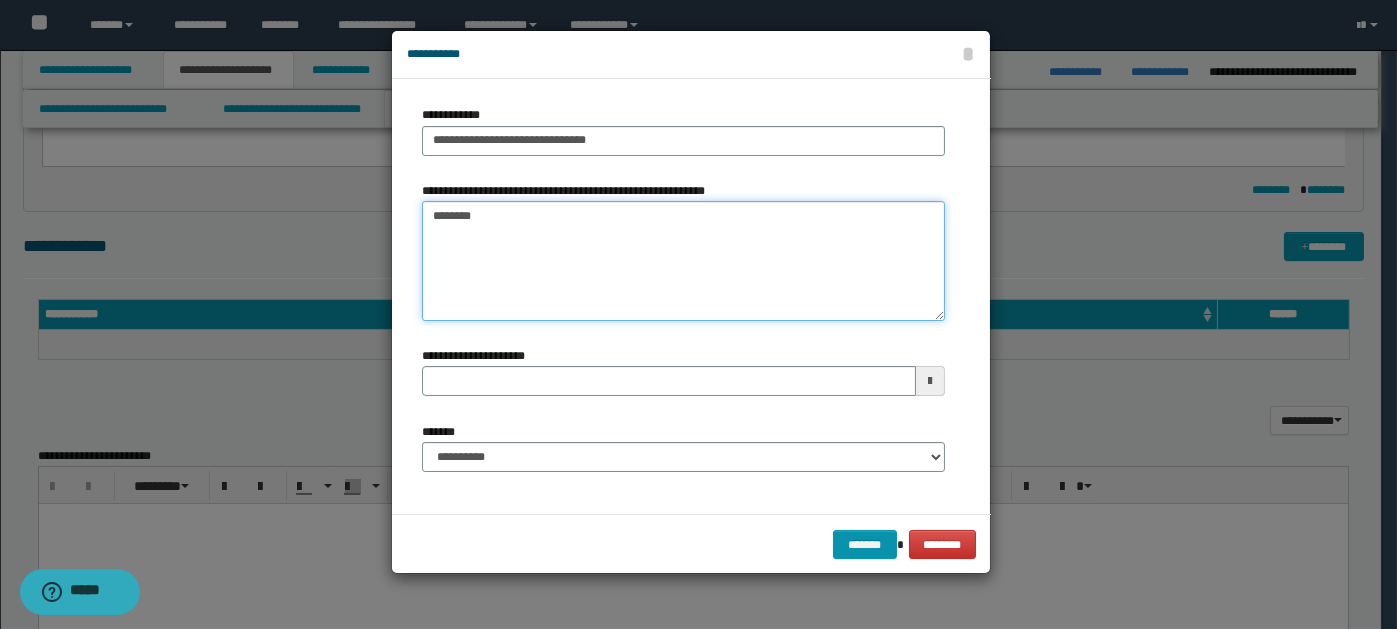 type 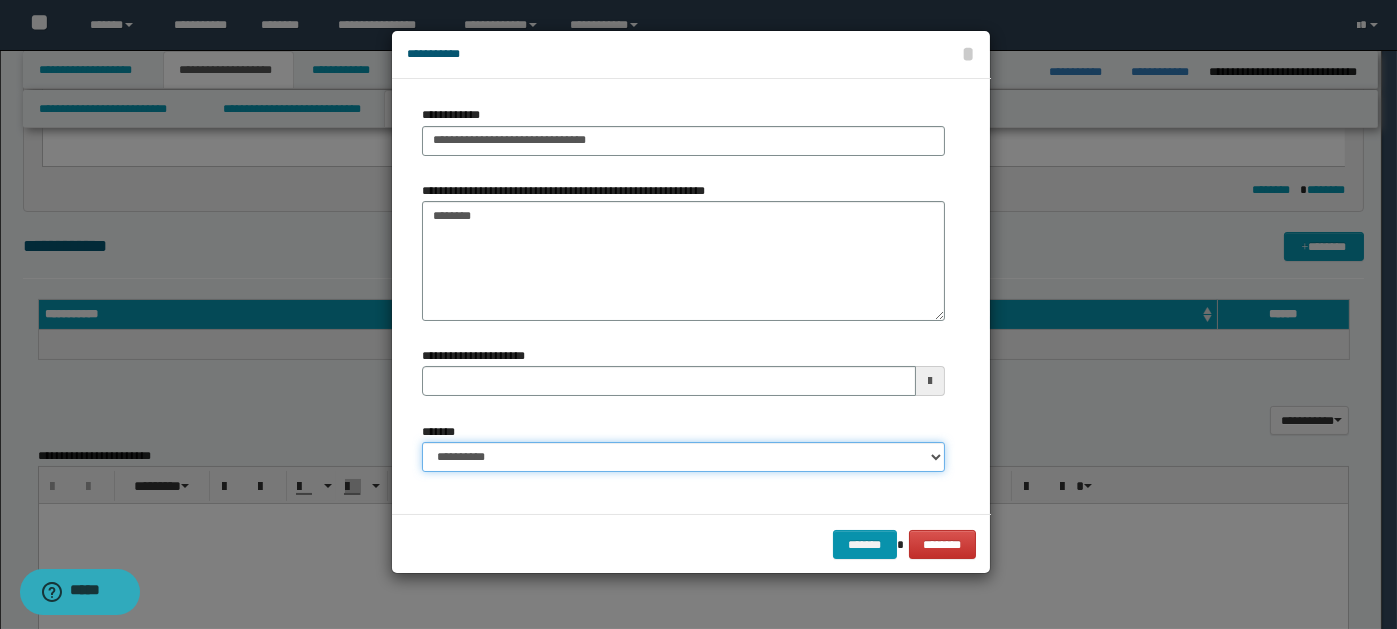 click on "**********" at bounding box center (683, 457) 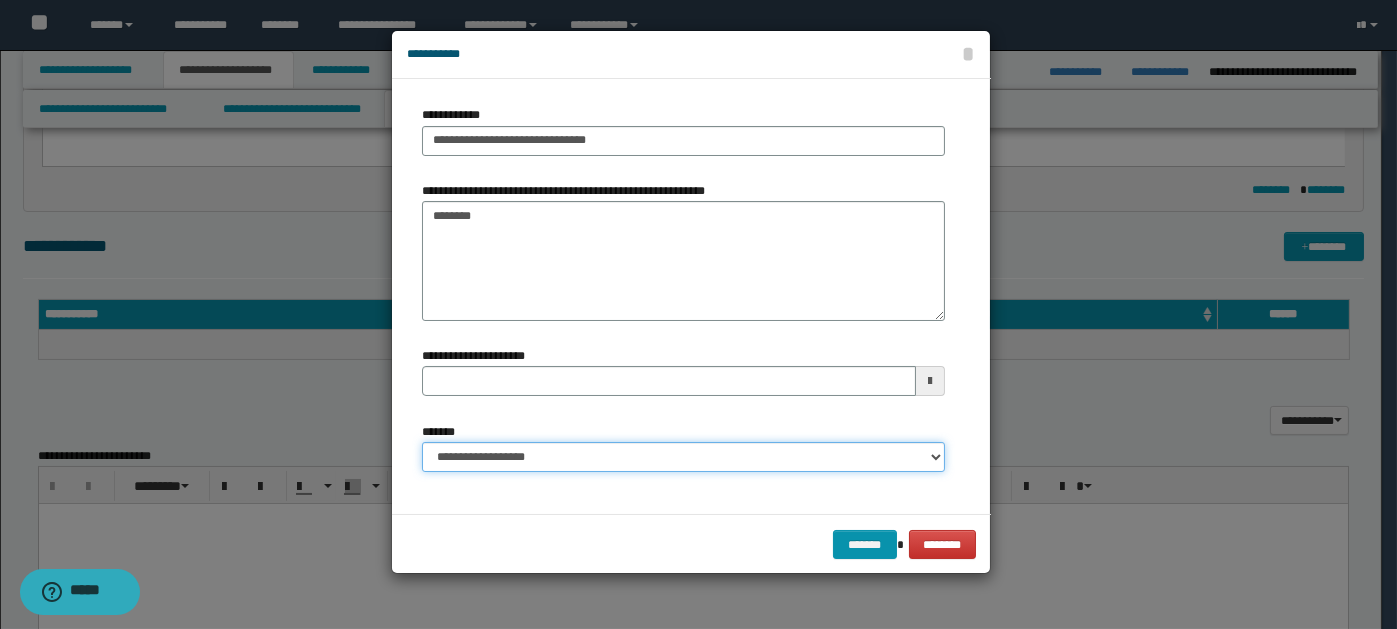 type 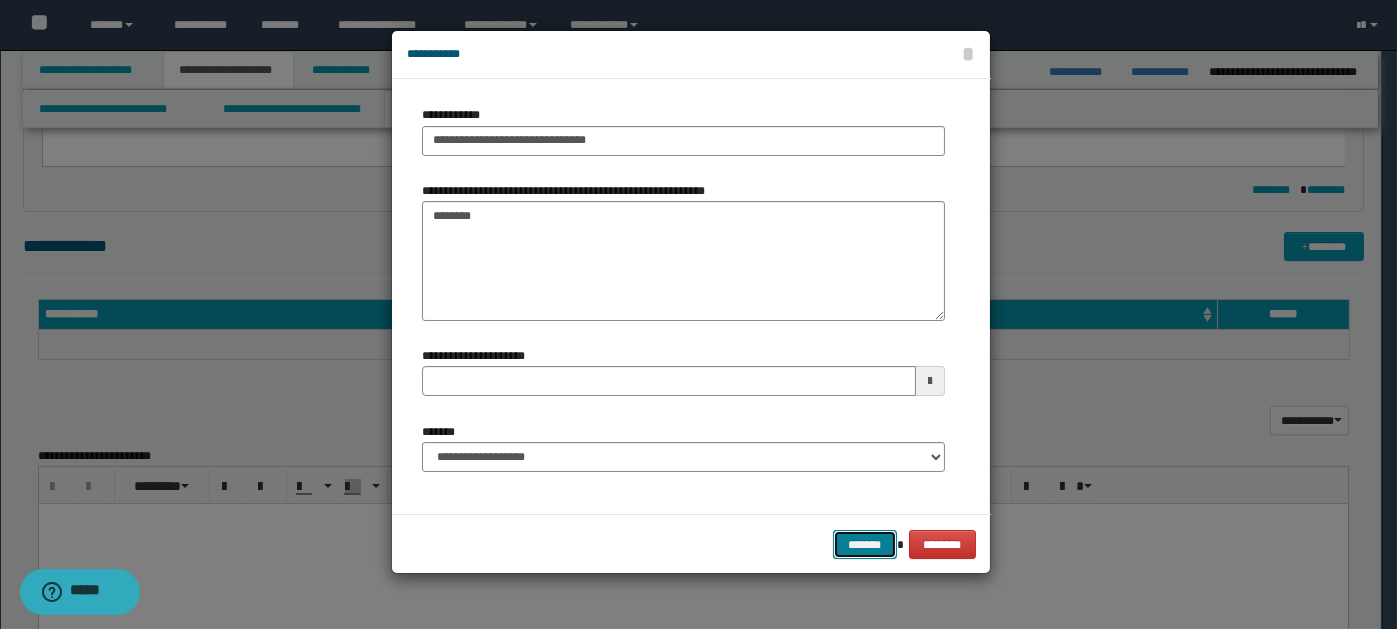 click on "*******" at bounding box center [865, 544] 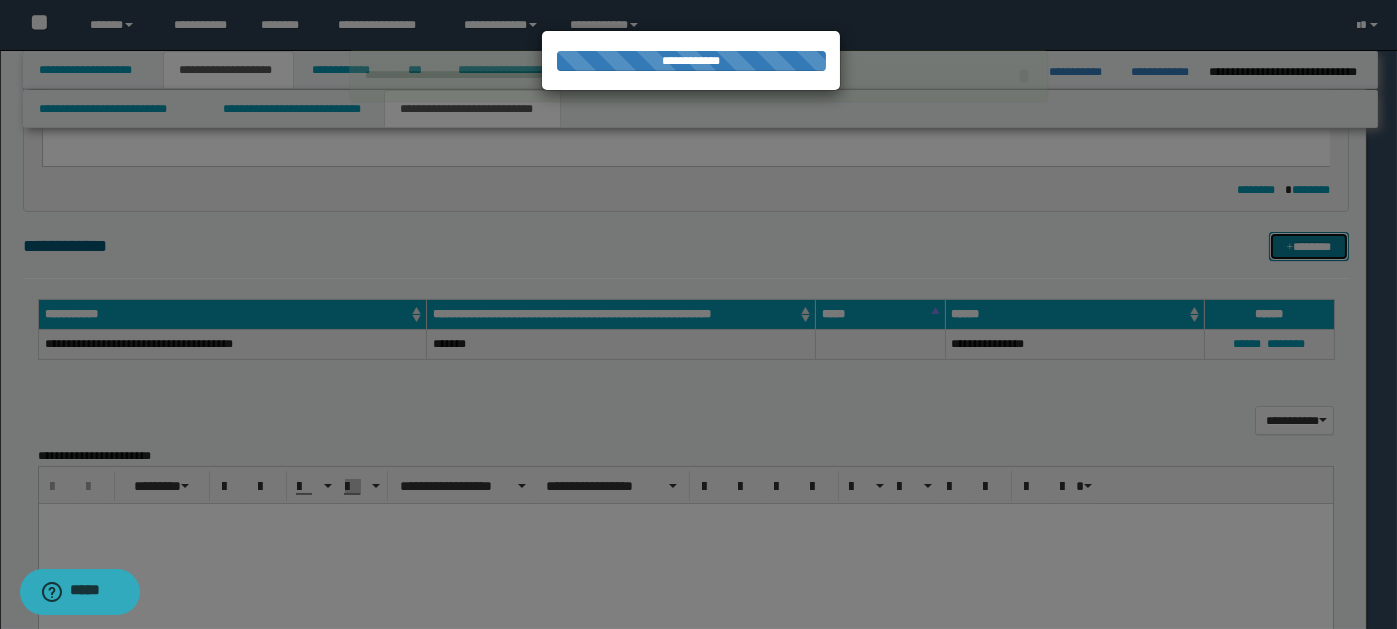 type 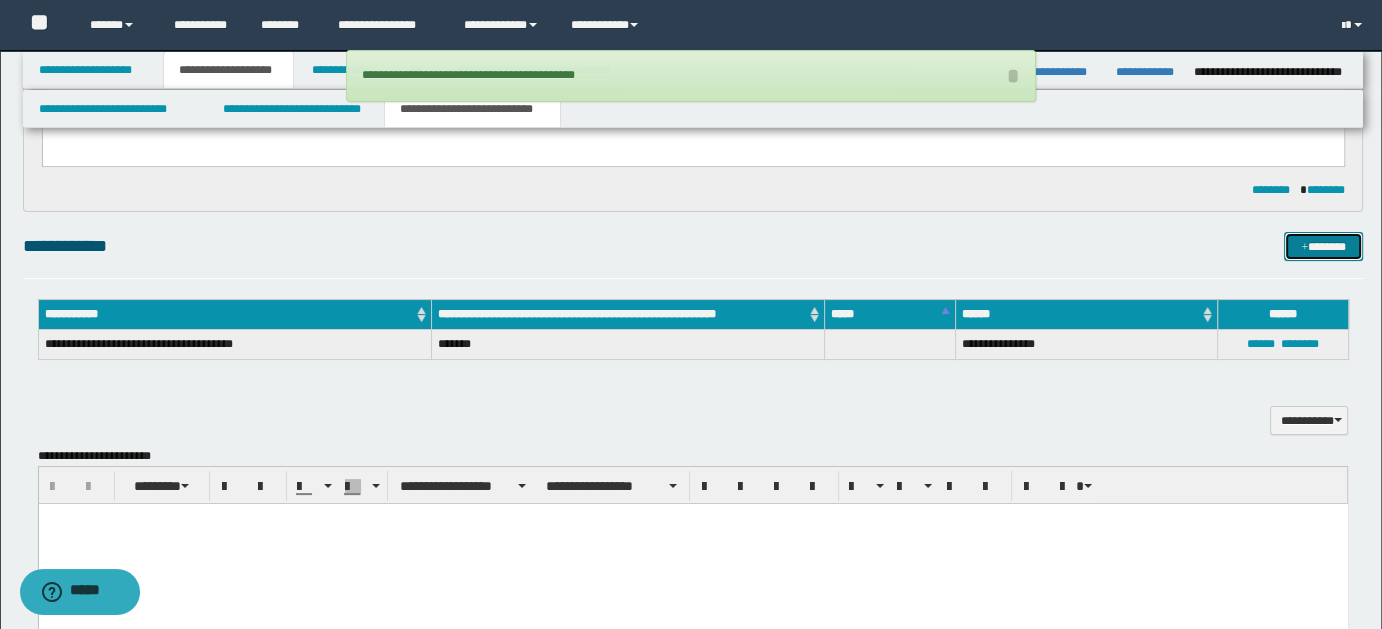 click on "*******" at bounding box center [1323, 246] 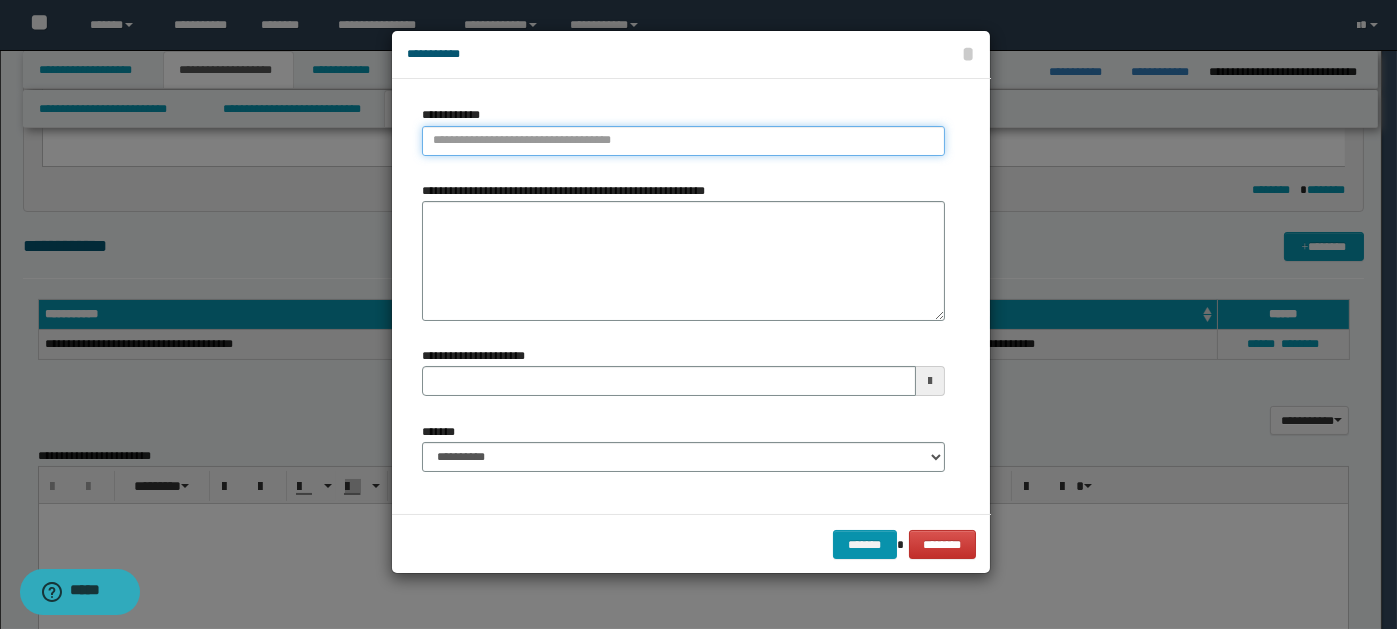 type on "**********" 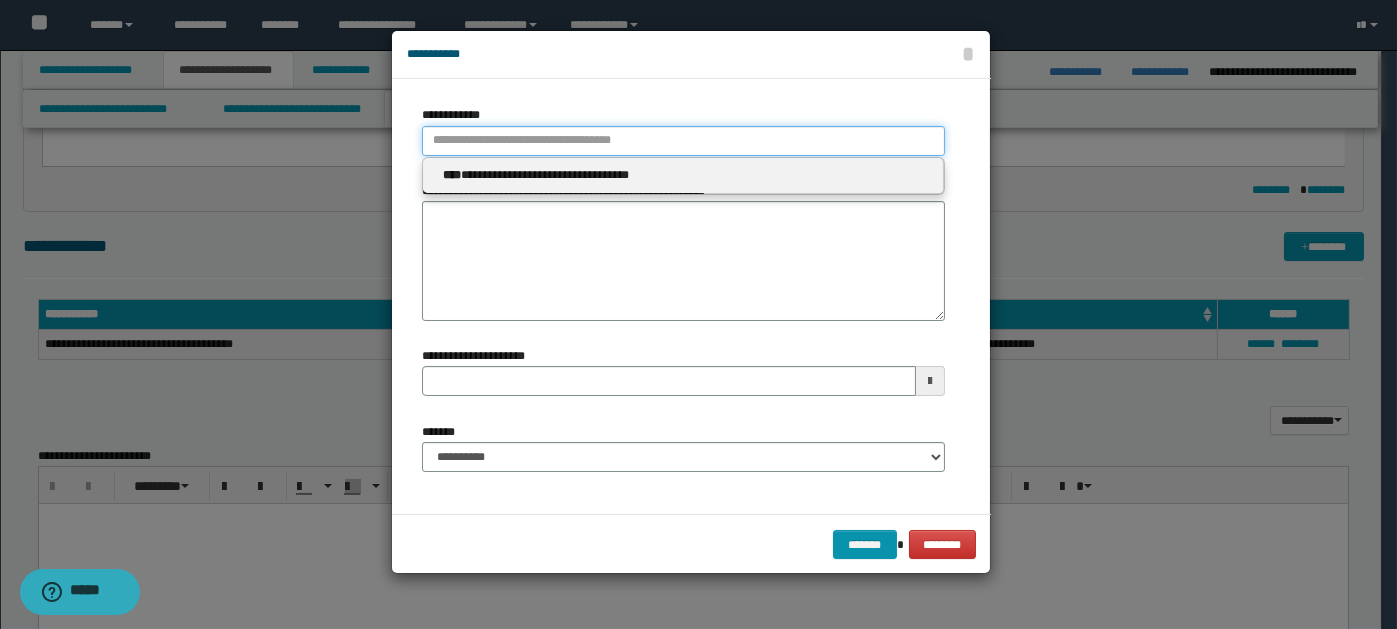 paste on "****" 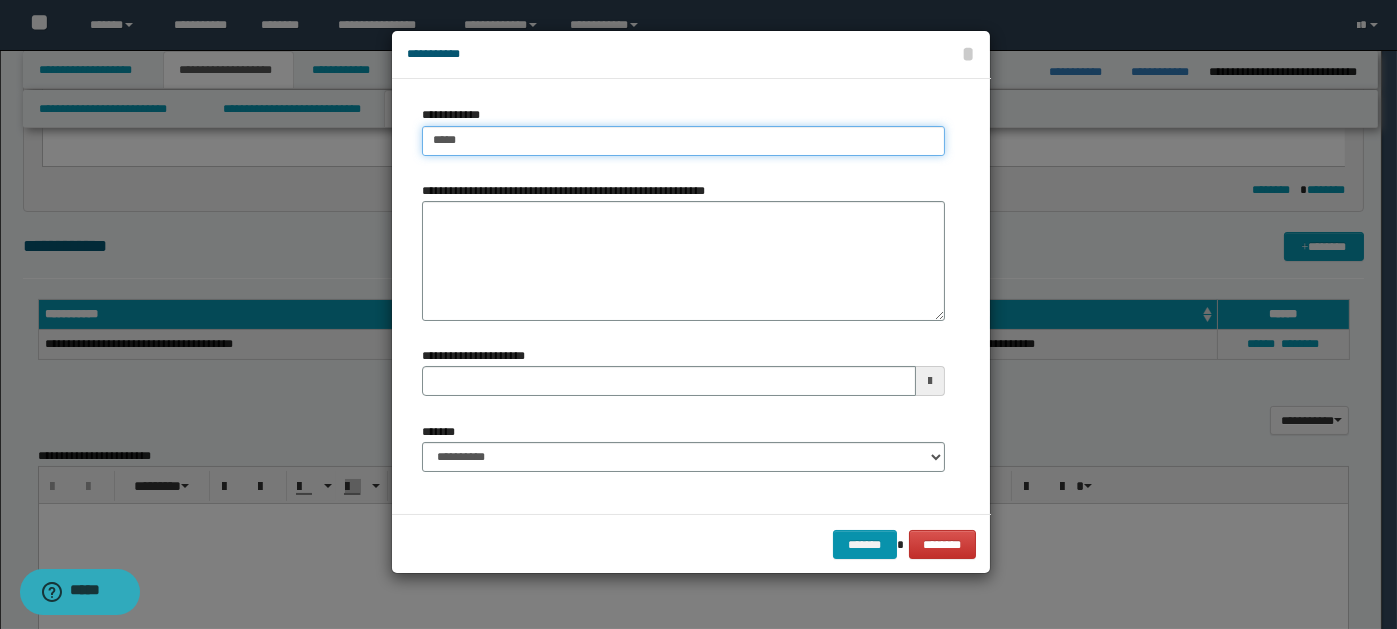 click on "****" at bounding box center (683, 141) 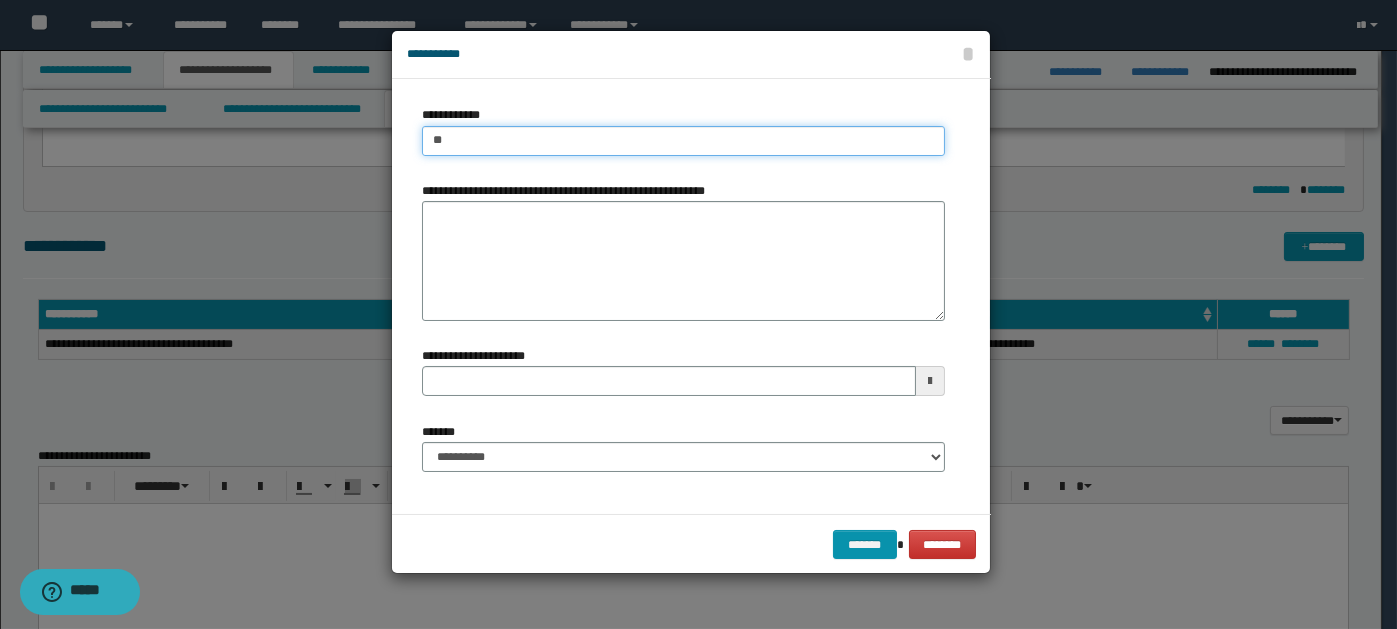 type on "*" 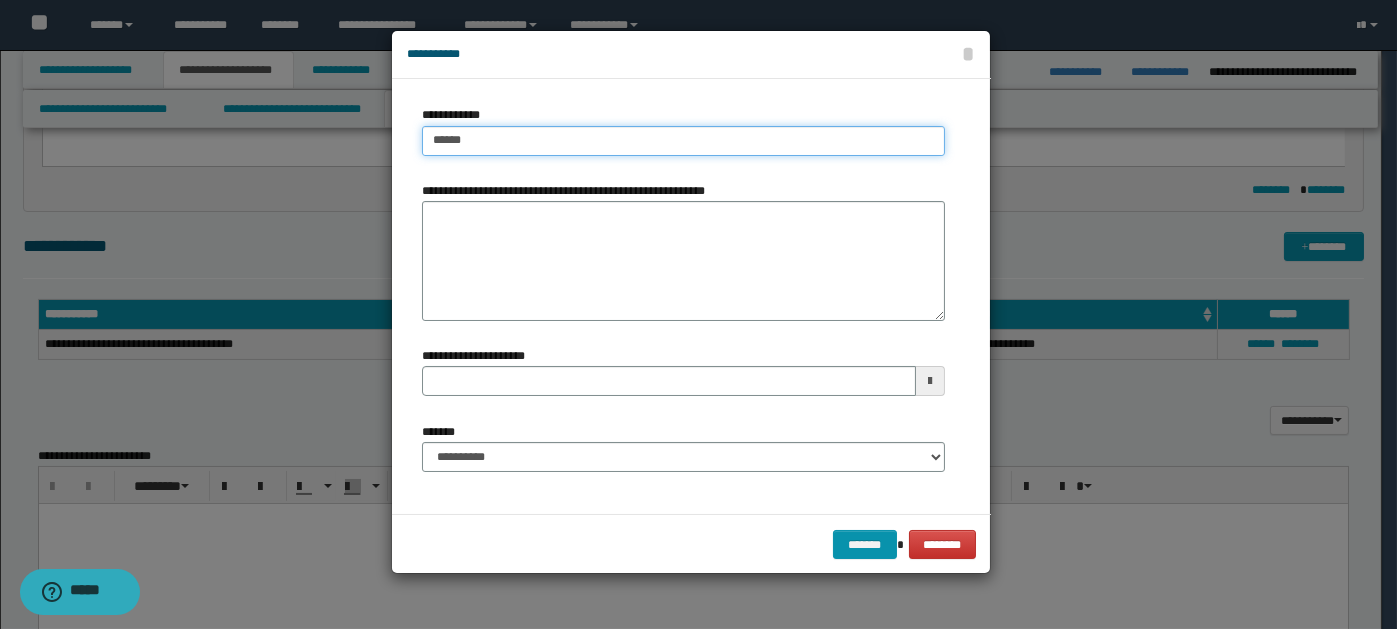 type on "******" 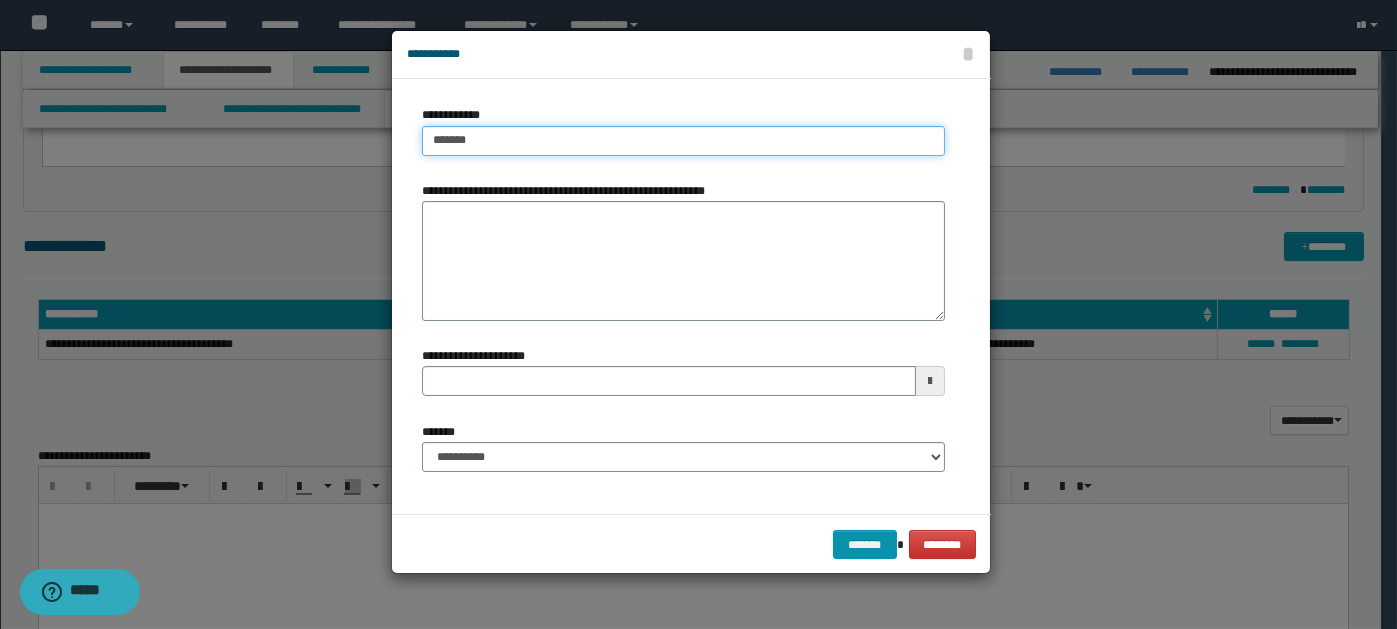 type on "******" 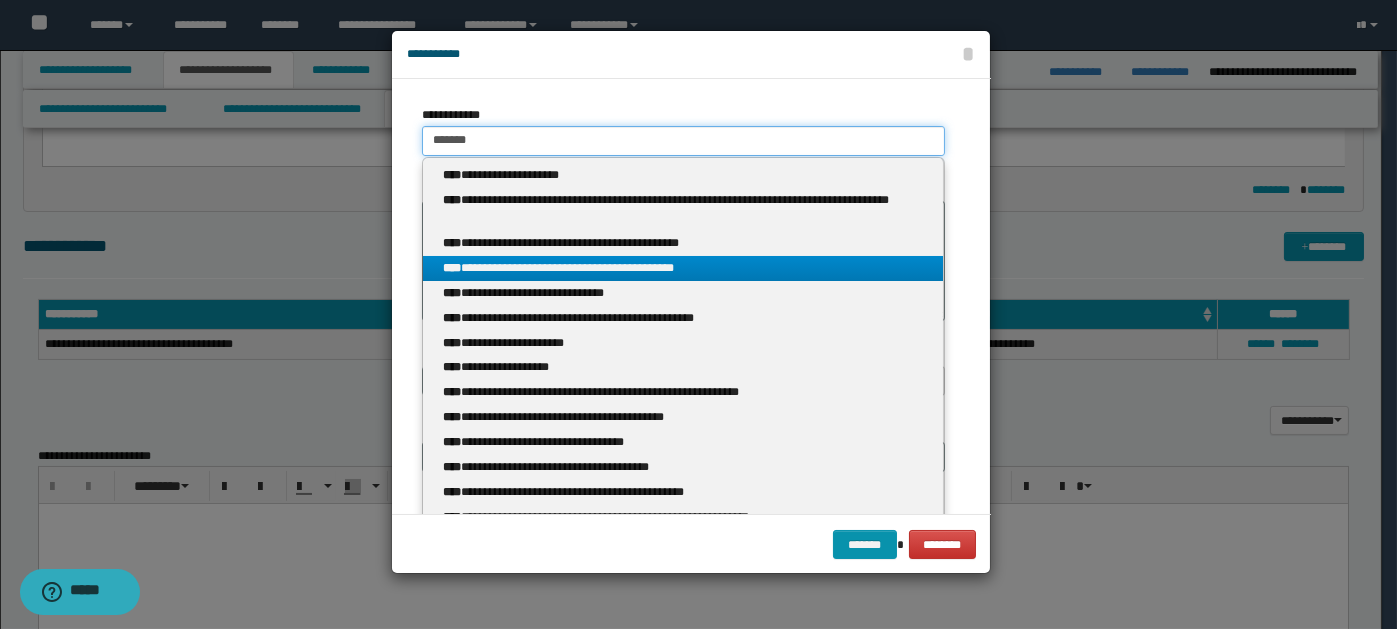 type on "******" 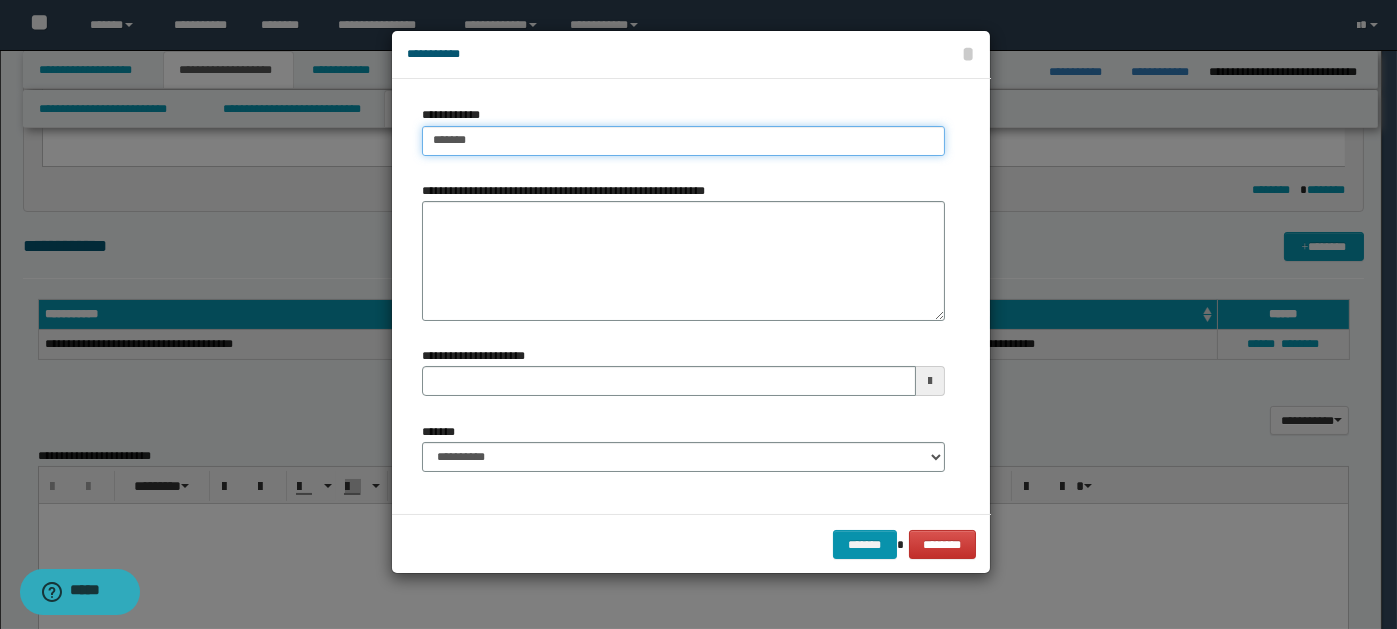 type on "******" 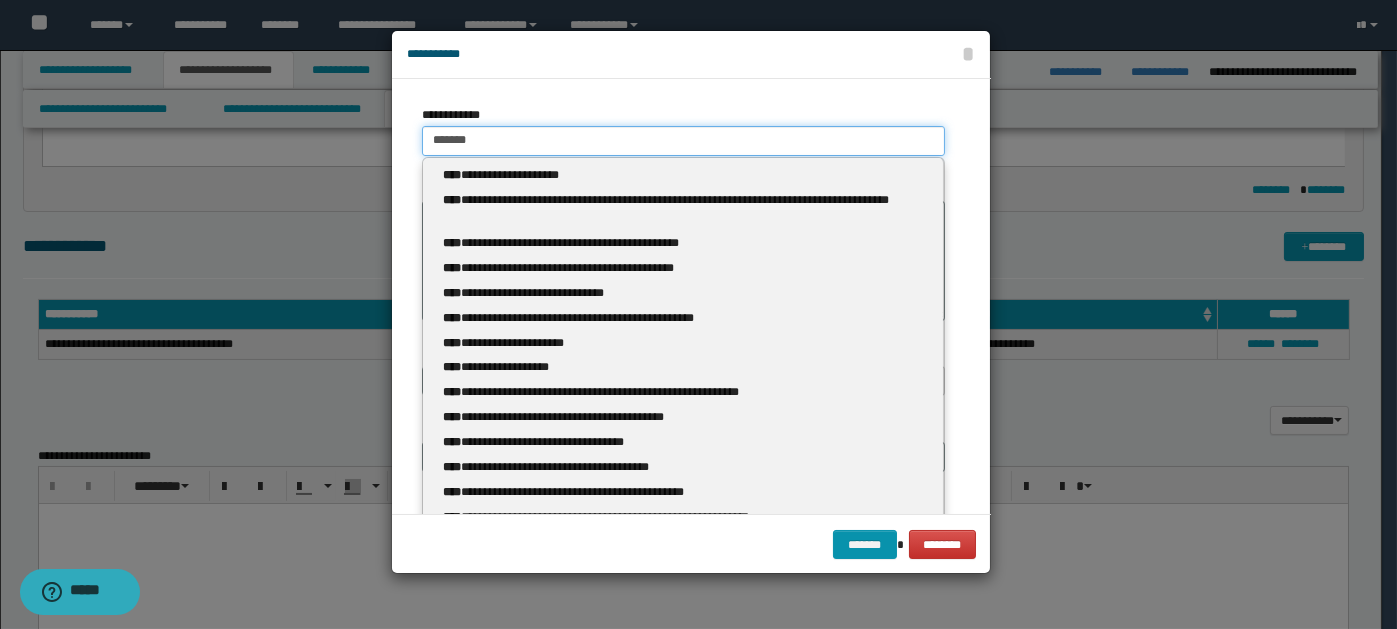 click on "******" at bounding box center [683, 141] 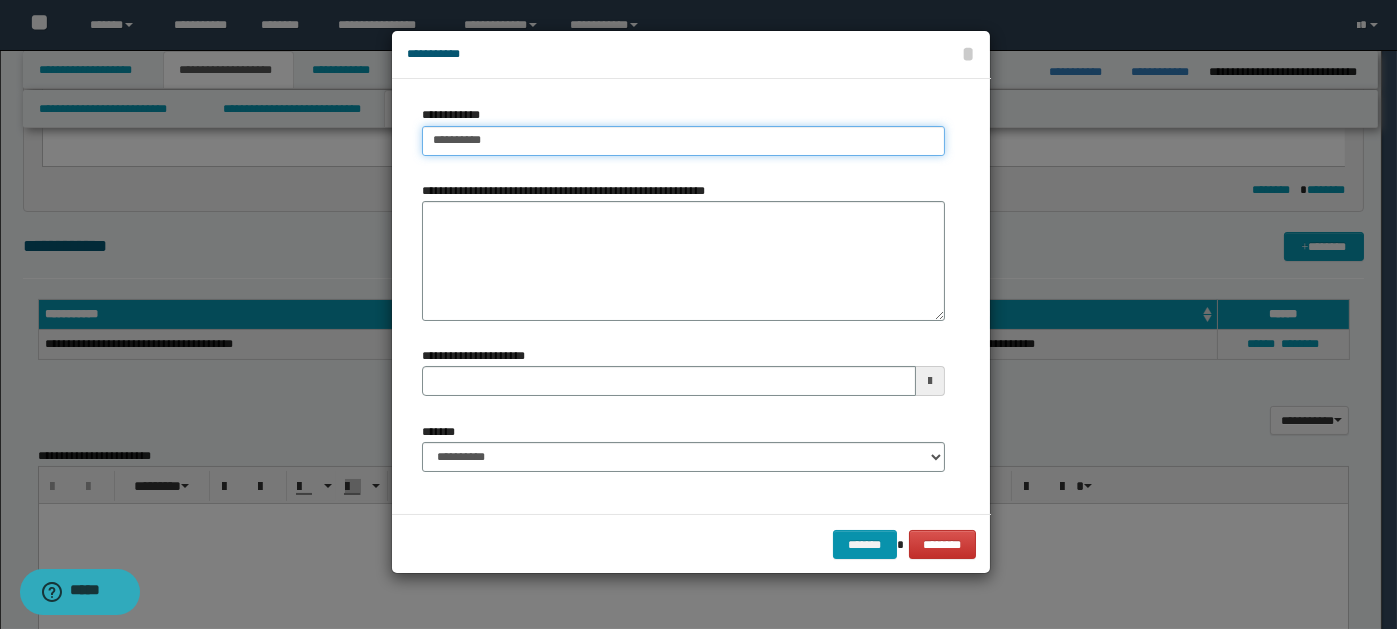 type on "**********" 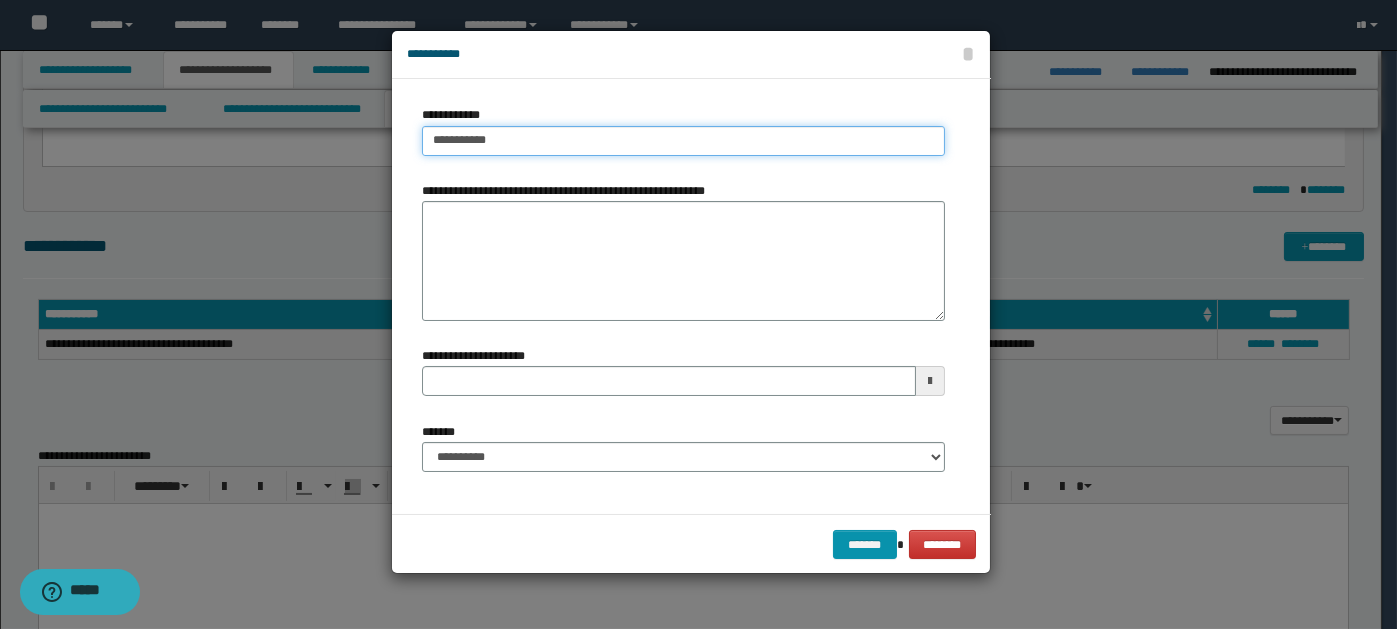 type on "**********" 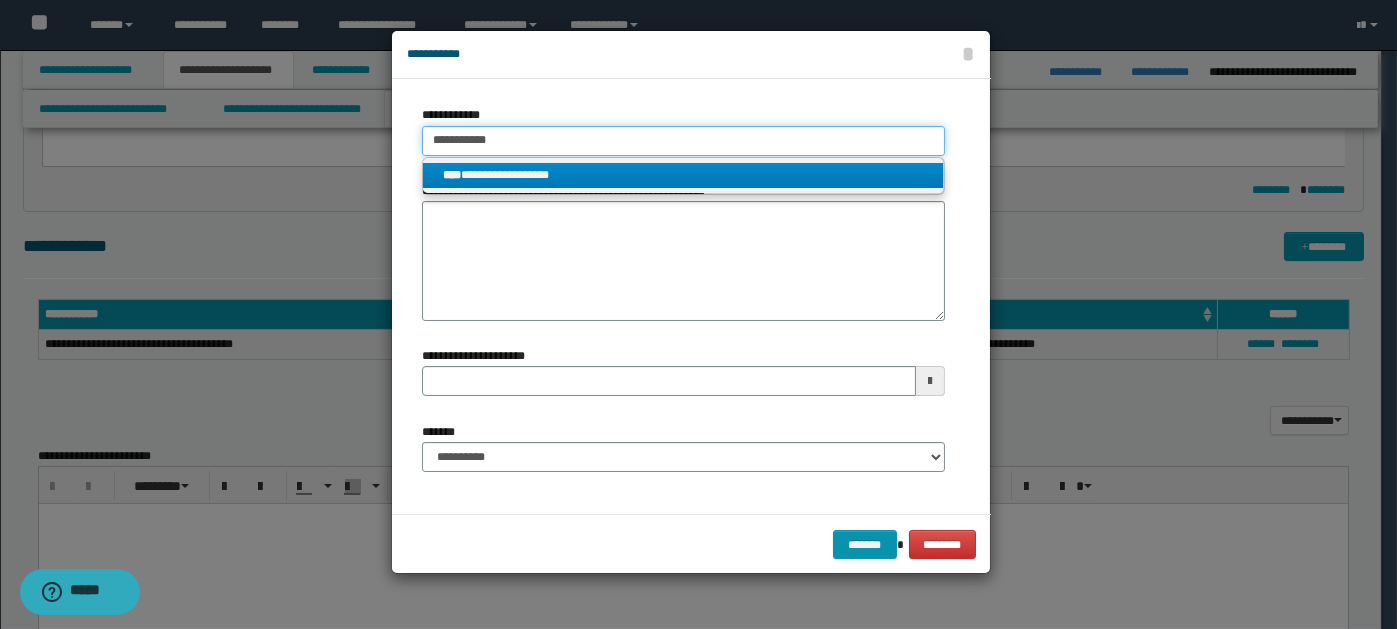 type on "**********" 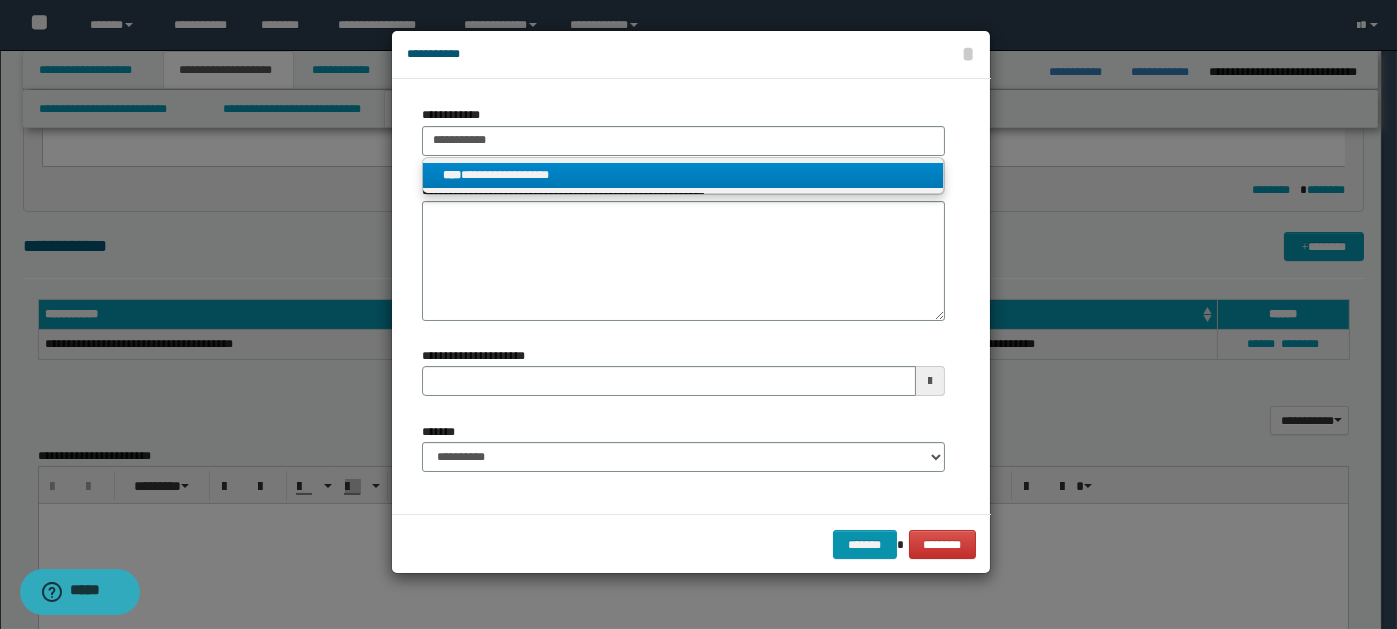 click on "**********" at bounding box center (683, 175) 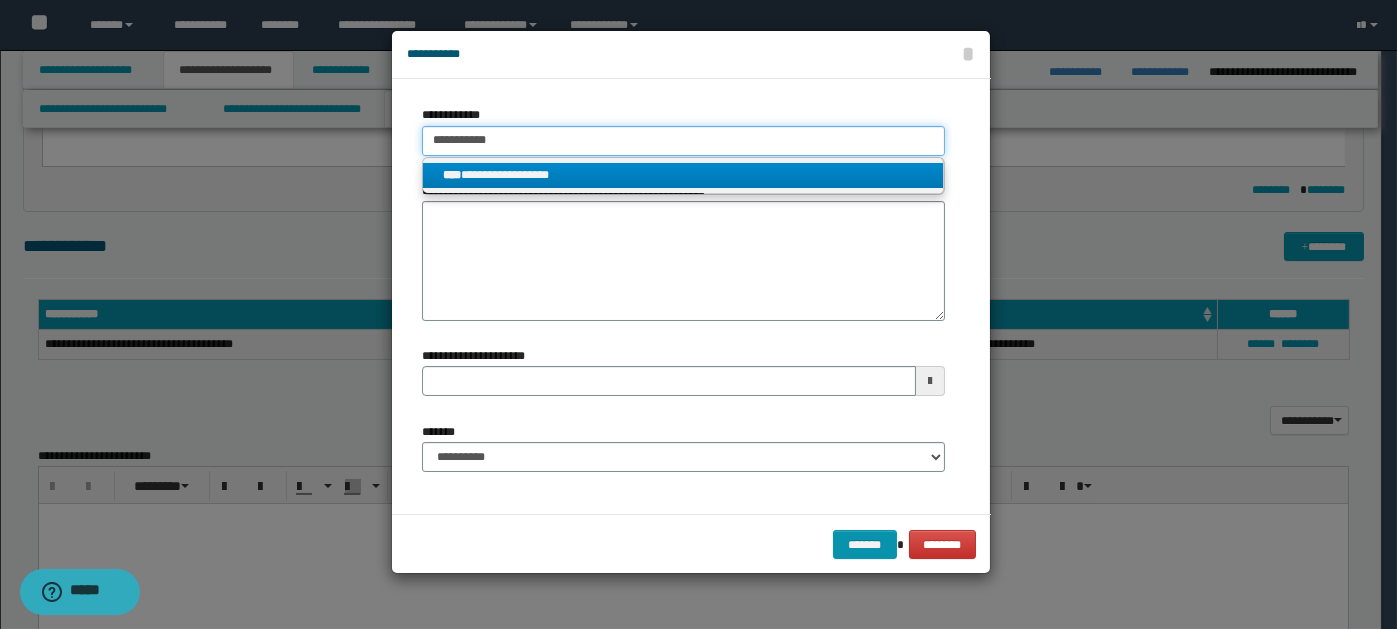 type 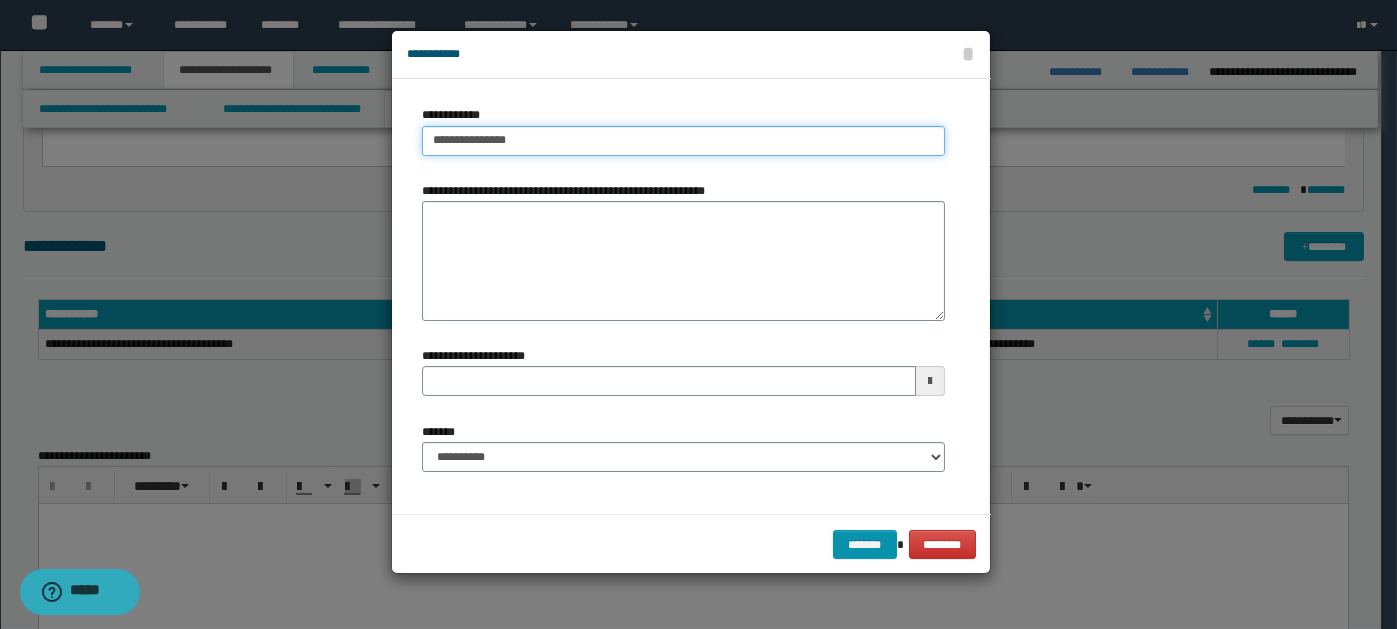 type 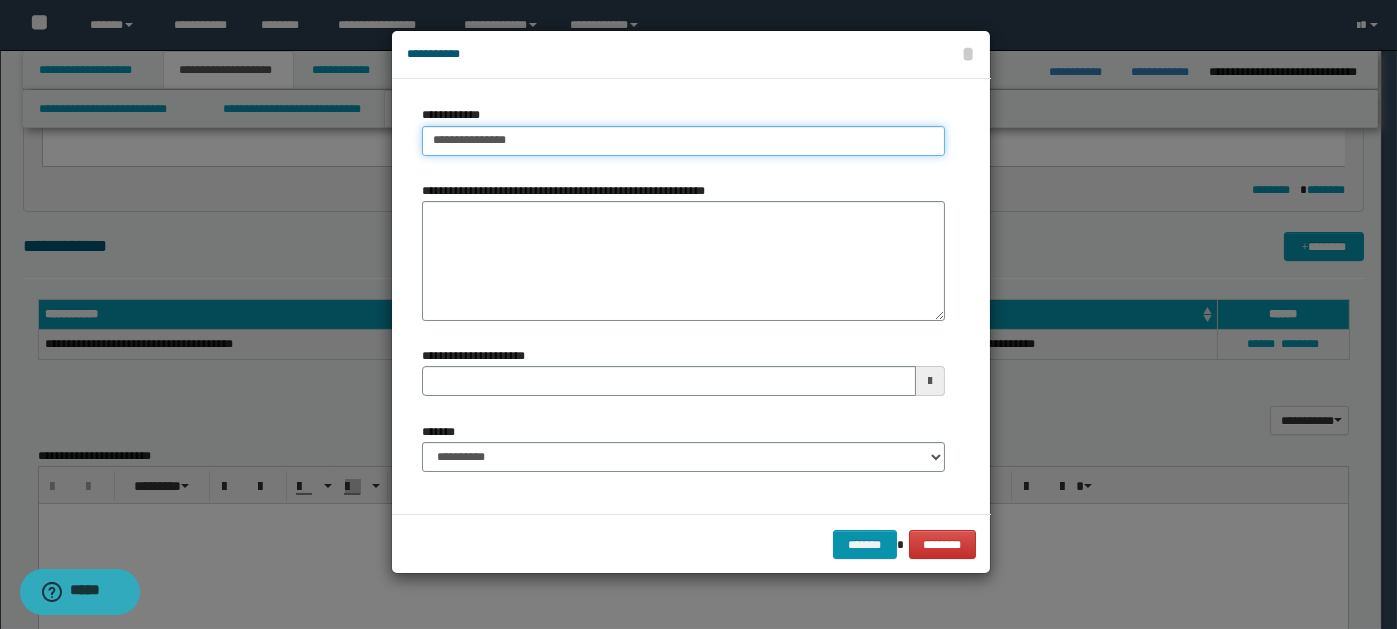 type on "**********" 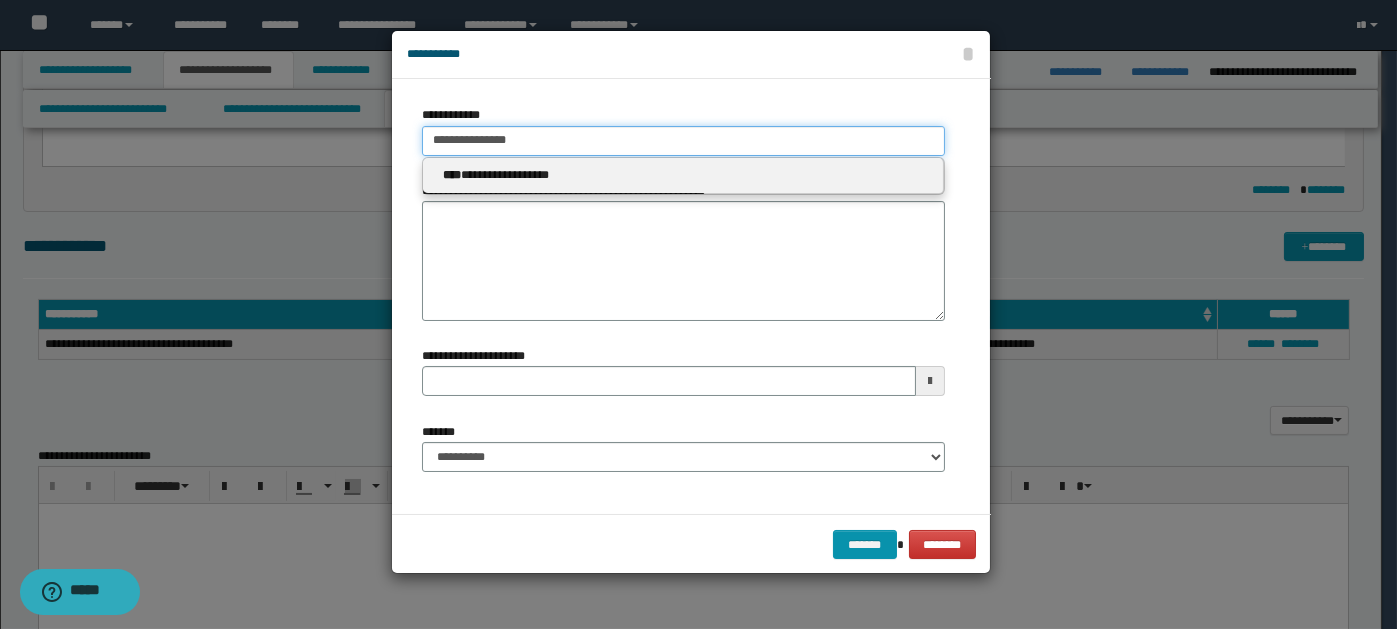 type 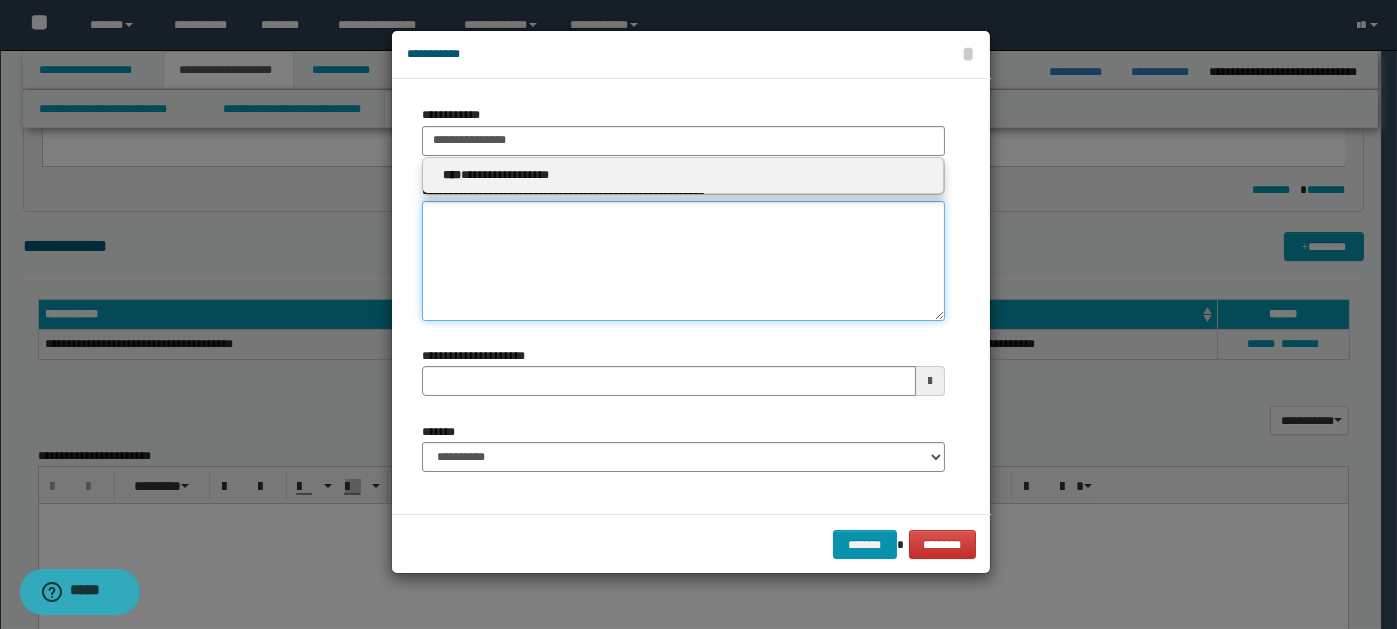 type 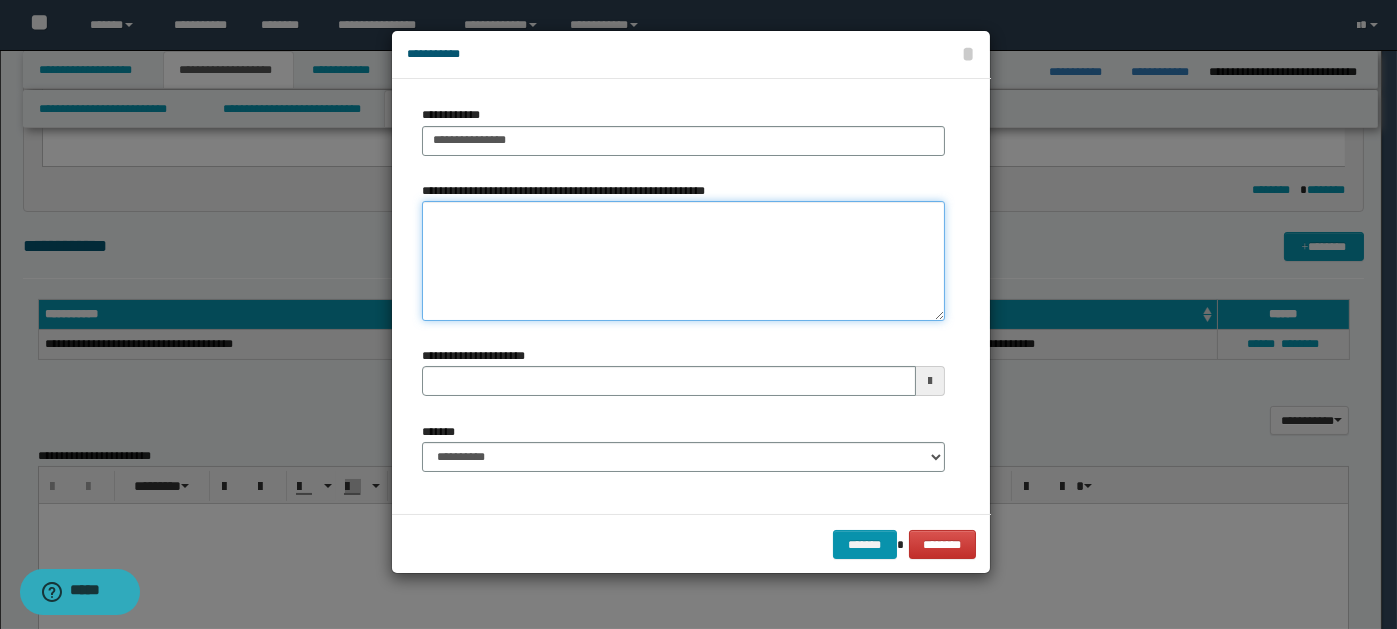 click on "**********" at bounding box center [683, 261] 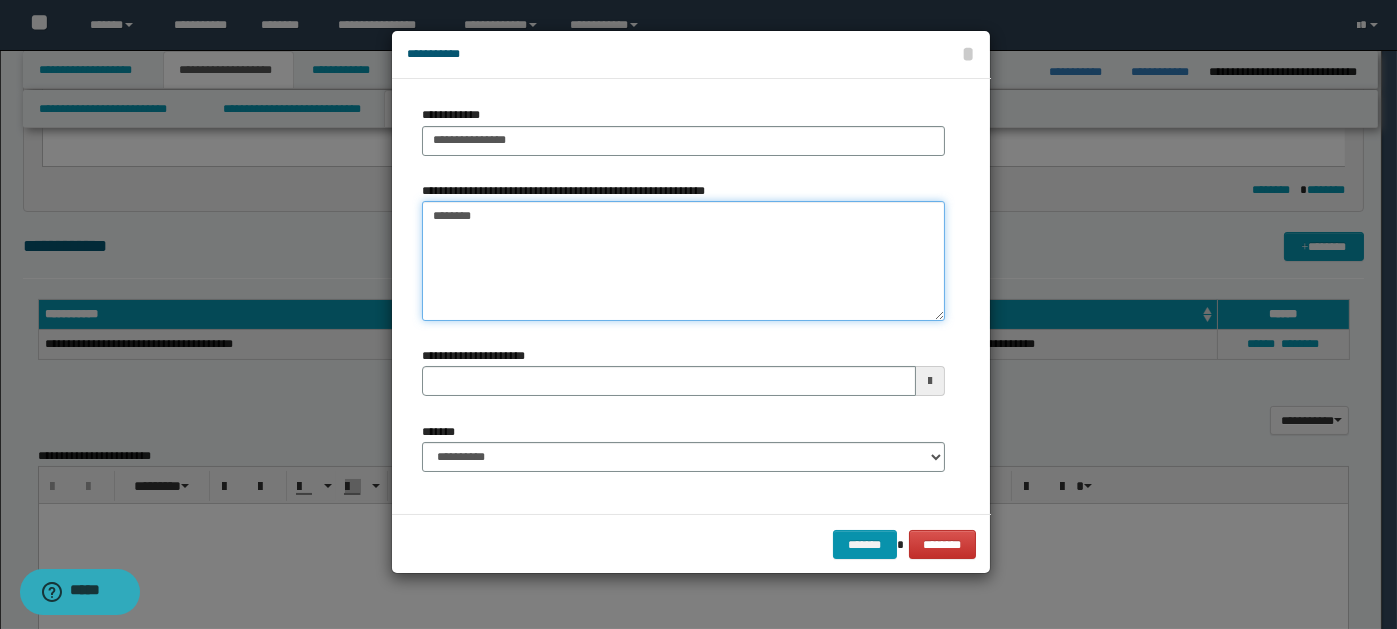 type on "*********" 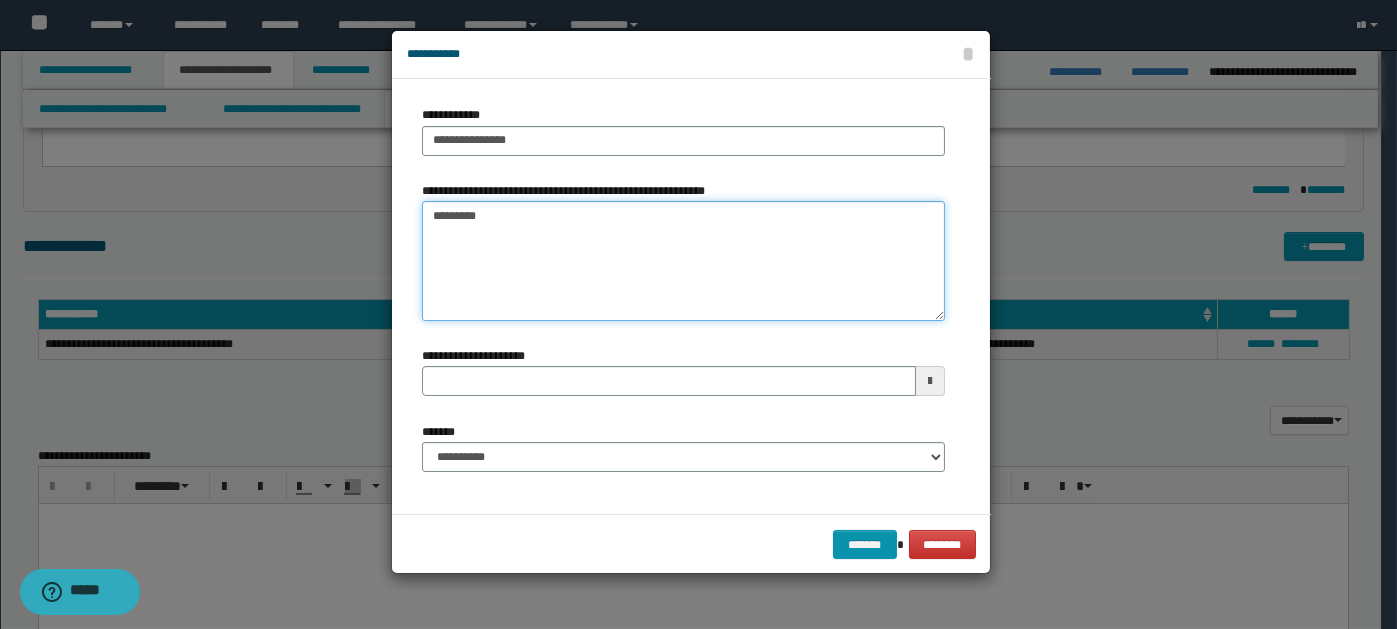 type 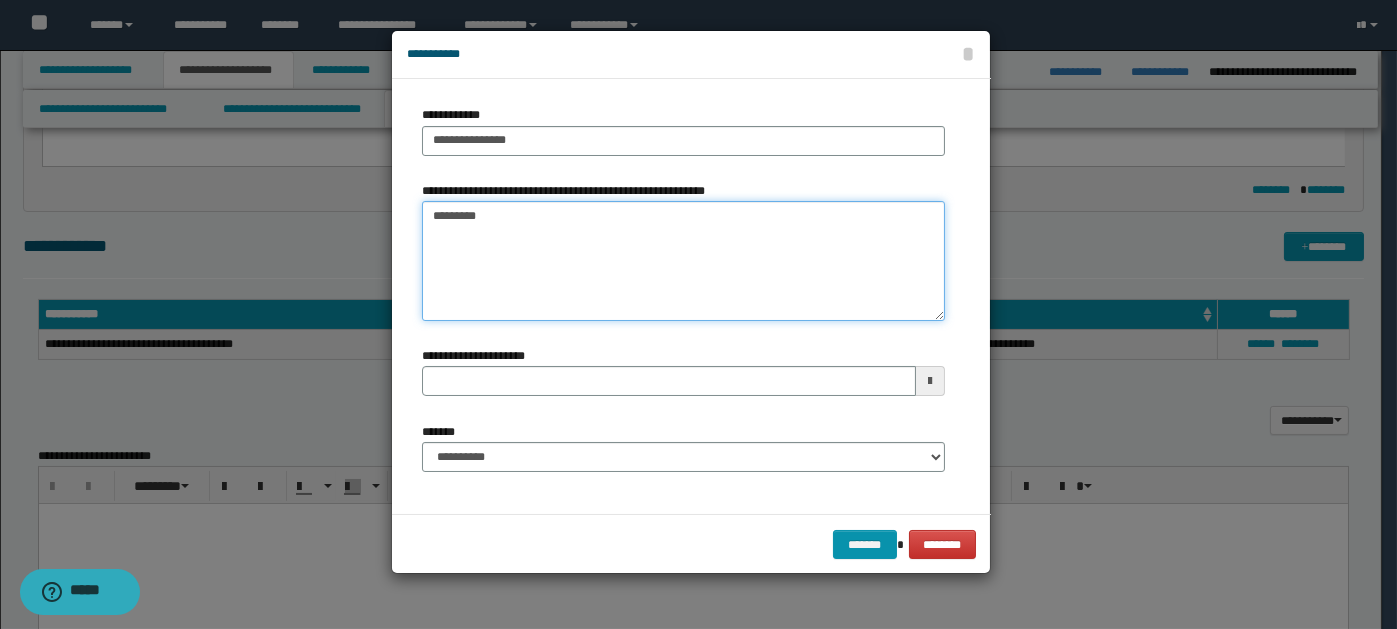 type on "*********" 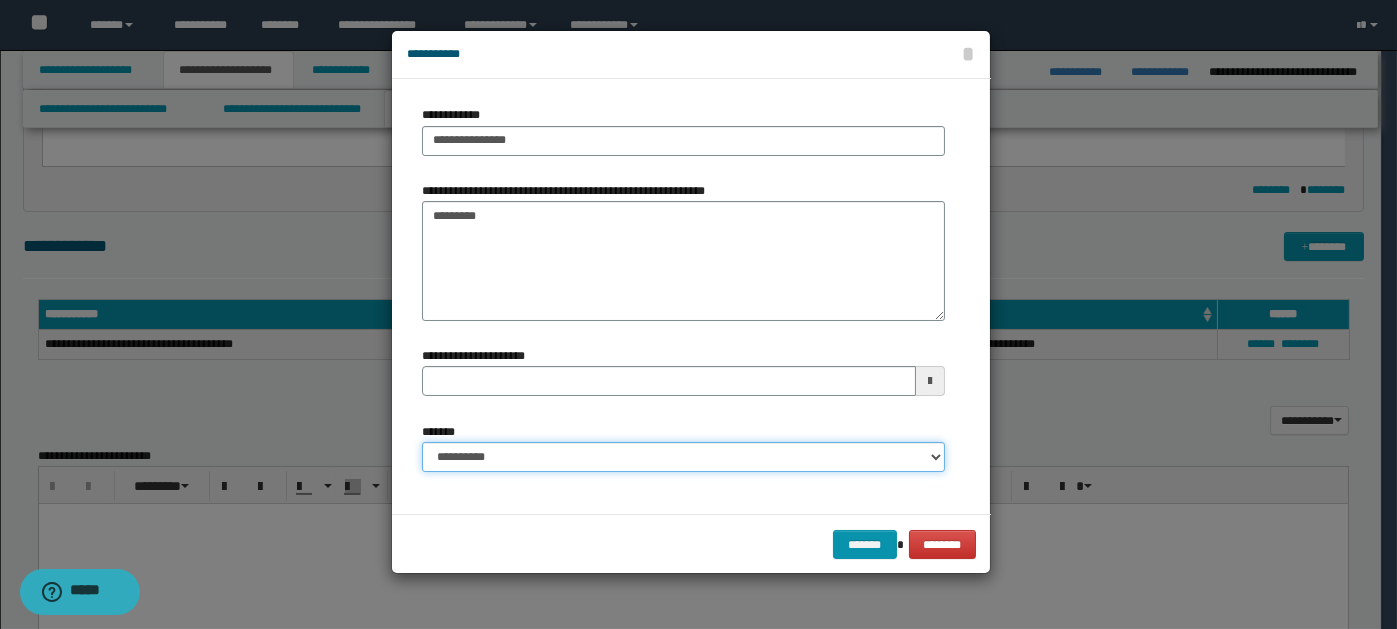 click on "**********" at bounding box center (683, 457) 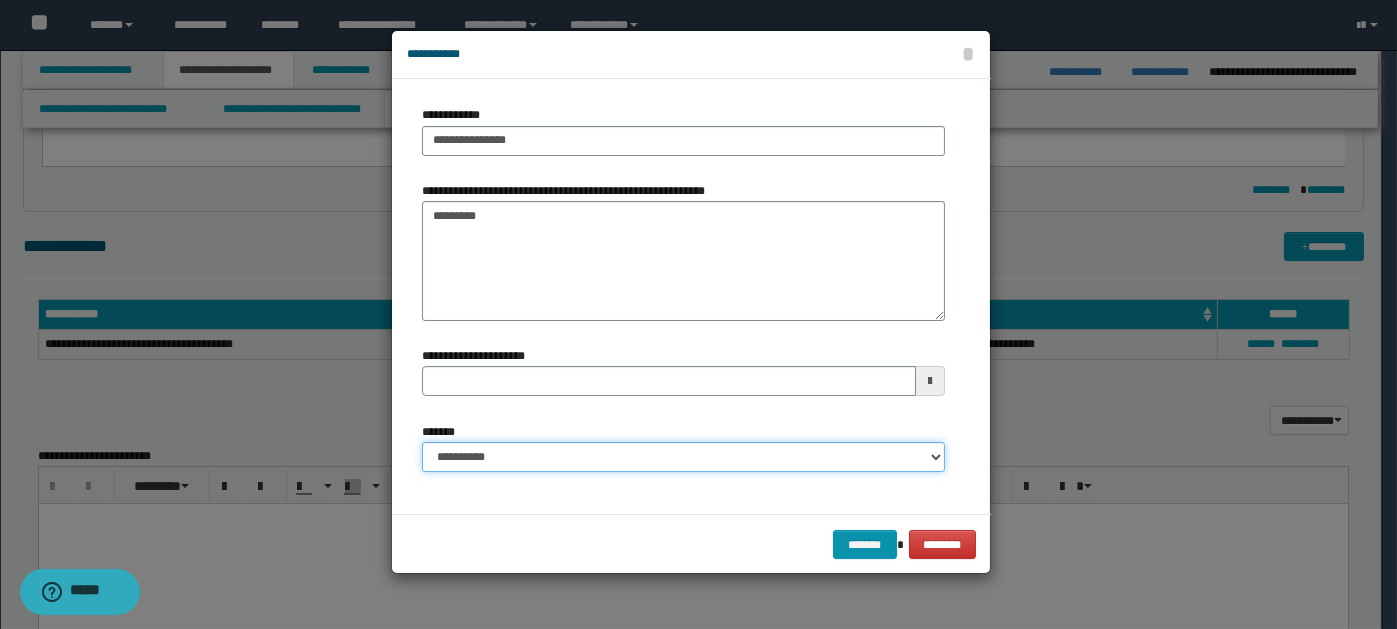 select on "*" 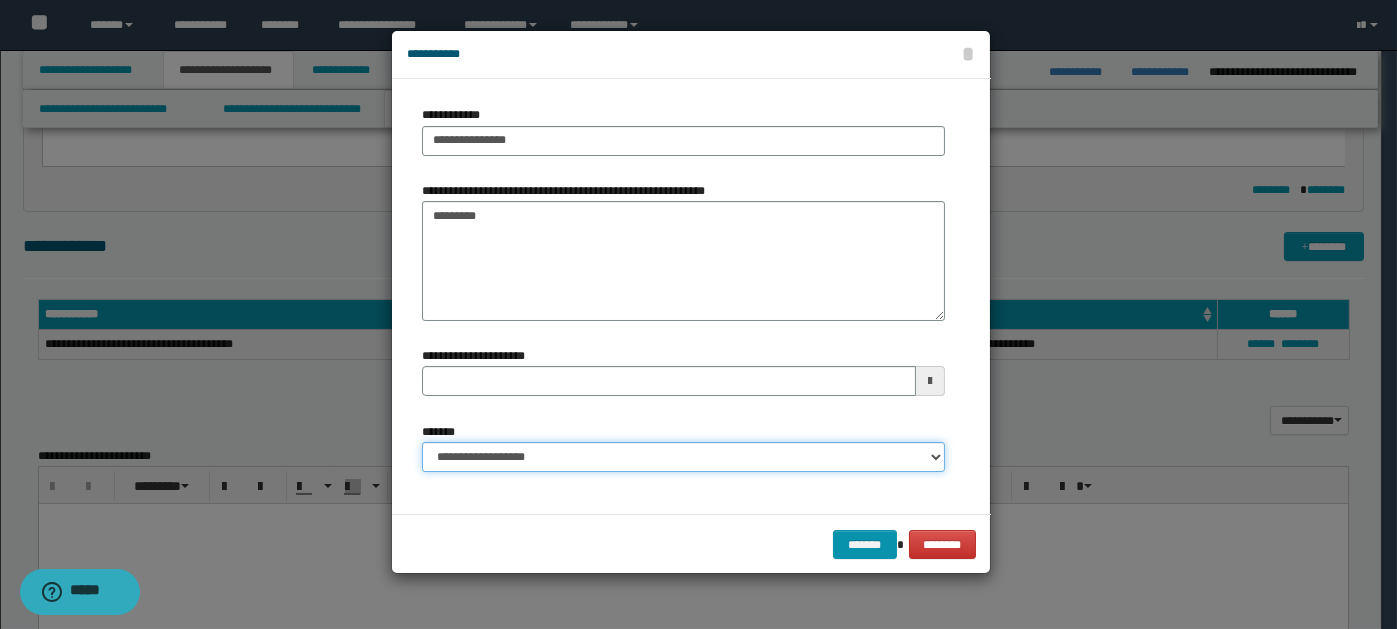 type 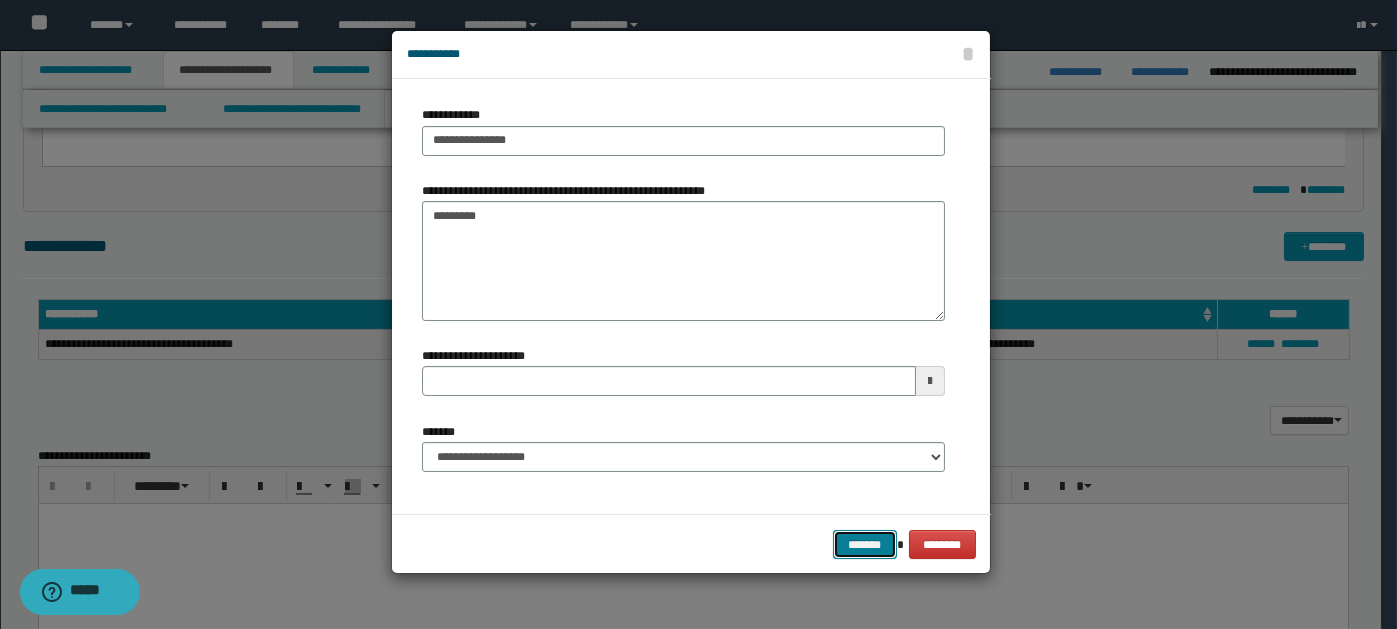 click on "*******" at bounding box center (865, 544) 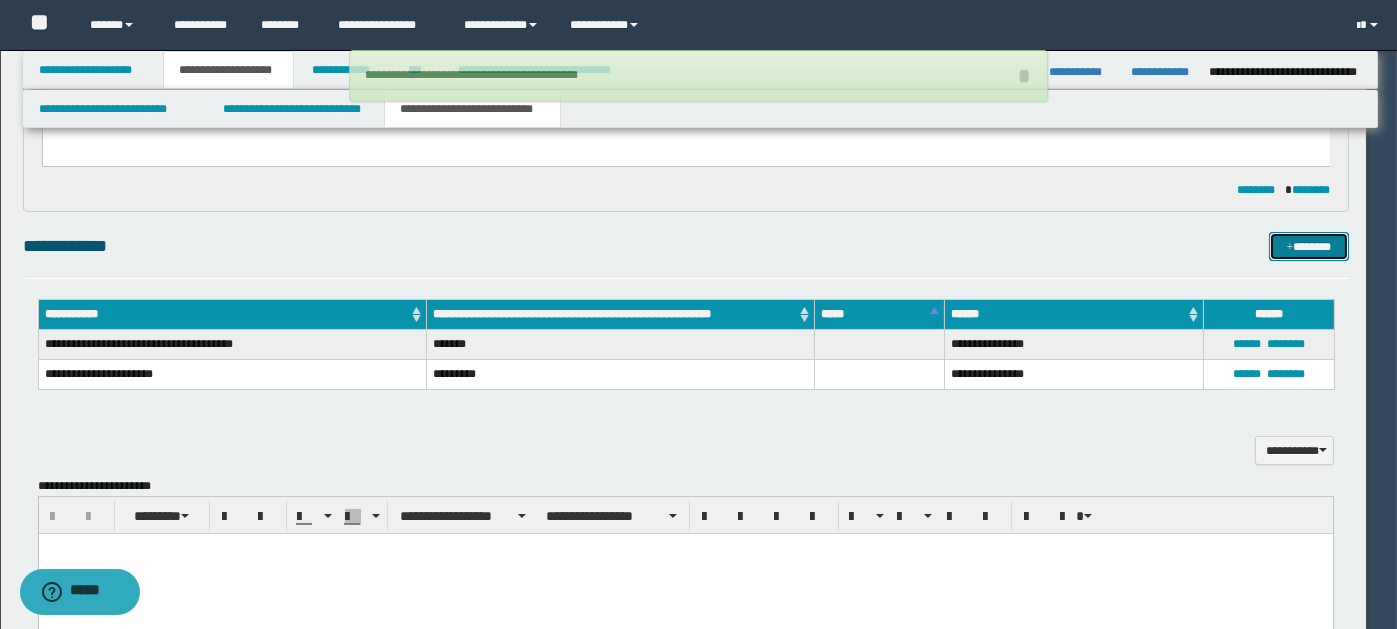 type 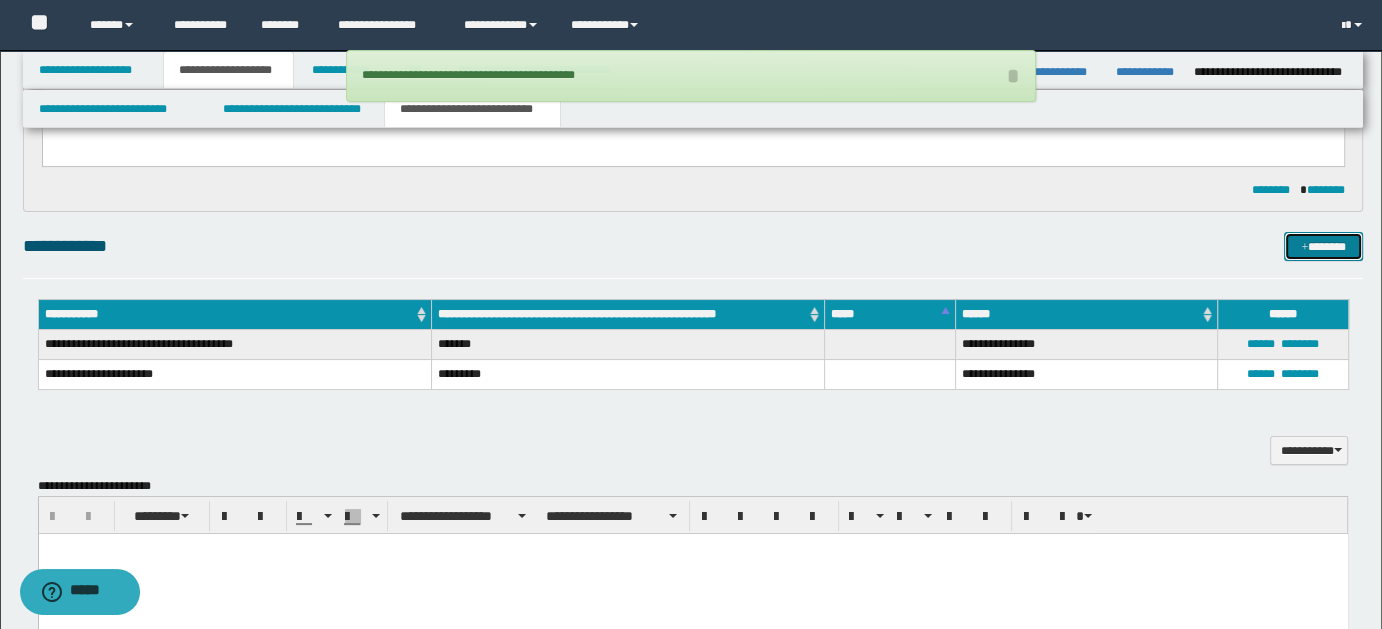 click on "*******" at bounding box center (1323, 246) 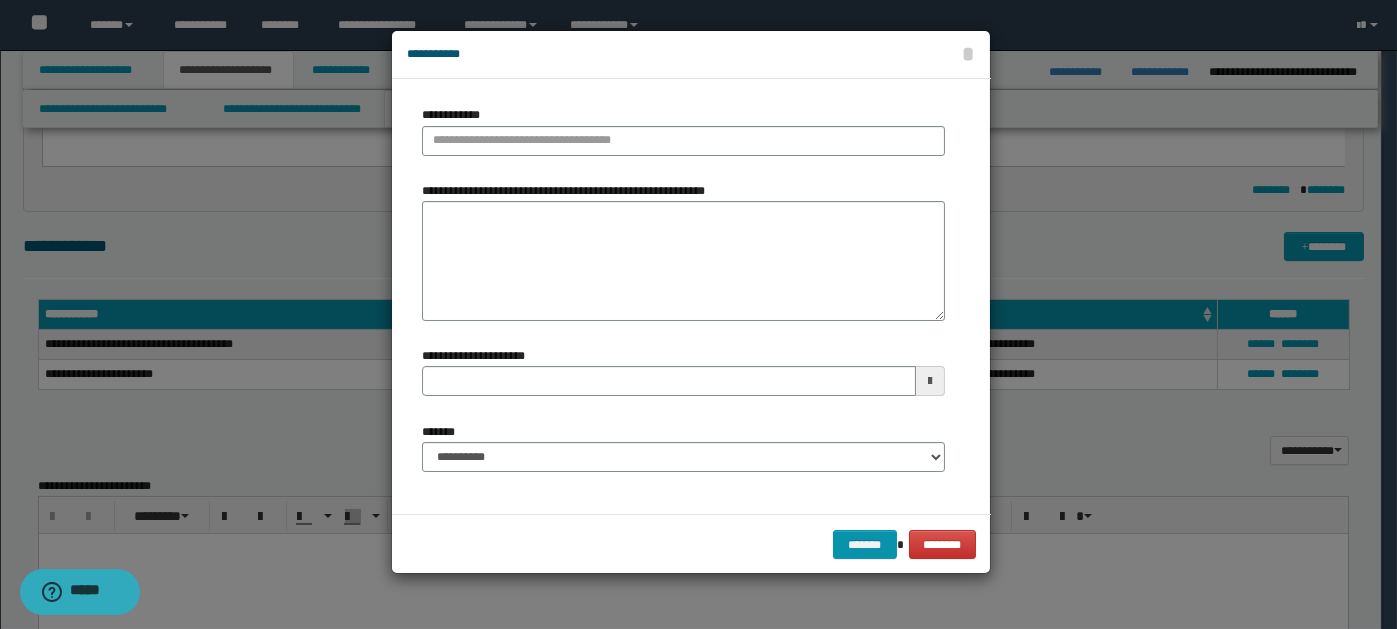 type 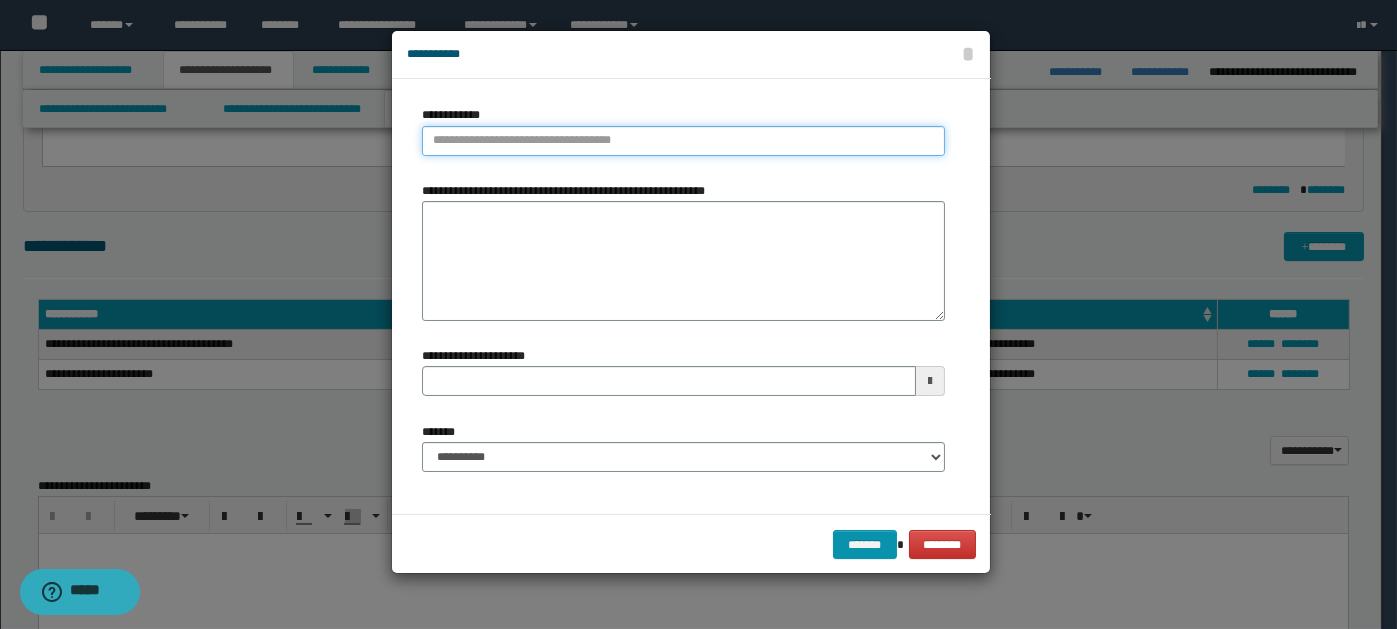 type on "**********" 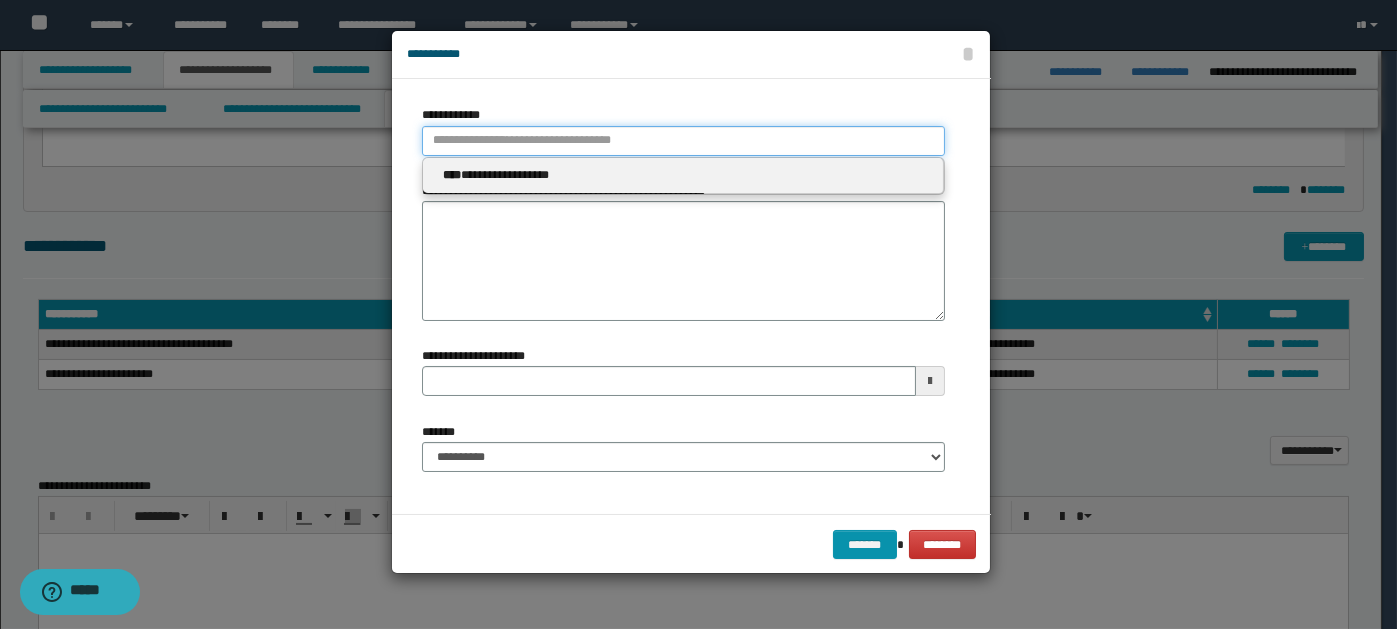 paste on "****" 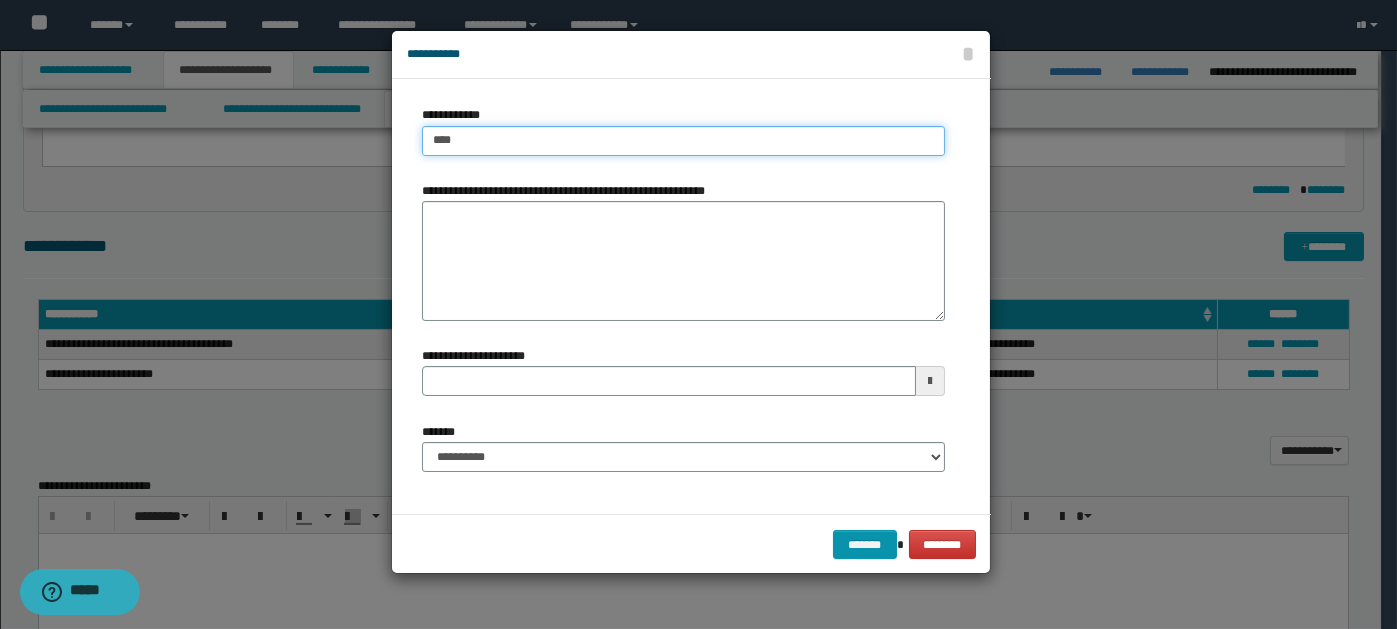 type on "****" 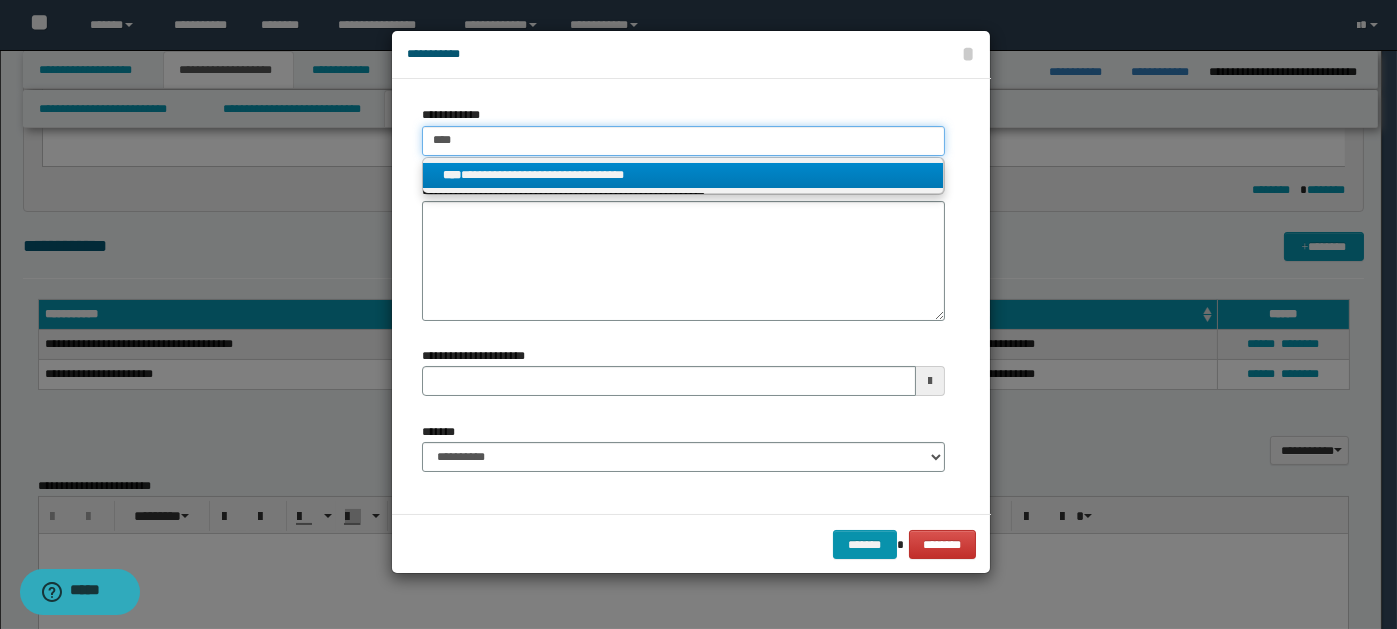 type on "****" 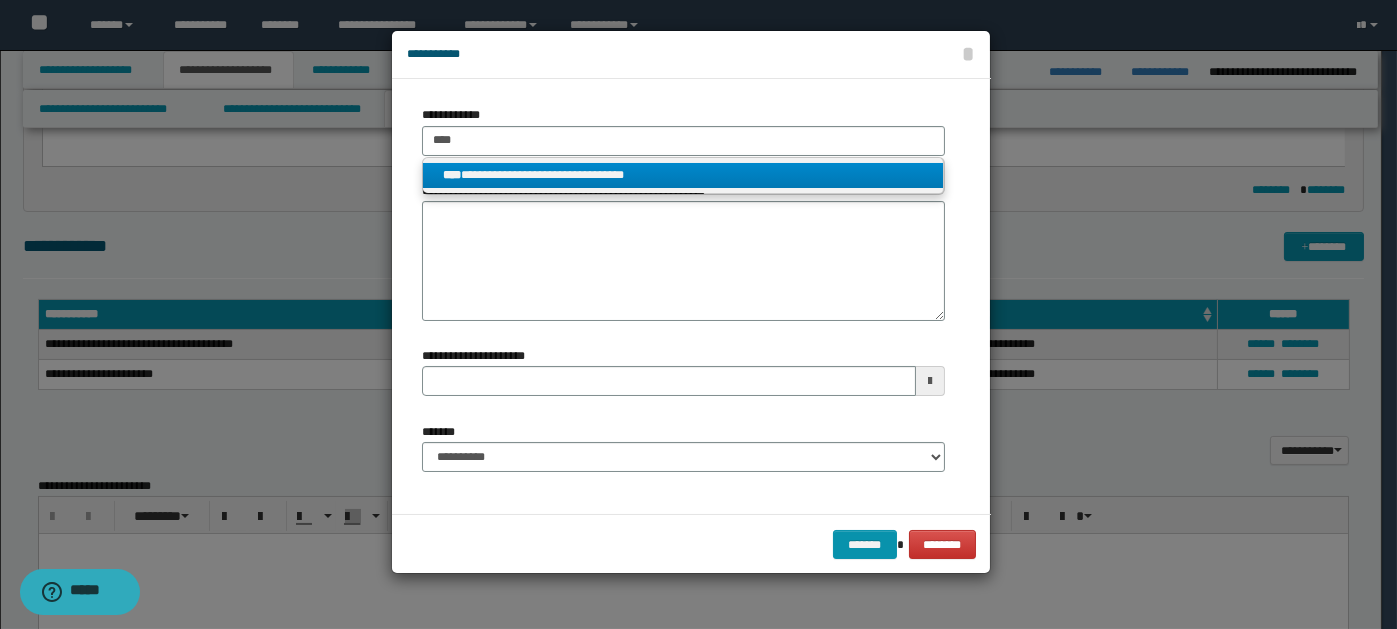 click on "**********" at bounding box center (683, 175) 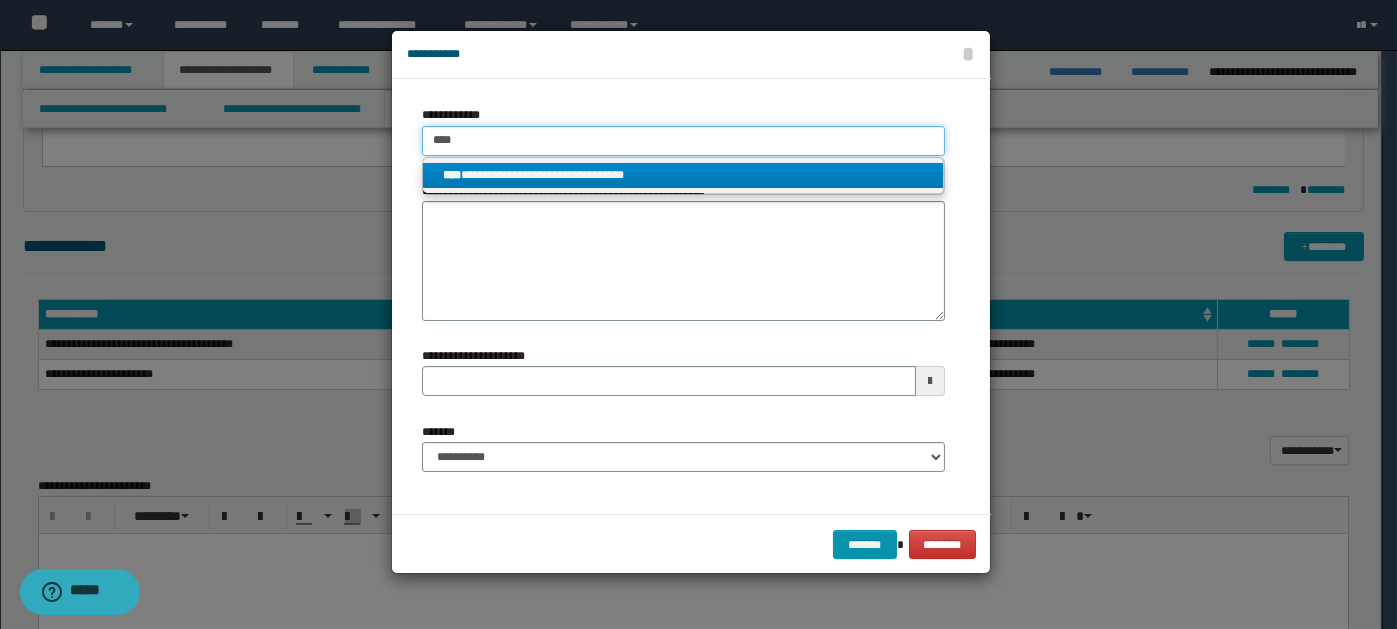 type 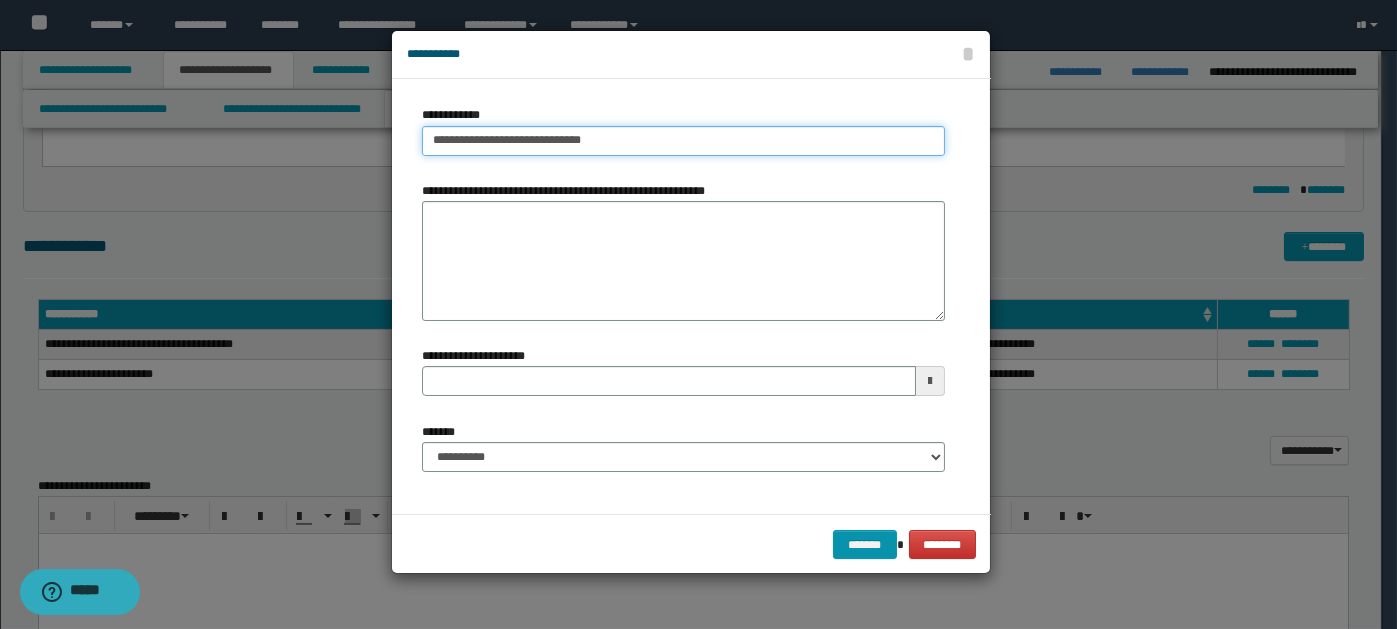type 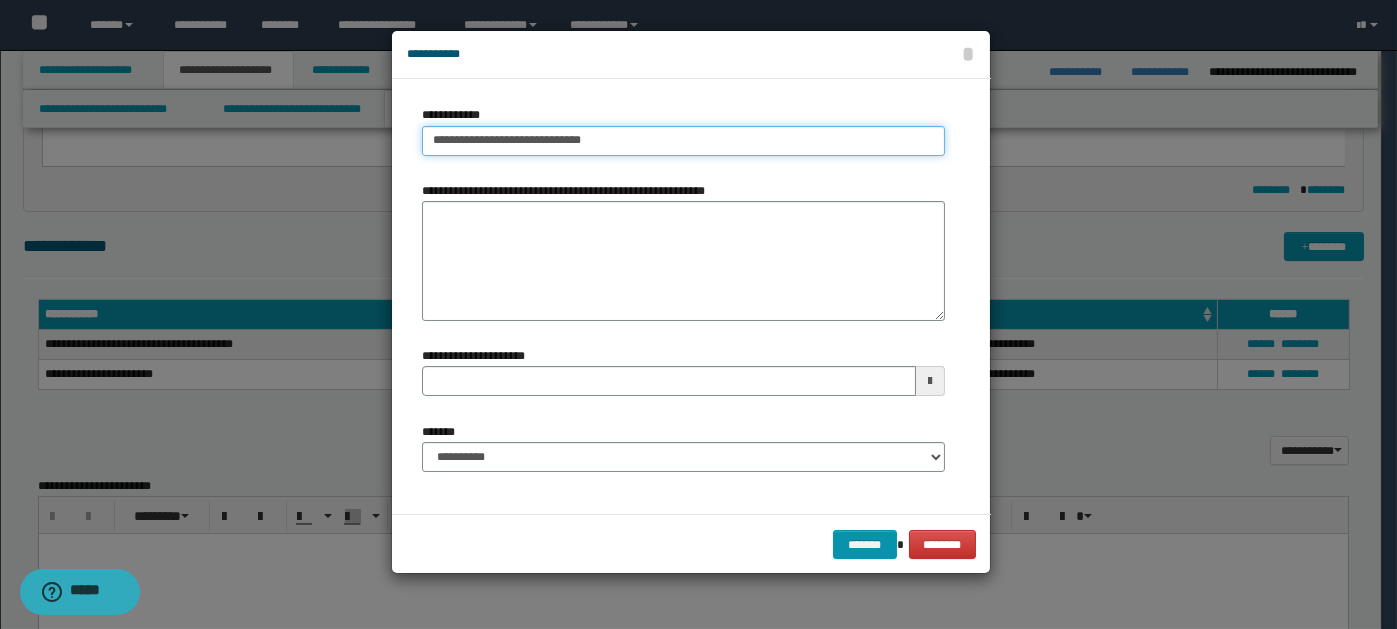 type on "**********" 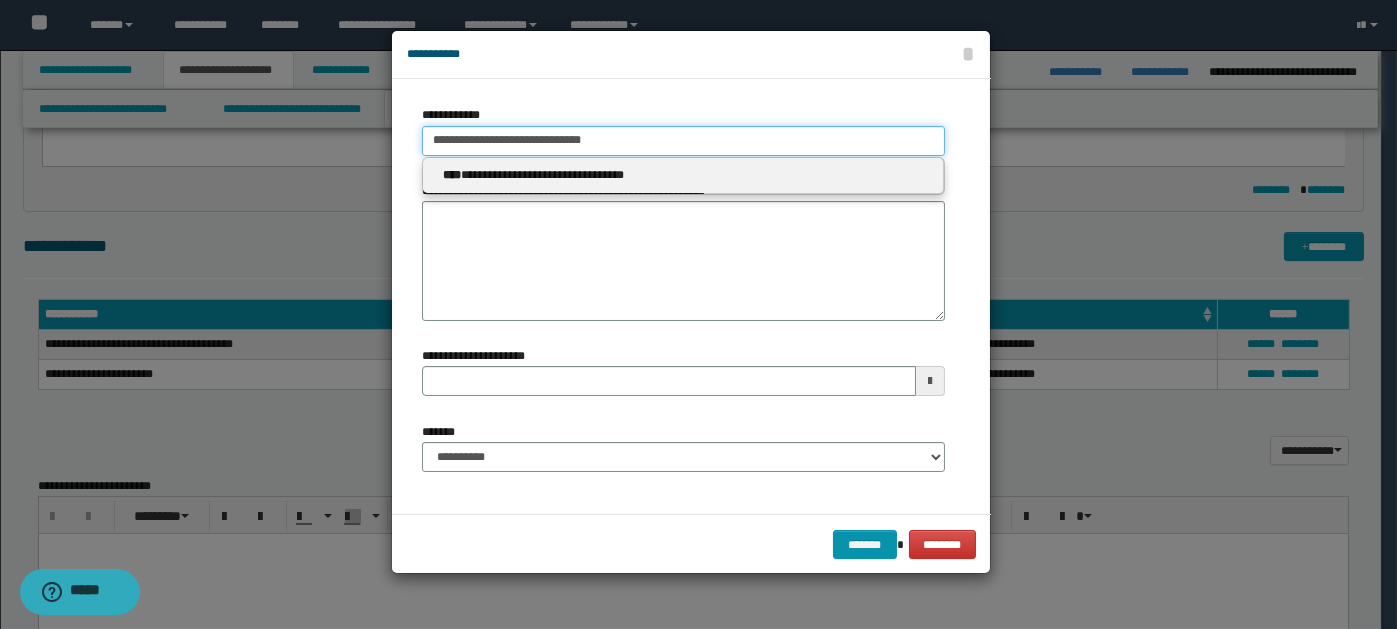 type 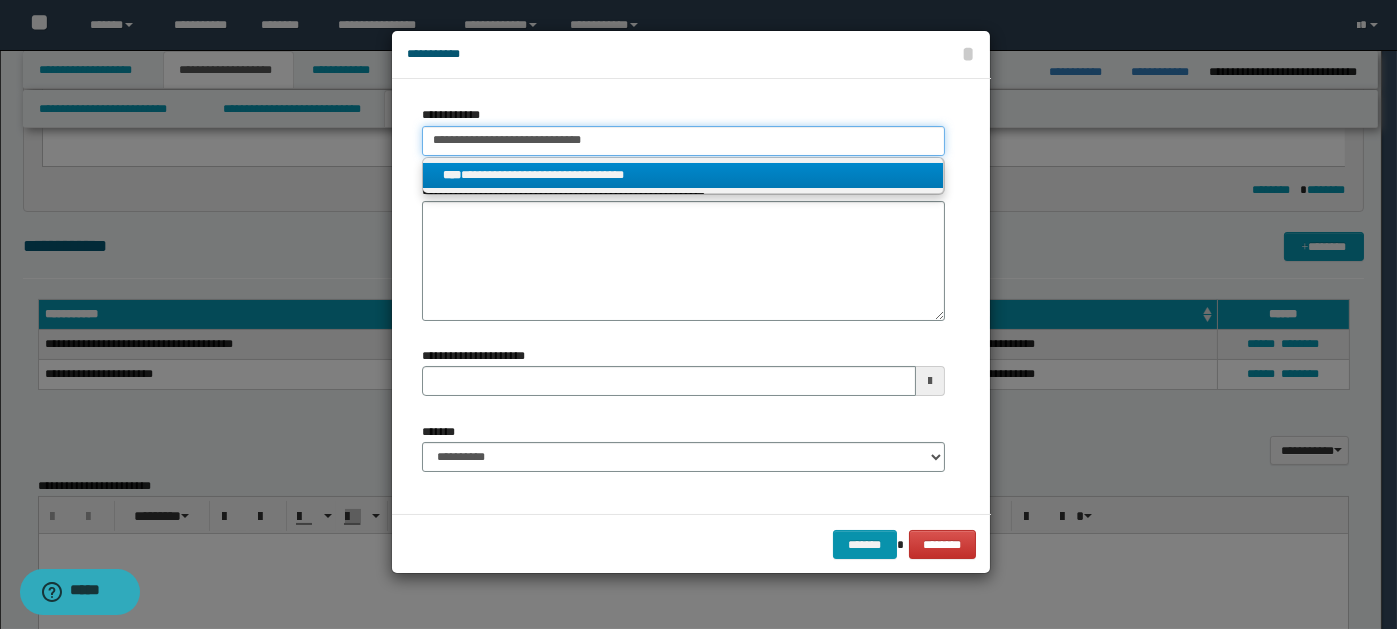 drag, startPoint x: 629, startPoint y: 135, endPoint x: 381, endPoint y: 136, distance: 248.00201 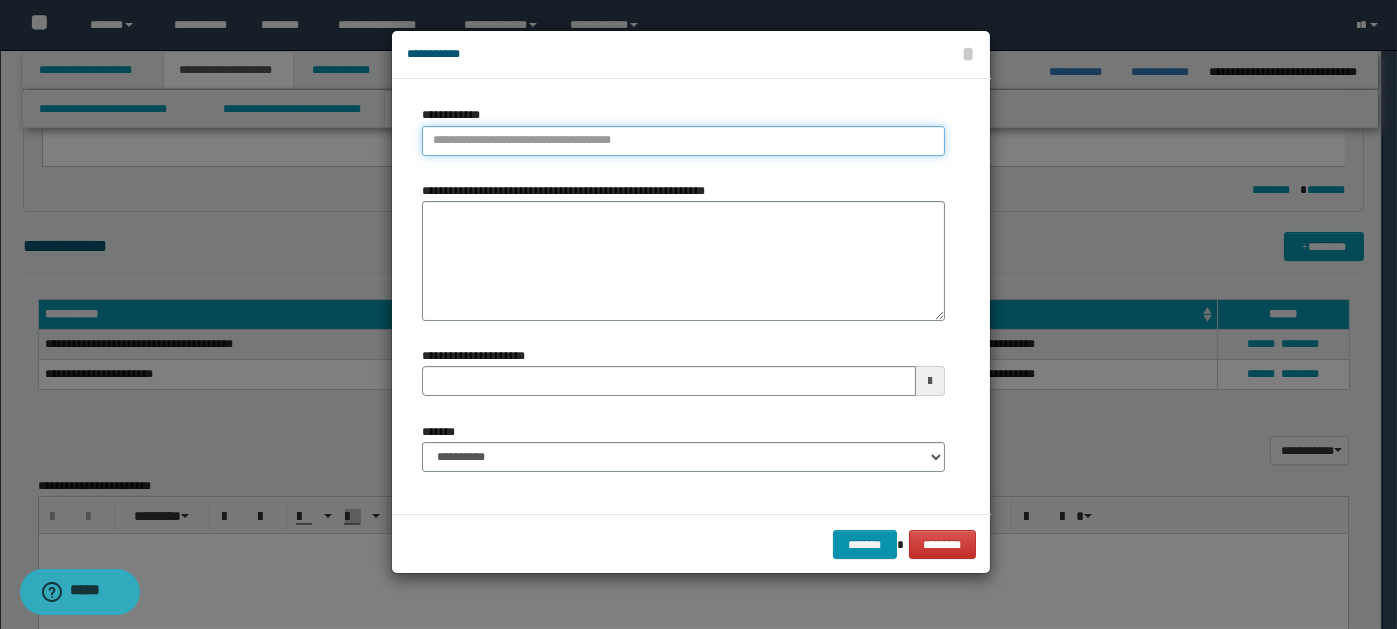 paste on "**********" 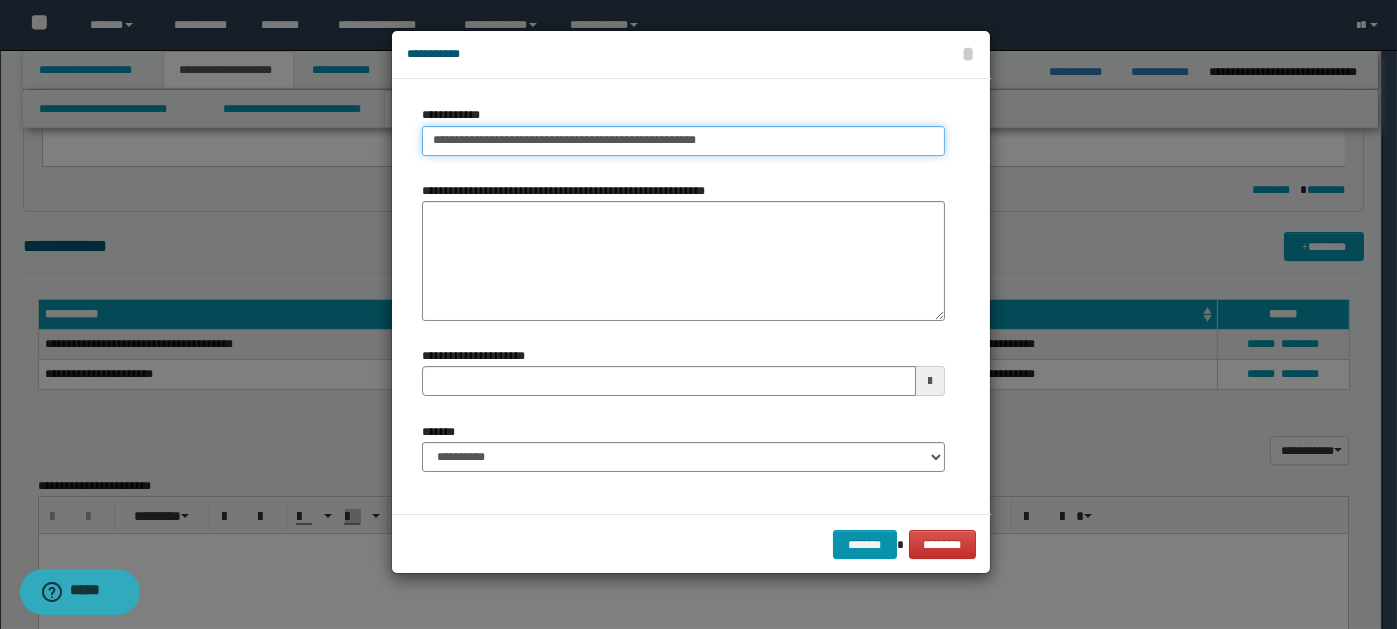 click on "**********" at bounding box center [683, 141] 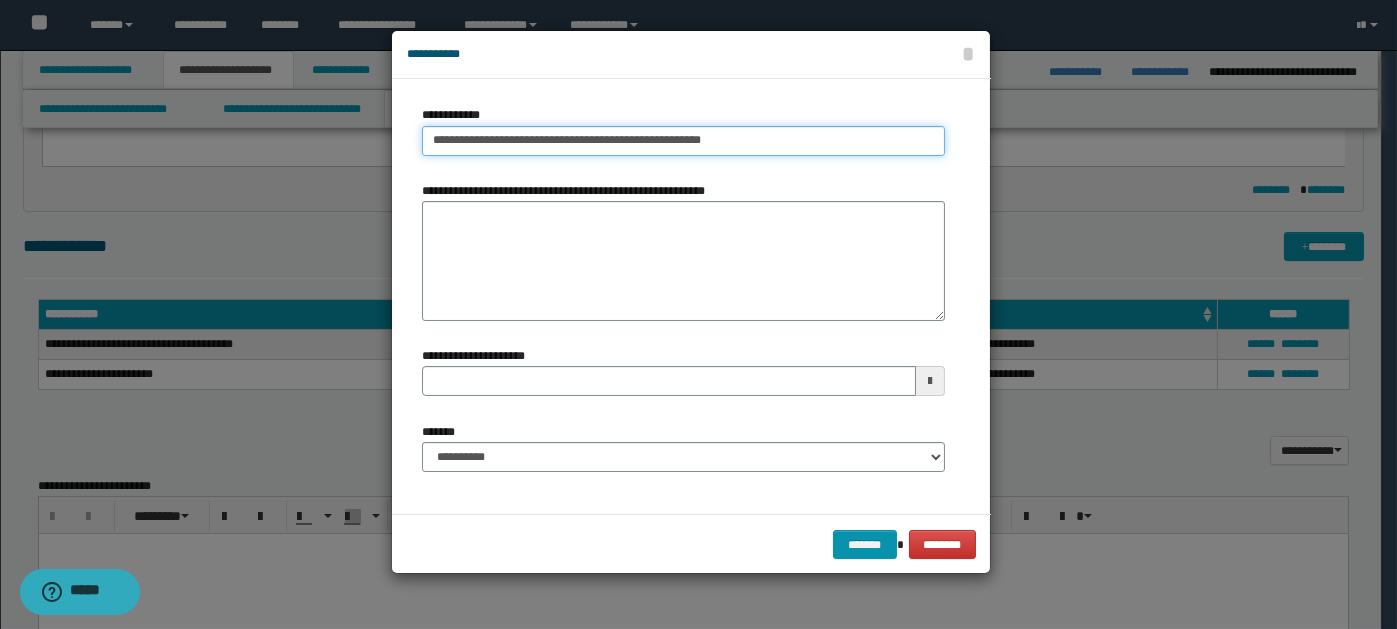 drag, startPoint x: 778, startPoint y: 145, endPoint x: 420, endPoint y: 139, distance: 358.05026 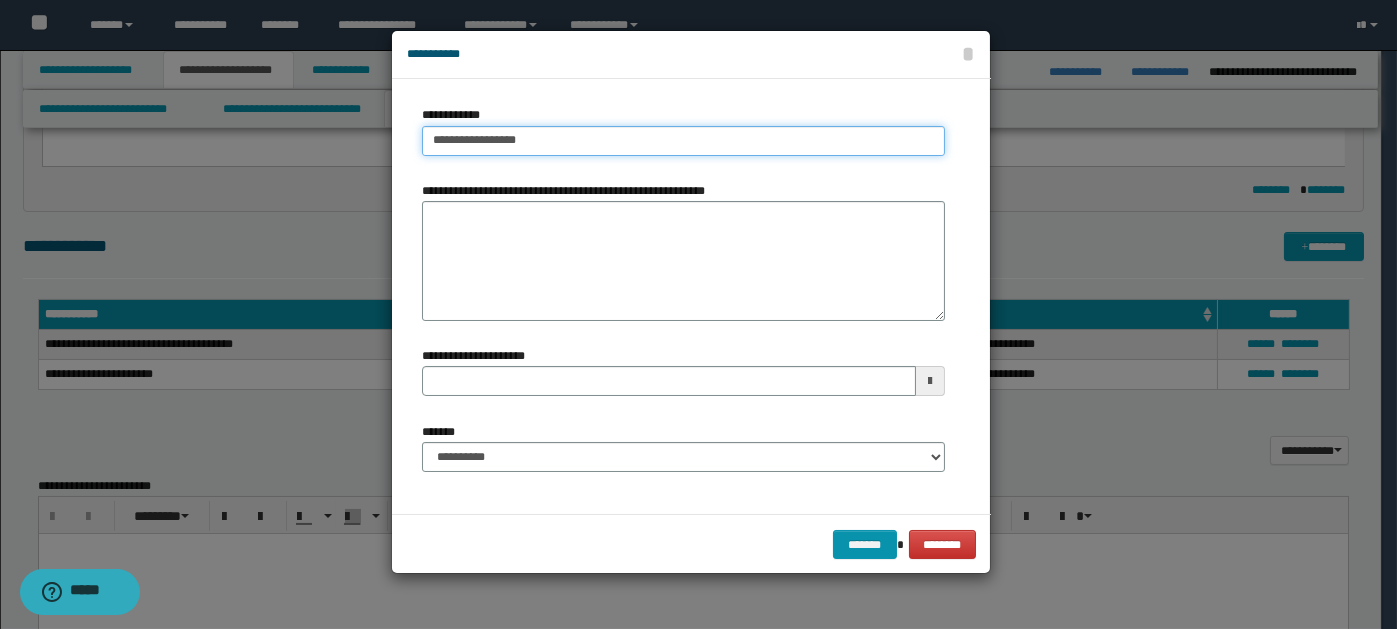 type on "**********" 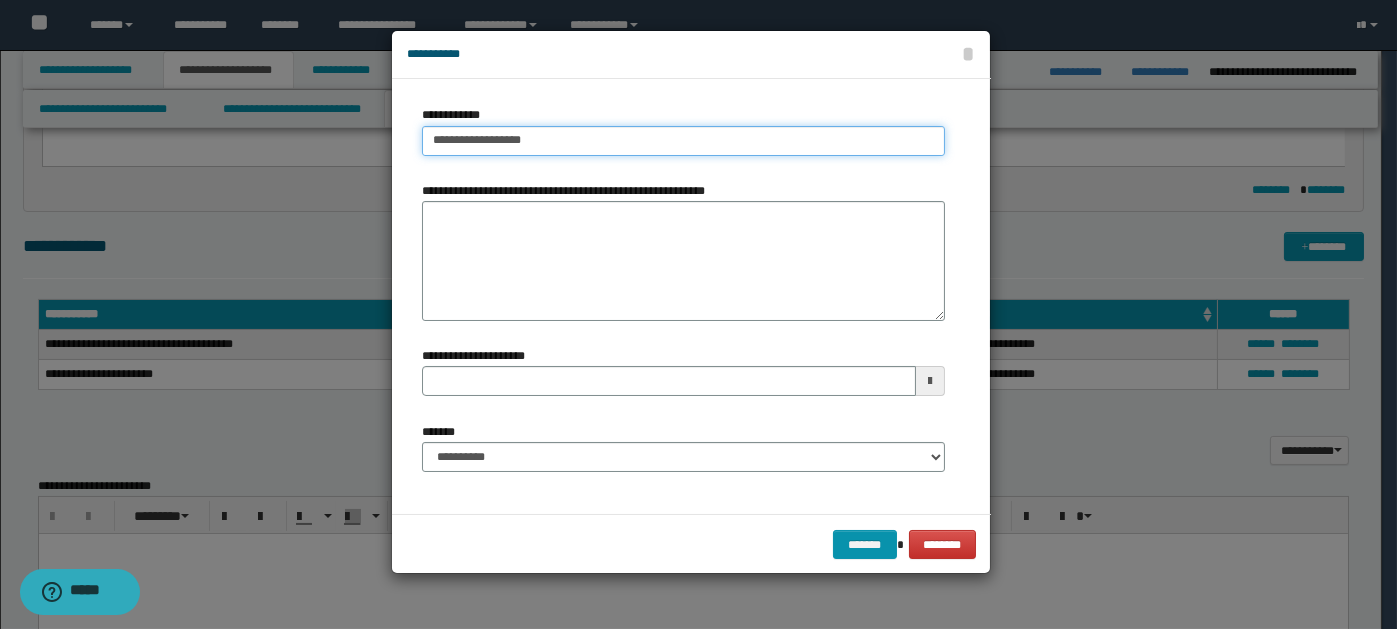type on "**********" 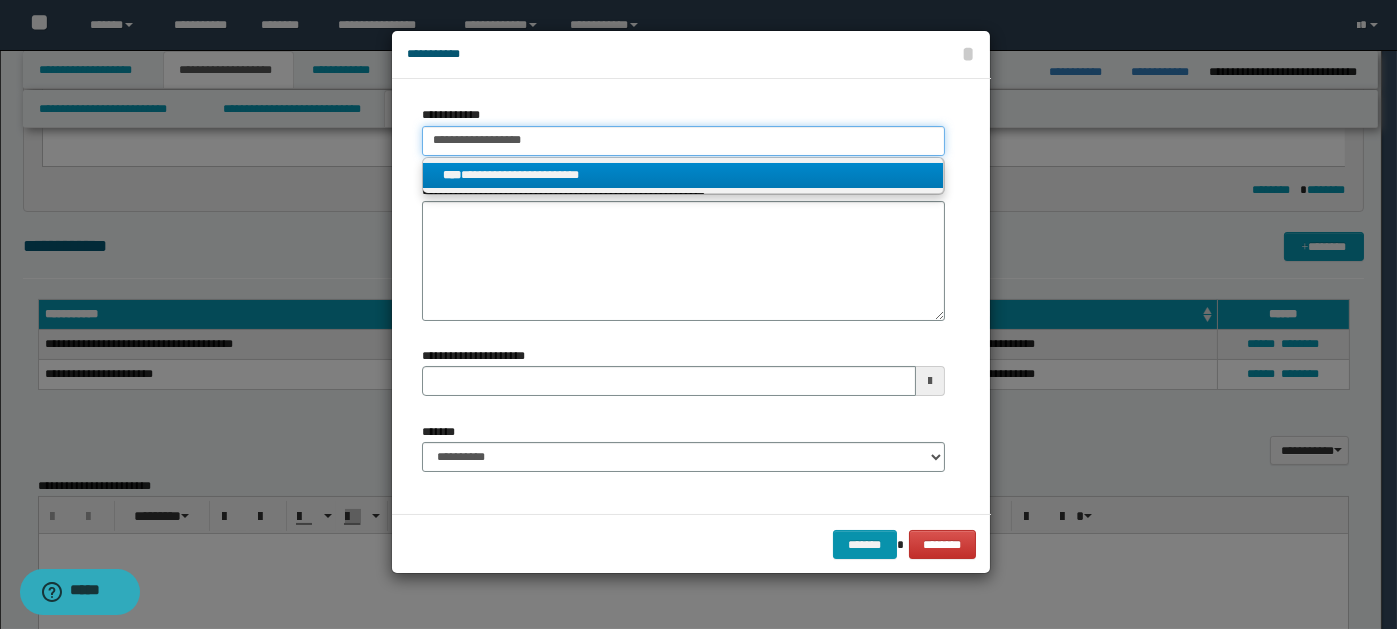 type on "**********" 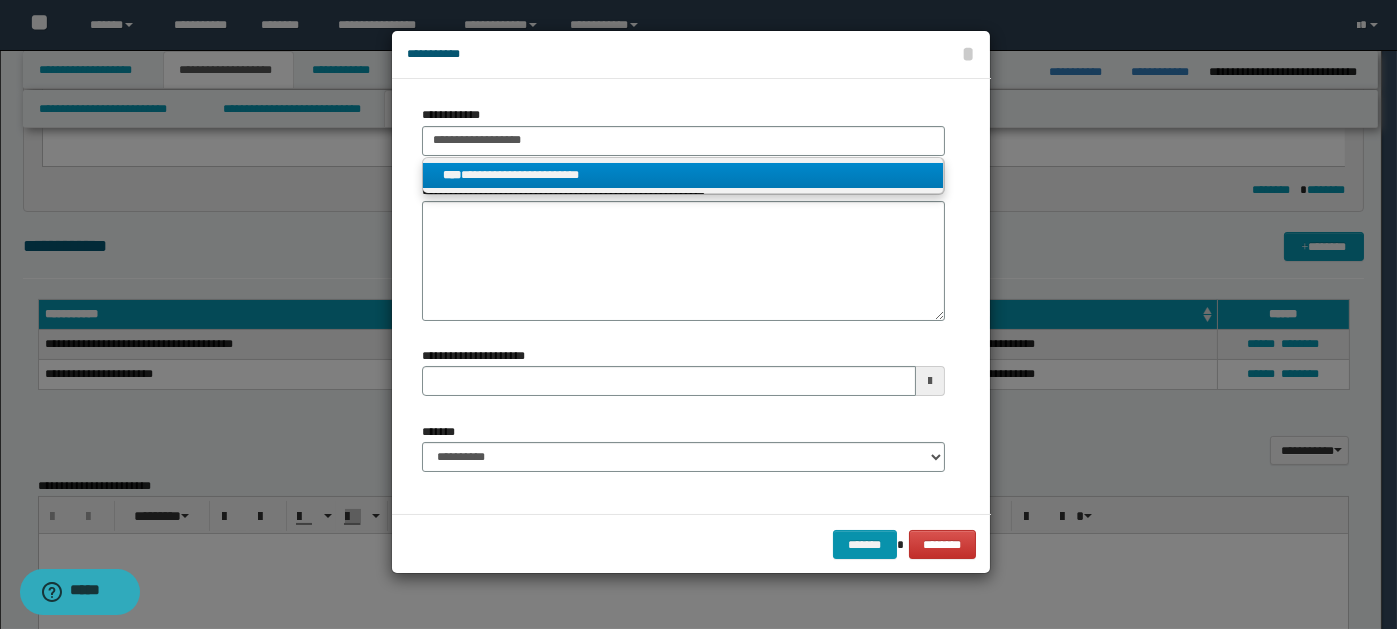 click on "**********" at bounding box center (683, 175) 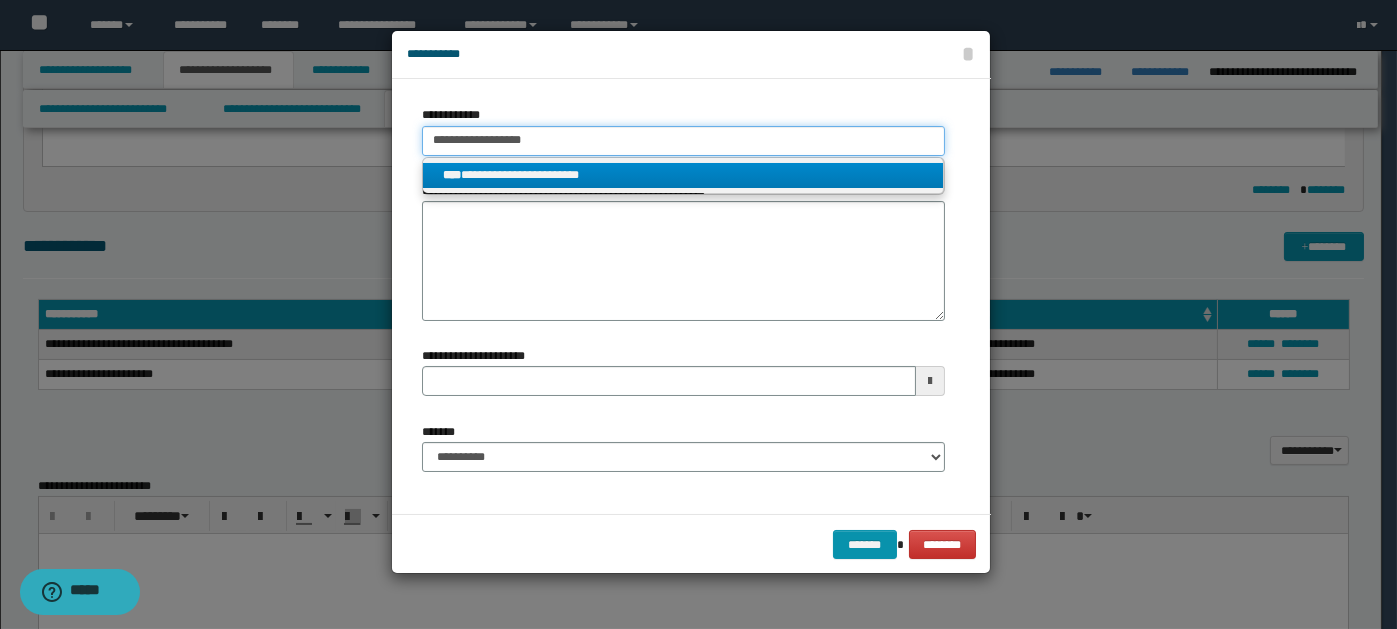type 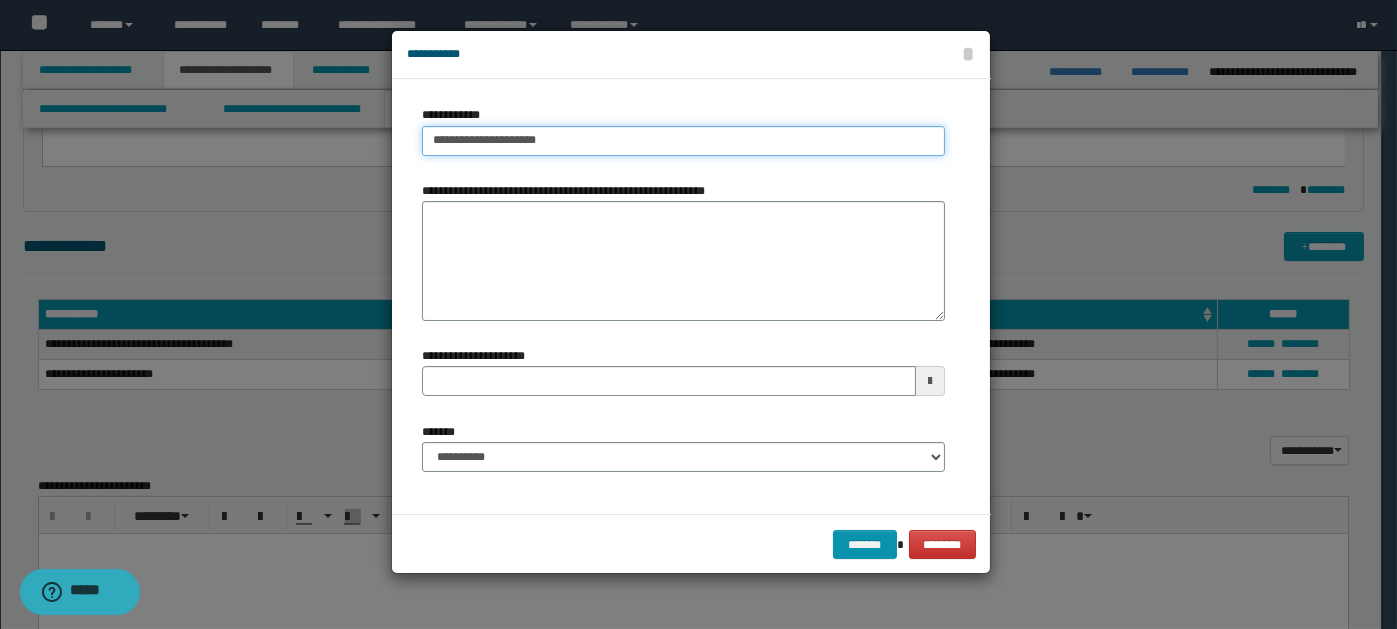 type 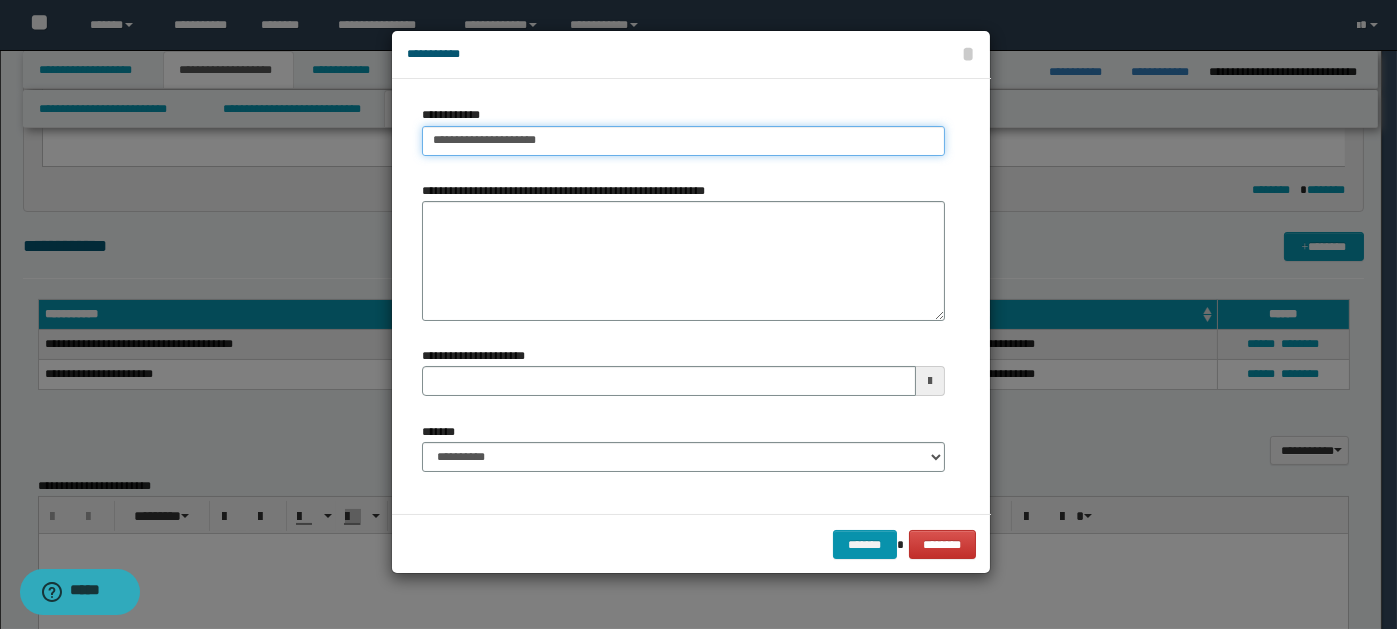 type on "**********" 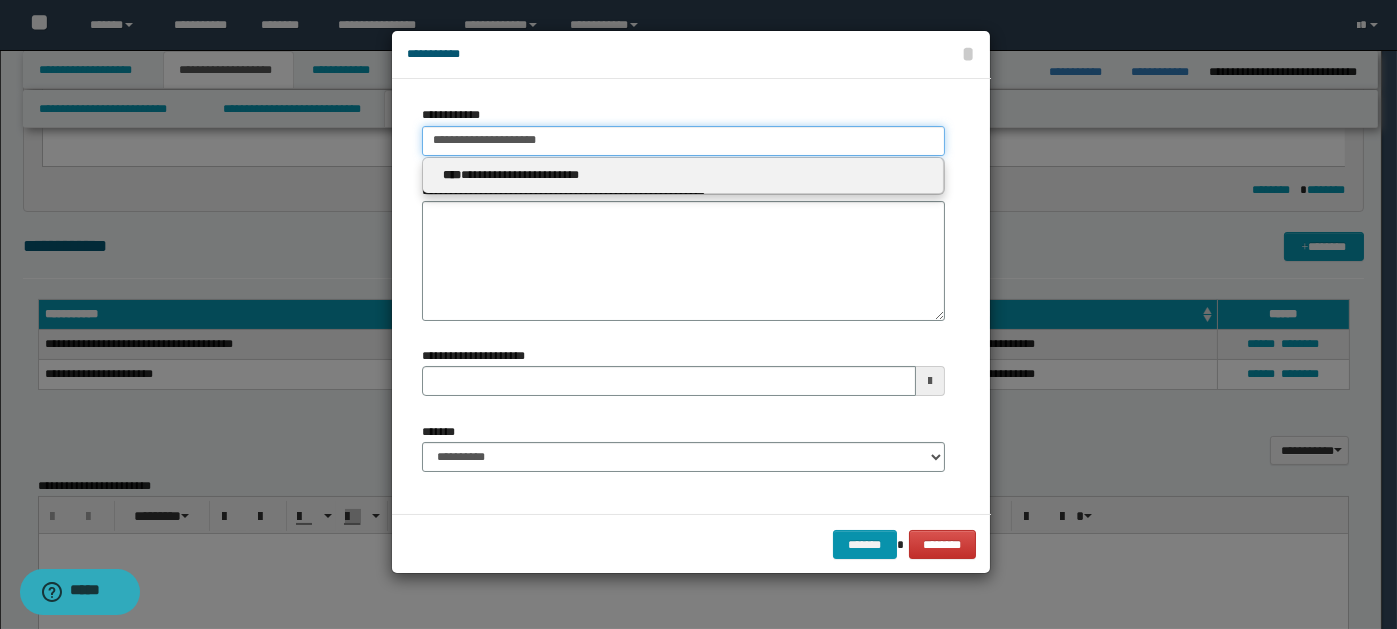 type 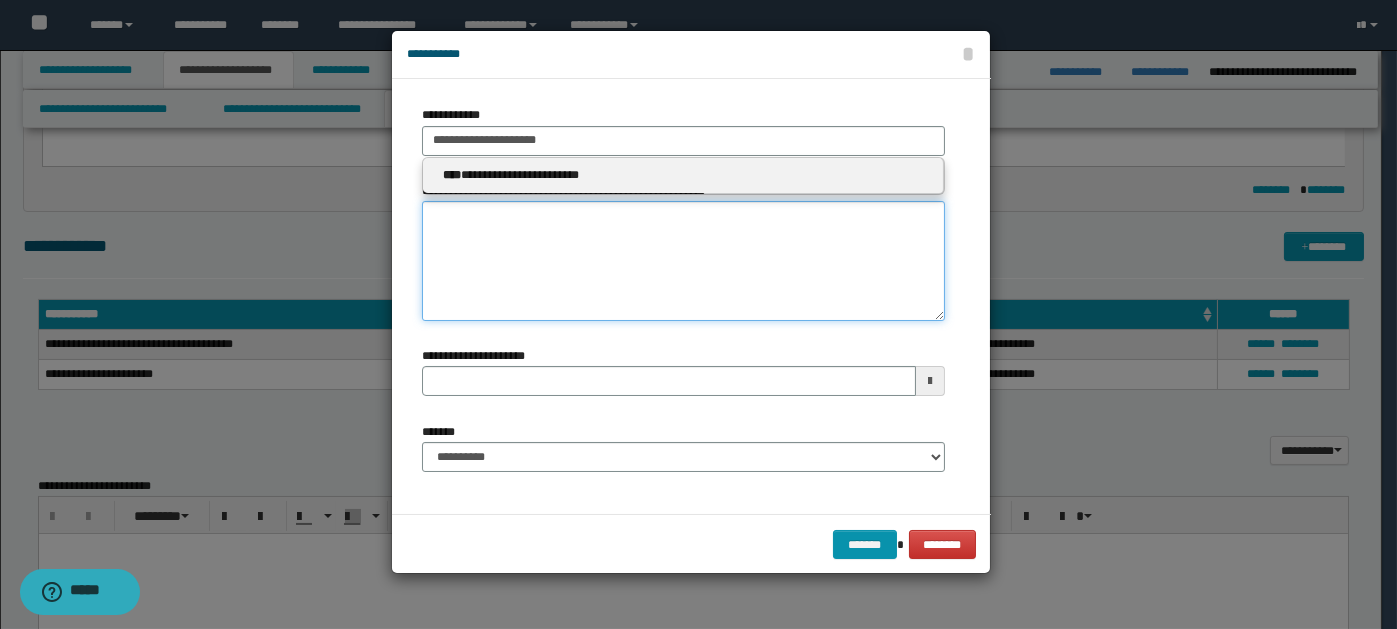 type 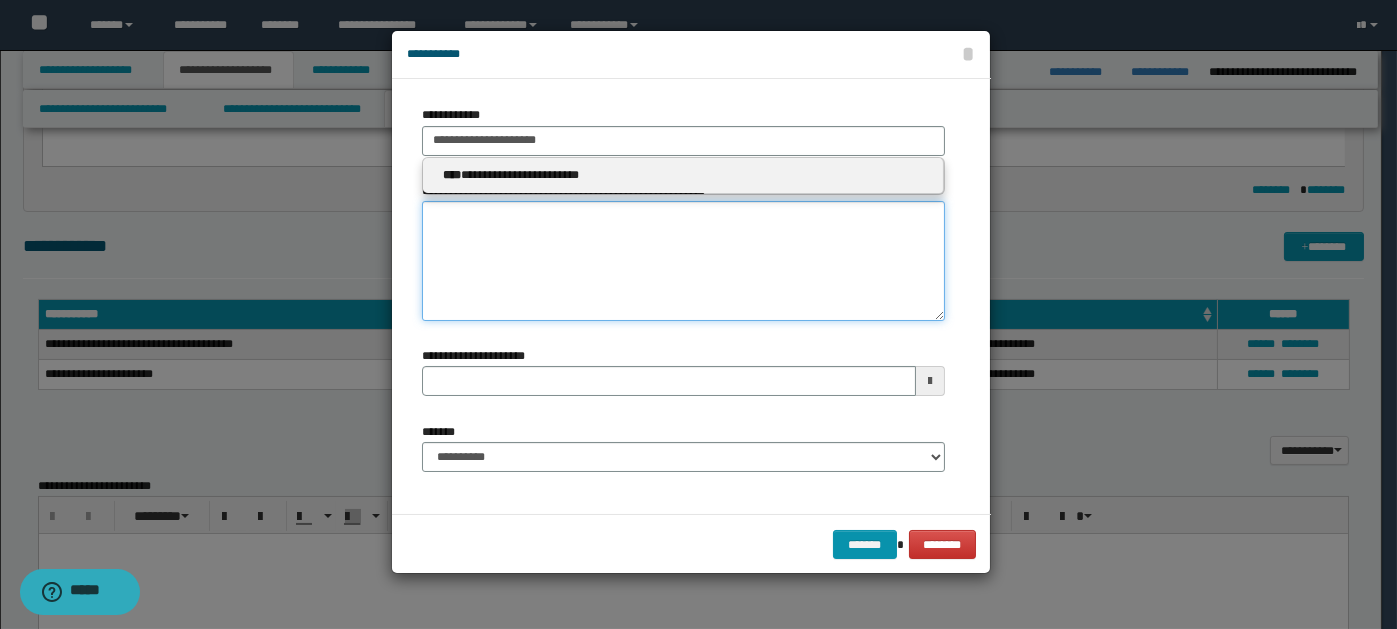 click on "**********" at bounding box center (683, 261) 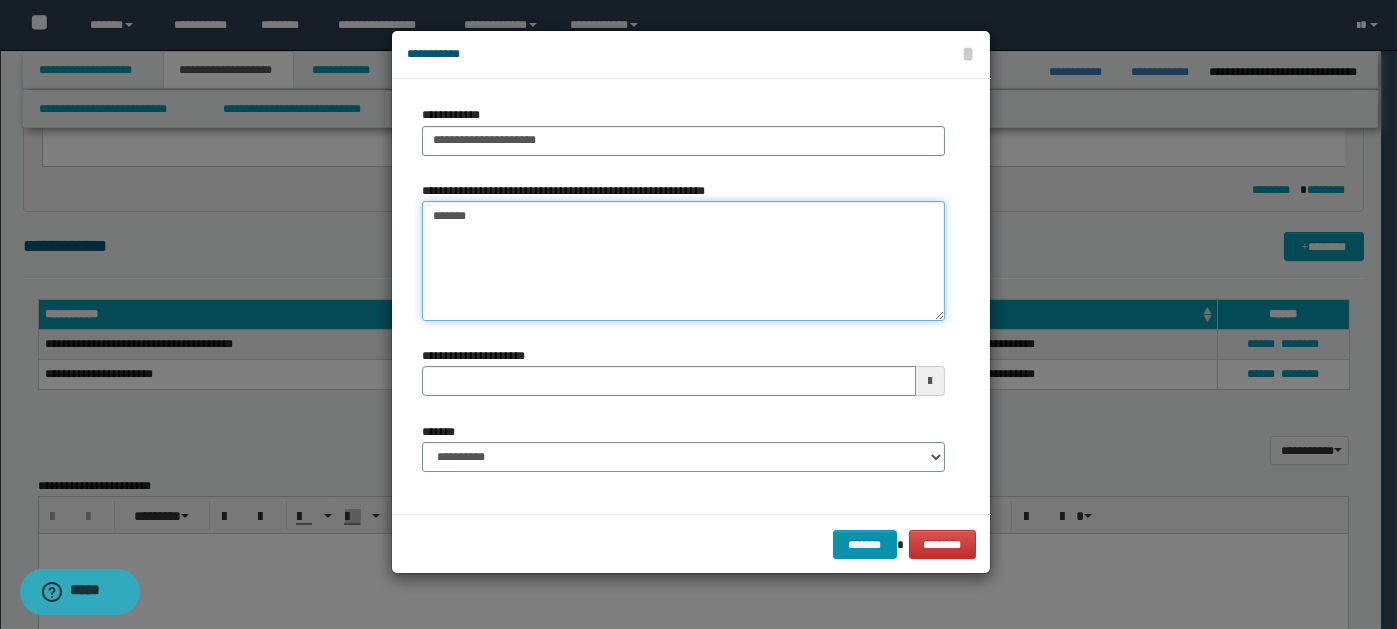 type on "*******" 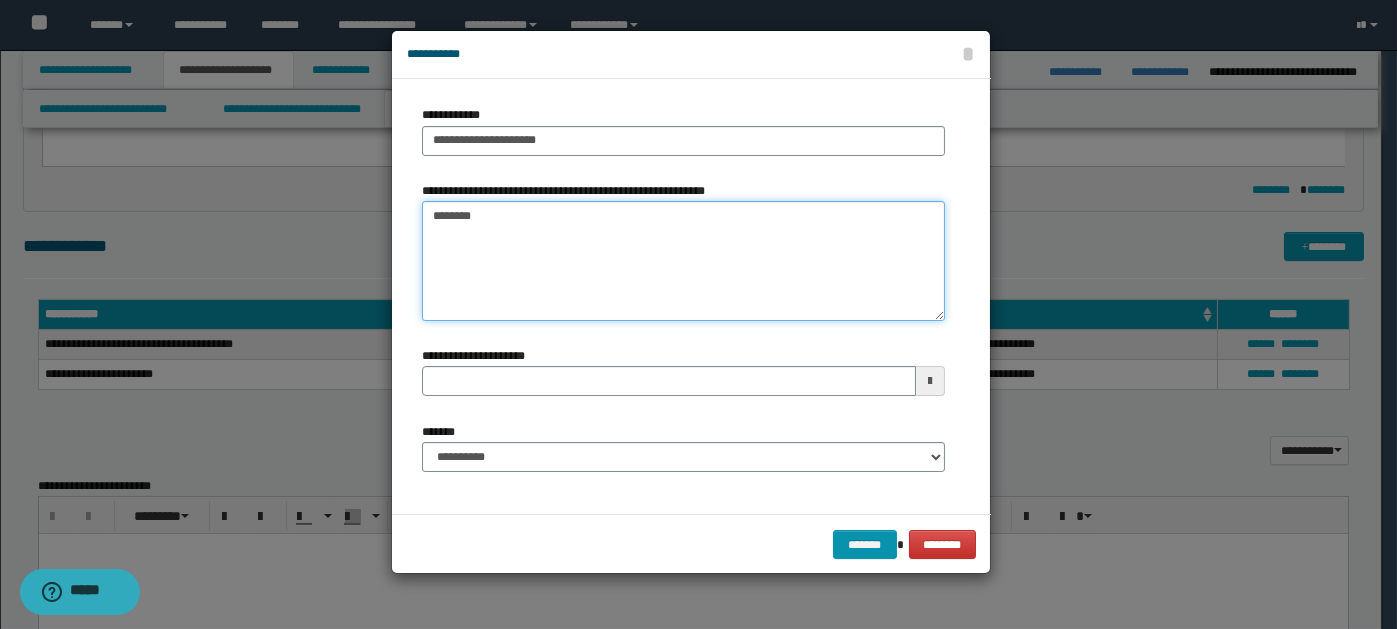 type 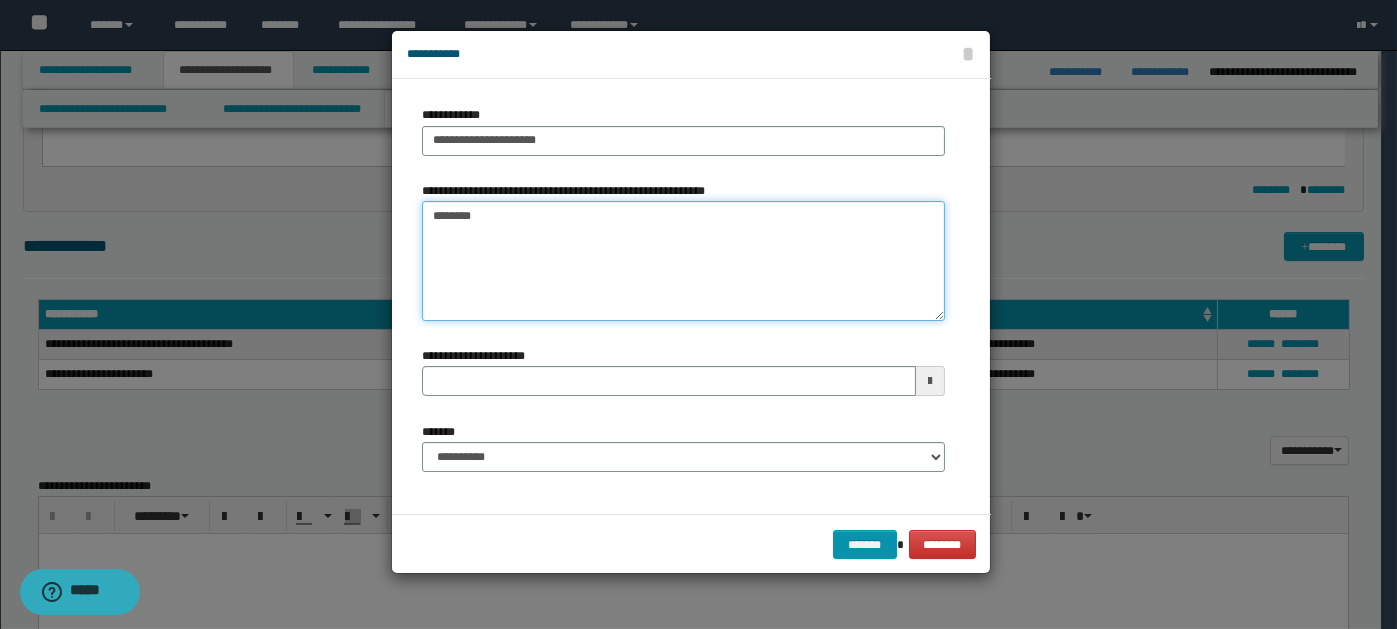 type on "*******" 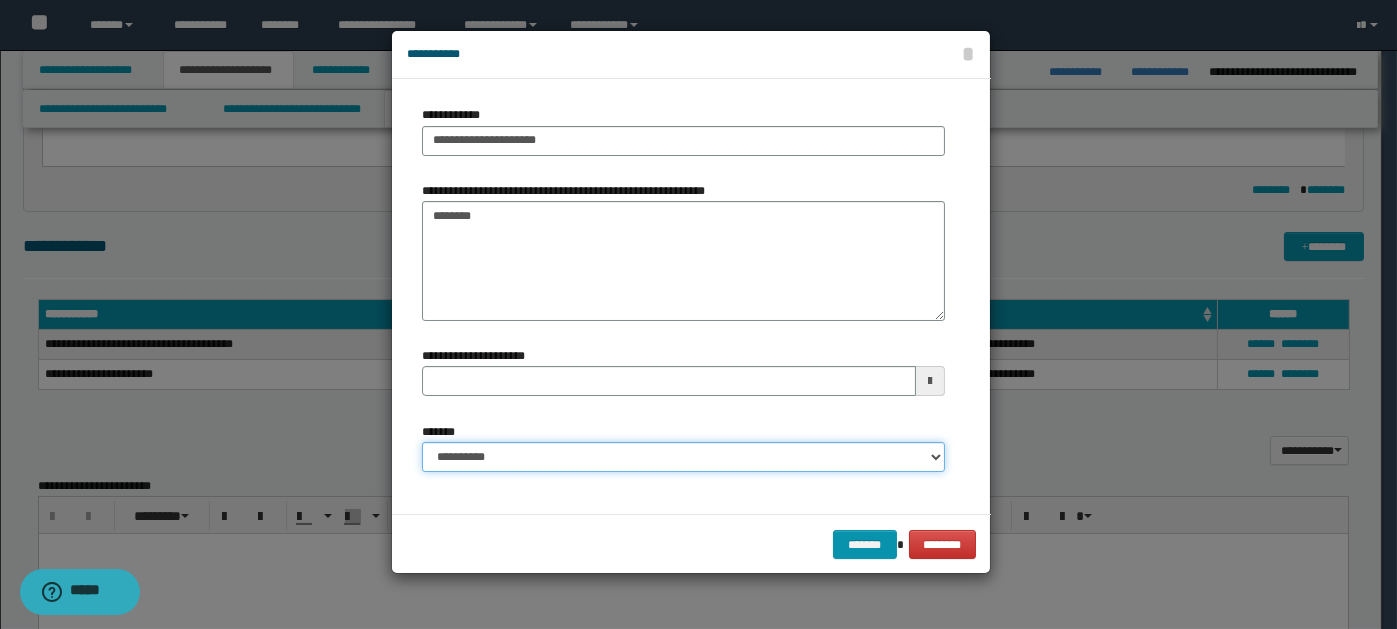 click on "**********" at bounding box center (683, 457) 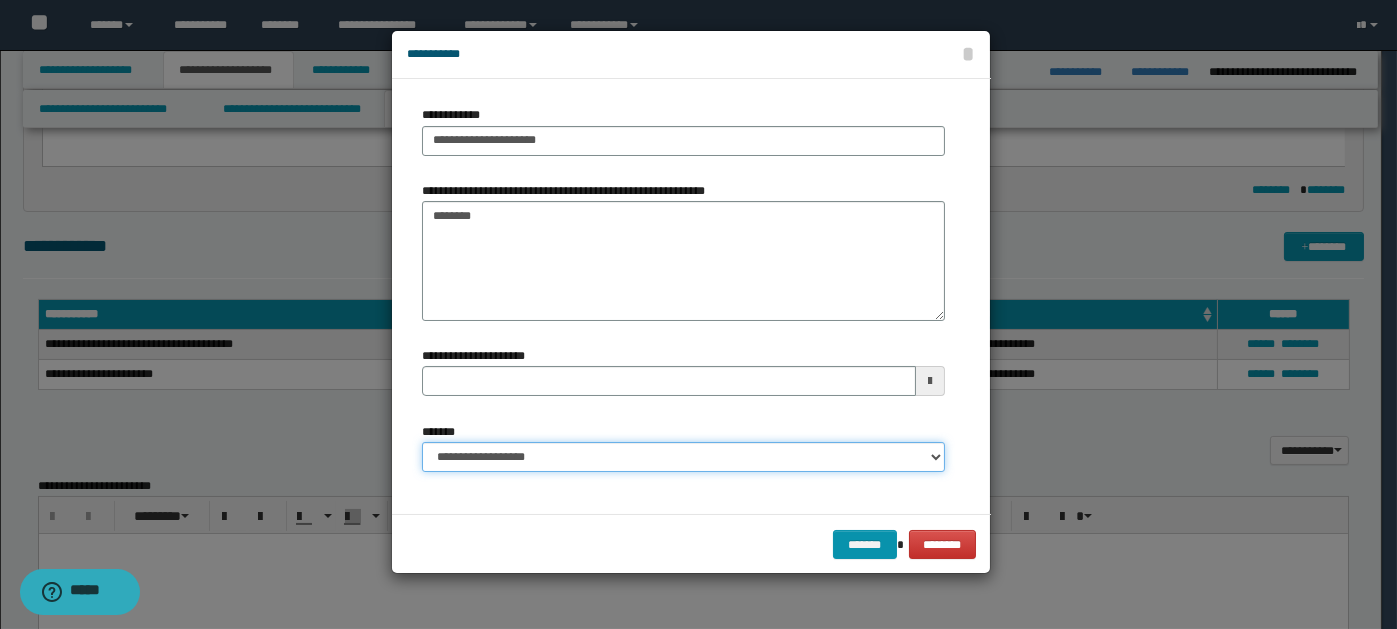 type 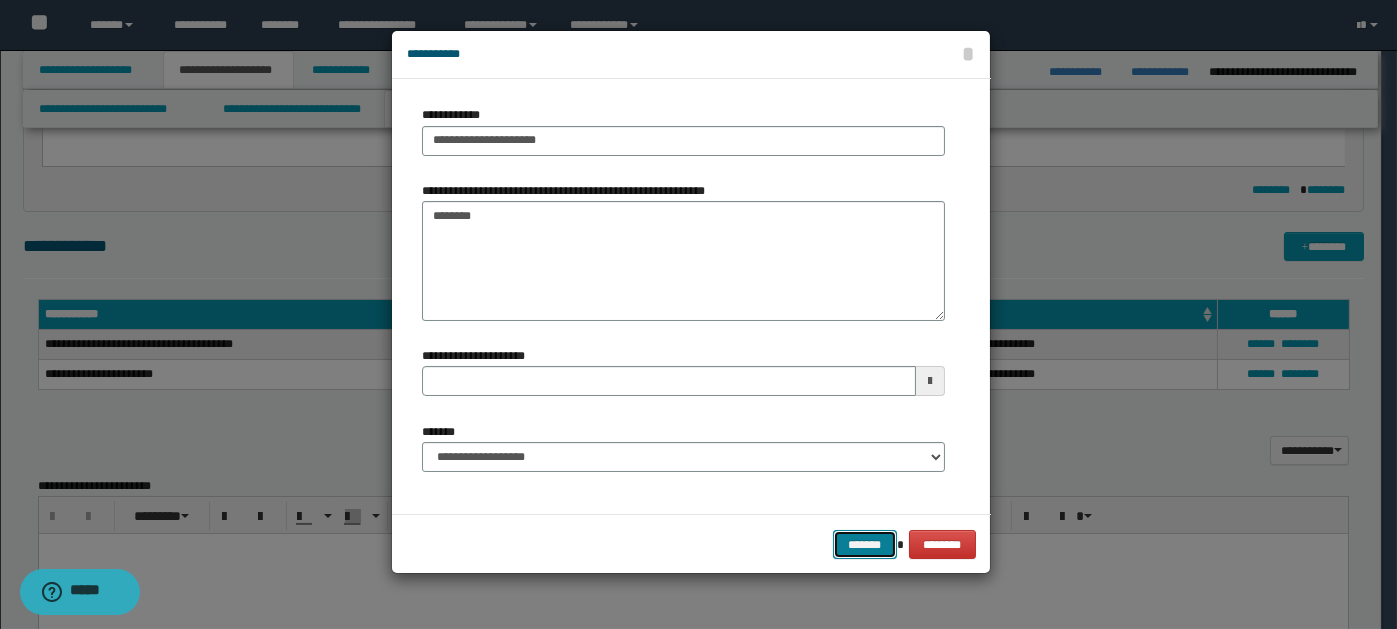click on "*******" at bounding box center (865, 544) 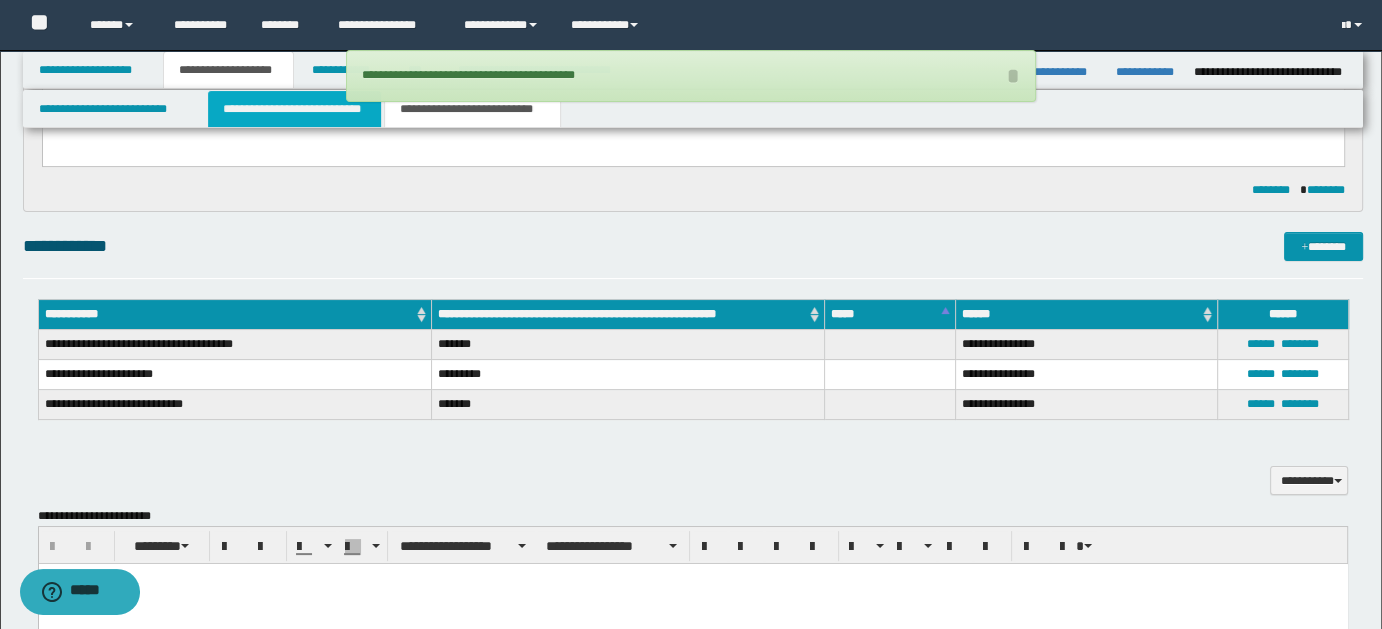 click on "**********" at bounding box center [294, 109] 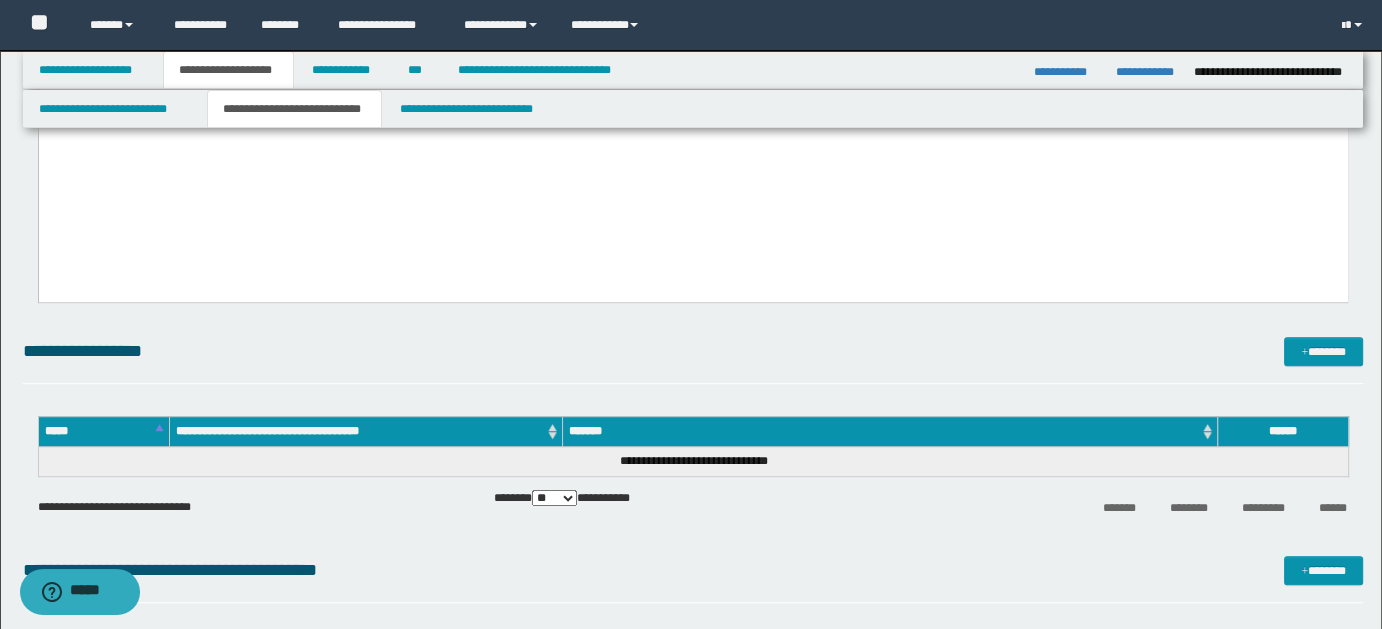 scroll, scrollTop: 1092, scrollLeft: 0, axis: vertical 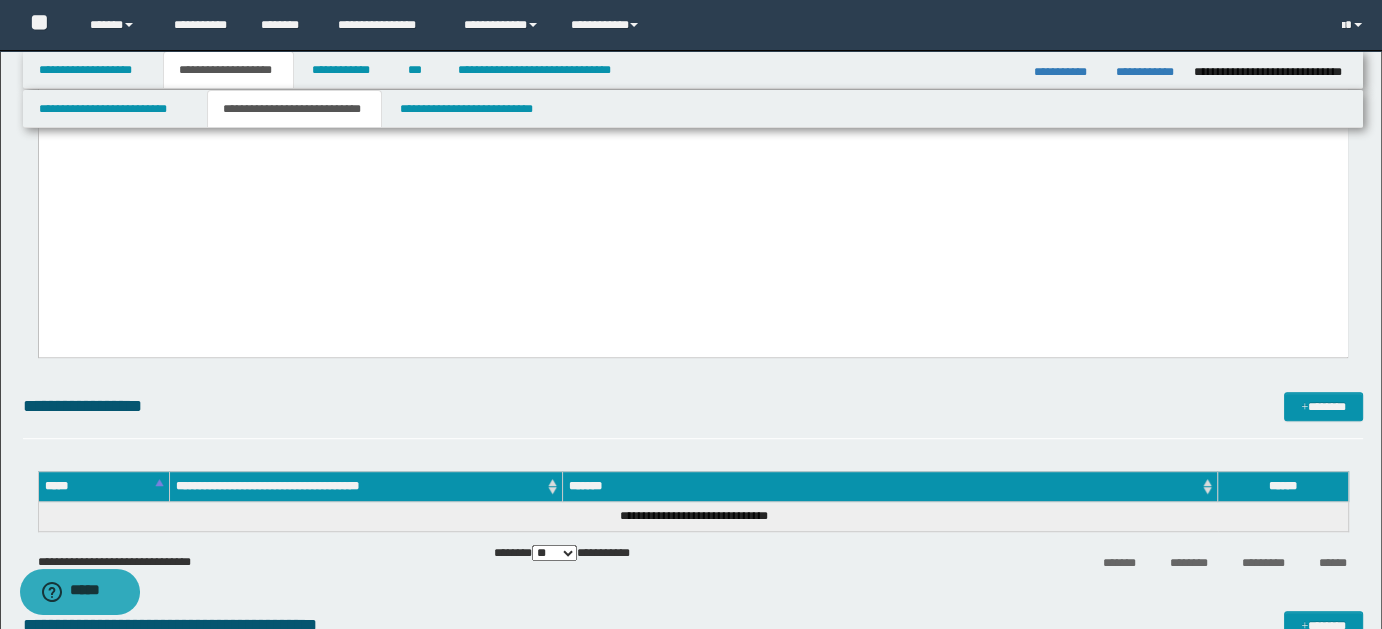 click on "**********" at bounding box center [212, 72] 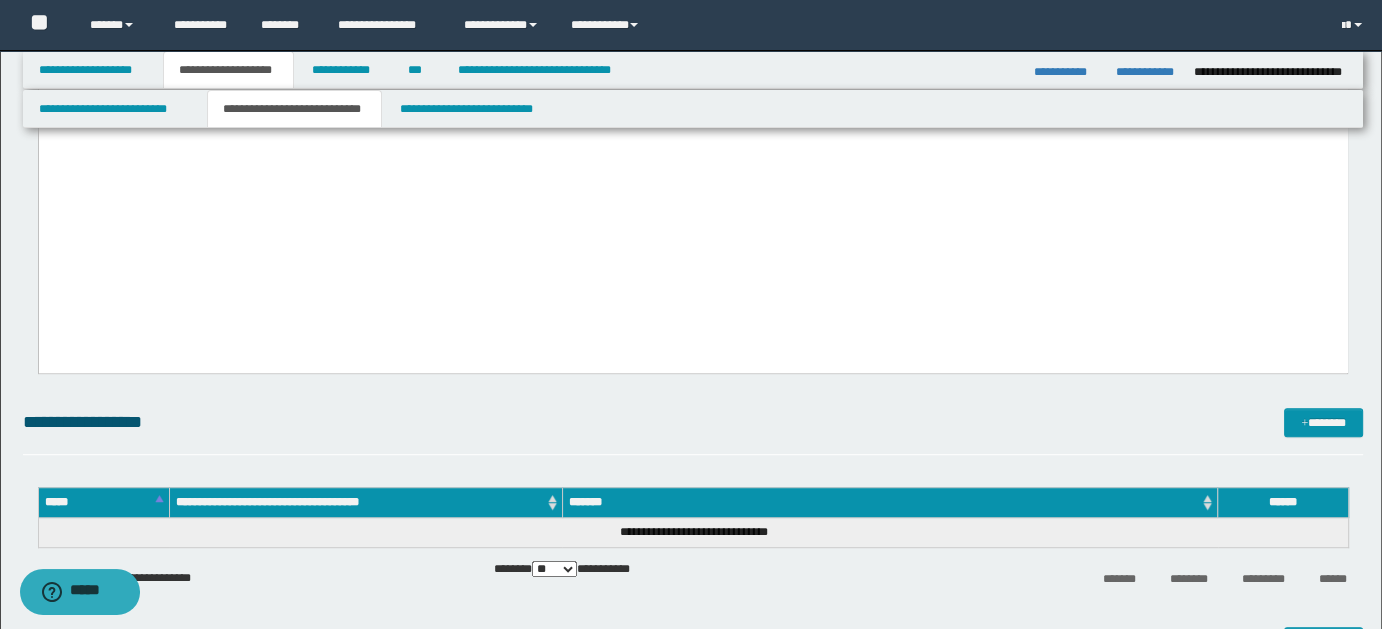drag, startPoint x: 273, startPoint y: 237, endPoint x: 290, endPoint y: 239, distance: 17.117243 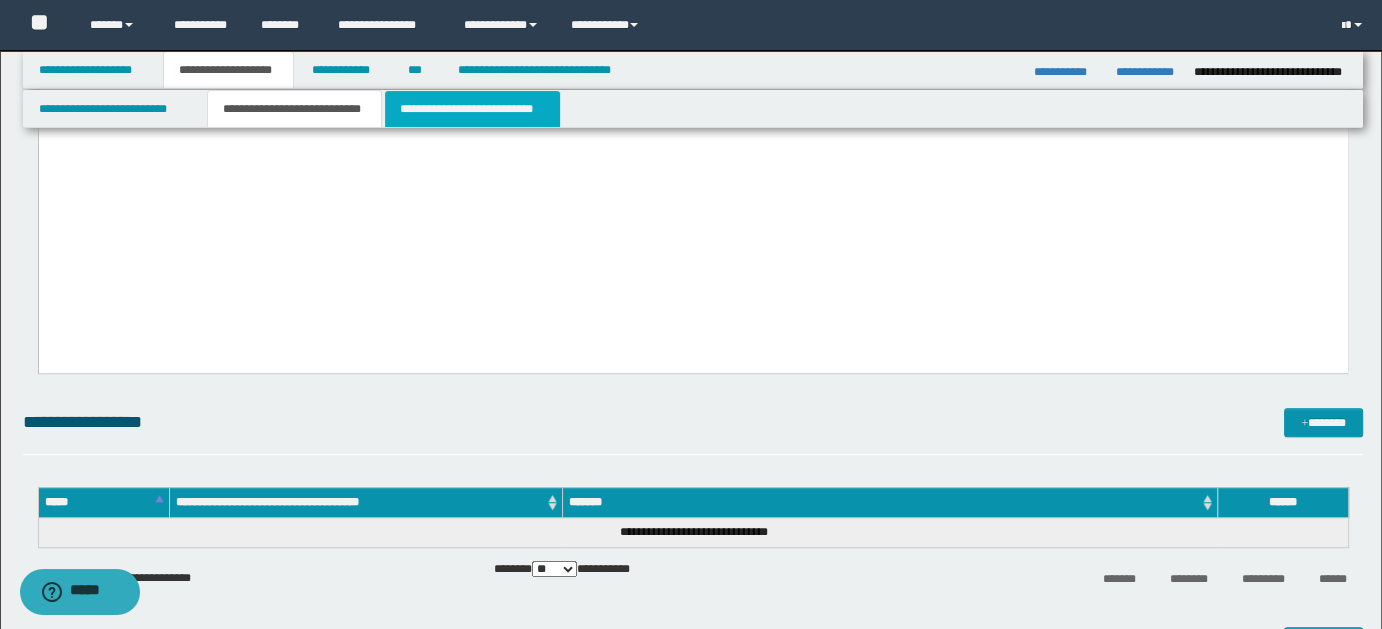 click on "**********" at bounding box center [472, 109] 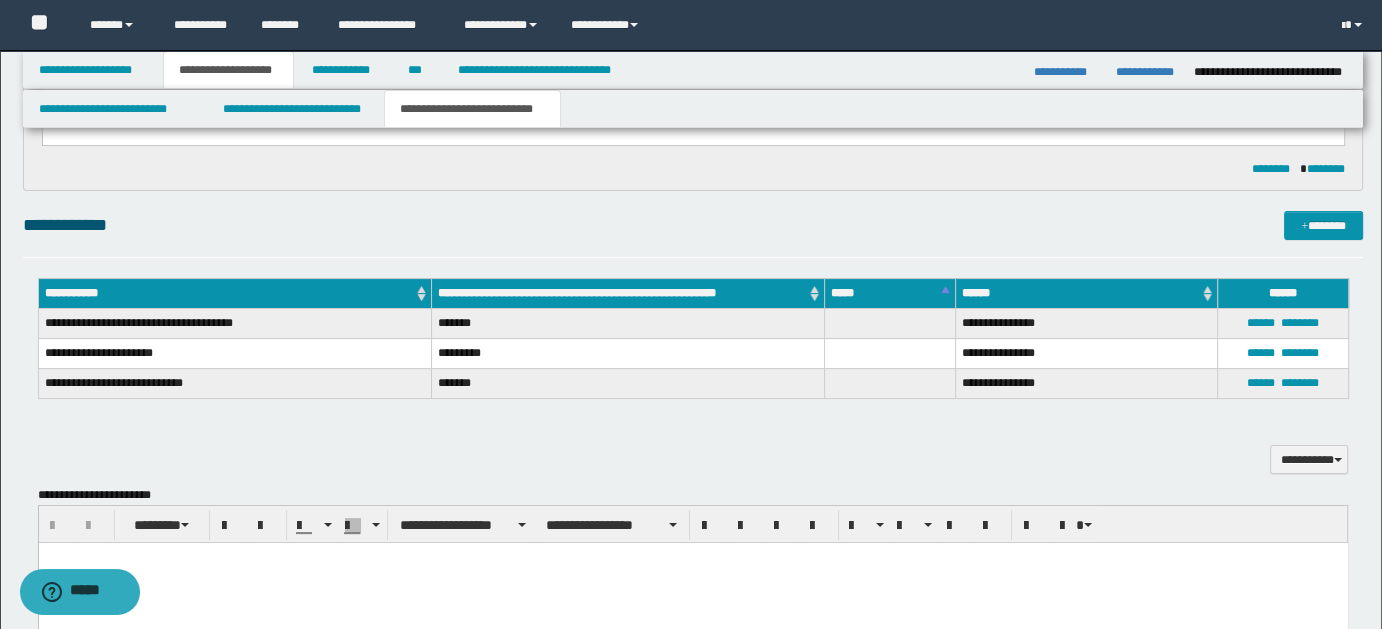 scroll, scrollTop: 349, scrollLeft: 0, axis: vertical 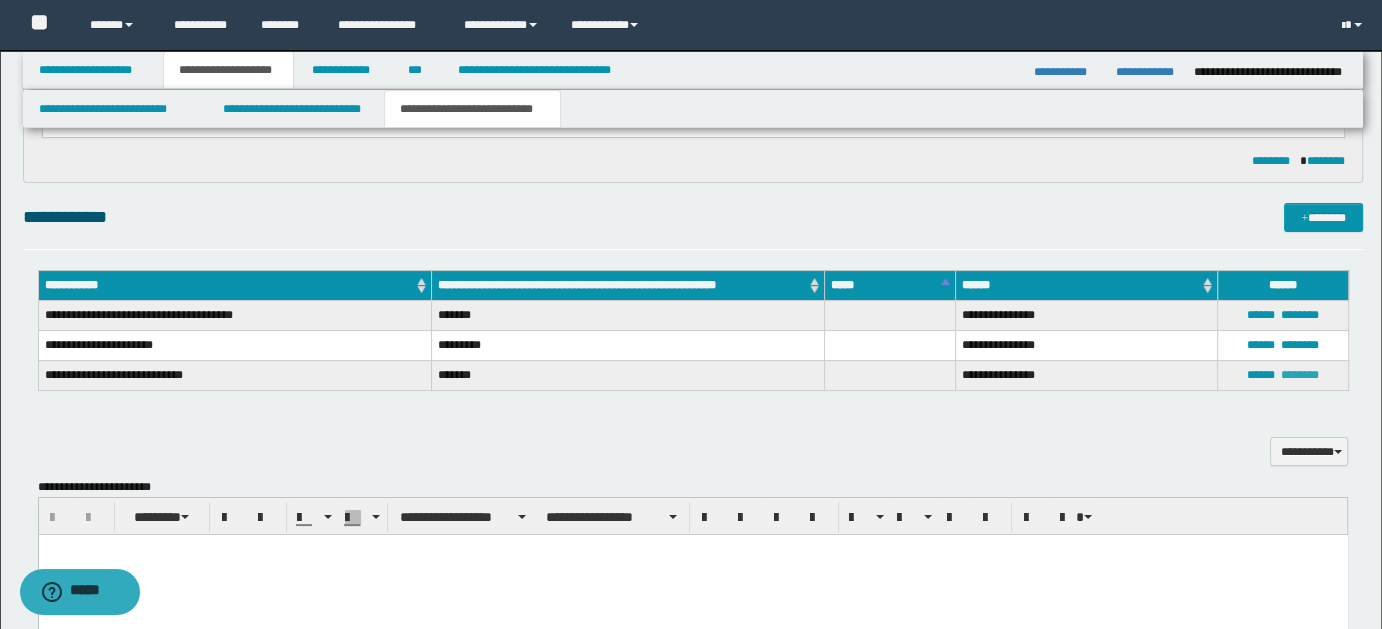 click on "********" at bounding box center (1300, 375) 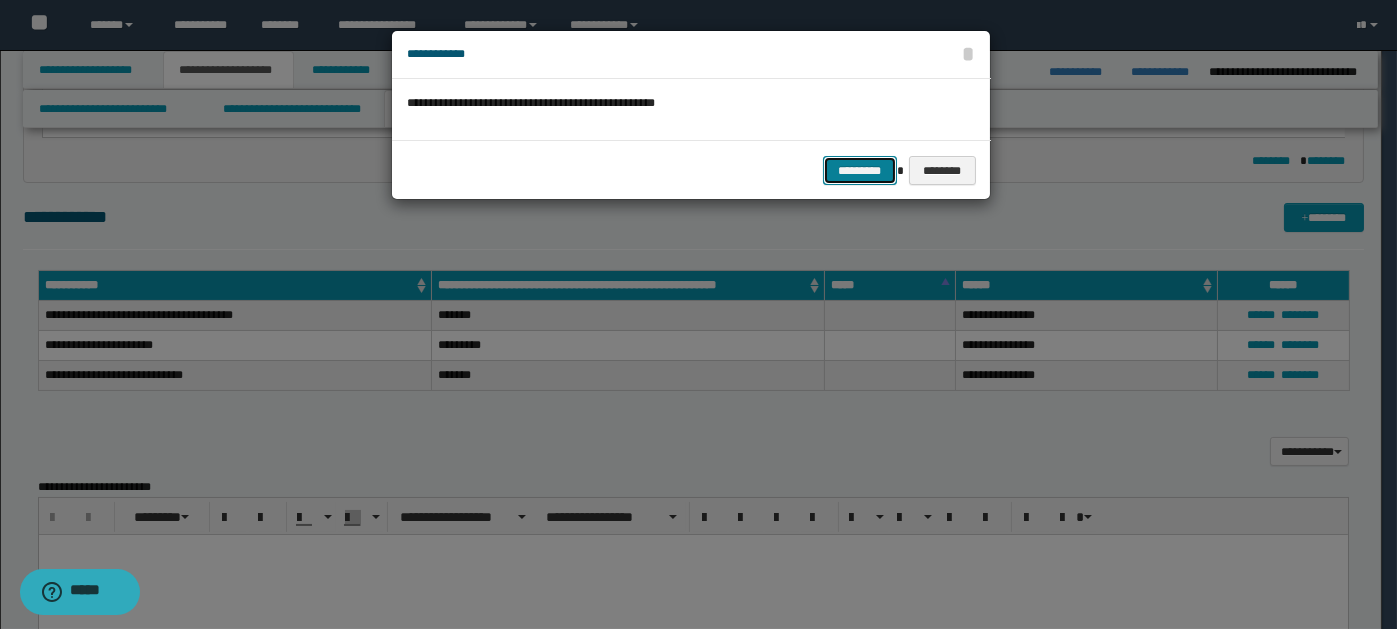 click on "*********" at bounding box center (860, 170) 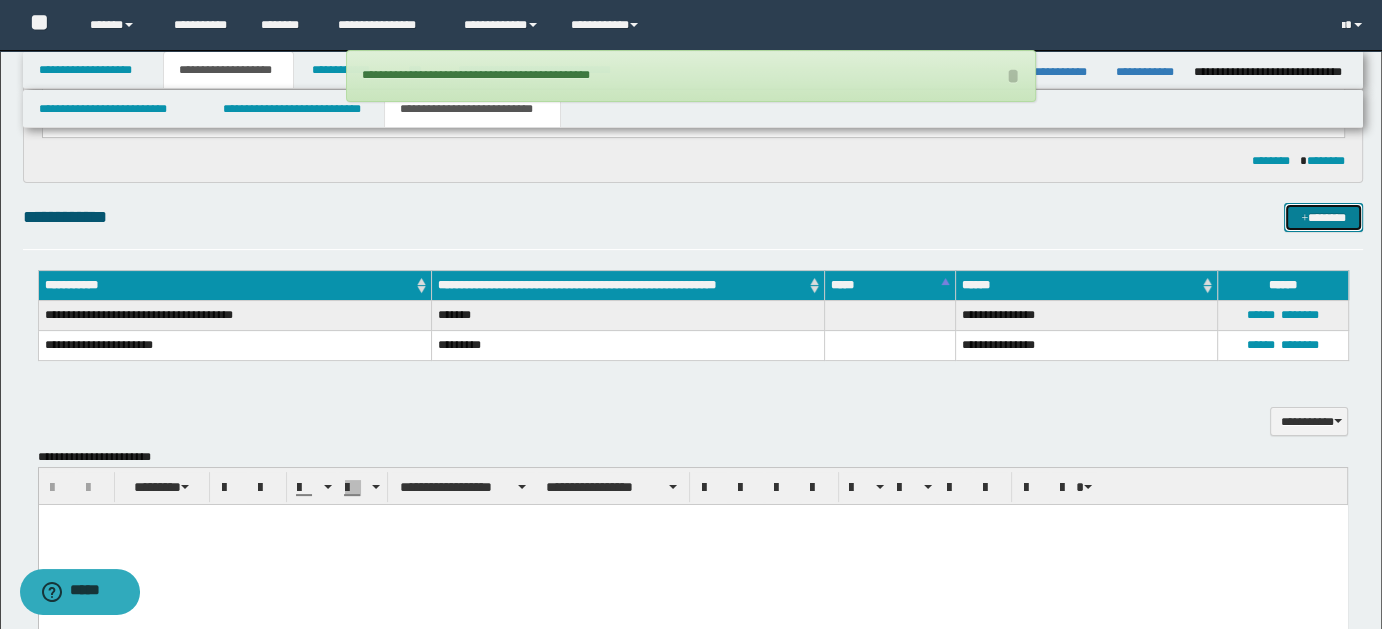 click on "*******" at bounding box center (1323, 217) 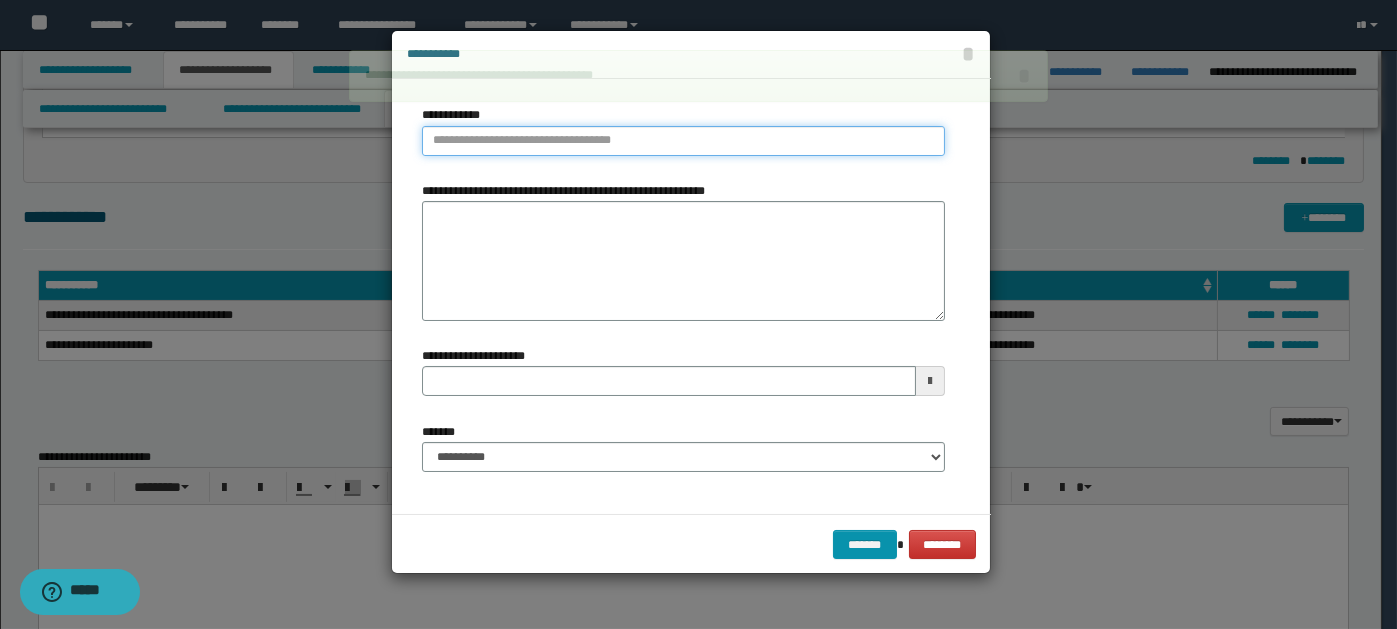 type on "**********" 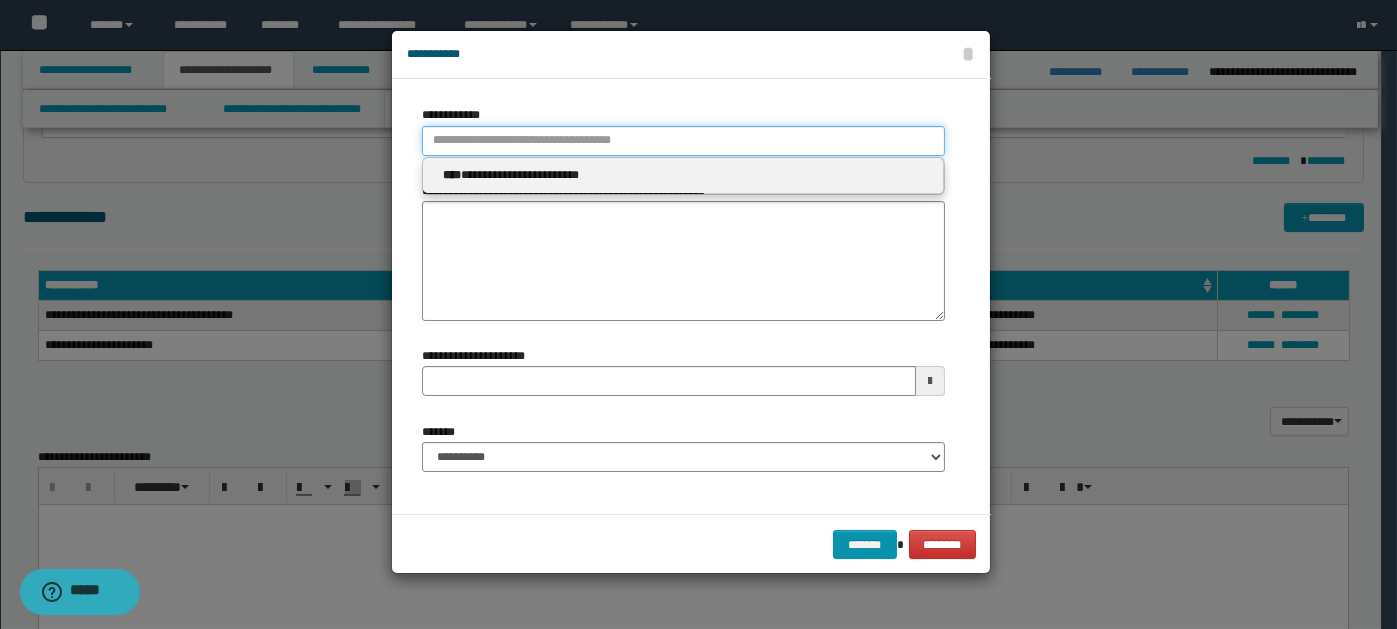paste on "**********" 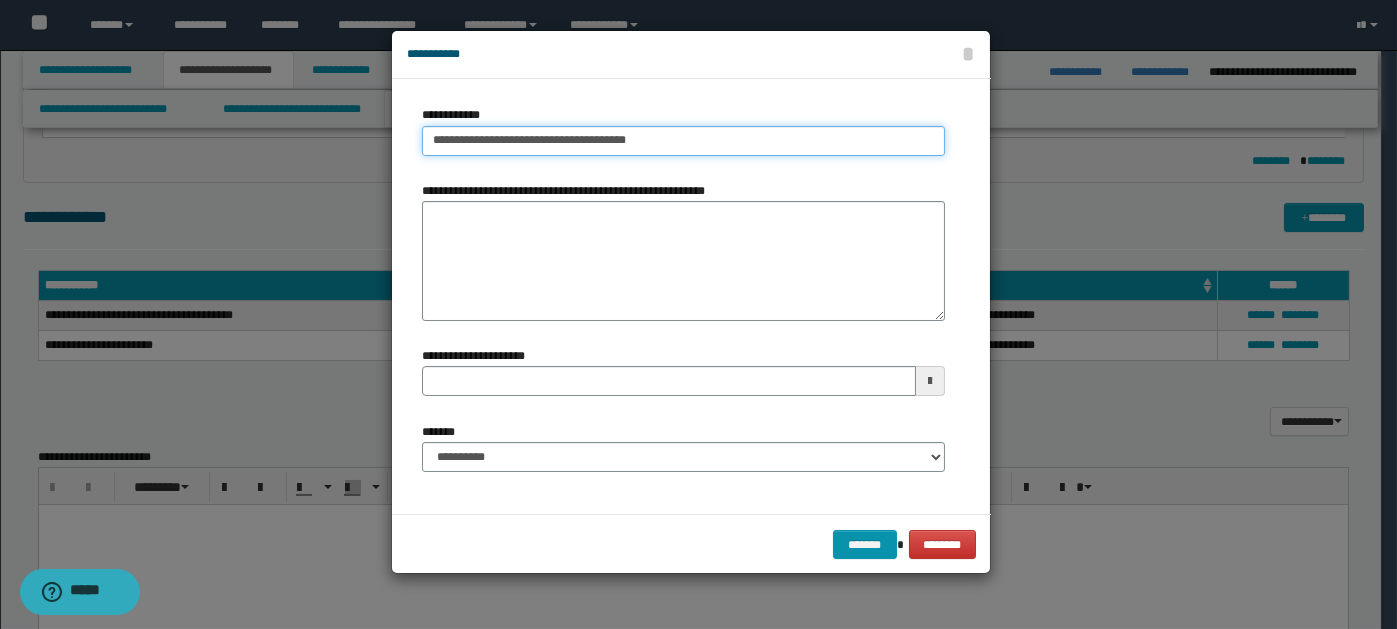 drag, startPoint x: 458, startPoint y: 136, endPoint x: 697, endPoint y: 137, distance: 239.00209 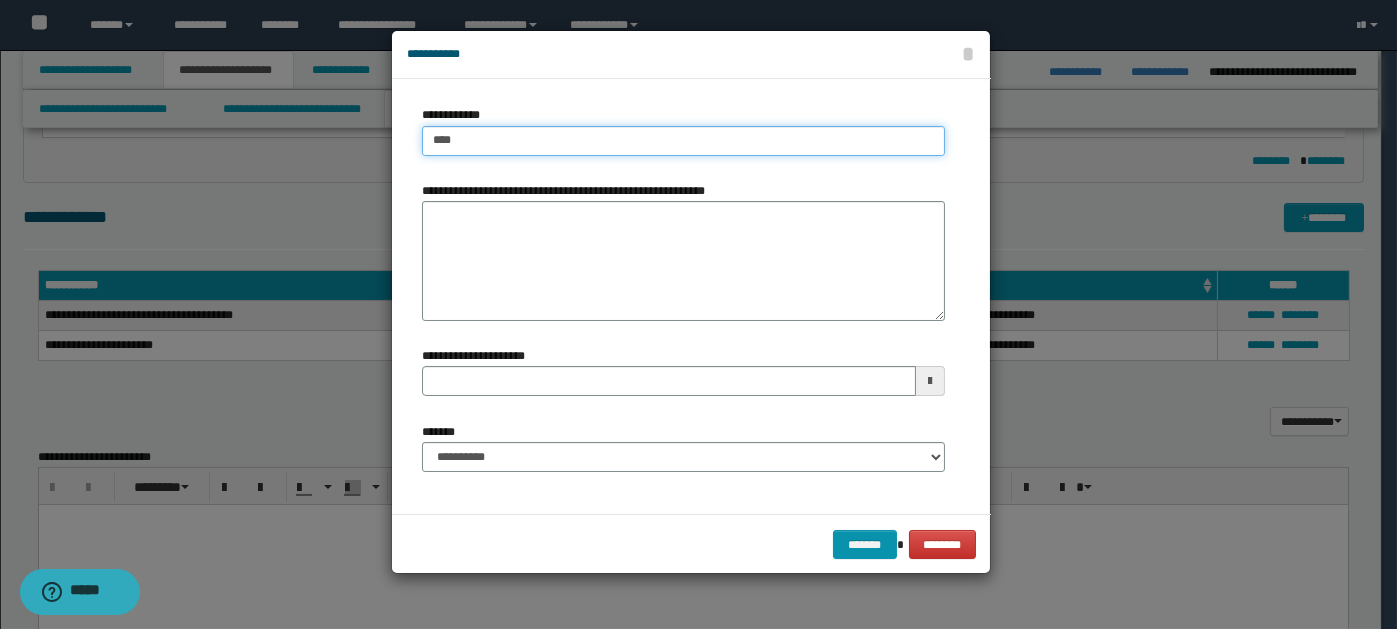 type on "****" 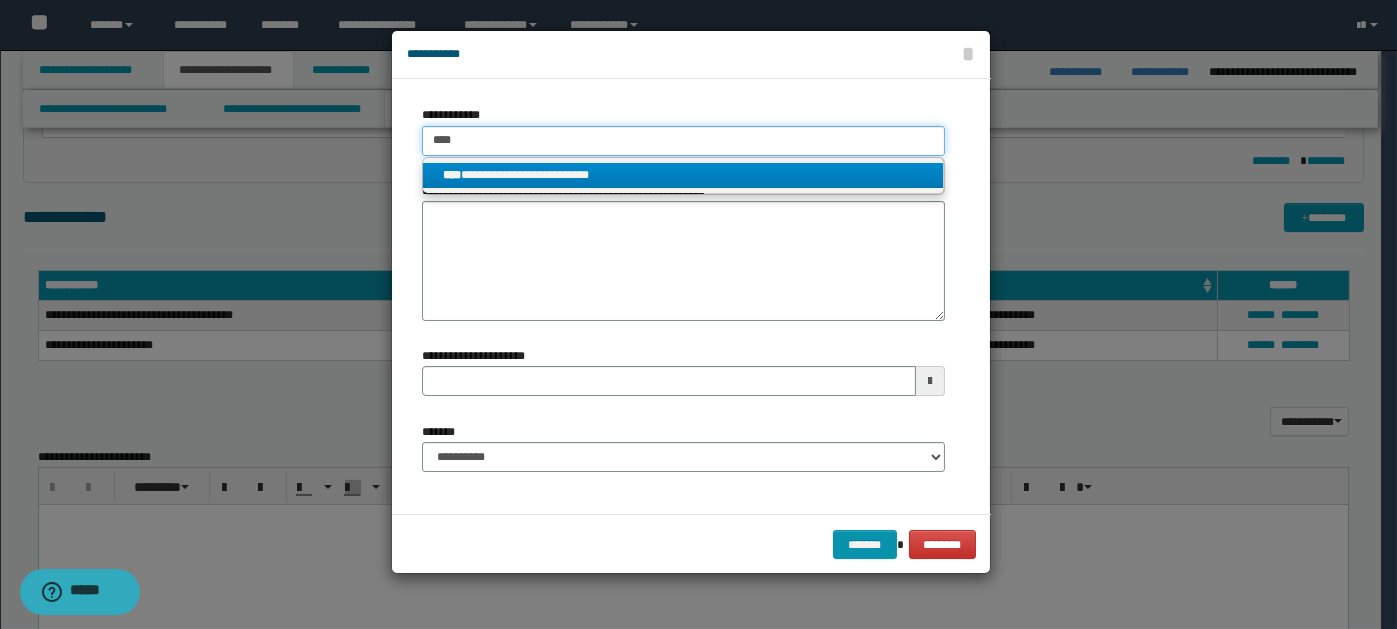 type on "****" 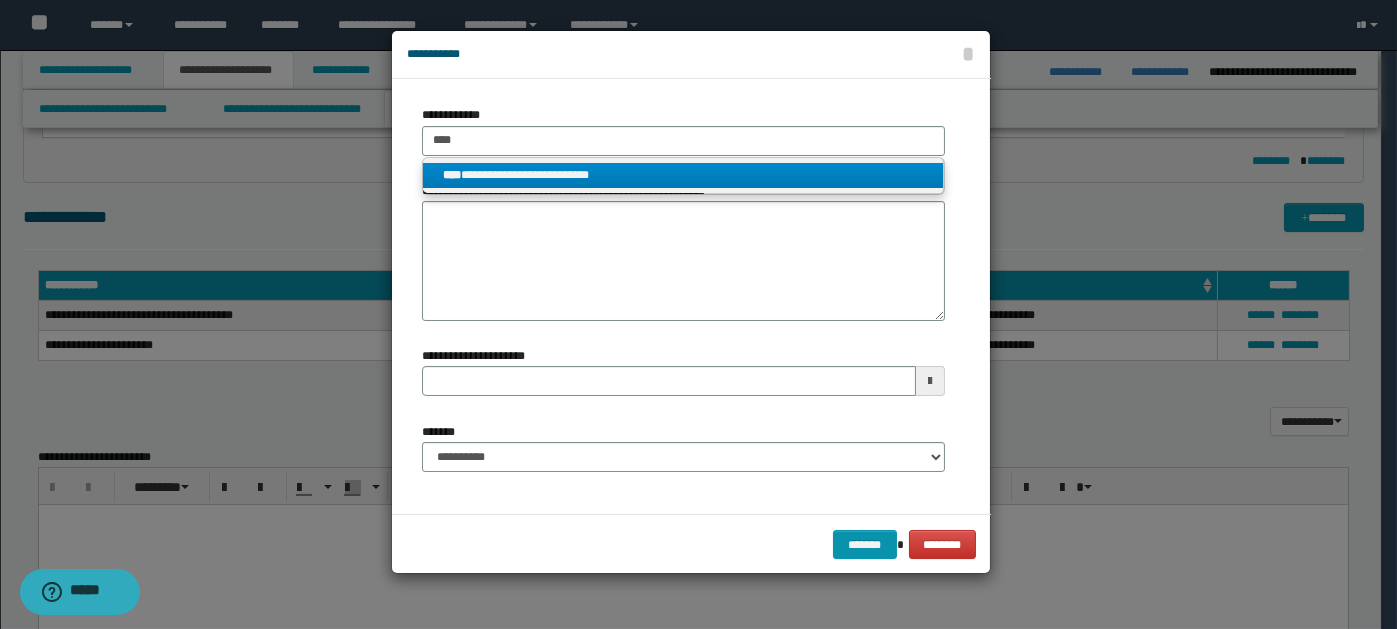 click on "**********" at bounding box center [683, 175] 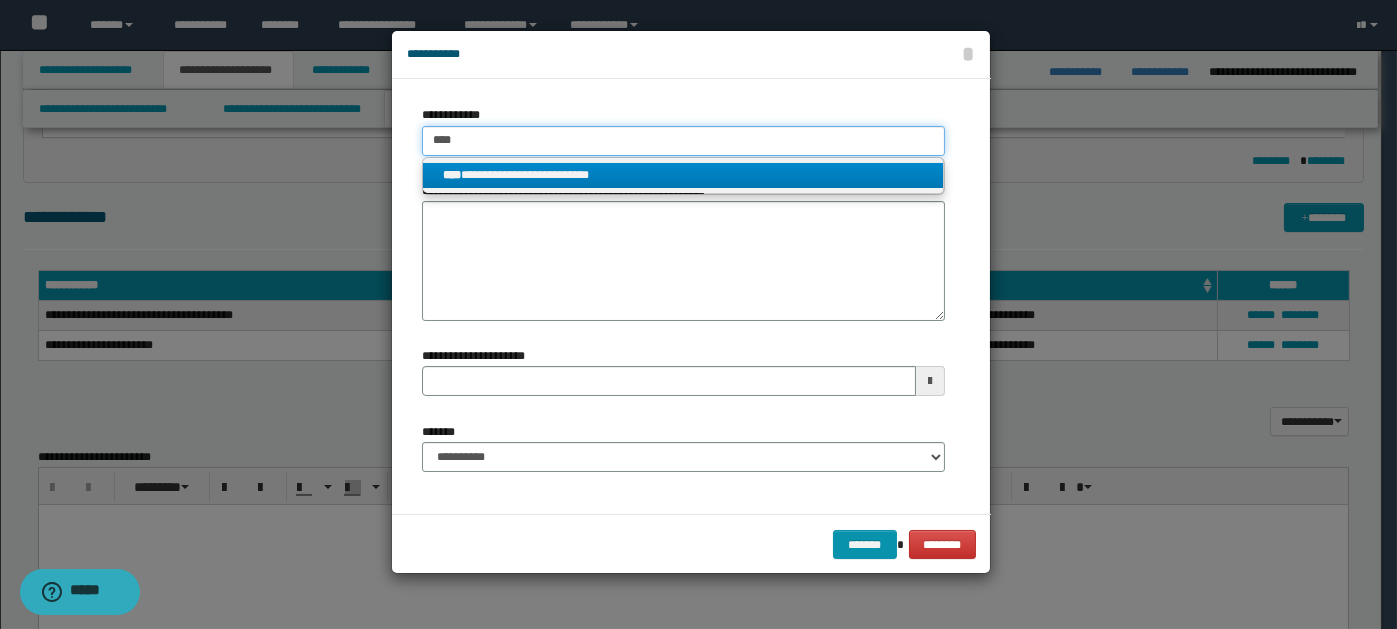 type 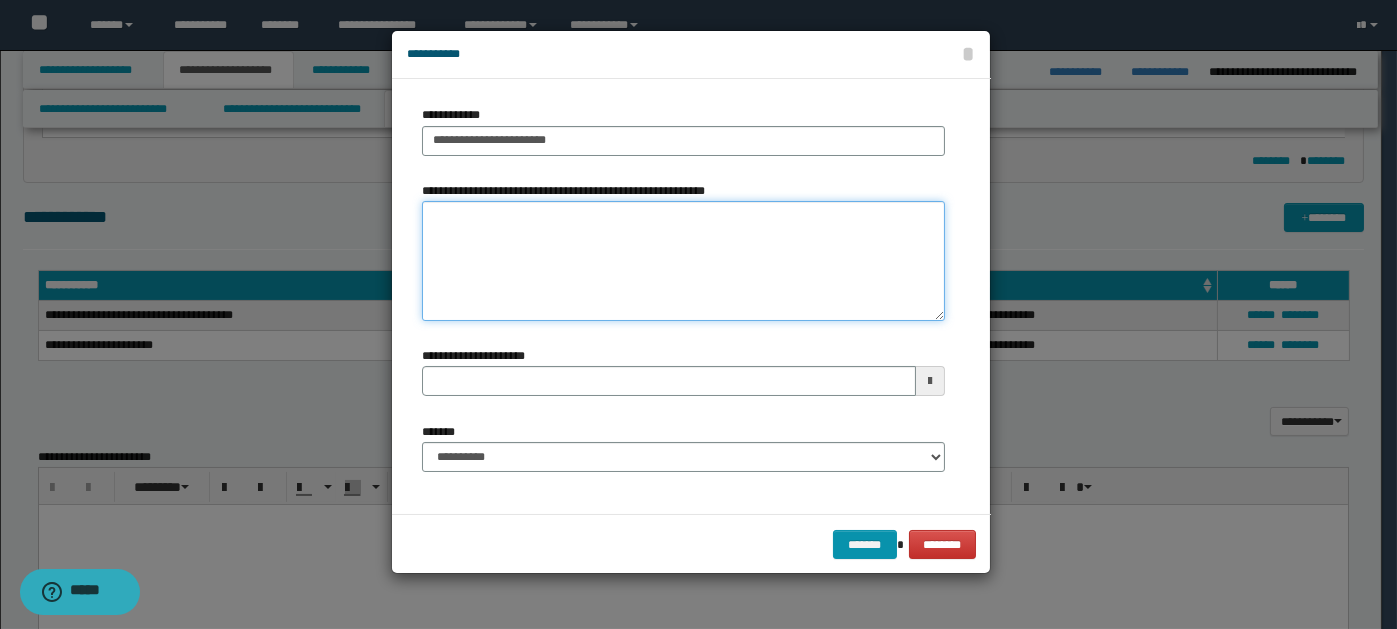 click on "**********" at bounding box center (683, 261) 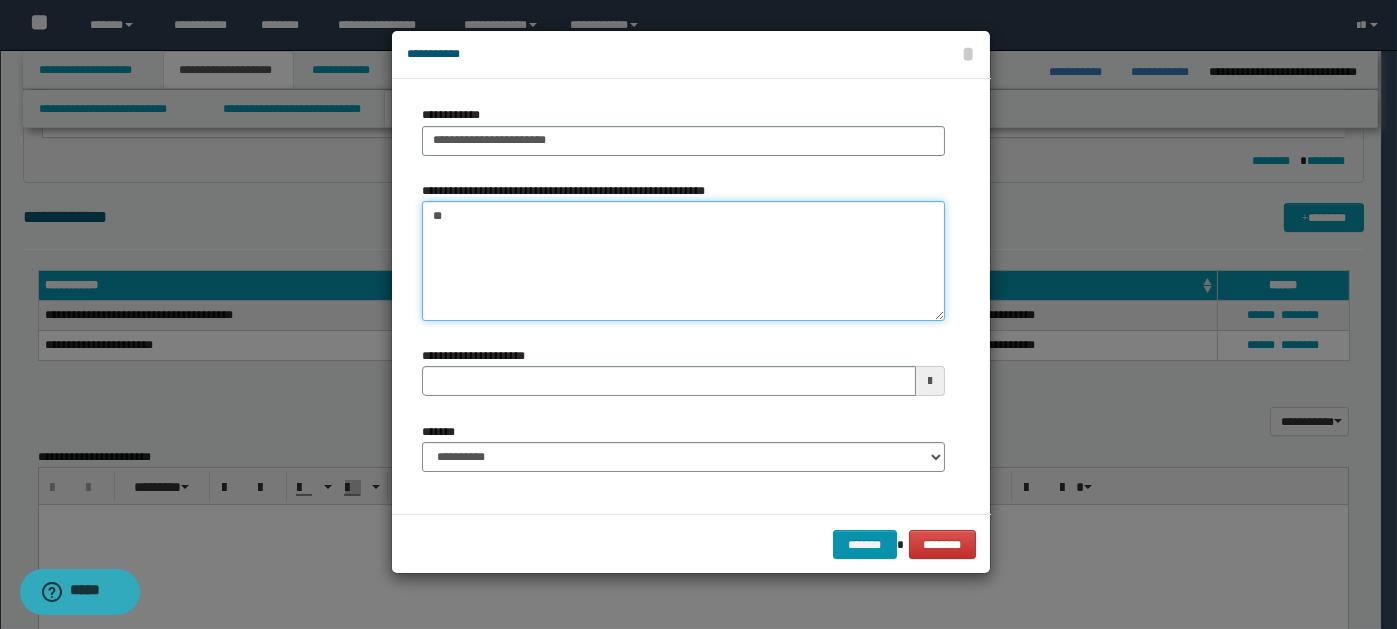 type on "*" 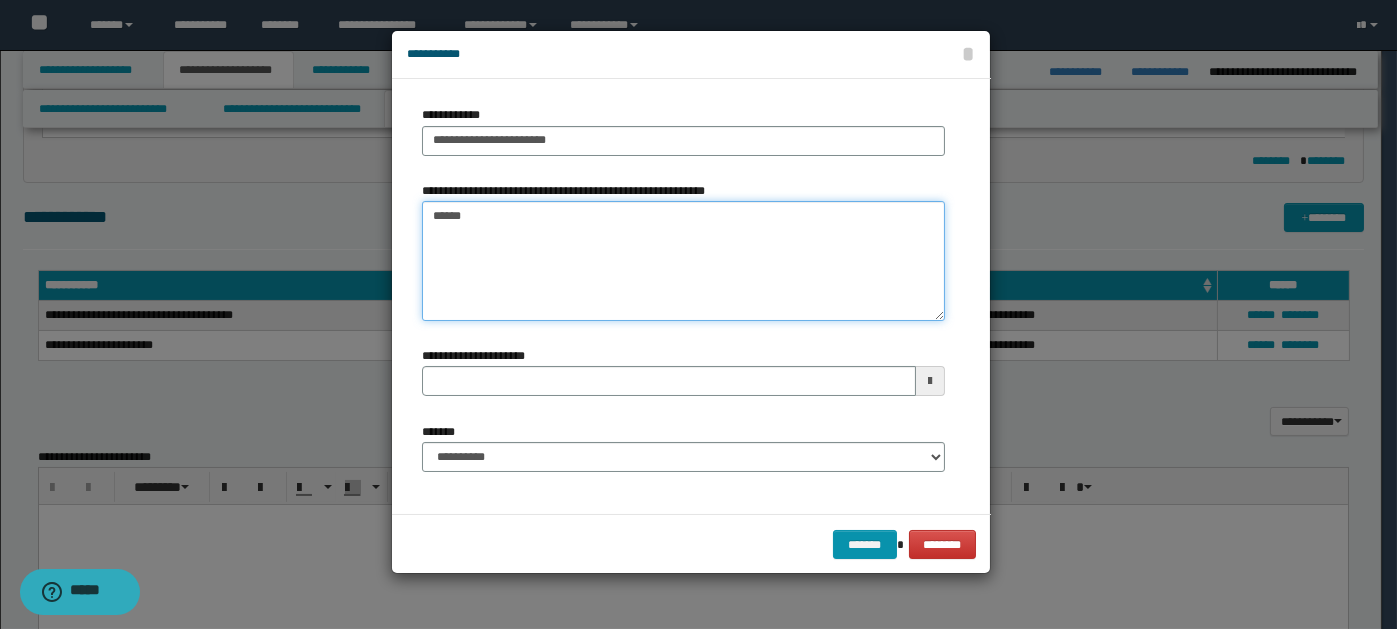 type on "*******" 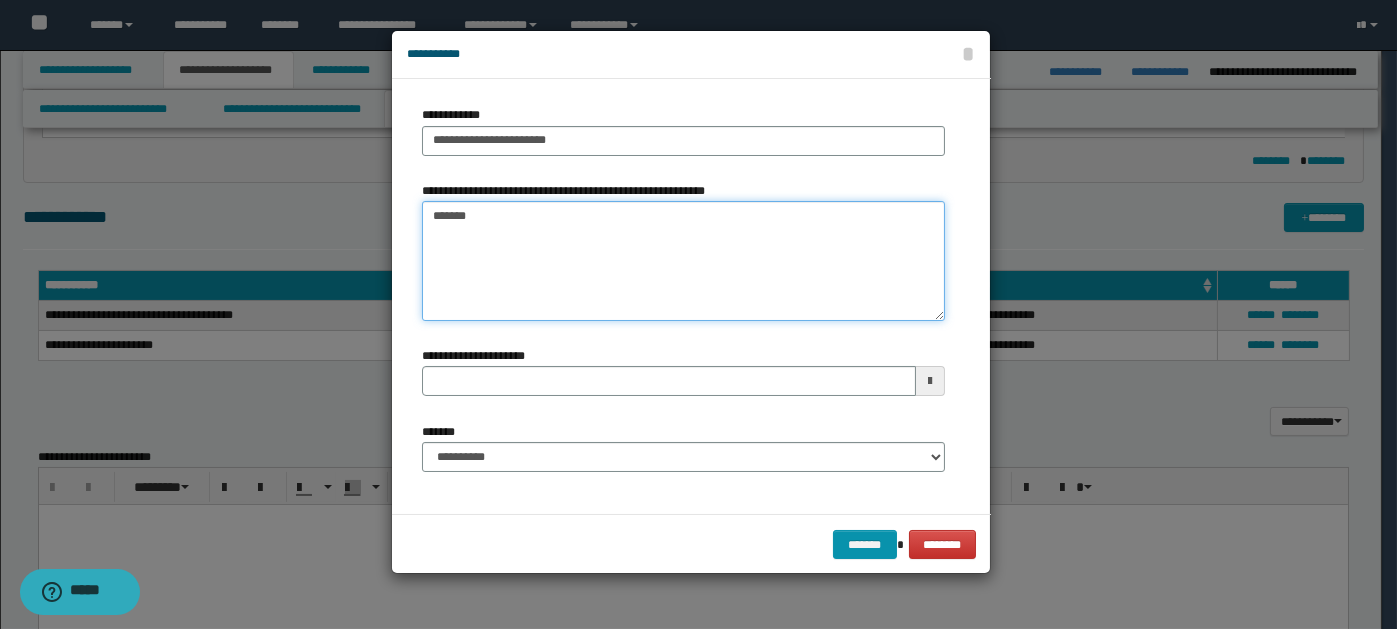 type 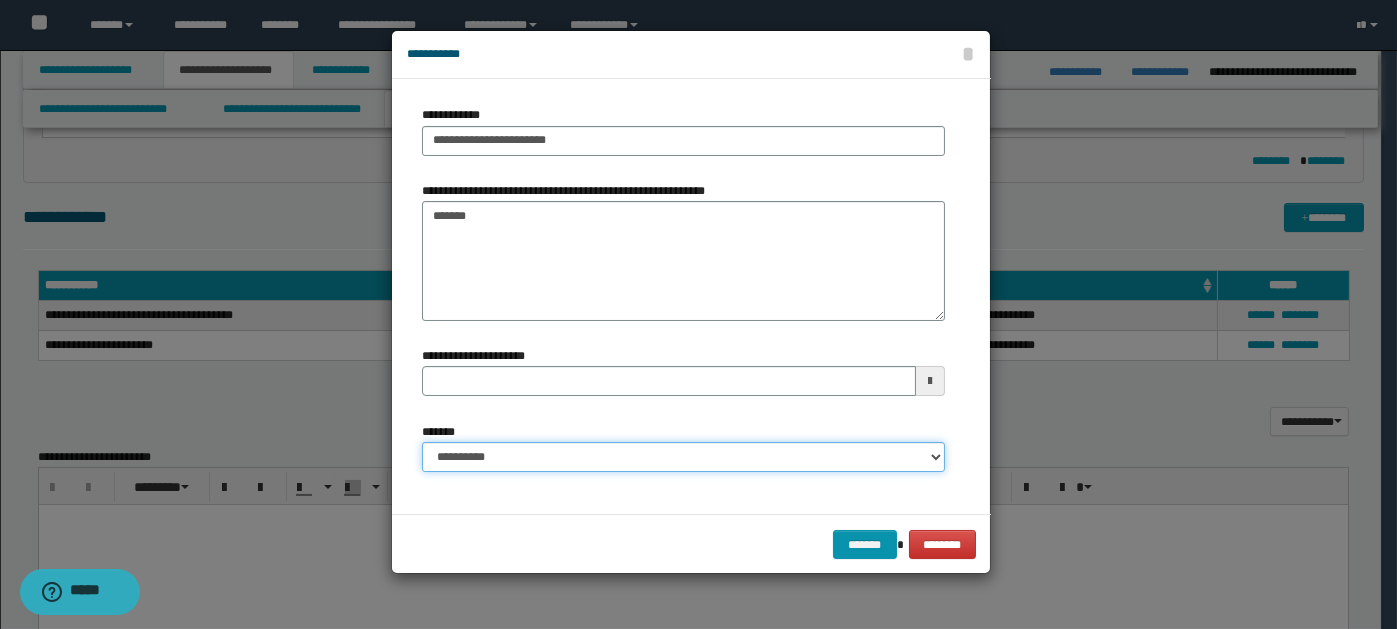 click on "**********" at bounding box center [683, 457] 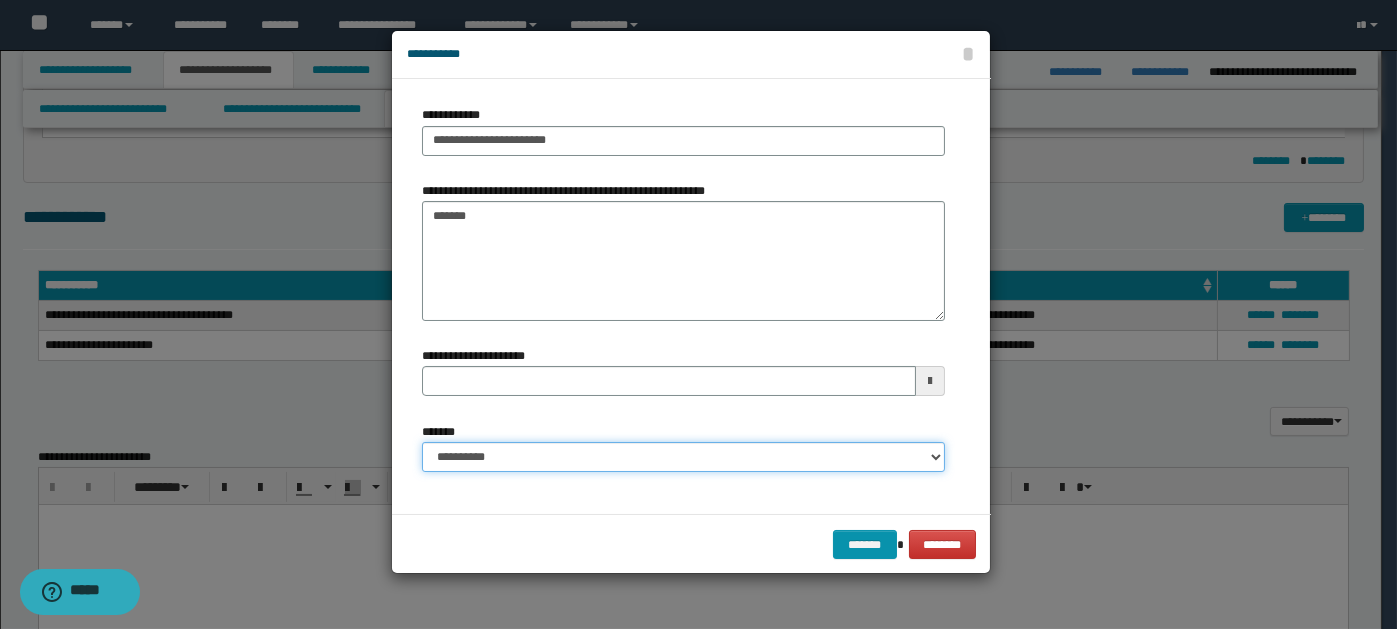 select on "*" 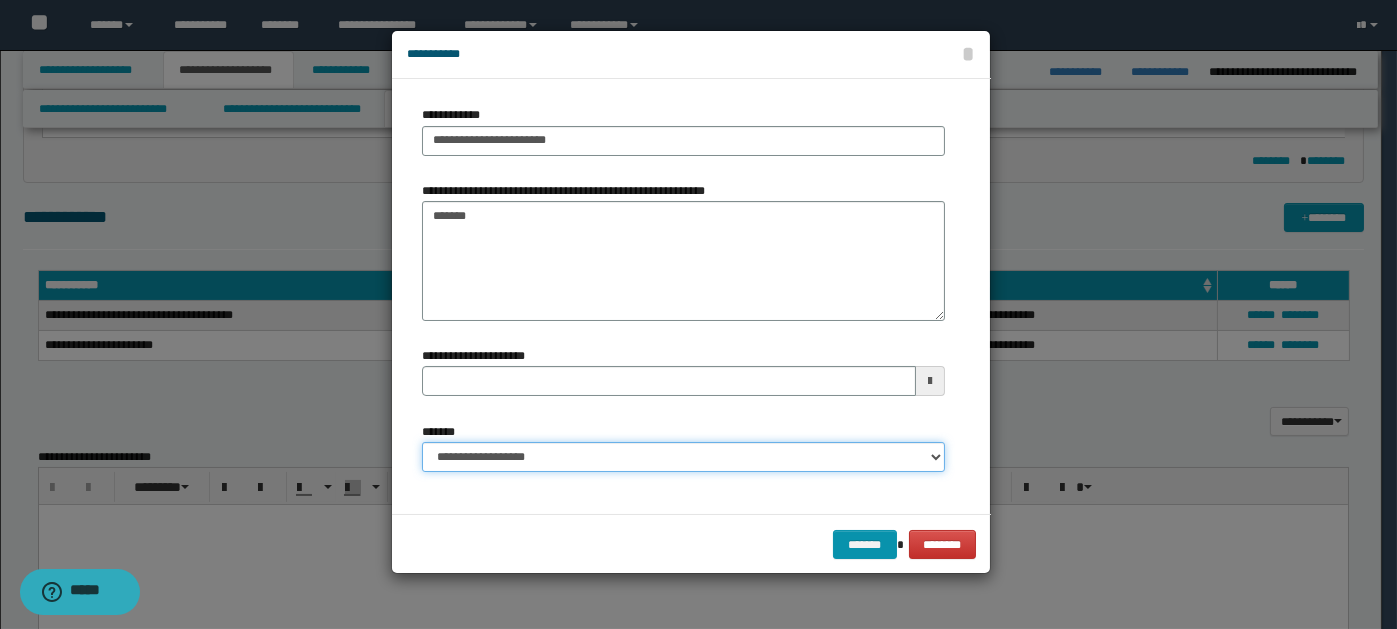 type 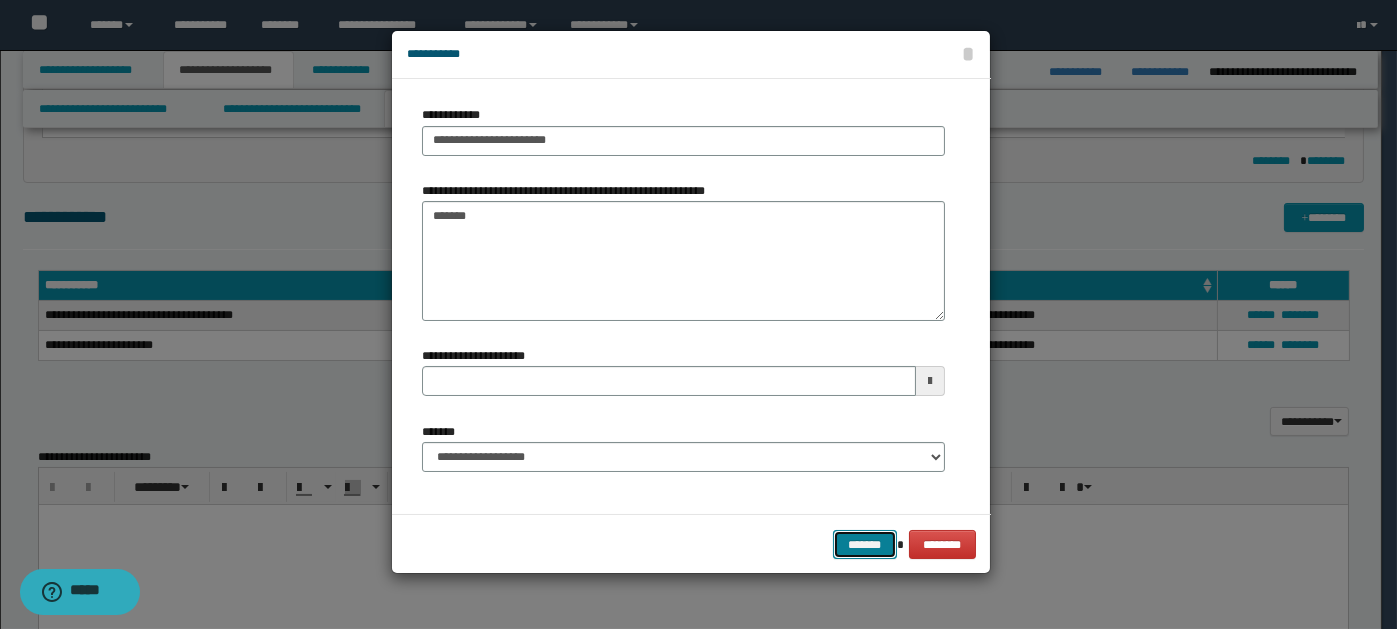click on "*******" at bounding box center [865, 544] 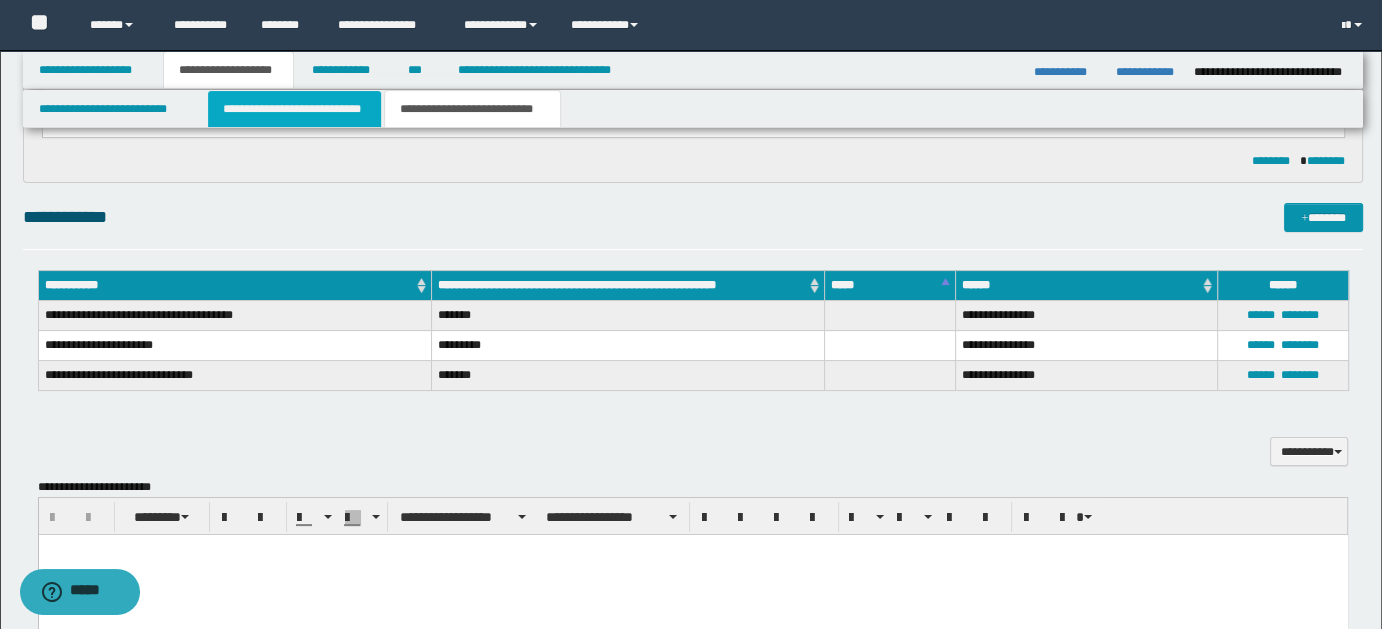 click on "**********" at bounding box center [294, 109] 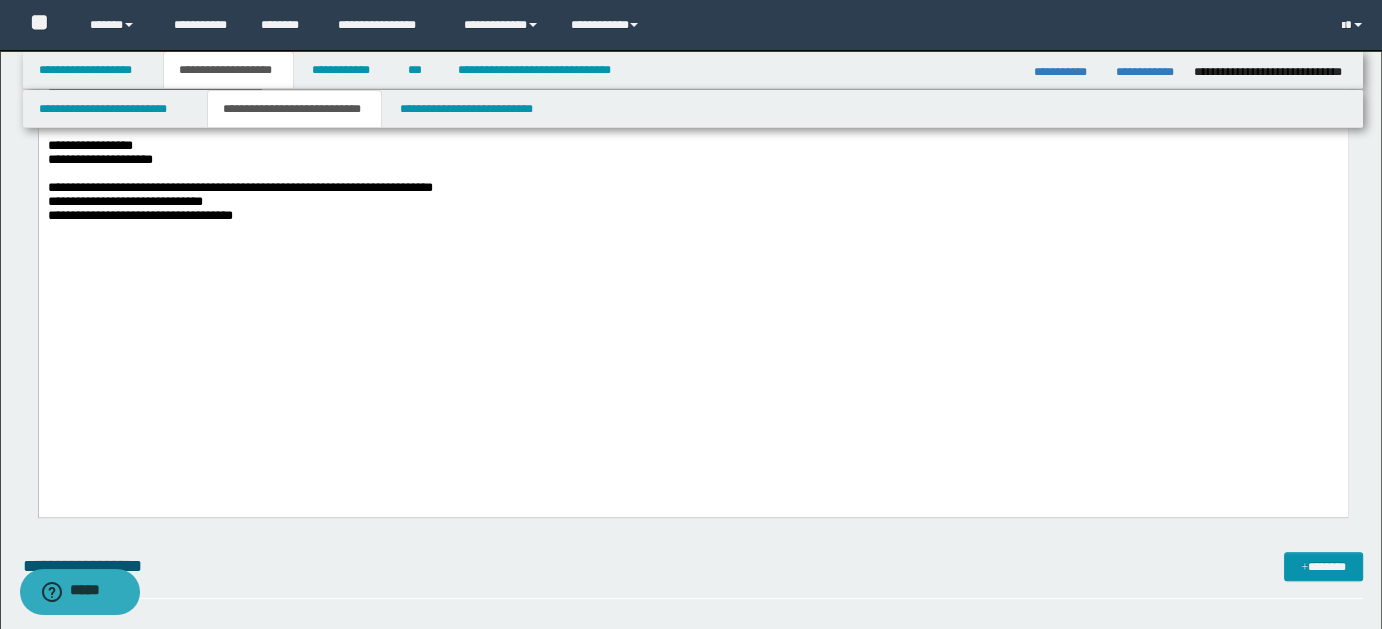 scroll, scrollTop: 1010, scrollLeft: 0, axis: vertical 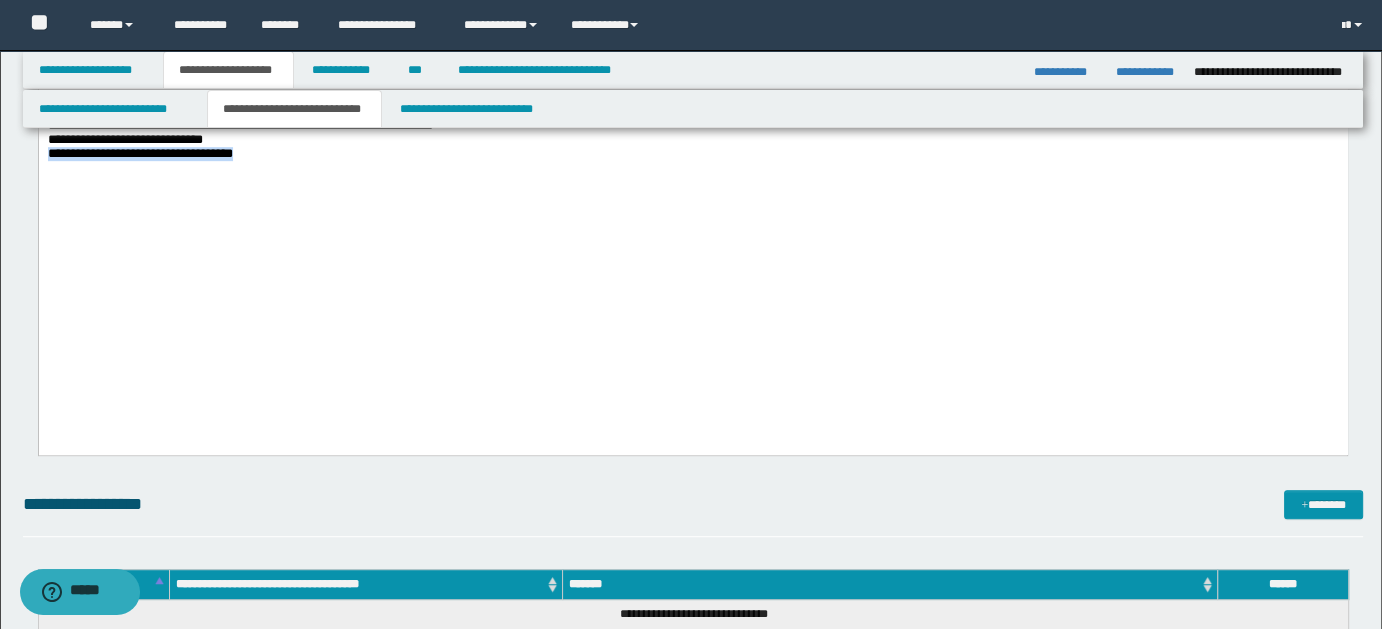 drag, startPoint x: 45, startPoint y: 320, endPoint x: 391, endPoint y: 324, distance: 346.02313 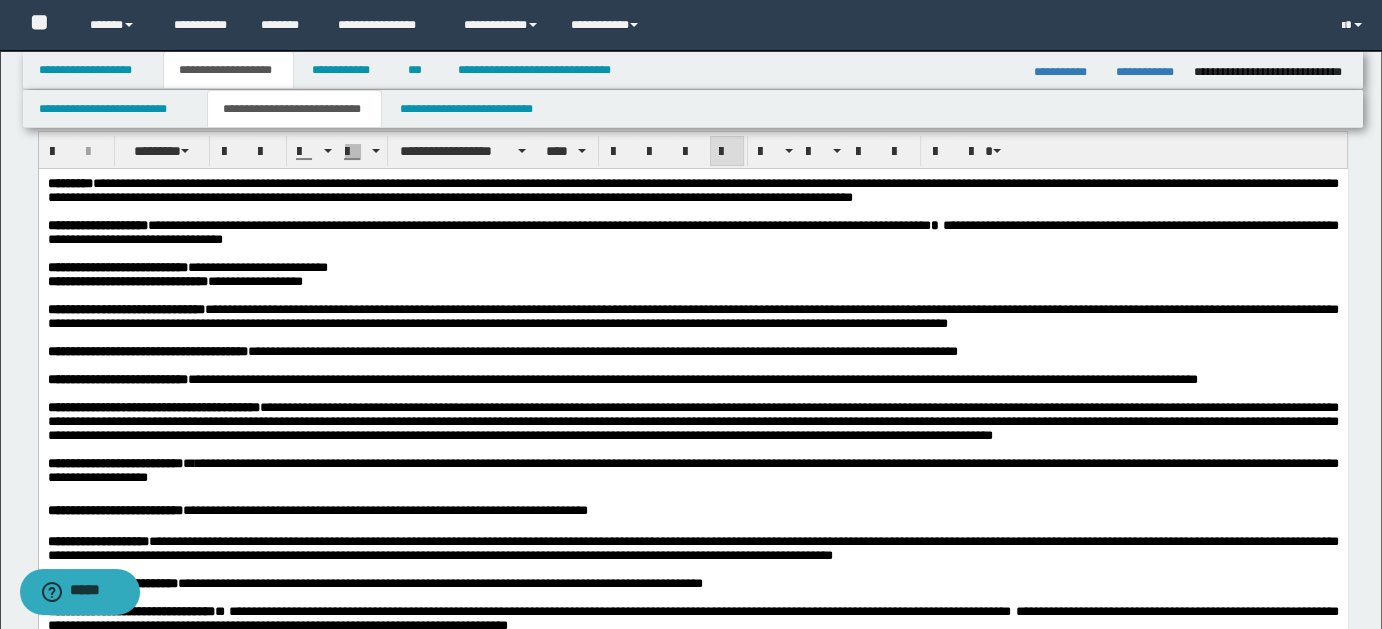 scroll, scrollTop: 0, scrollLeft: 0, axis: both 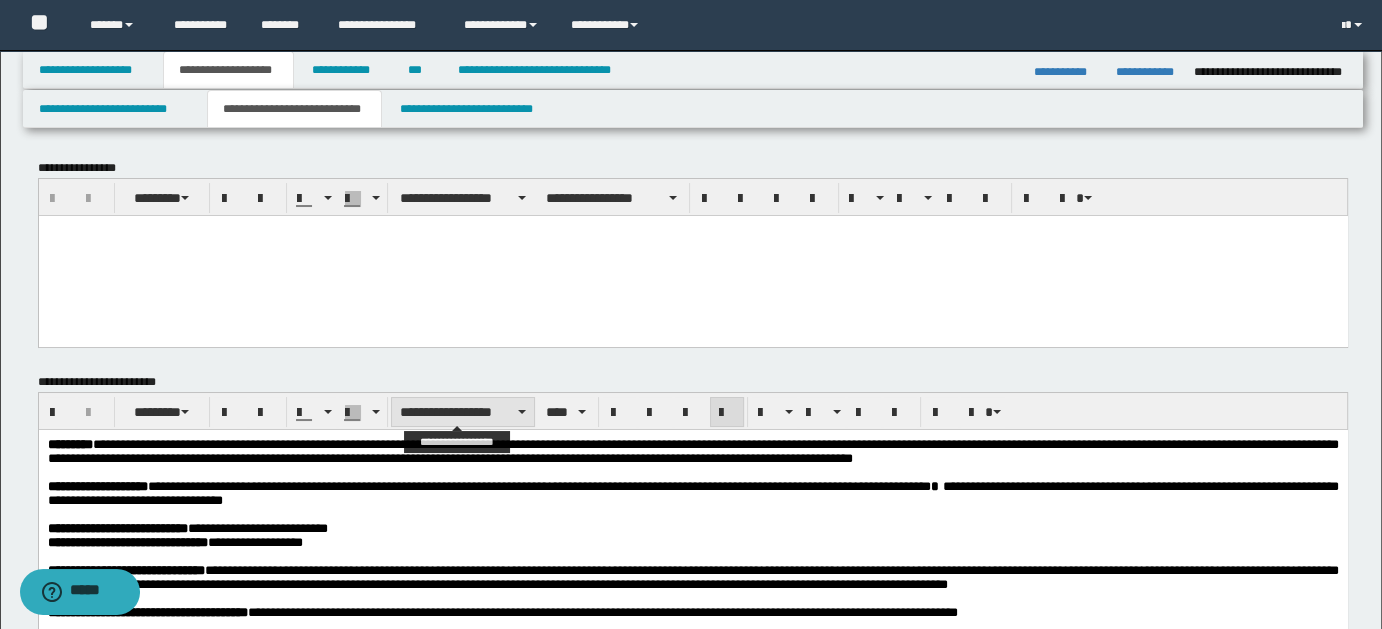 click on "**********" at bounding box center [463, 412] 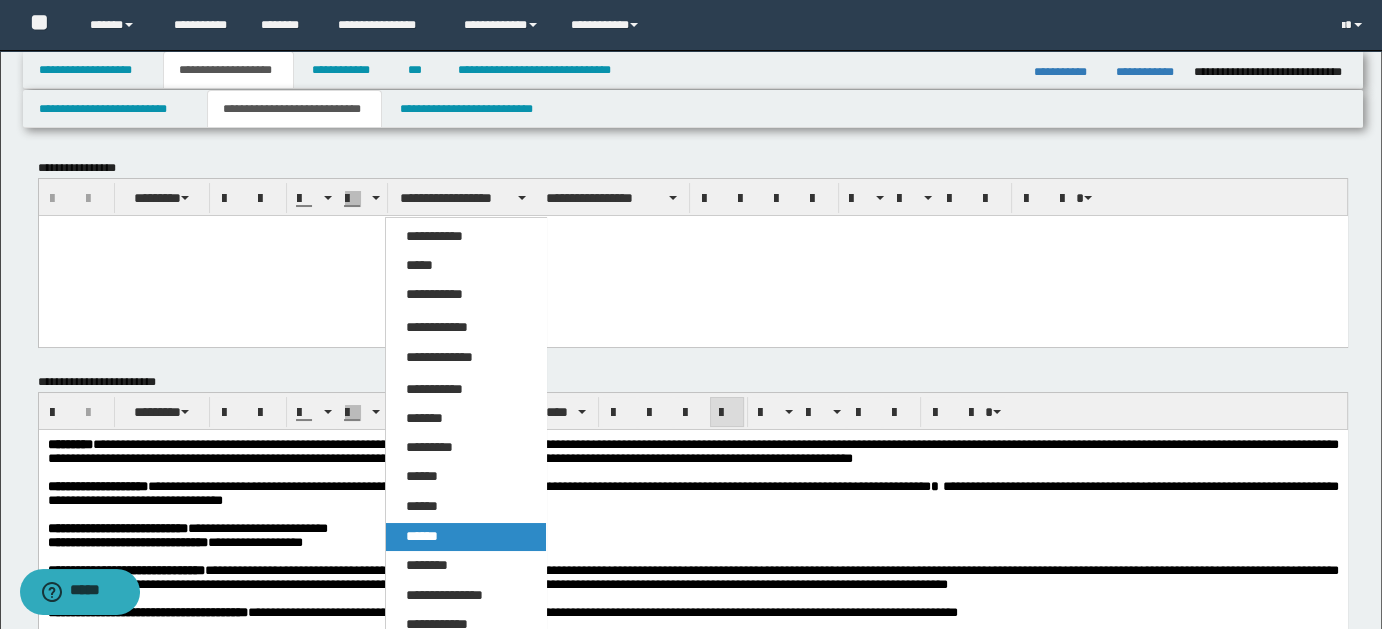 click on "******" at bounding box center [465, 537] 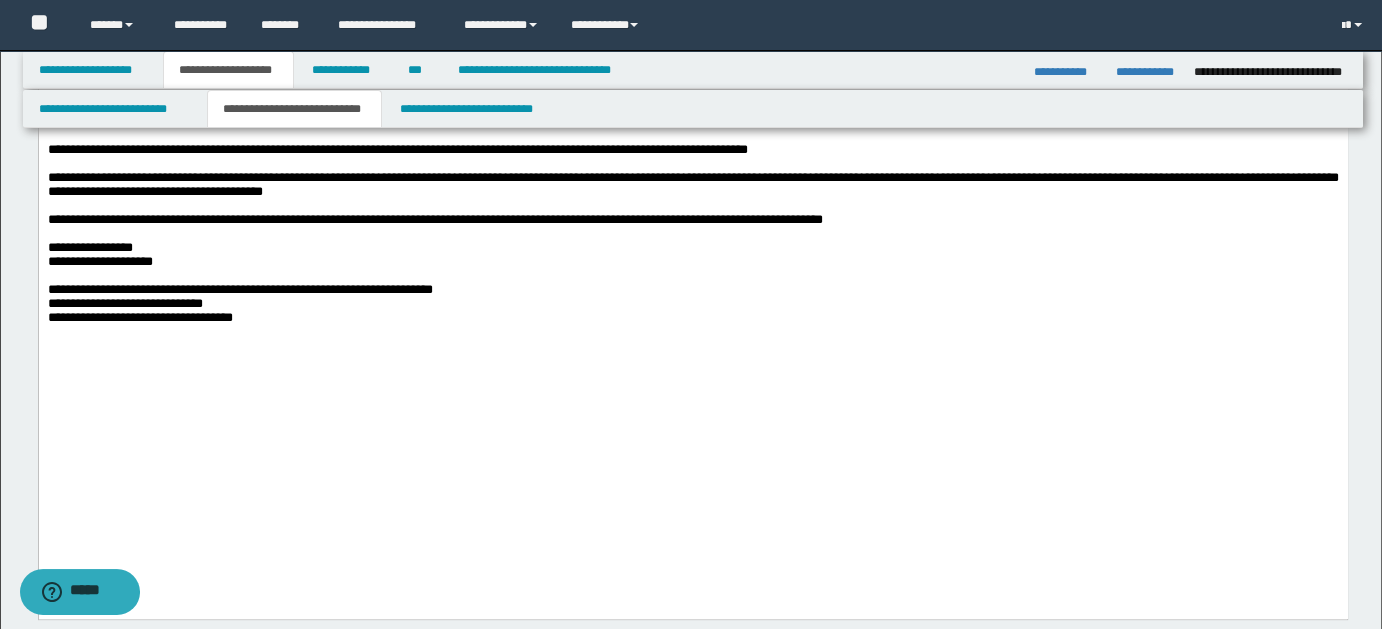 scroll, scrollTop: 884, scrollLeft: 0, axis: vertical 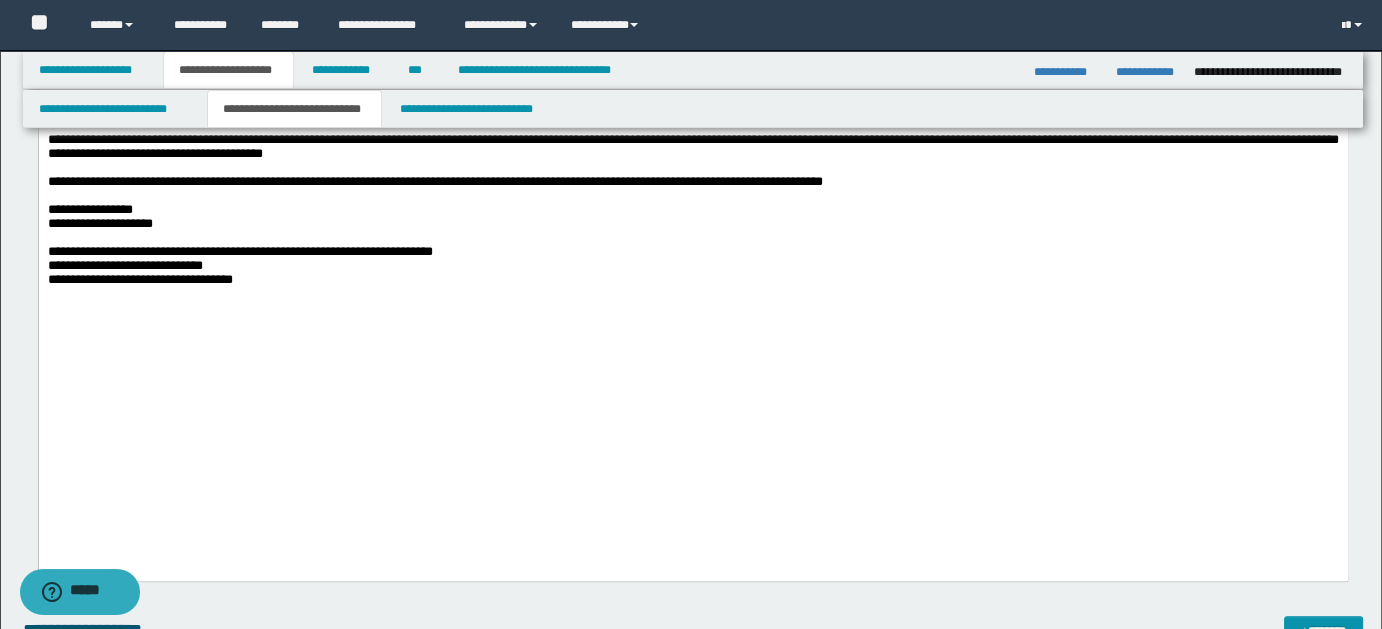 click on "**********" at bounding box center (692, -47) 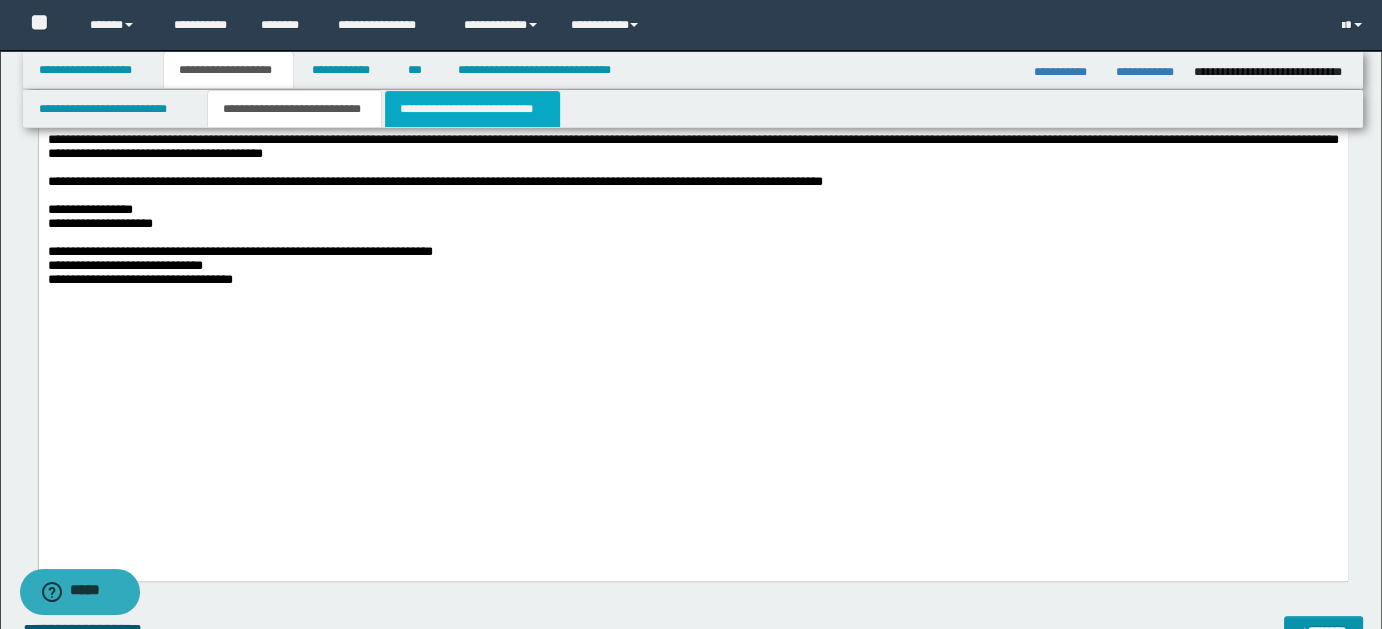 click on "**********" at bounding box center (472, 109) 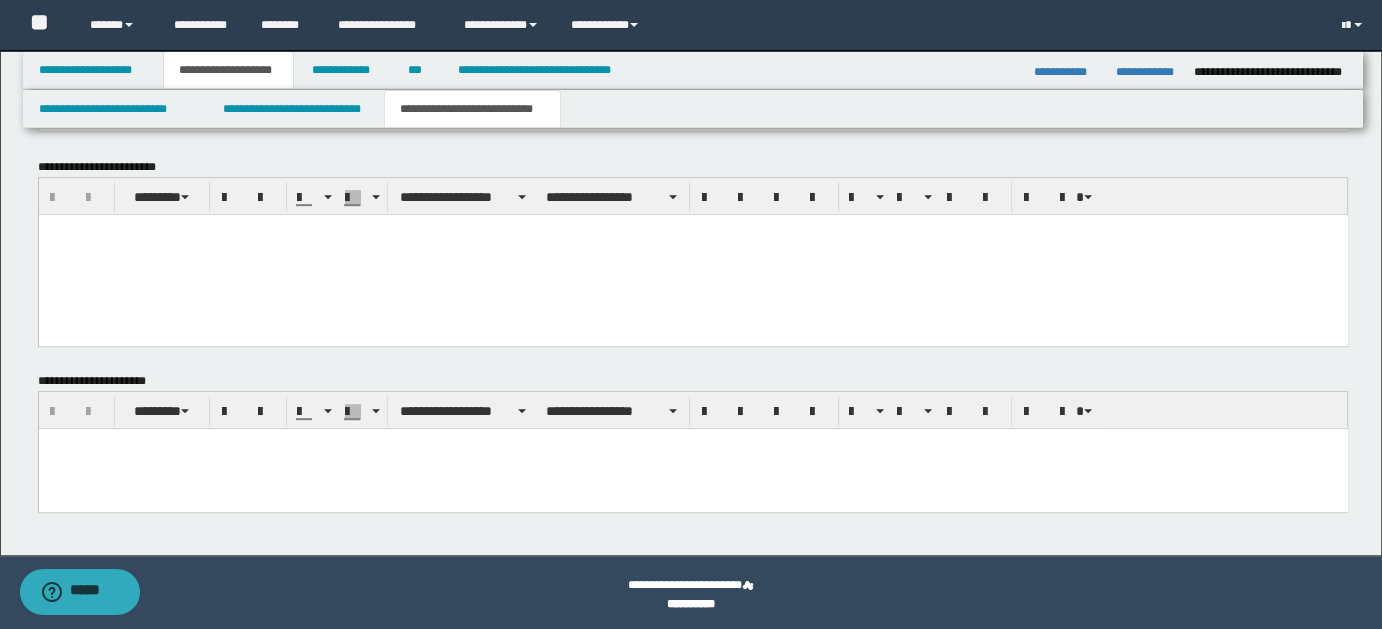 scroll, scrollTop: 874, scrollLeft: 0, axis: vertical 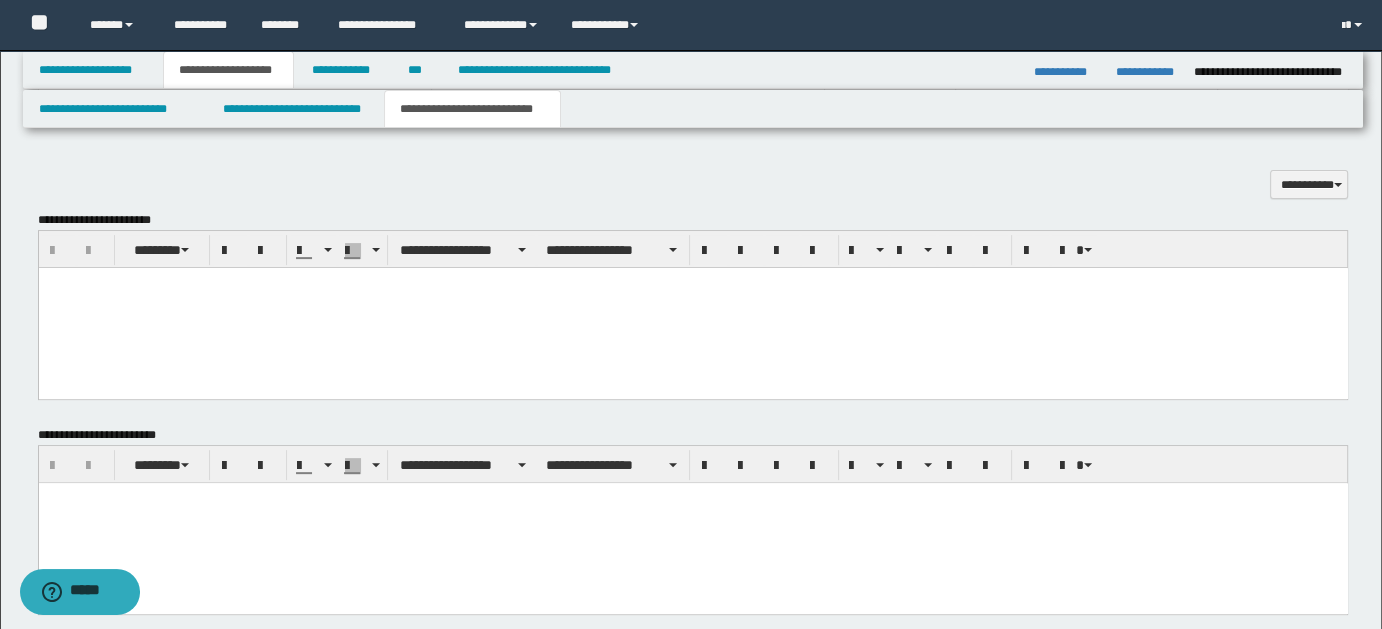 drag, startPoint x: 58, startPoint y: 274, endPoint x: 42, endPoint y: 280, distance: 17.088007 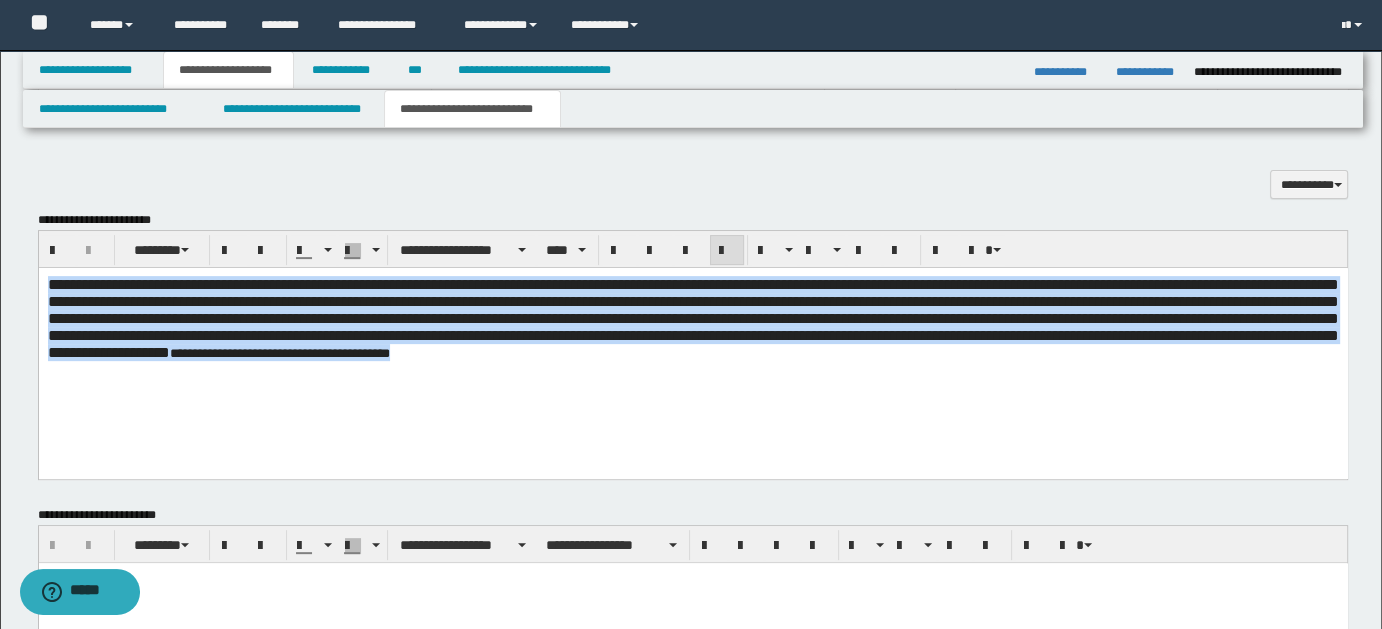 drag, startPoint x: 50, startPoint y: 282, endPoint x: 1111, endPoint y: 383, distance: 1065.7964 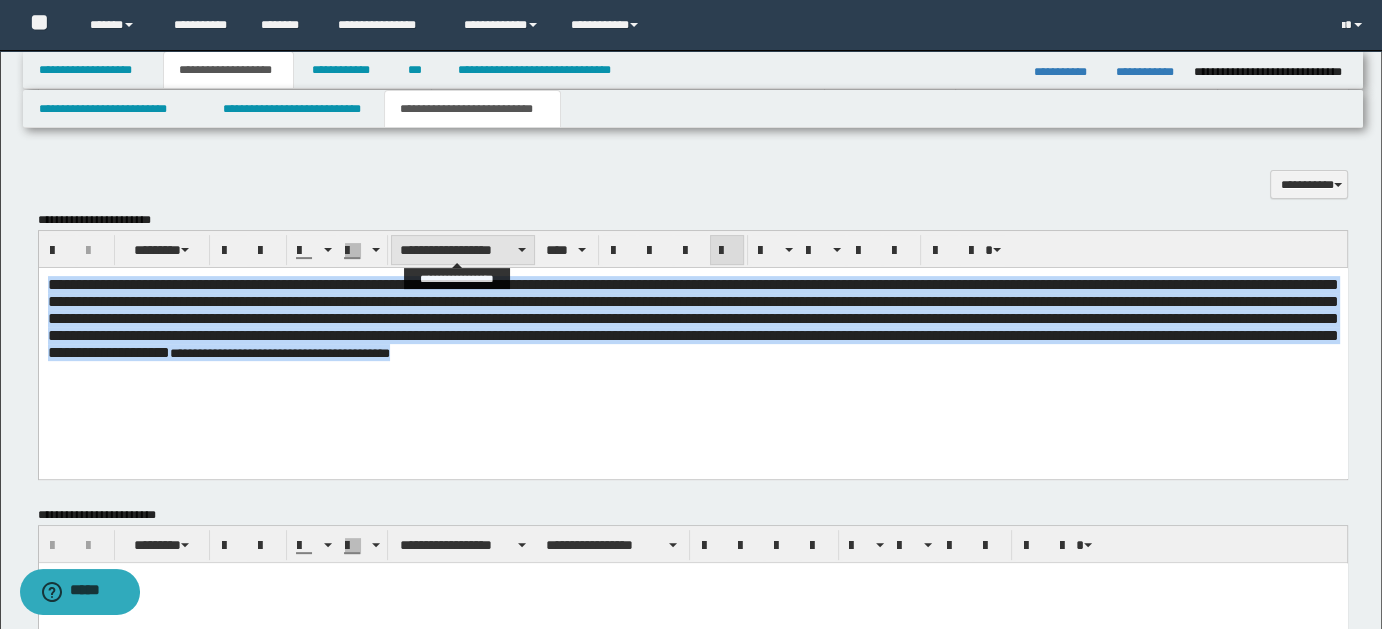 click on "**********" at bounding box center (463, 250) 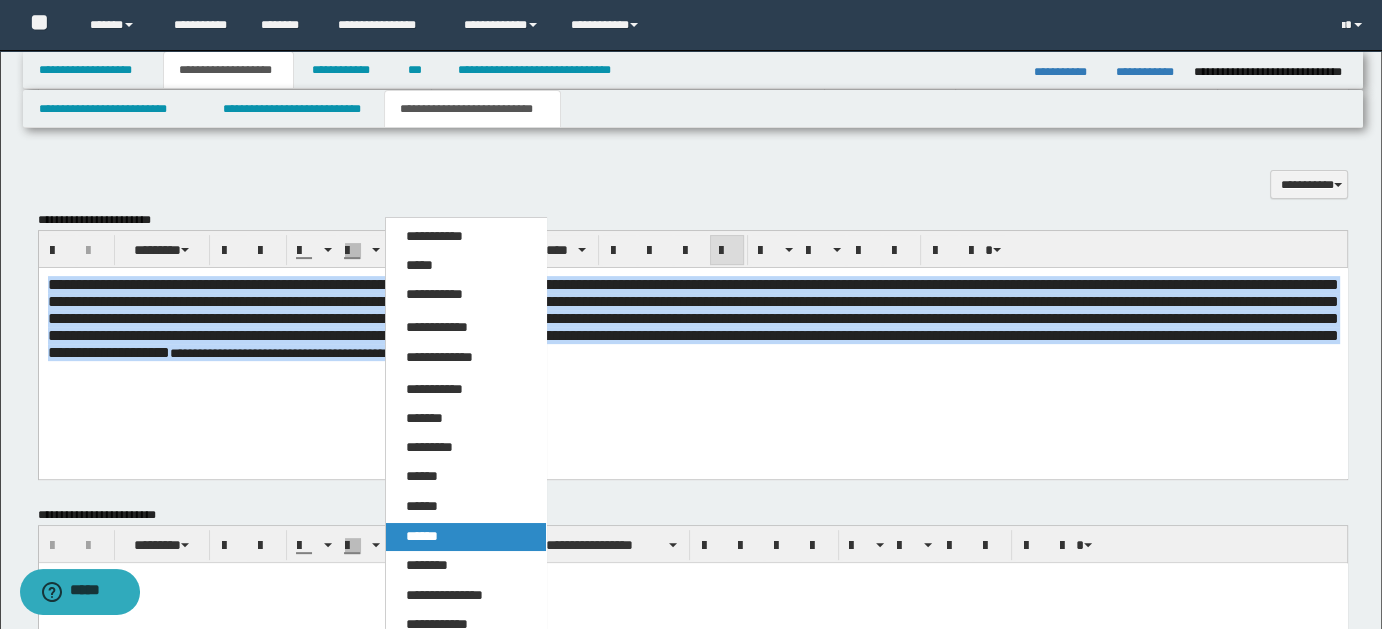 click on "******" at bounding box center (422, 536) 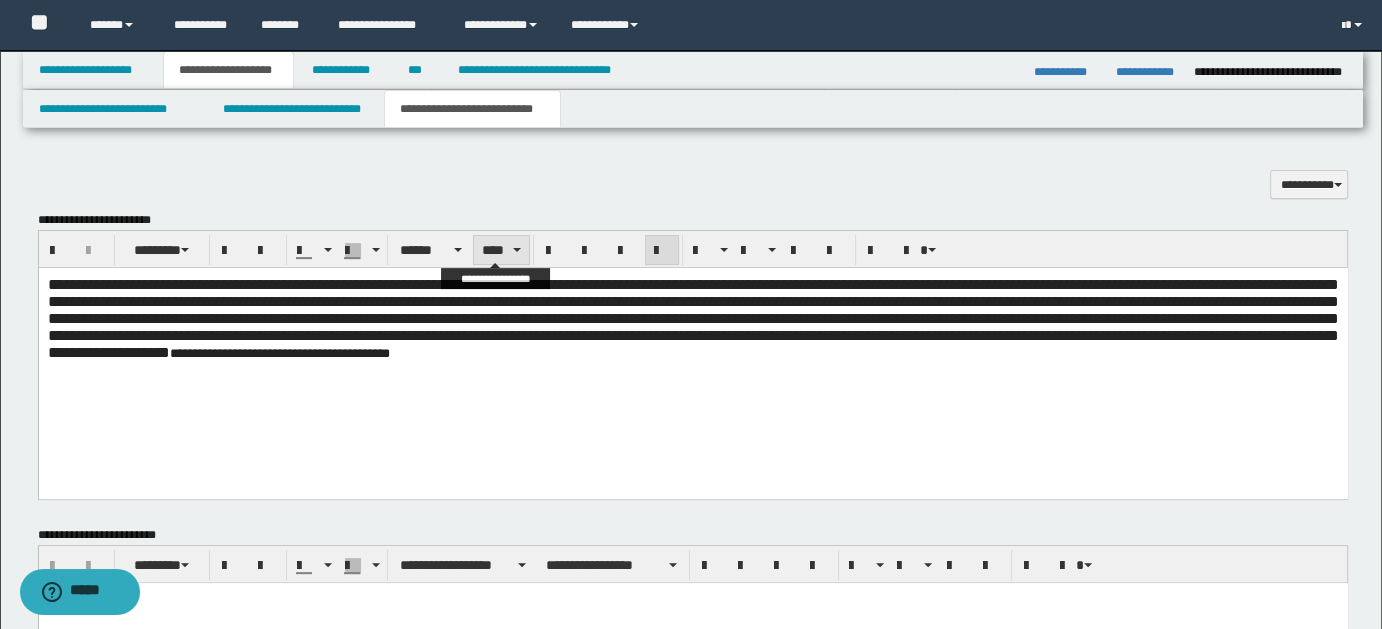 click on "****" at bounding box center (501, 250) 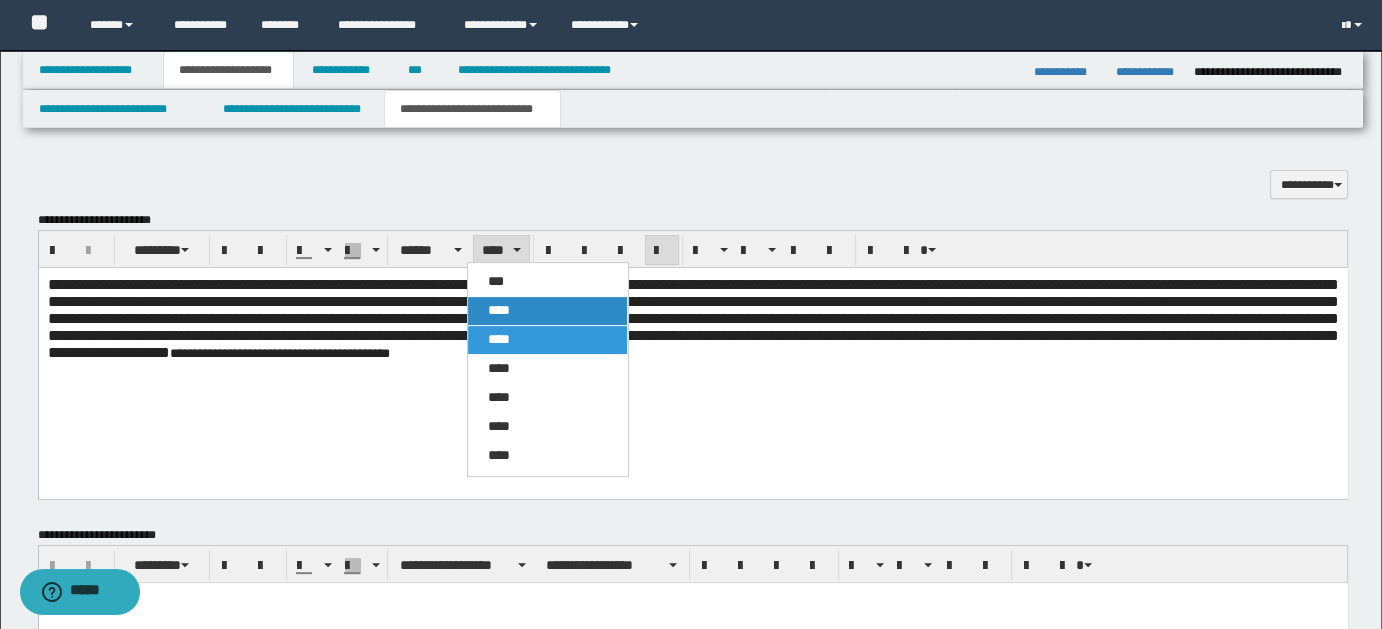 click on "****" at bounding box center [547, 311] 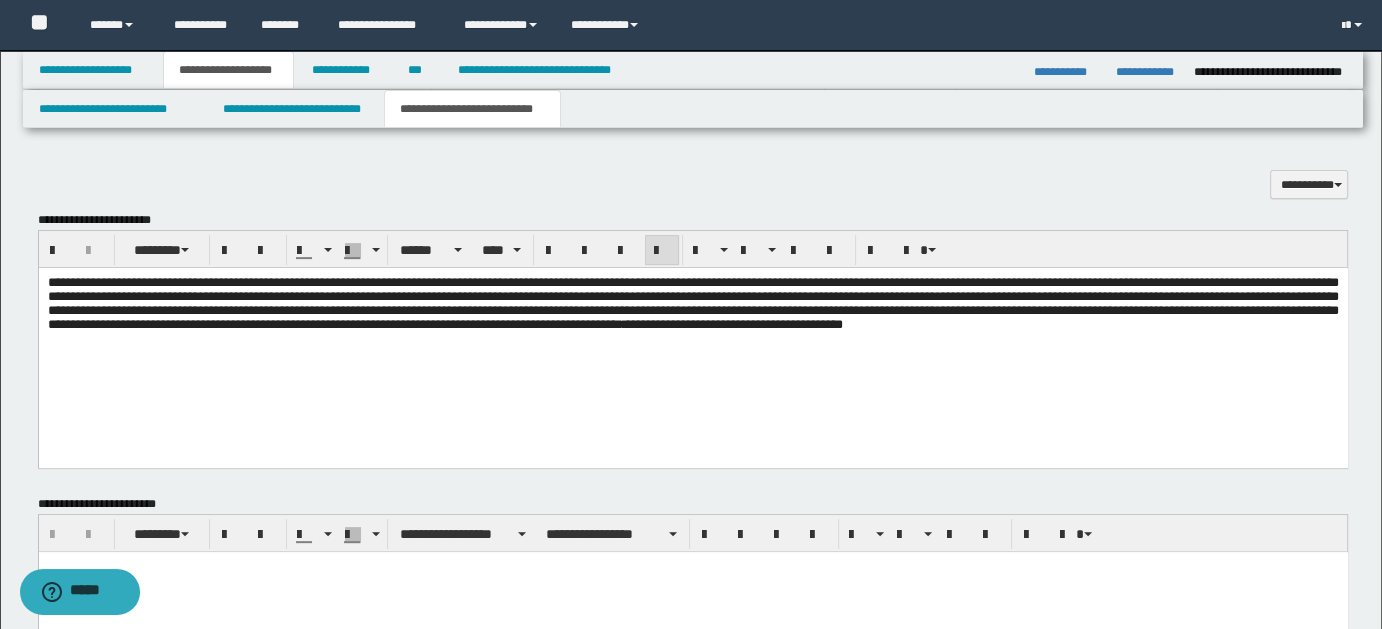 click on "**********" at bounding box center (692, 329) 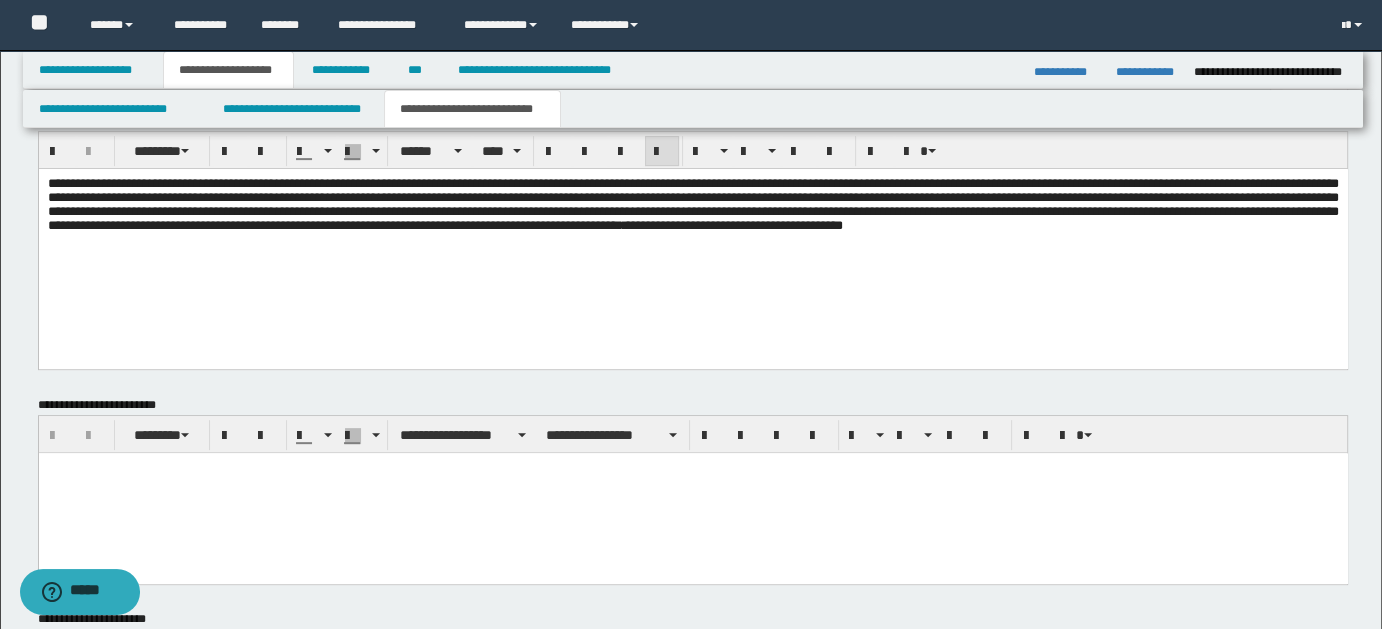 scroll, scrollTop: 957, scrollLeft: 0, axis: vertical 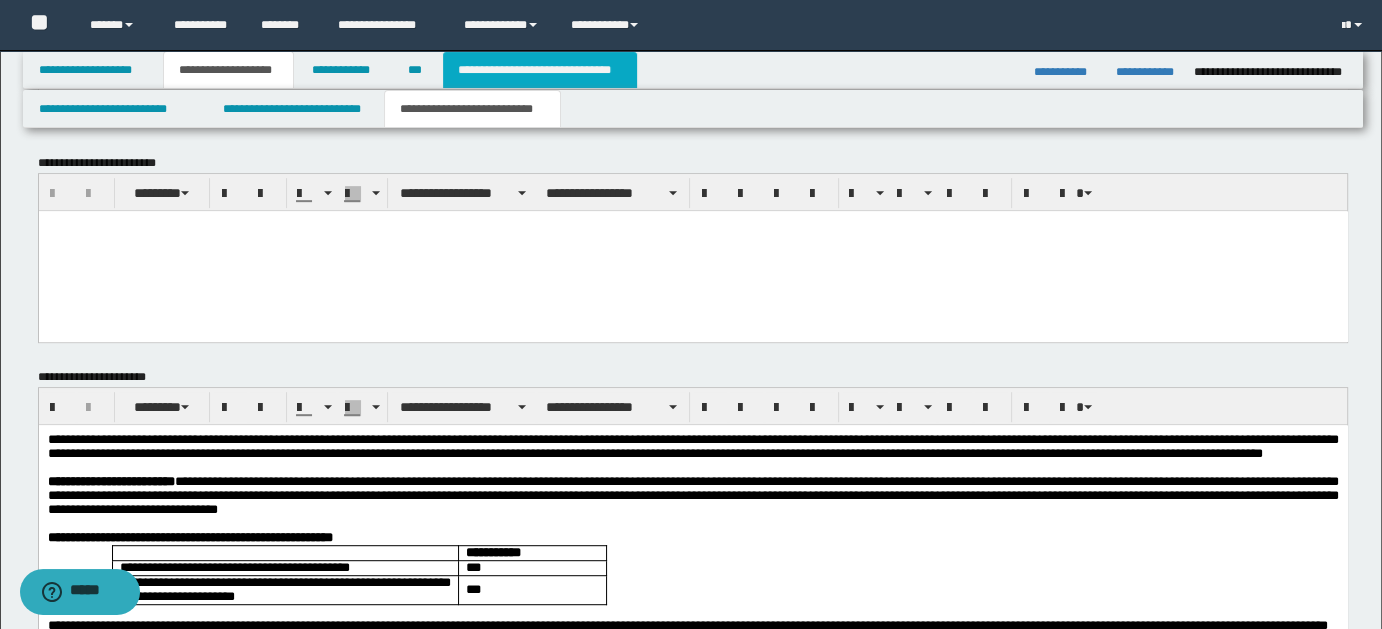 click on "**********" at bounding box center [540, 70] 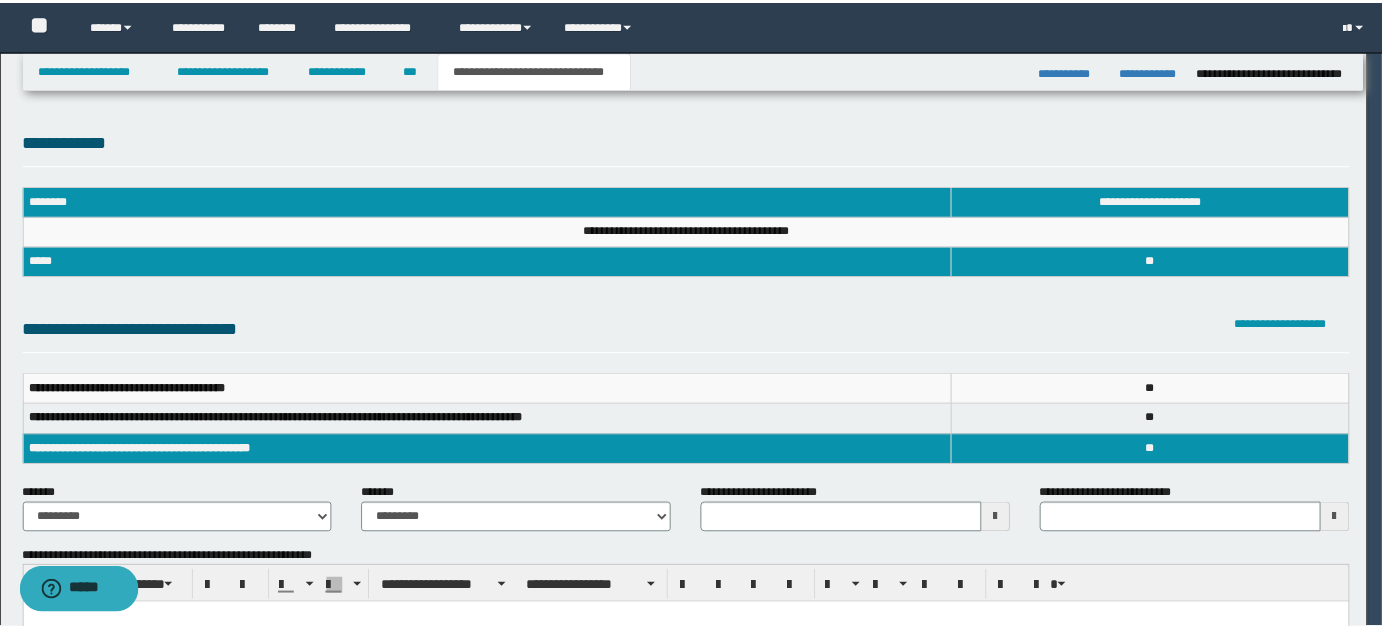 scroll, scrollTop: 0, scrollLeft: 0, axis: both 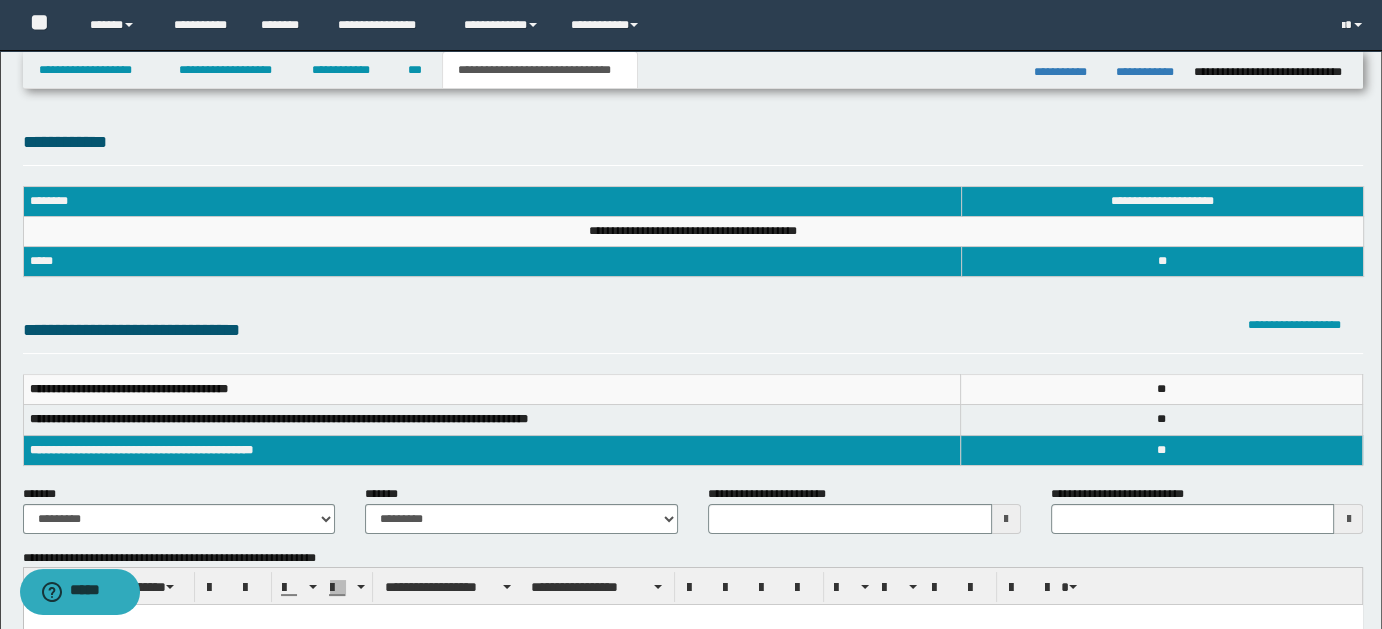 type 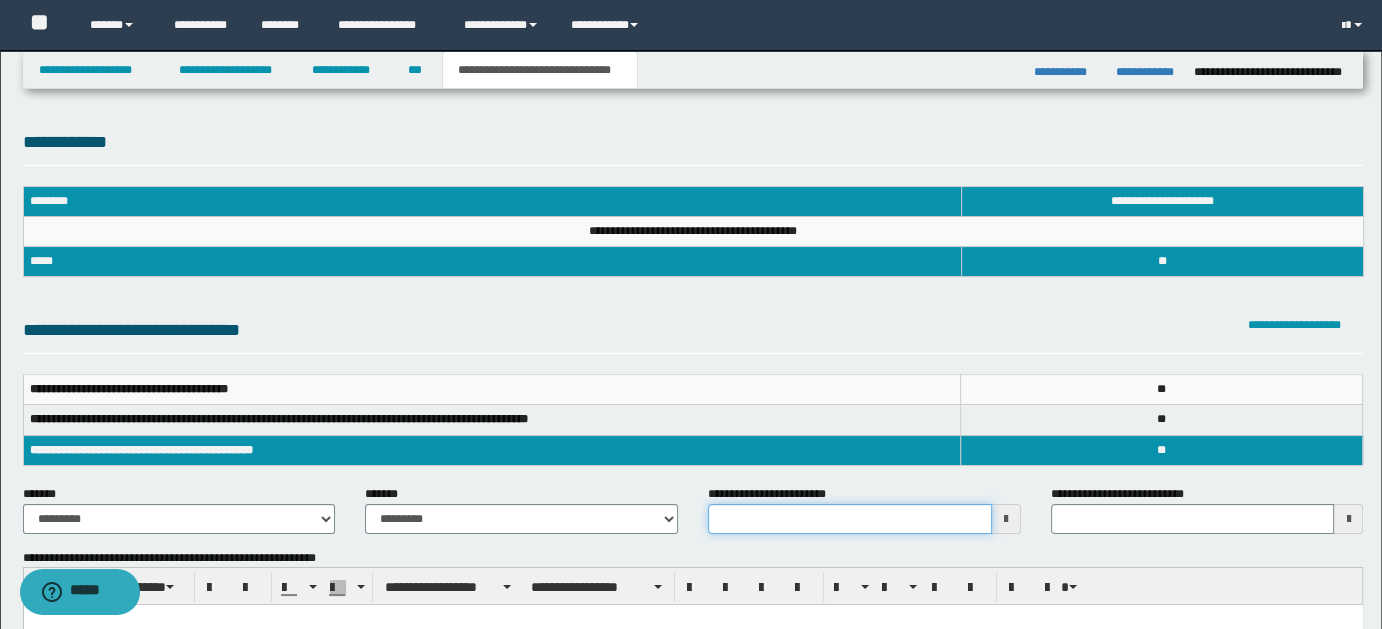 click on "**********" at bounding box center [850, 519] 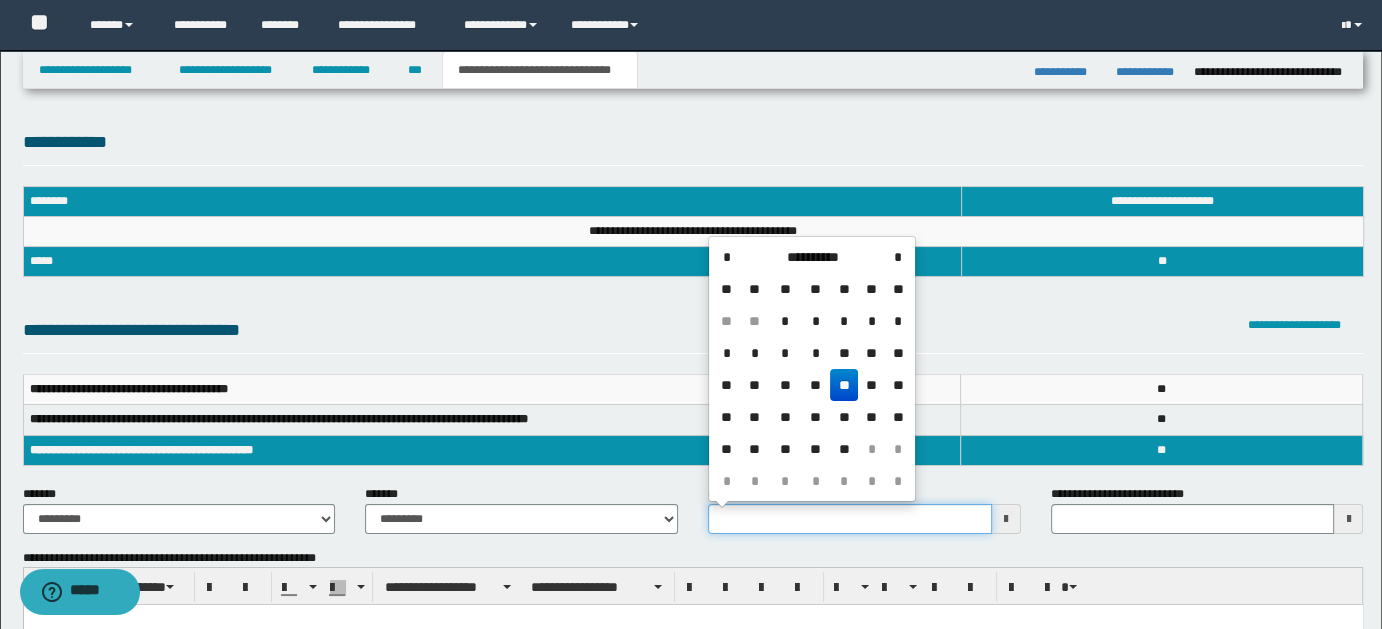 type 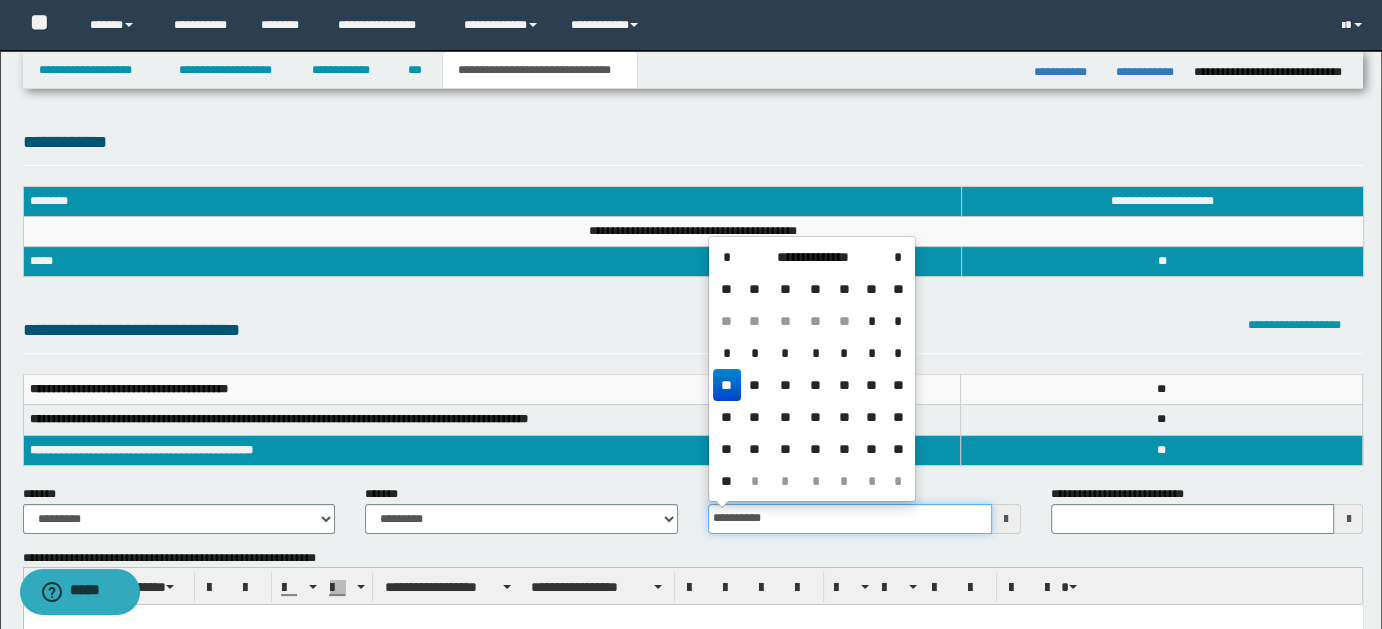 type on "**********" 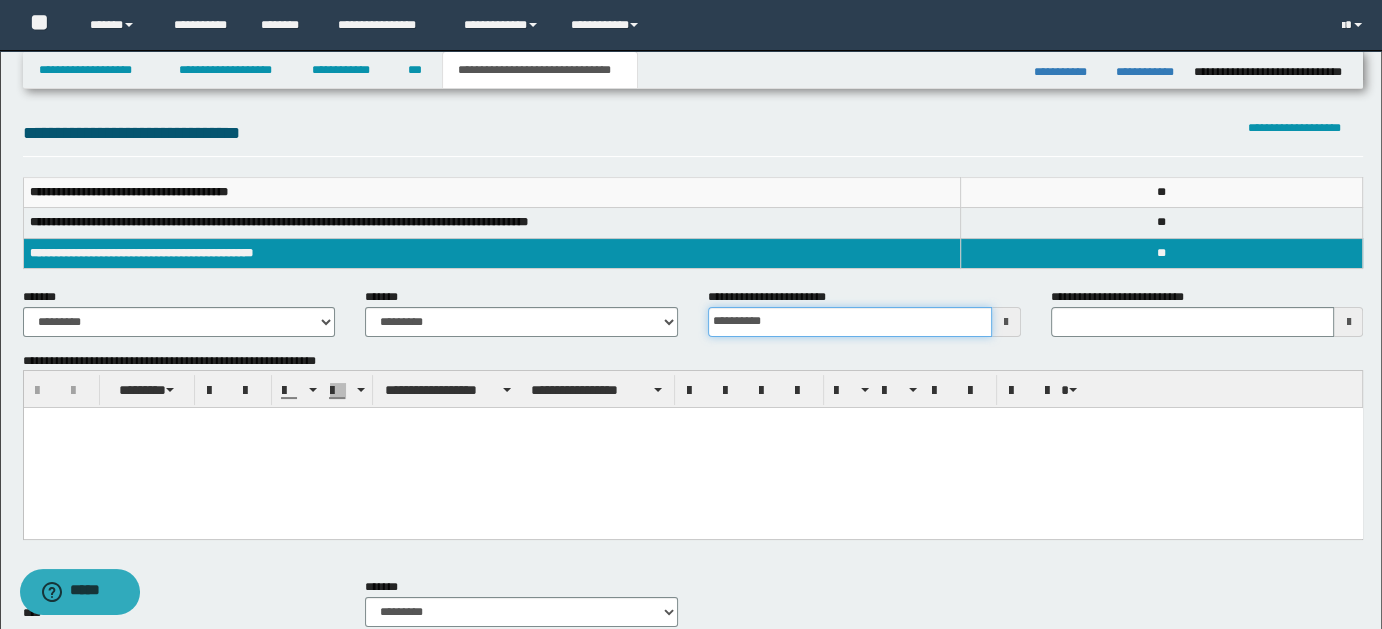 scroll, scrollTop: 254, scrollLeft: 0, axis: vertical 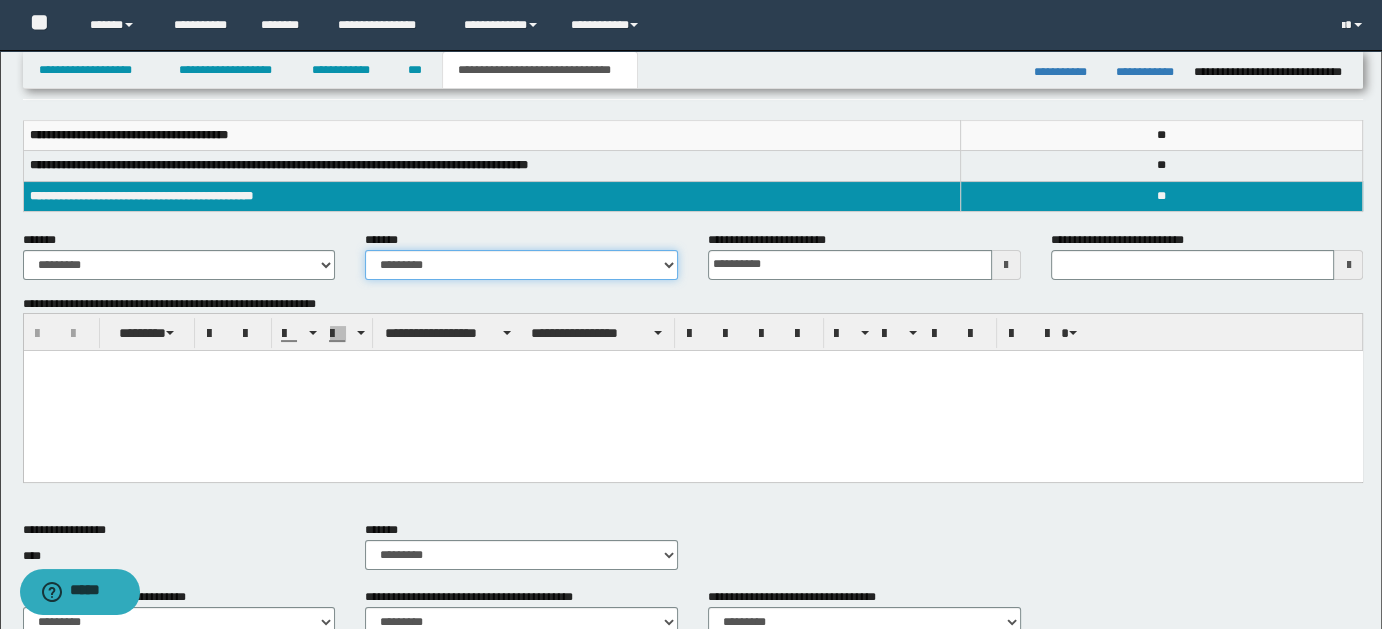 click on "**********" at bounding box center (521, 265) 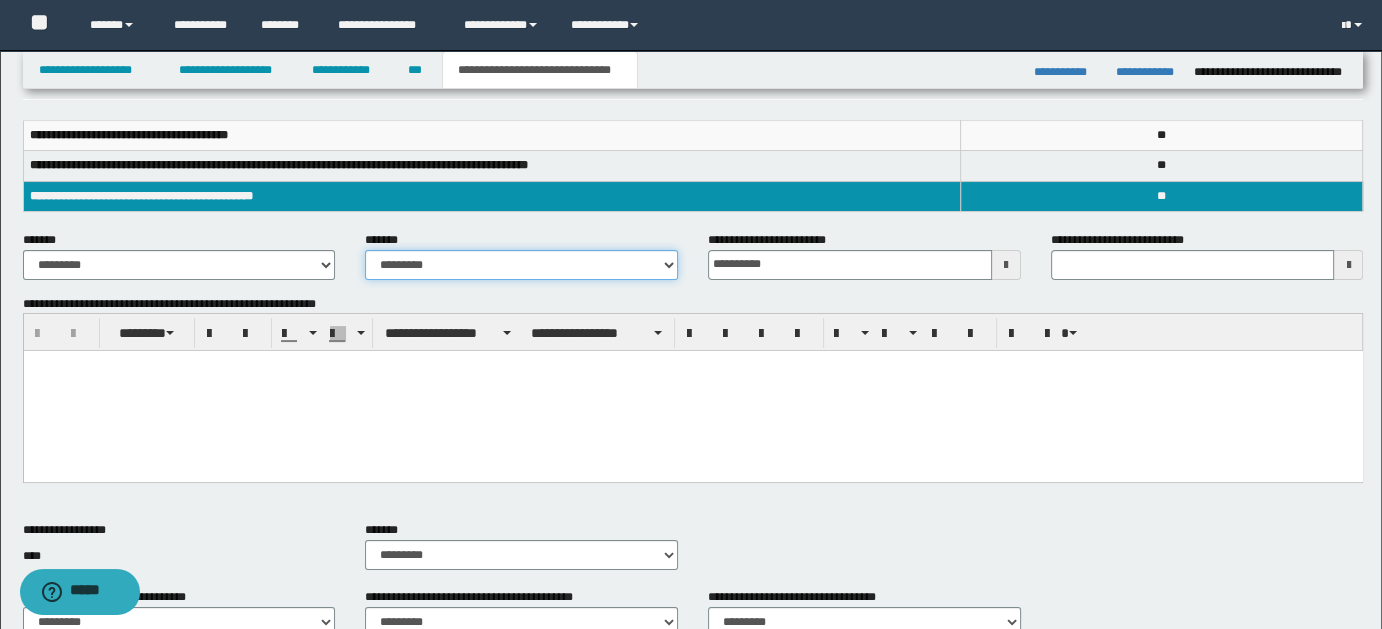 select on "*" 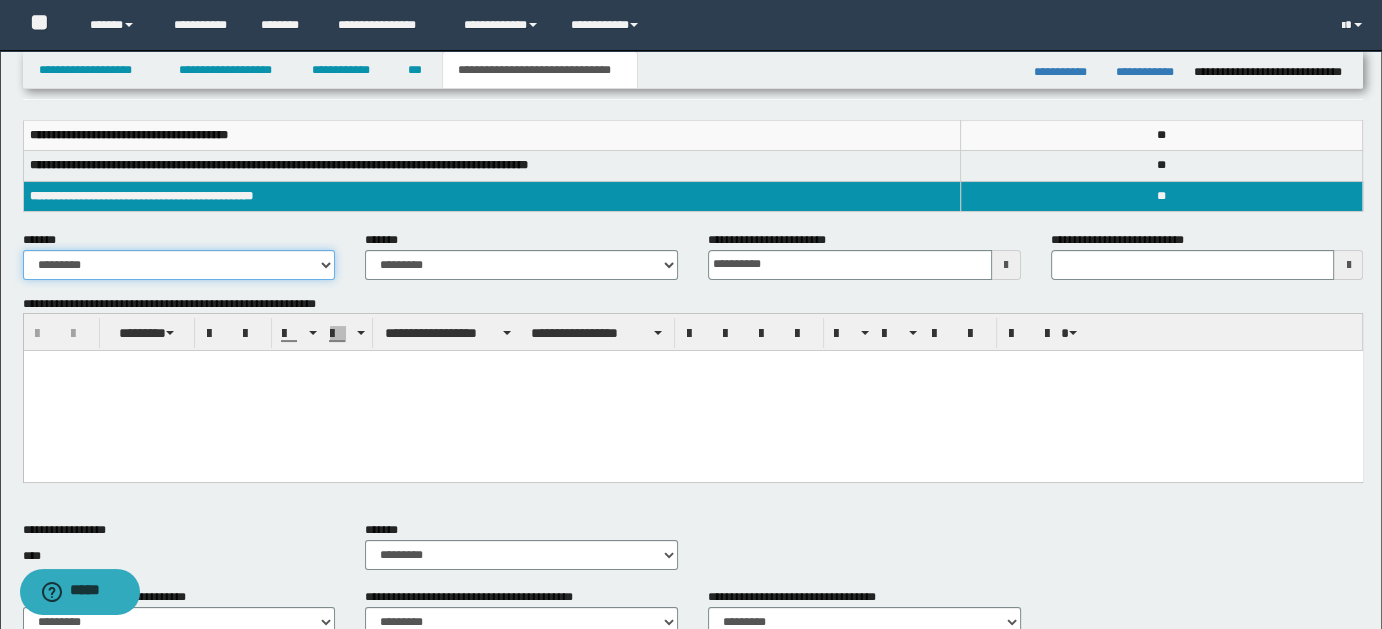 click on "**********" at bounding box center [179, 265] 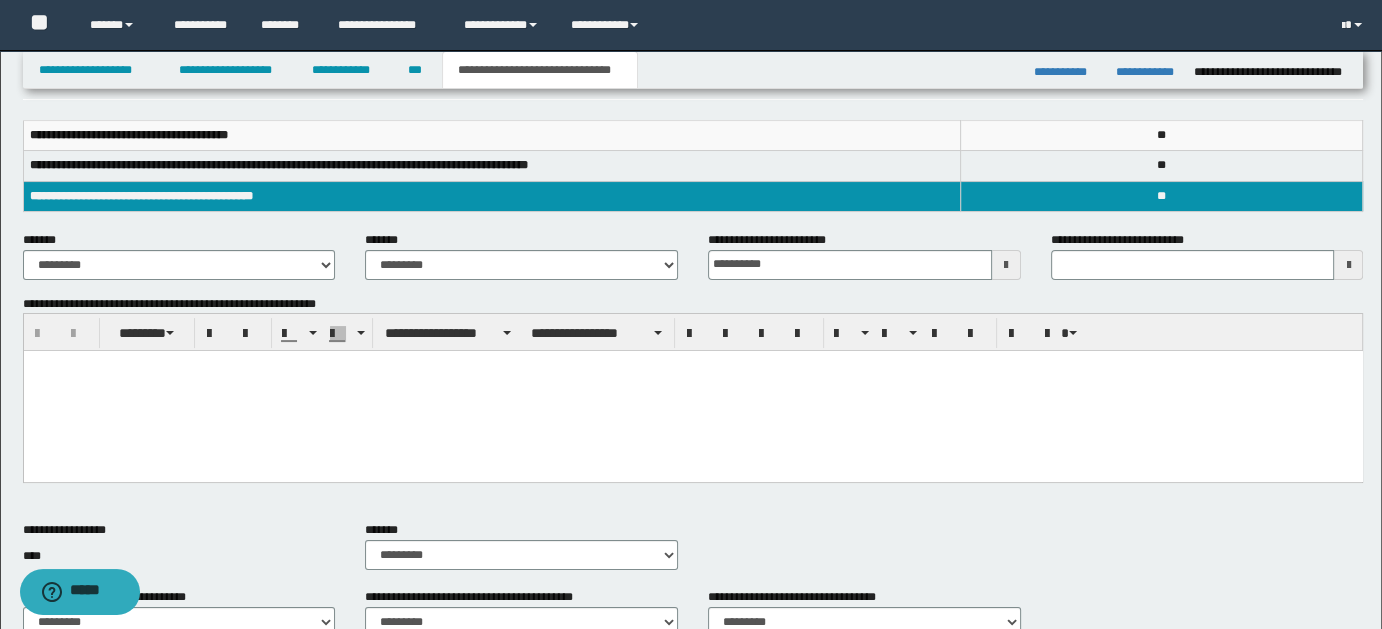 click at bounding box center [692, 391] 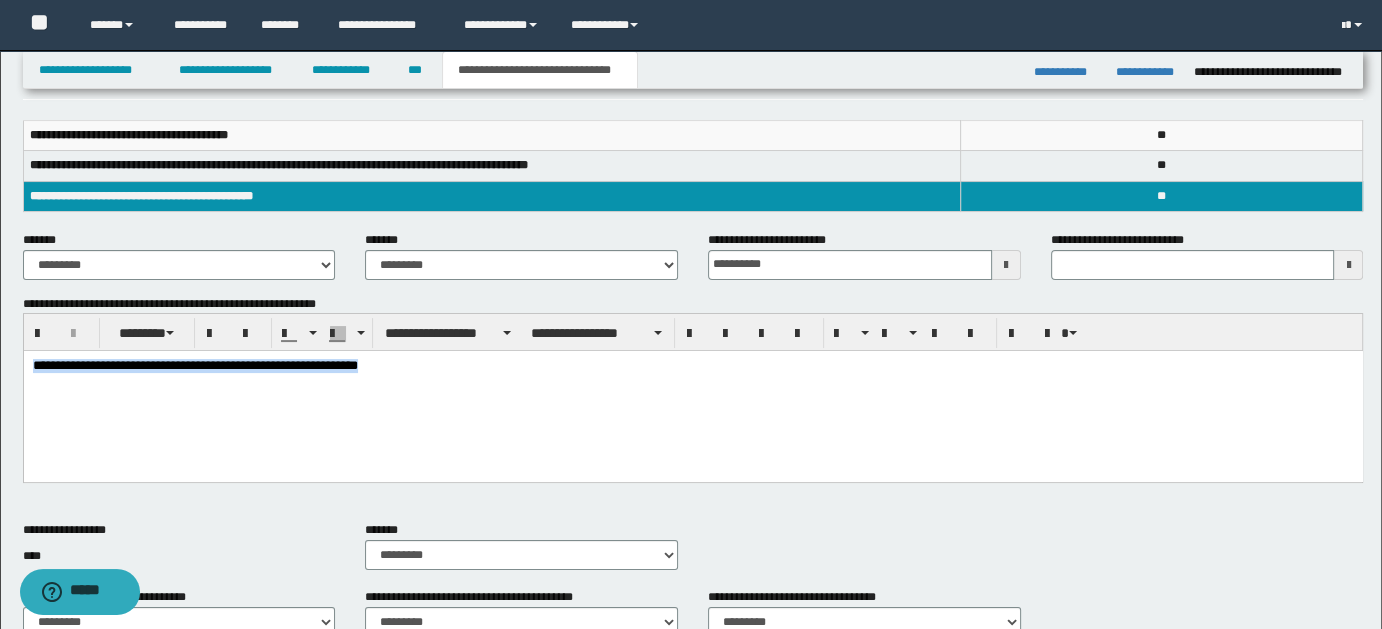 drag, startPoint x: 33, startPoint y: 371, endPoint x: 381, endPoint y: 367, distance: 348.02298 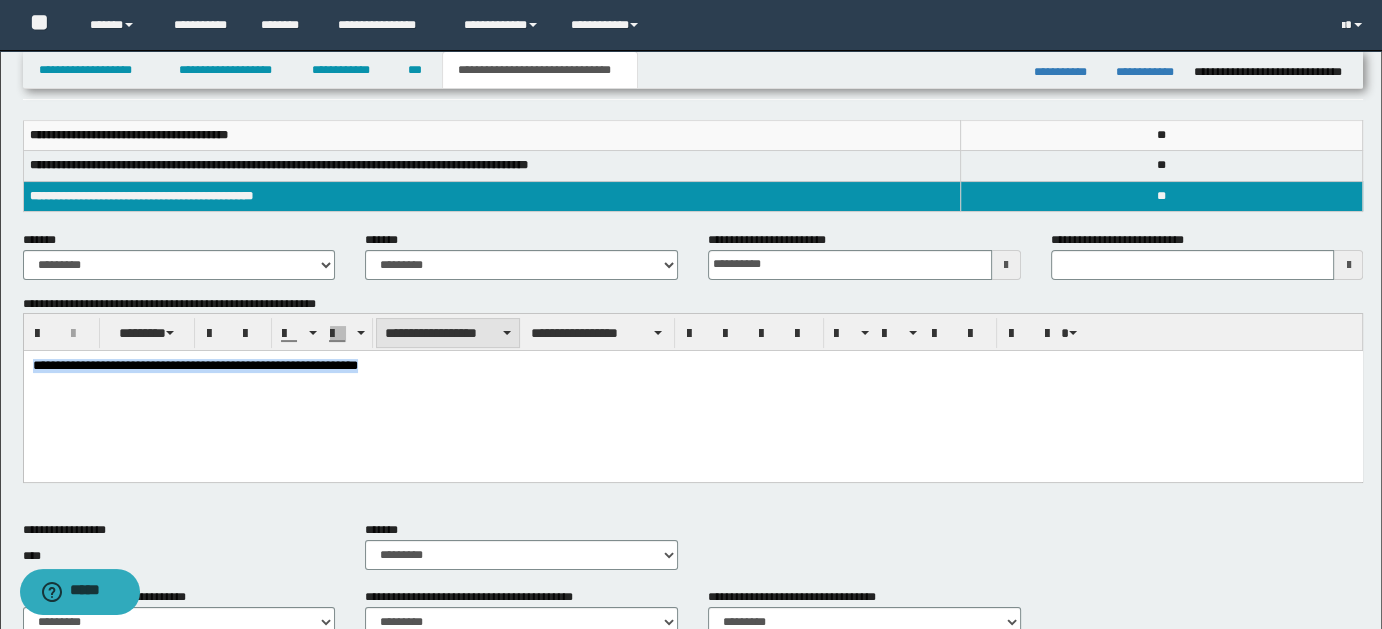 click on "**********" at bounding box center [448, 333] 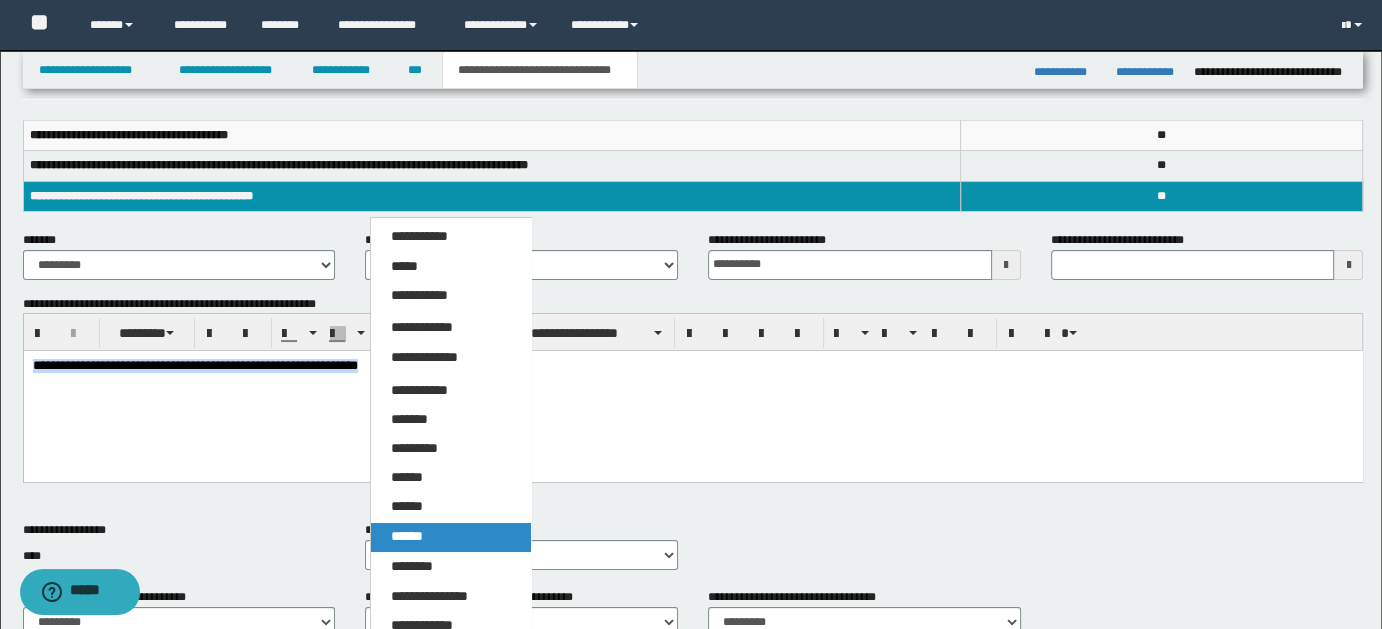 click on "******" at bounding box center [407, 536] 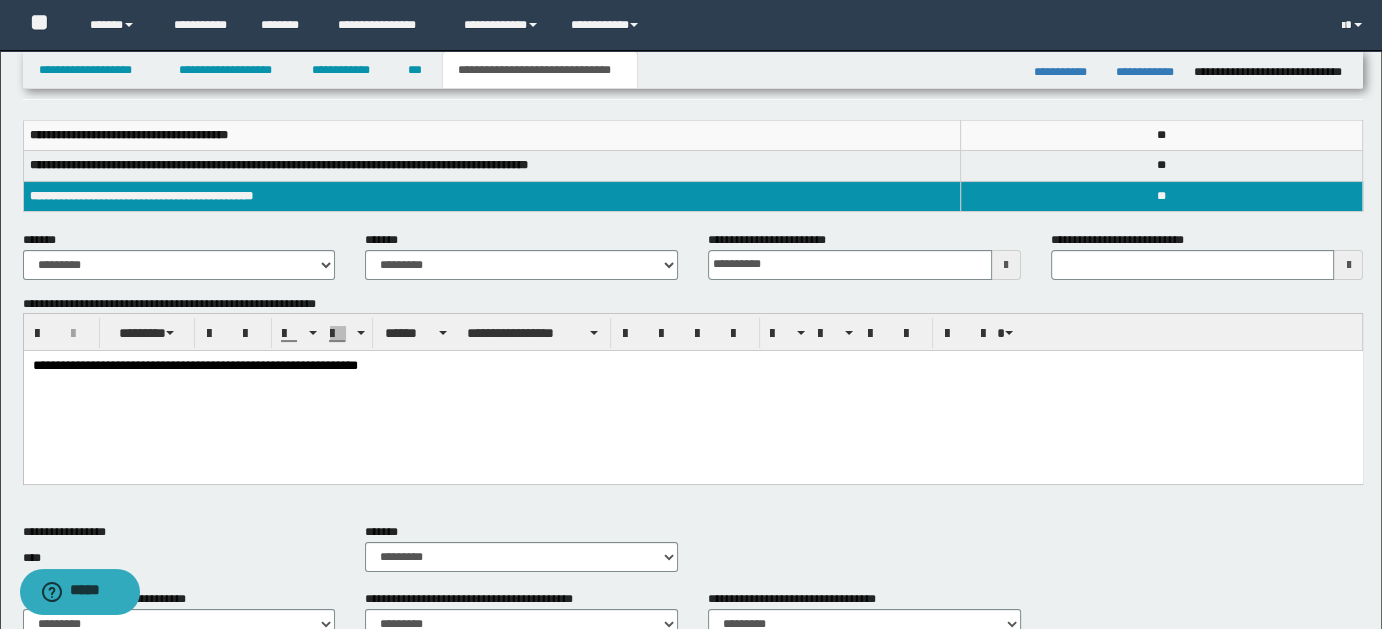 click on "**********" at bounding box center [692, 392] 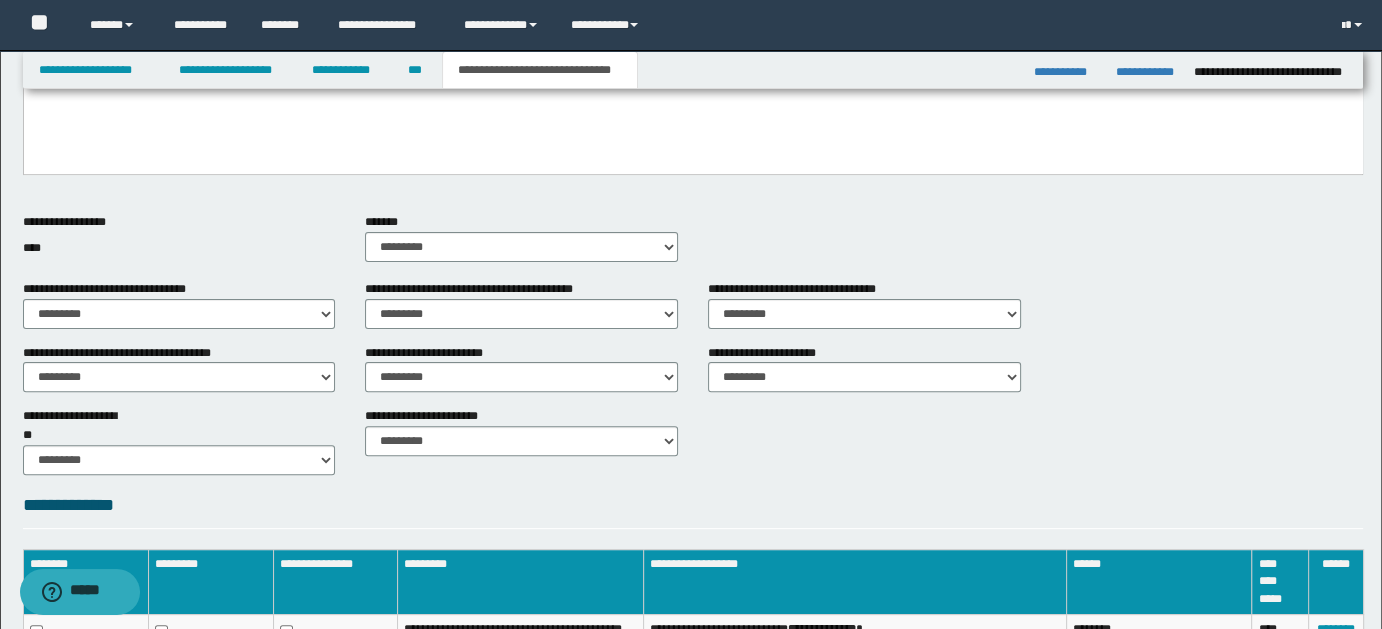 scroll, scrollTop: 566, scrollLeft: 0, axis: vertical 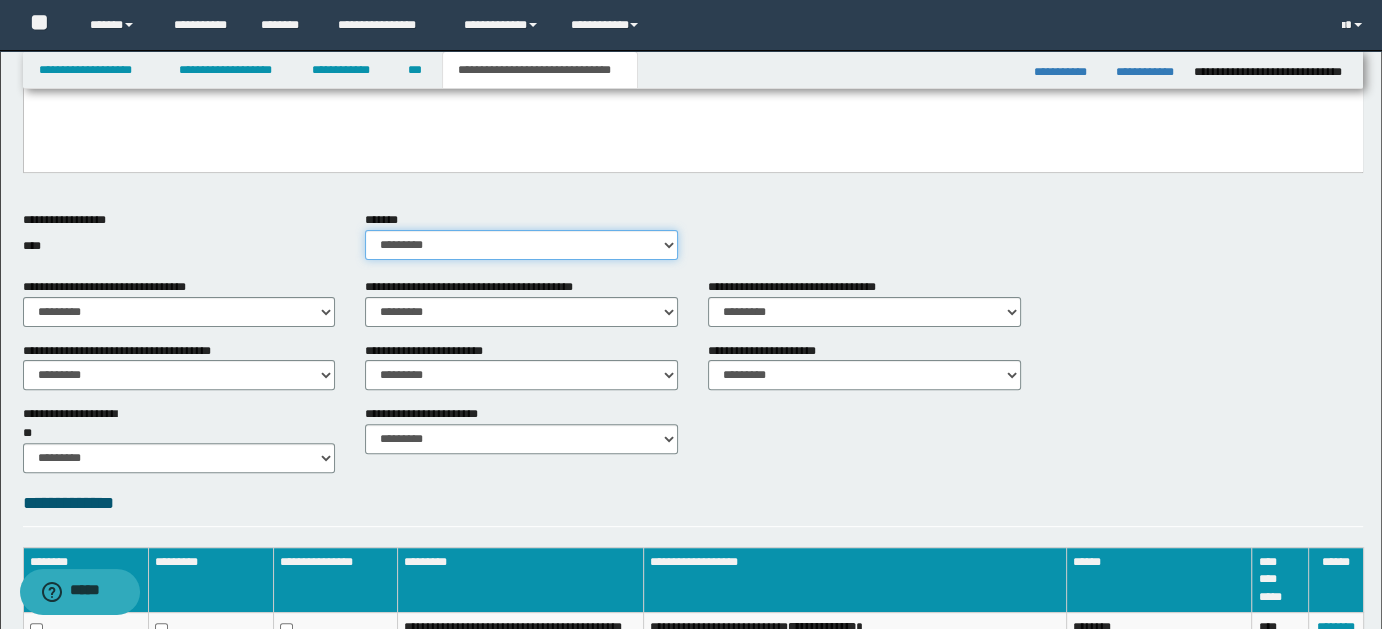 click on "*********
**
**" at bounding box center (521, 245) 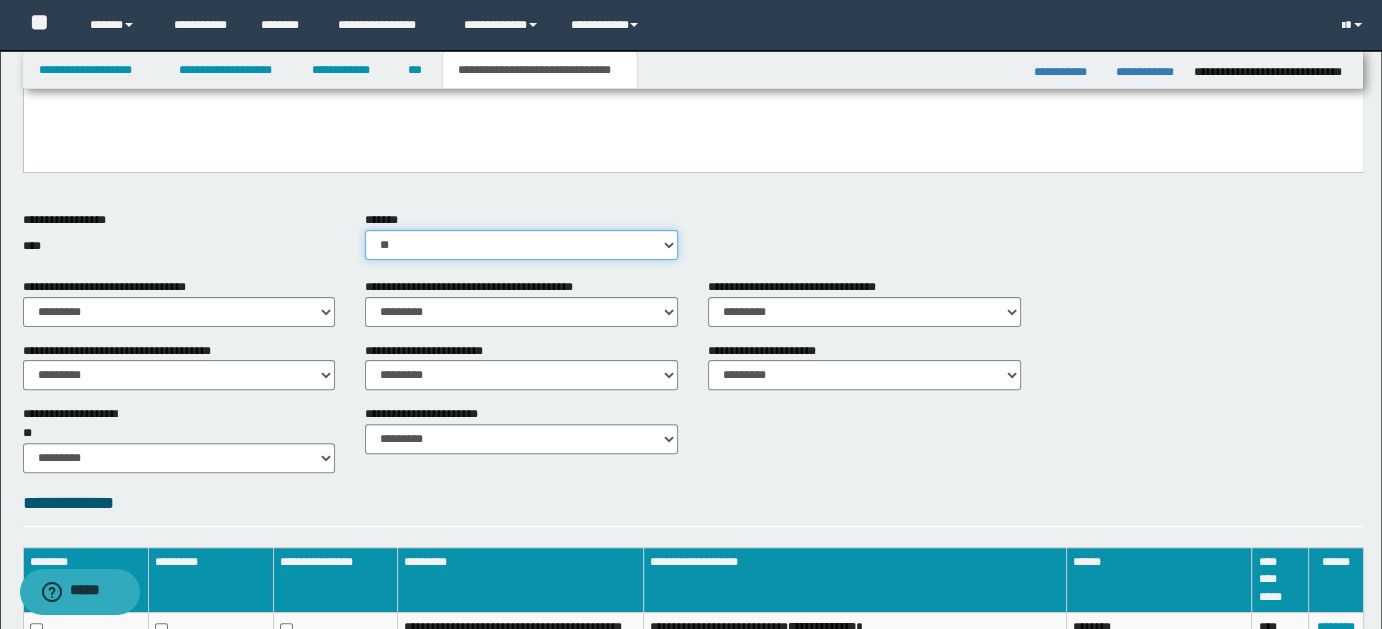 click on "*********
**
**" at bounding box center (521, 245) 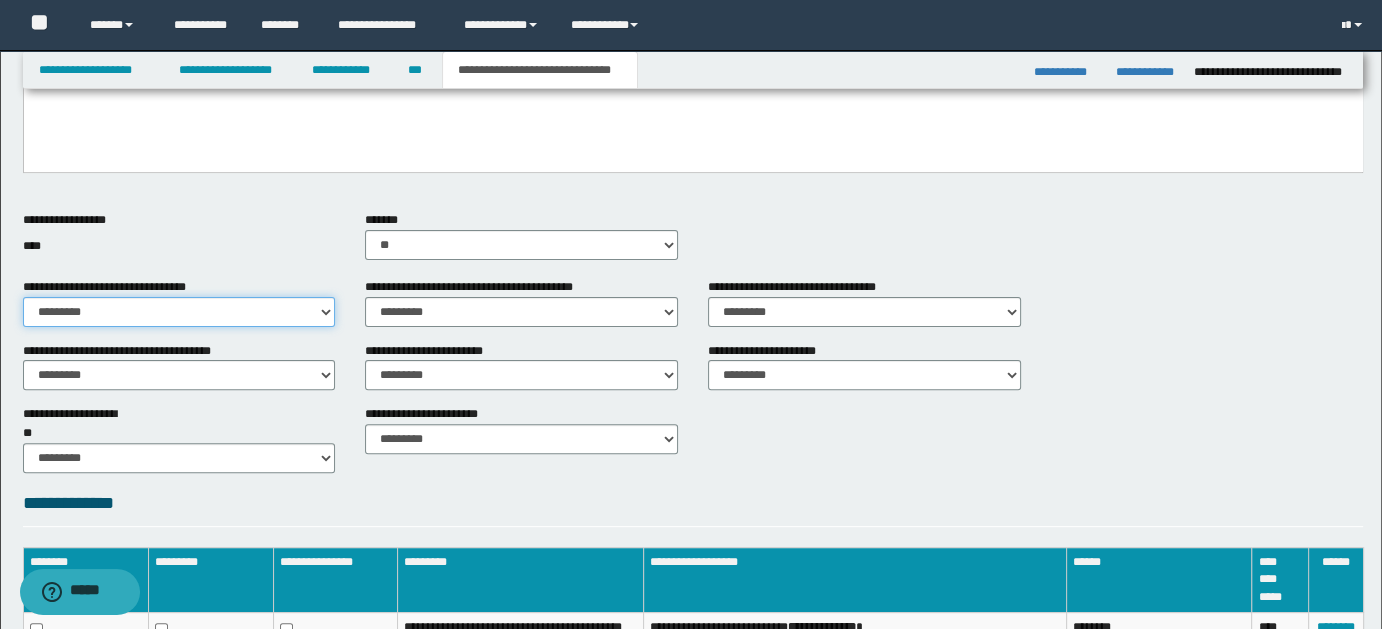 click on "*********
**
**" at bounding box center (179, 312) 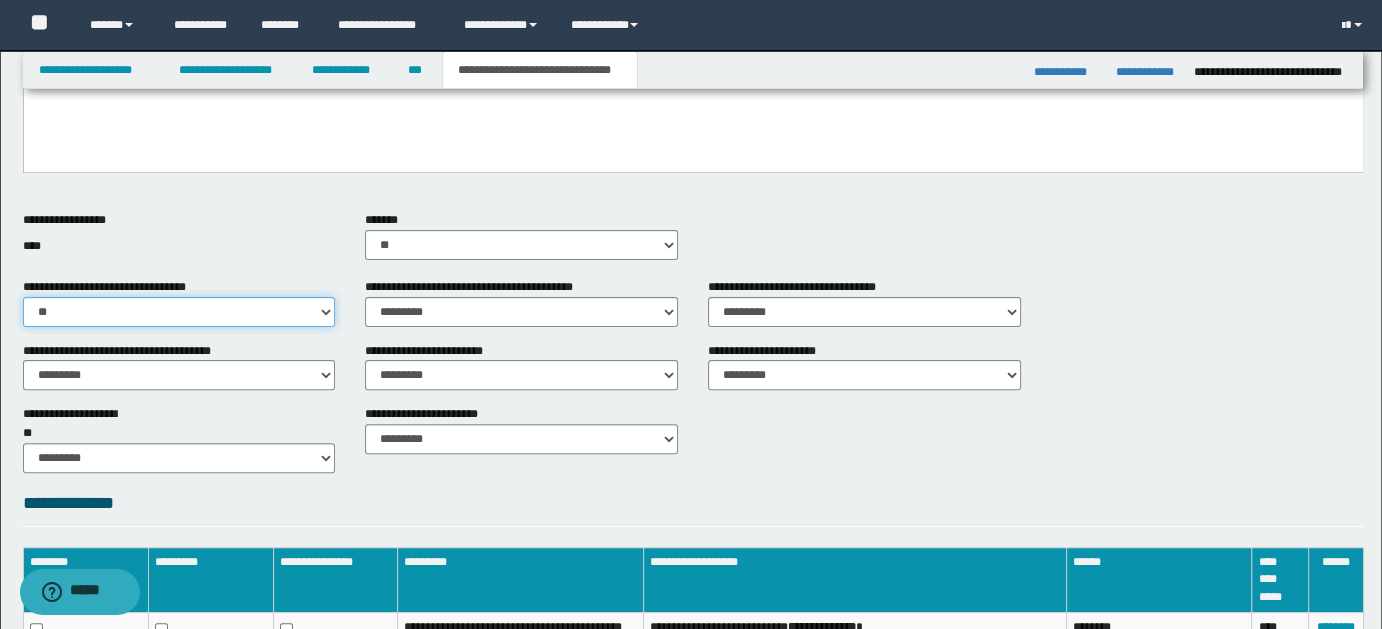 click on "*********
**
**" at bounding box center [179, 312] 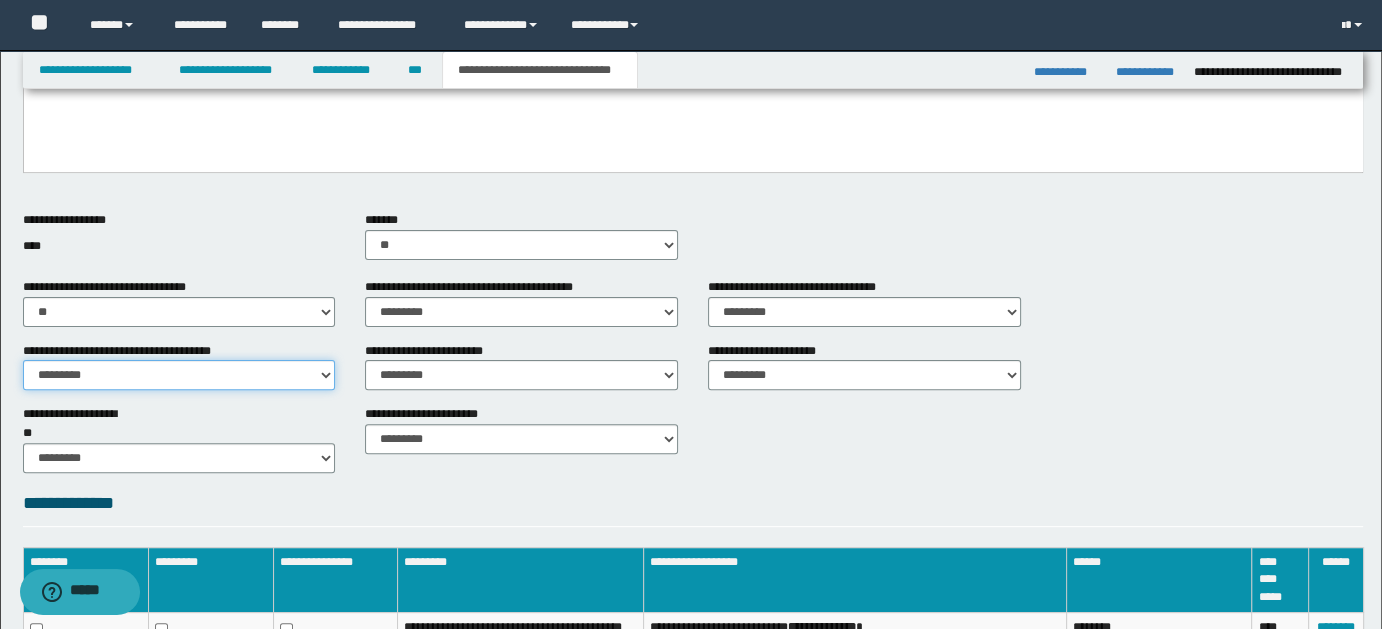 click on "*********
**
**" at bounding box center (179, 375) 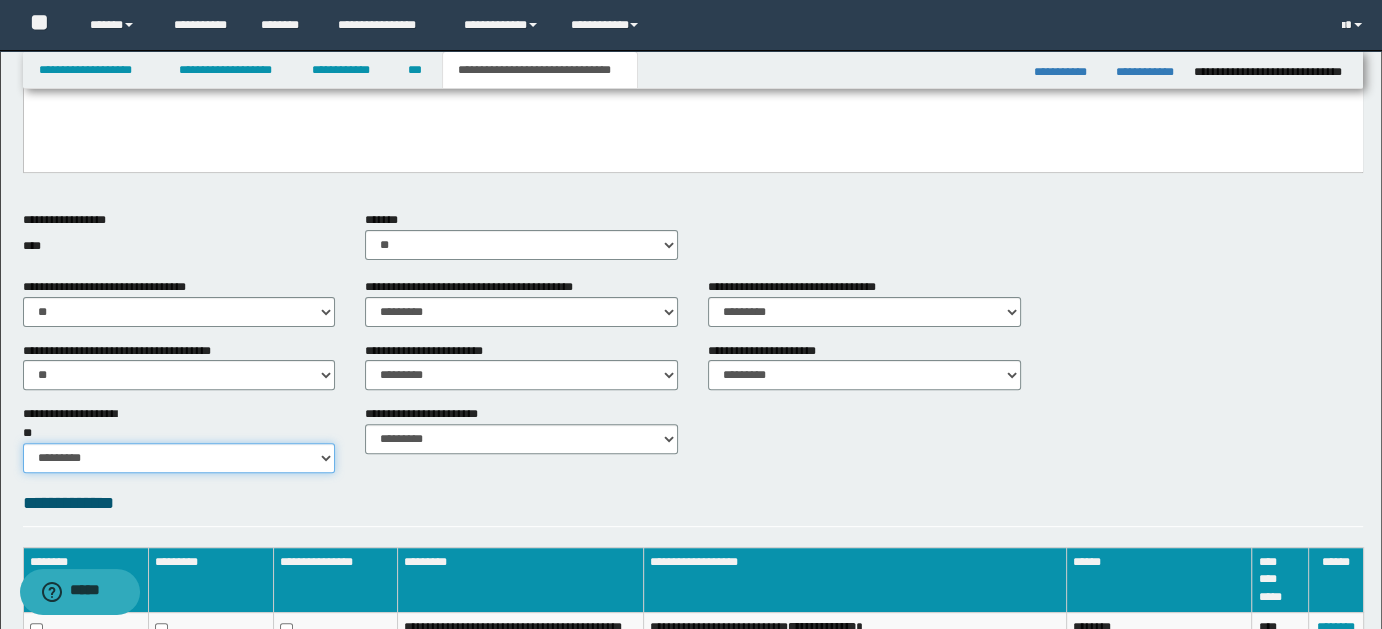click on "*********
**
**" at bounding box center [179, 458] 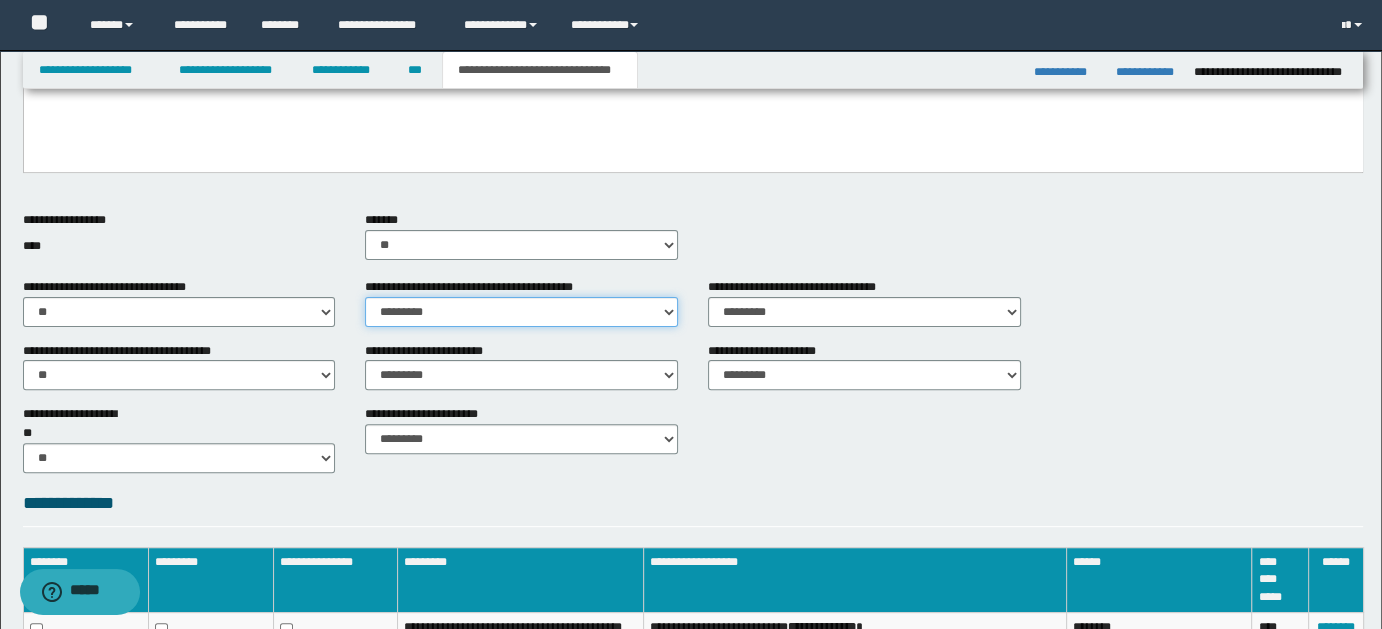 drag, startPoint x: 666, startPoint y: 305, endPoint x: 658, endPoint y: 316, distance: 13.601471 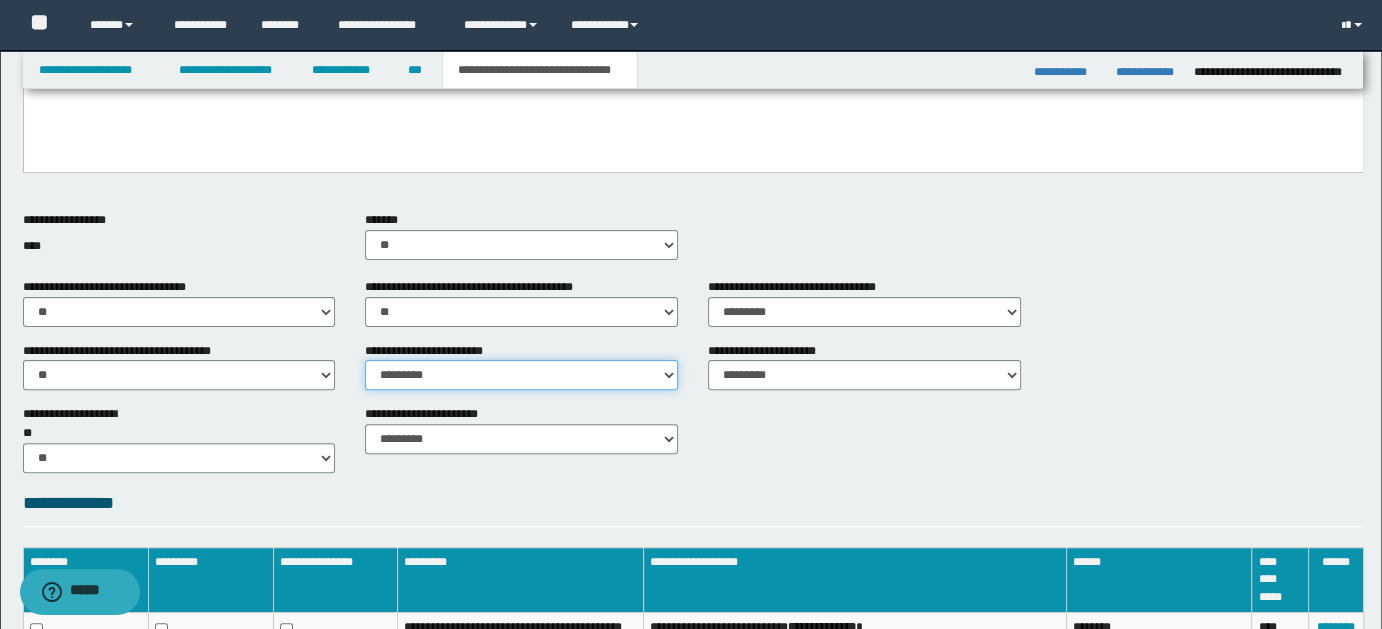 click on "*********
**
**" at bounding box center [521, 375] 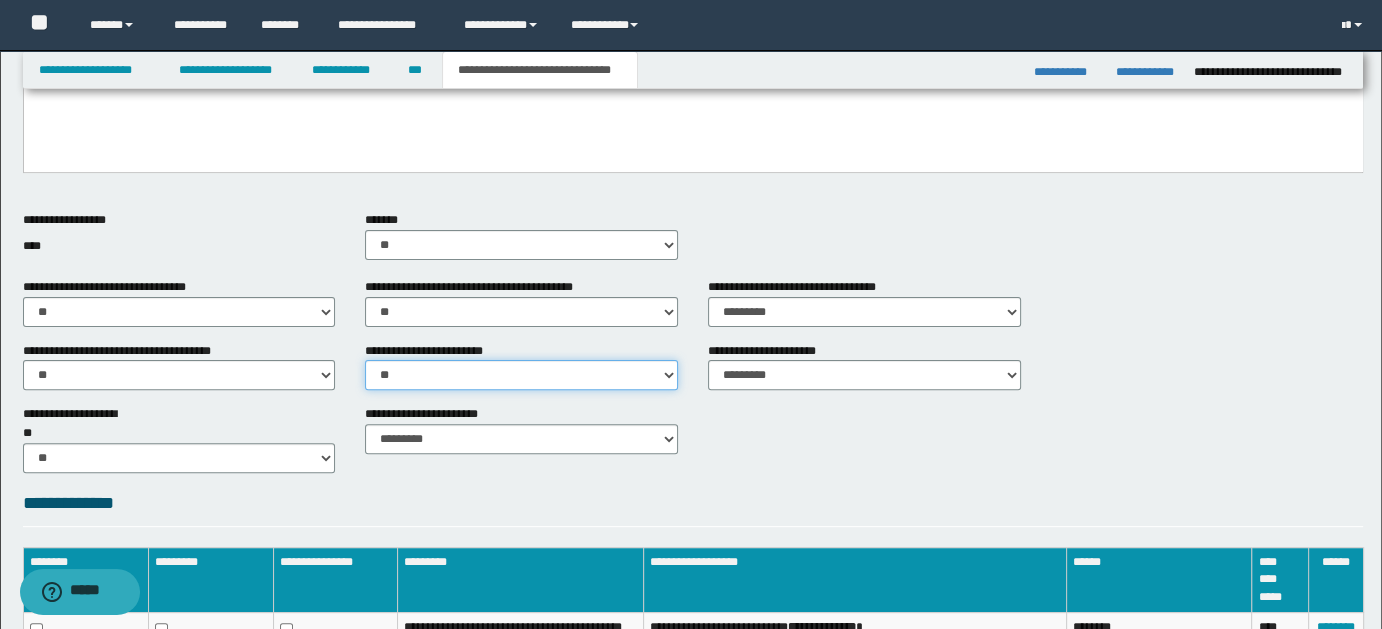 click on "*********
**
**" at bounding box center [521, 375] 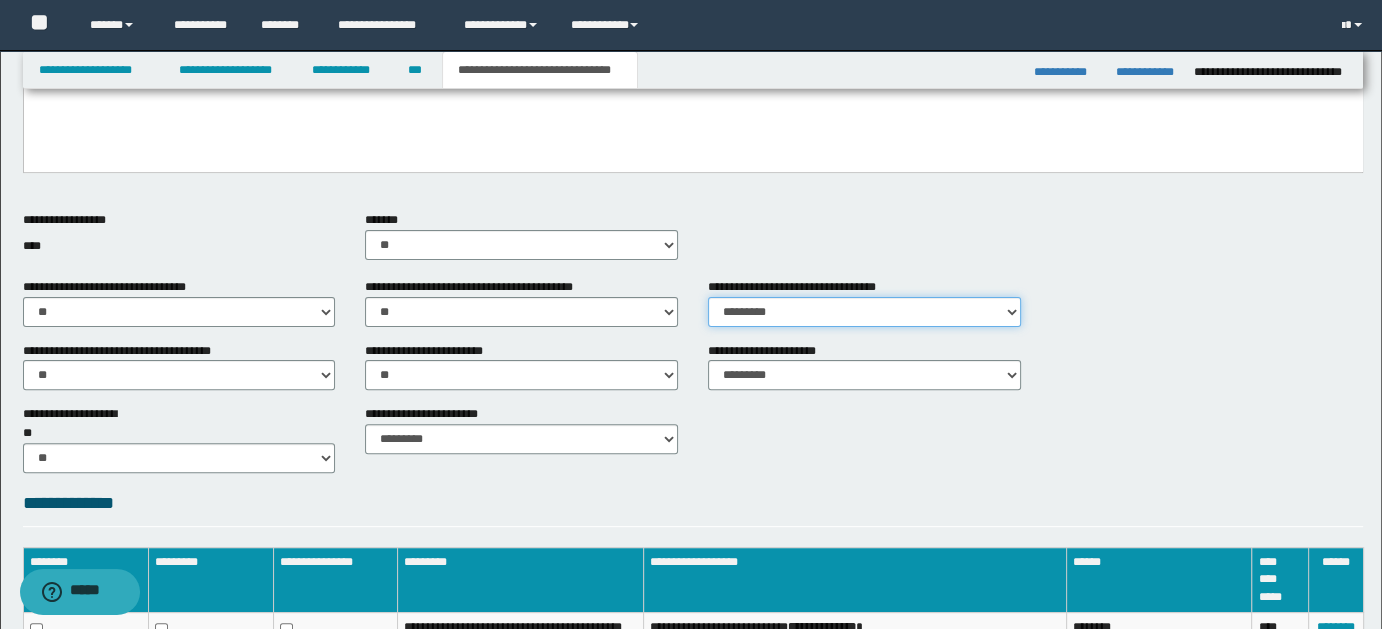 click on "*********
**
**" at bounding box center [864, 312] 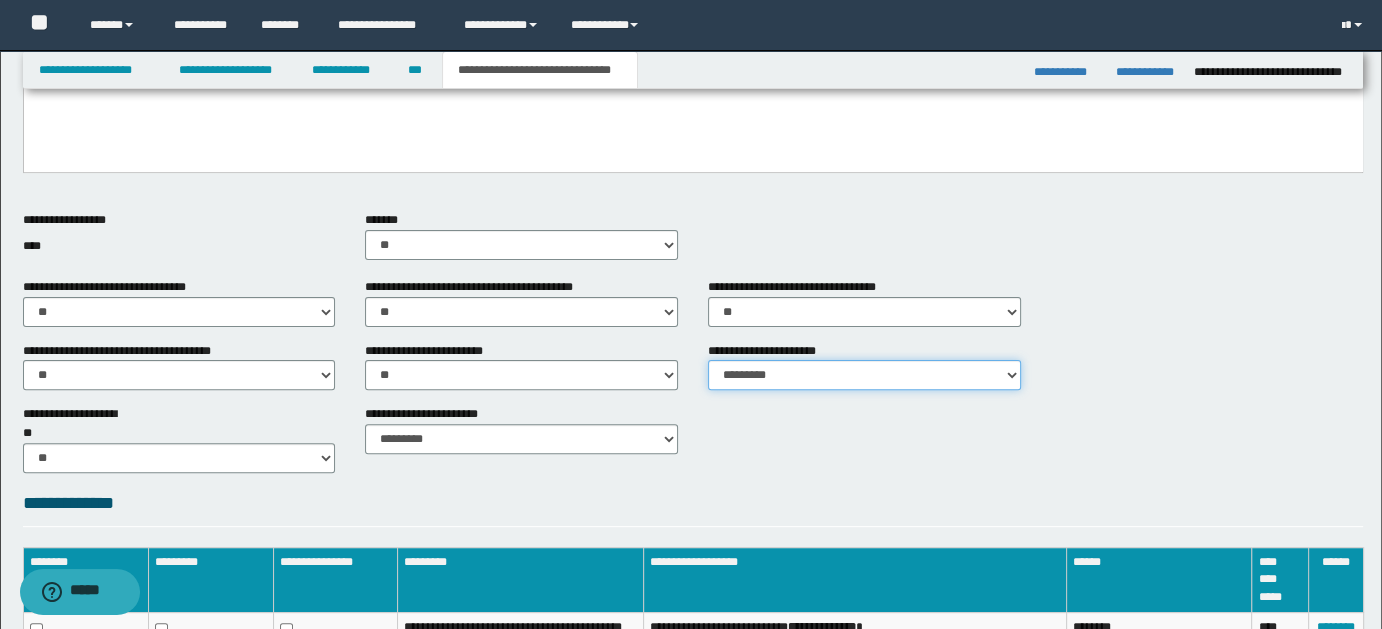 click on "*********
**
**" at bounding box center [864, 375] 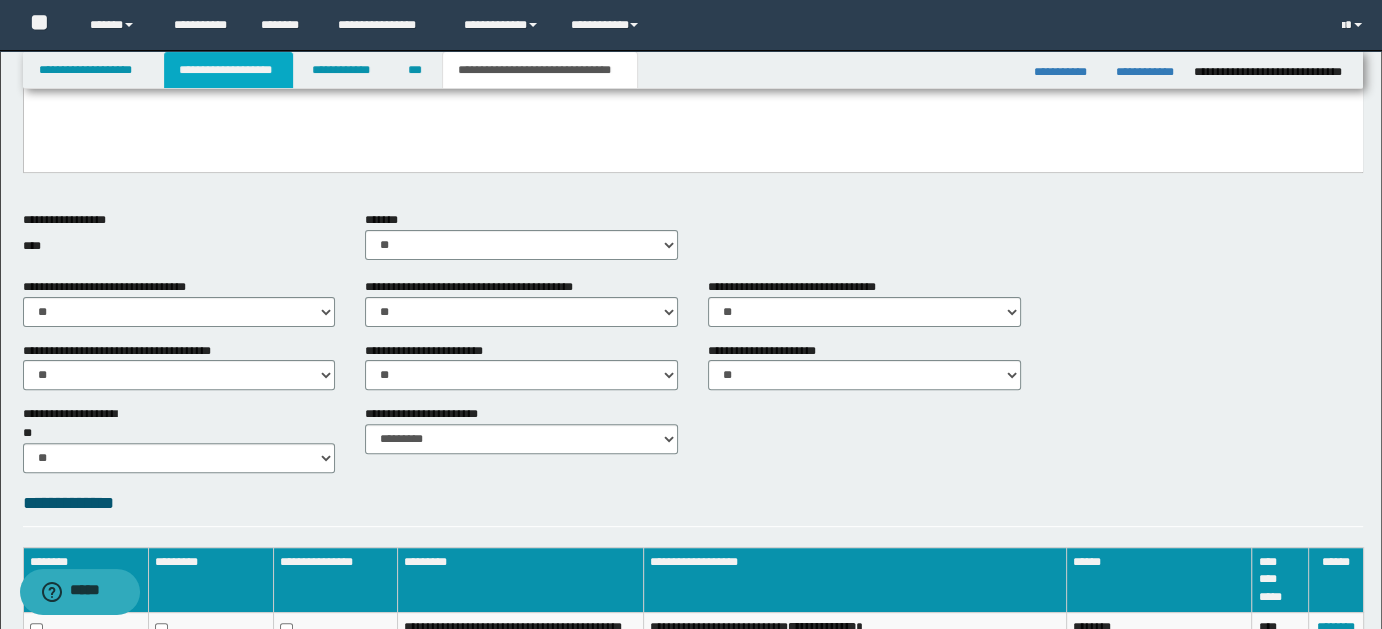 click on "**********" at bounding box center (228, 70) 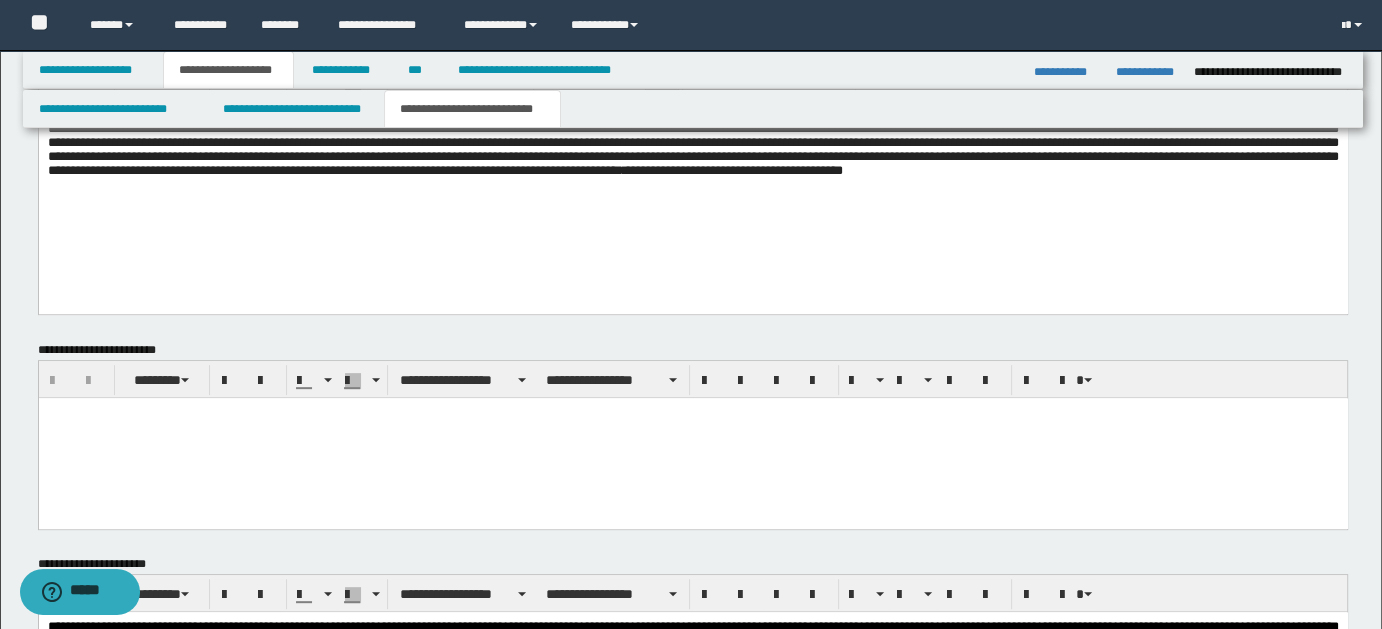scroll, scrollTop: 0, scrollLeft: 0, axis: both 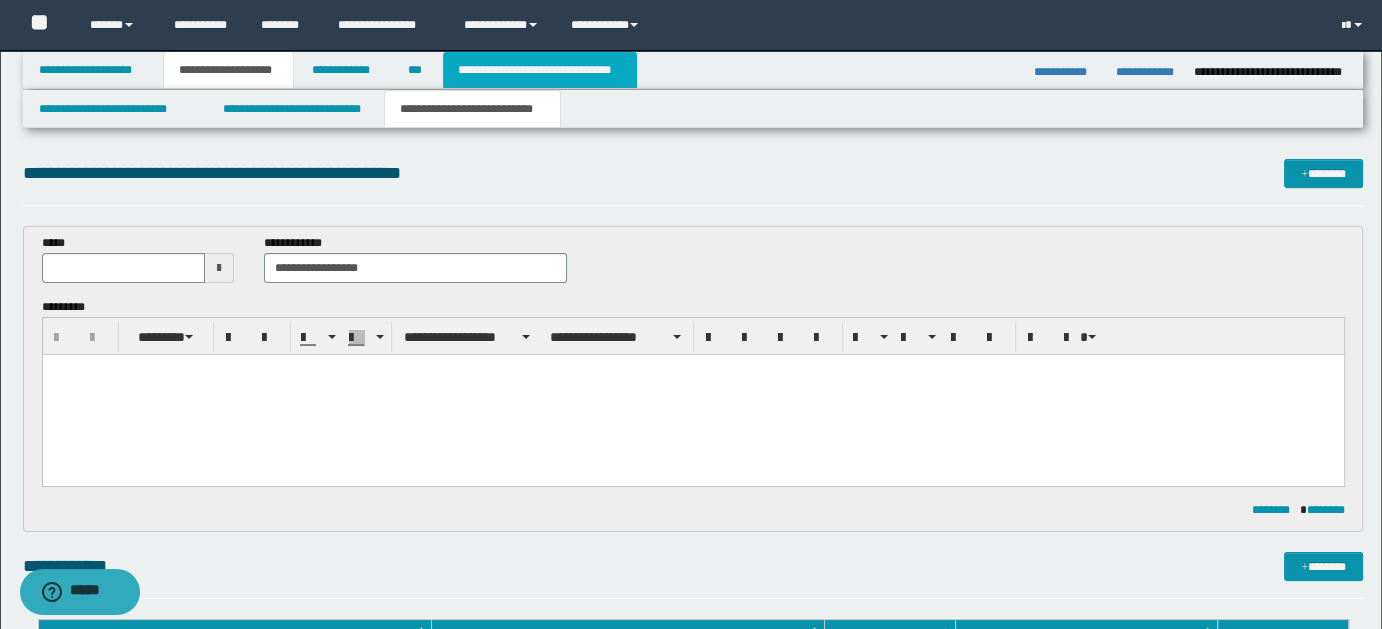 click on "**********" at bounding box center [540, 70] 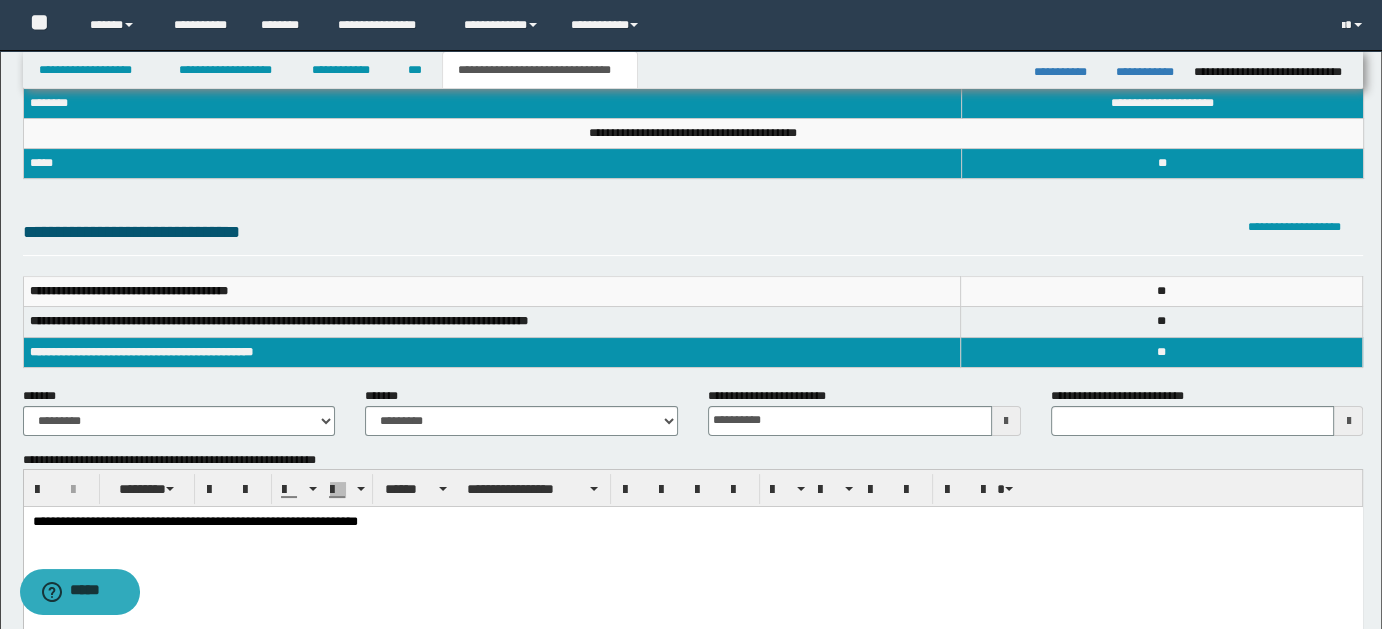 scroll, scrollTop: 0, scrollLeft: 0, axis: both 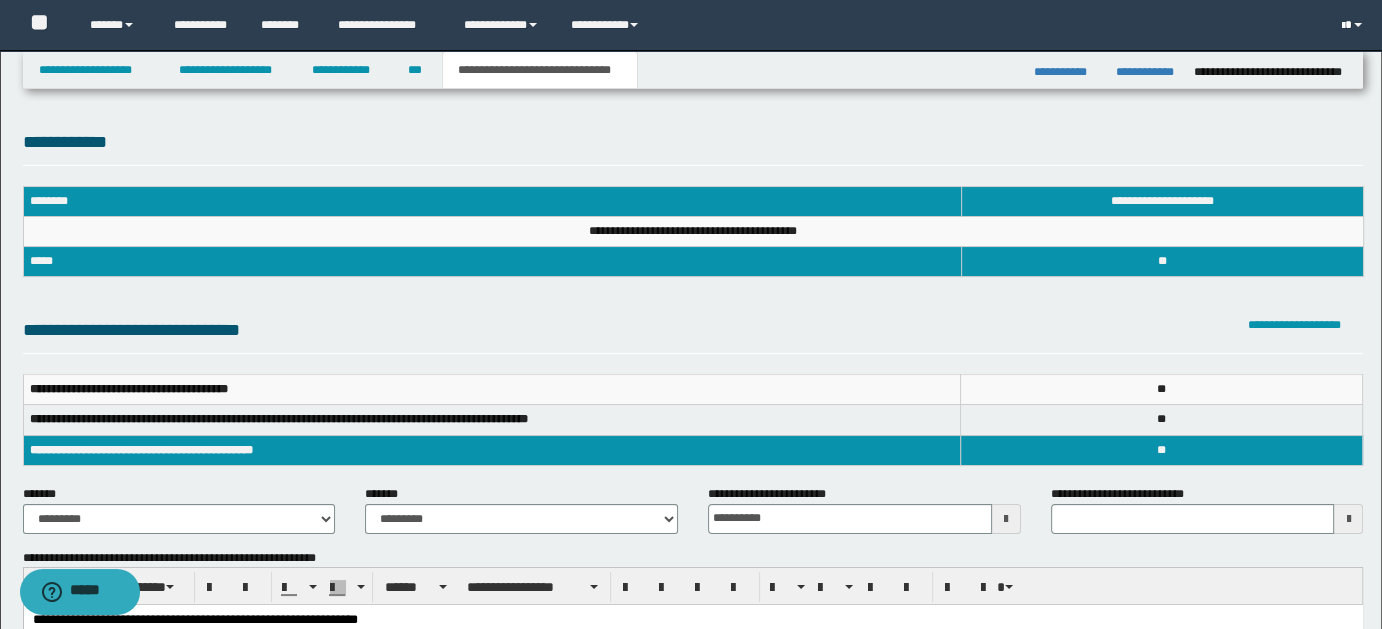 click at bounding box center (1354, 25) 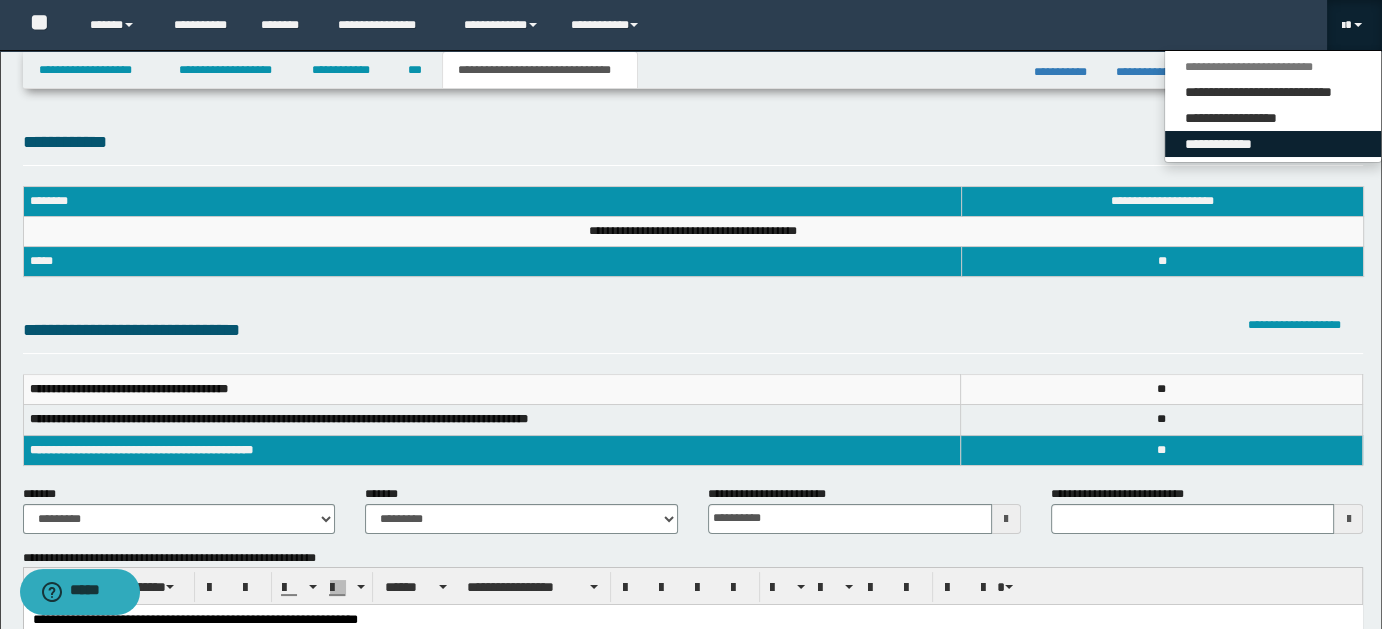 click on "**********" at bounding box center (1273, 144) 